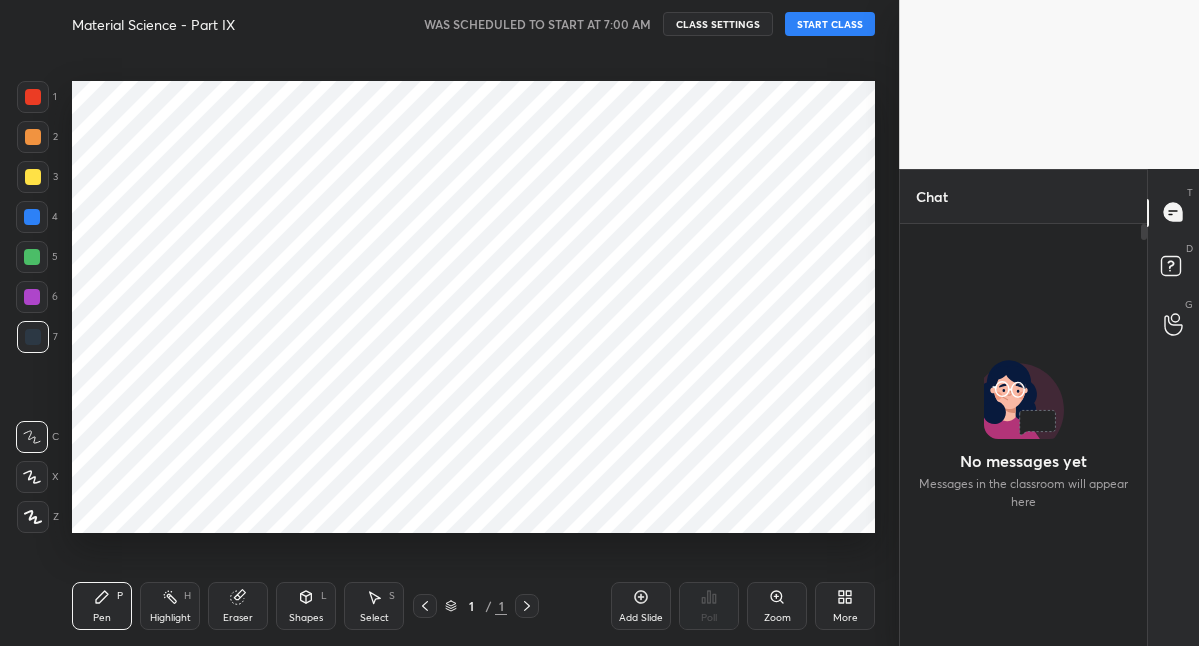 scroll, scrollTop: 0, scrollLeft: 0, axis: both 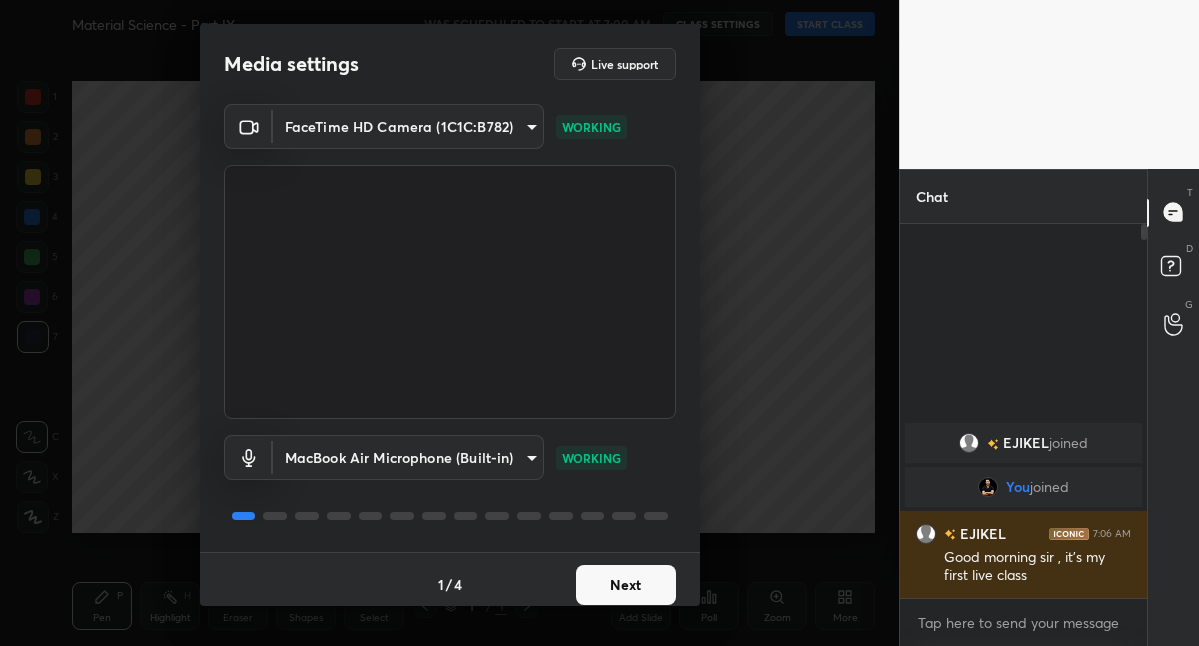 click on "Next" at bounding box center (626, 585) 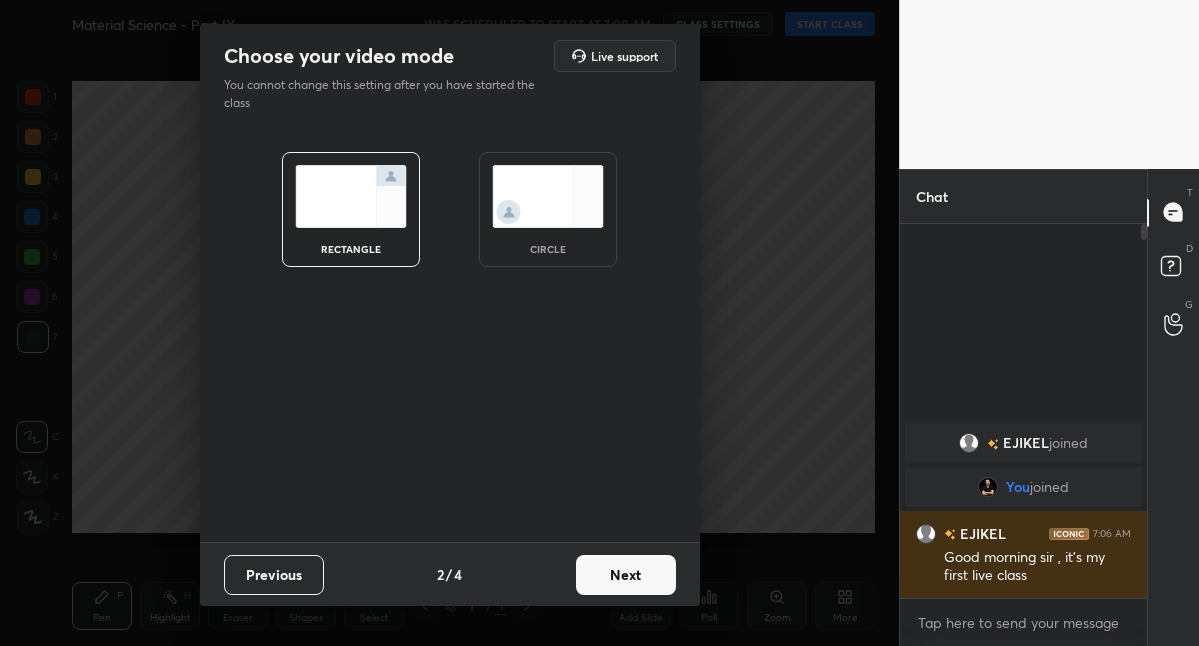 click on "Next" at bounding box center (626, 575) 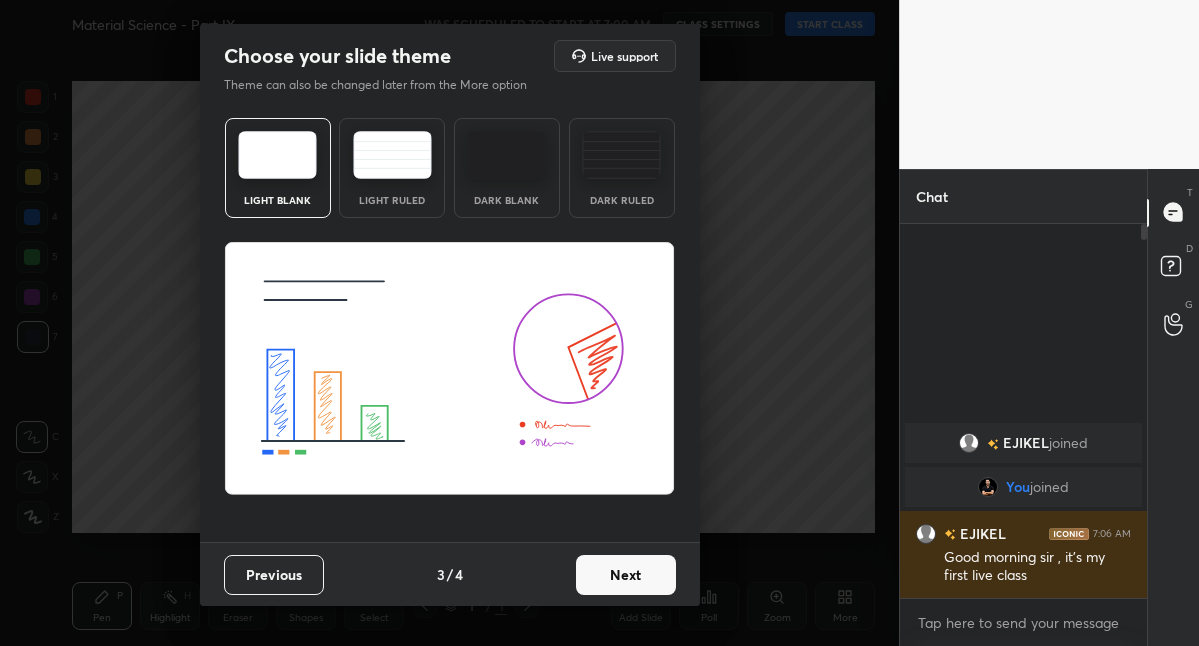 click on "Next" at bounding box center [626, 575] 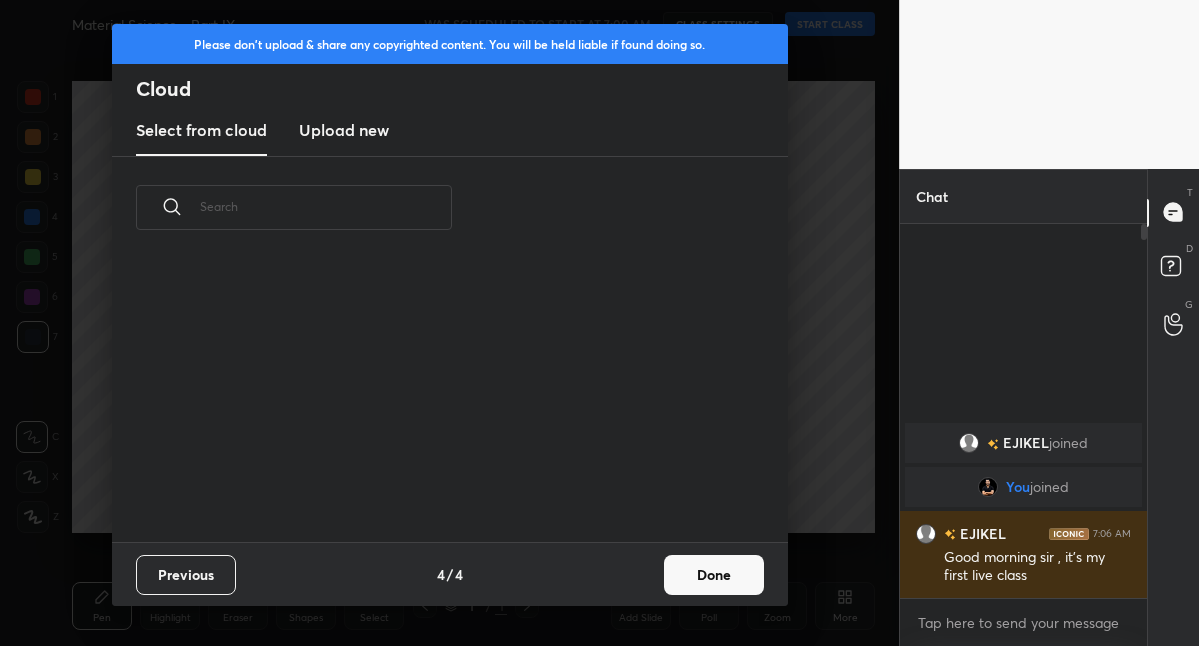 click on "Previous 4 / 4 Done" at bounding box center [450, 574] 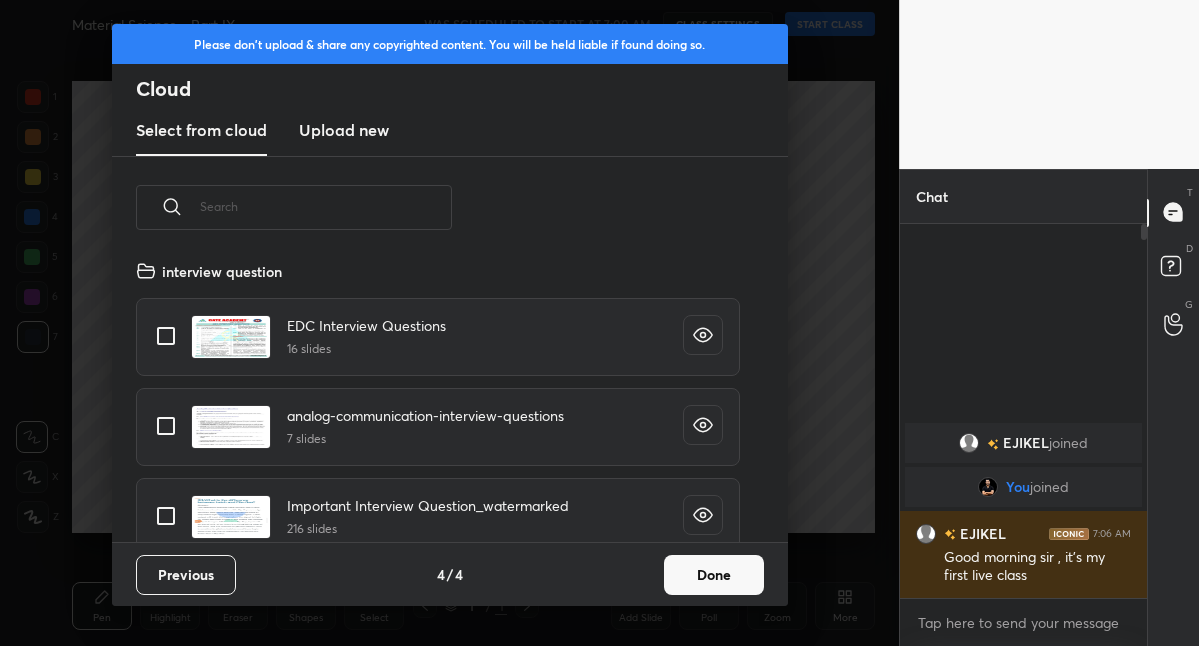 scroll, scrollTop: 7, scrollLeft: 11, axis: both 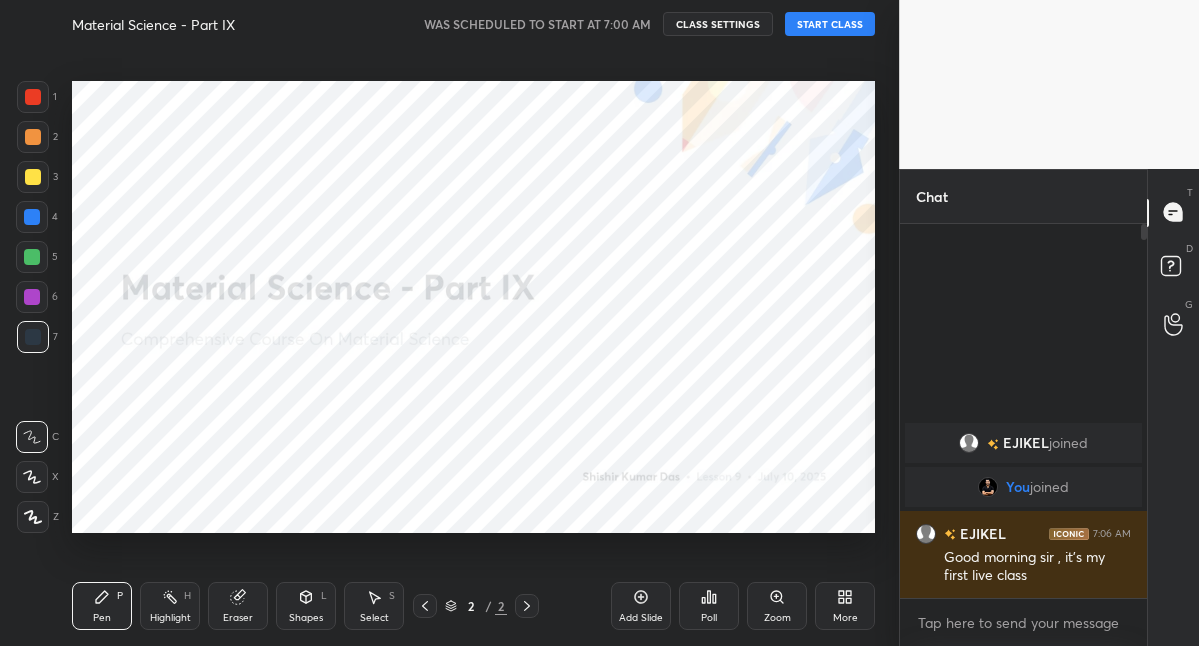 click on "START CLASS" at bounding box center [830, 24] 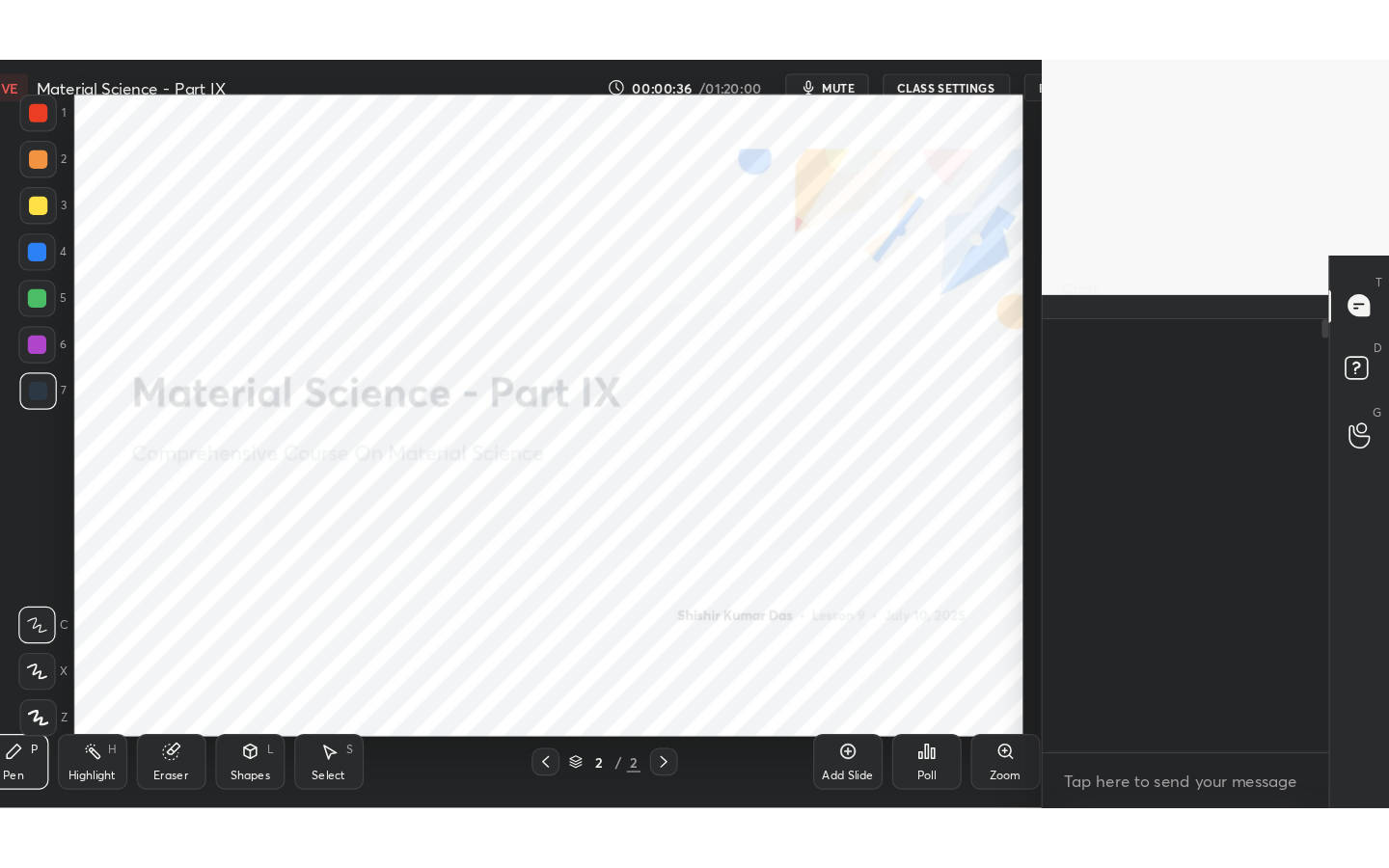 scroll, scrollTop: 95700, scrollLeft: 95494, axis: both 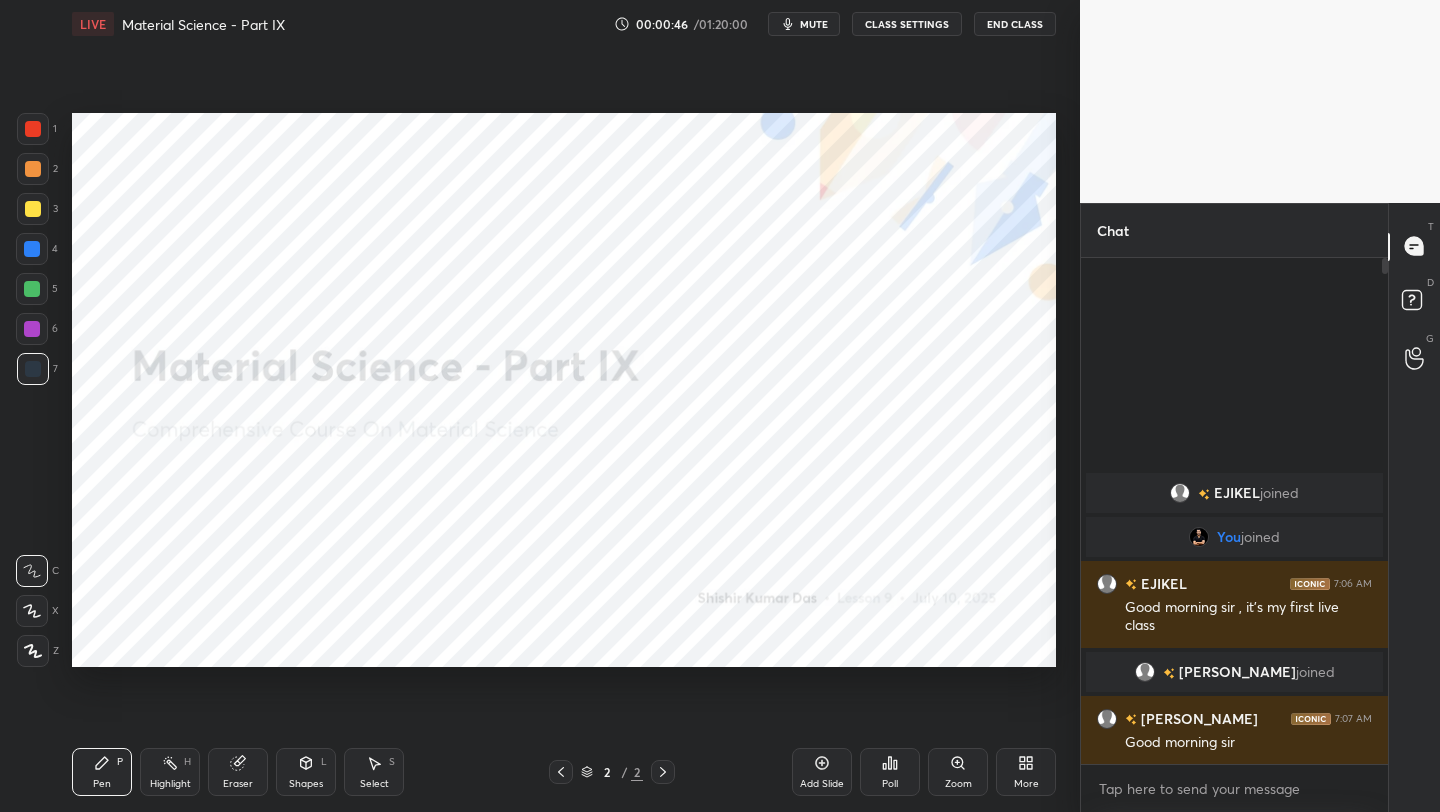 drag, startPoint x: 815, startPoint y: 767, endPoint x: 819, endPoint y: 745, distance: 22.36068 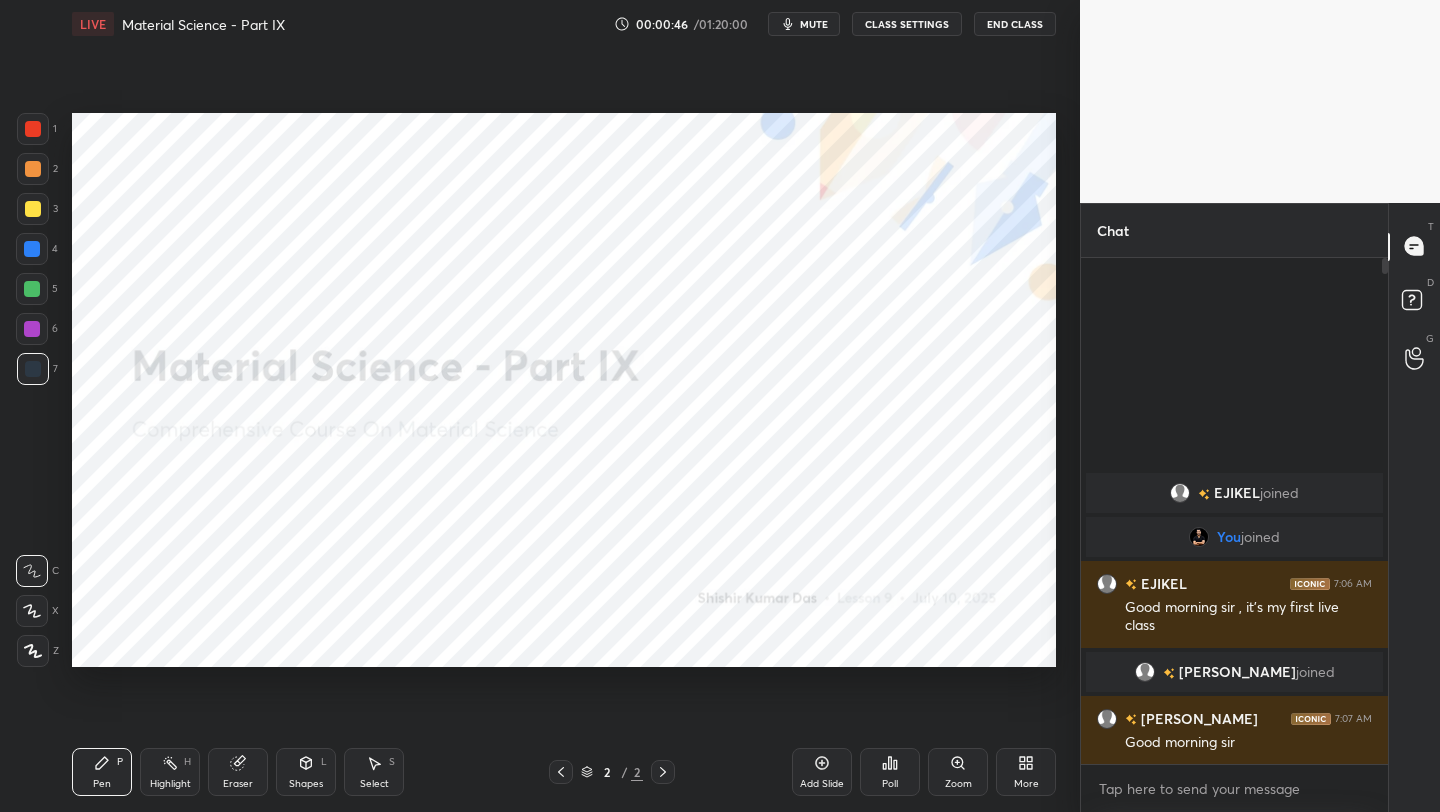 click 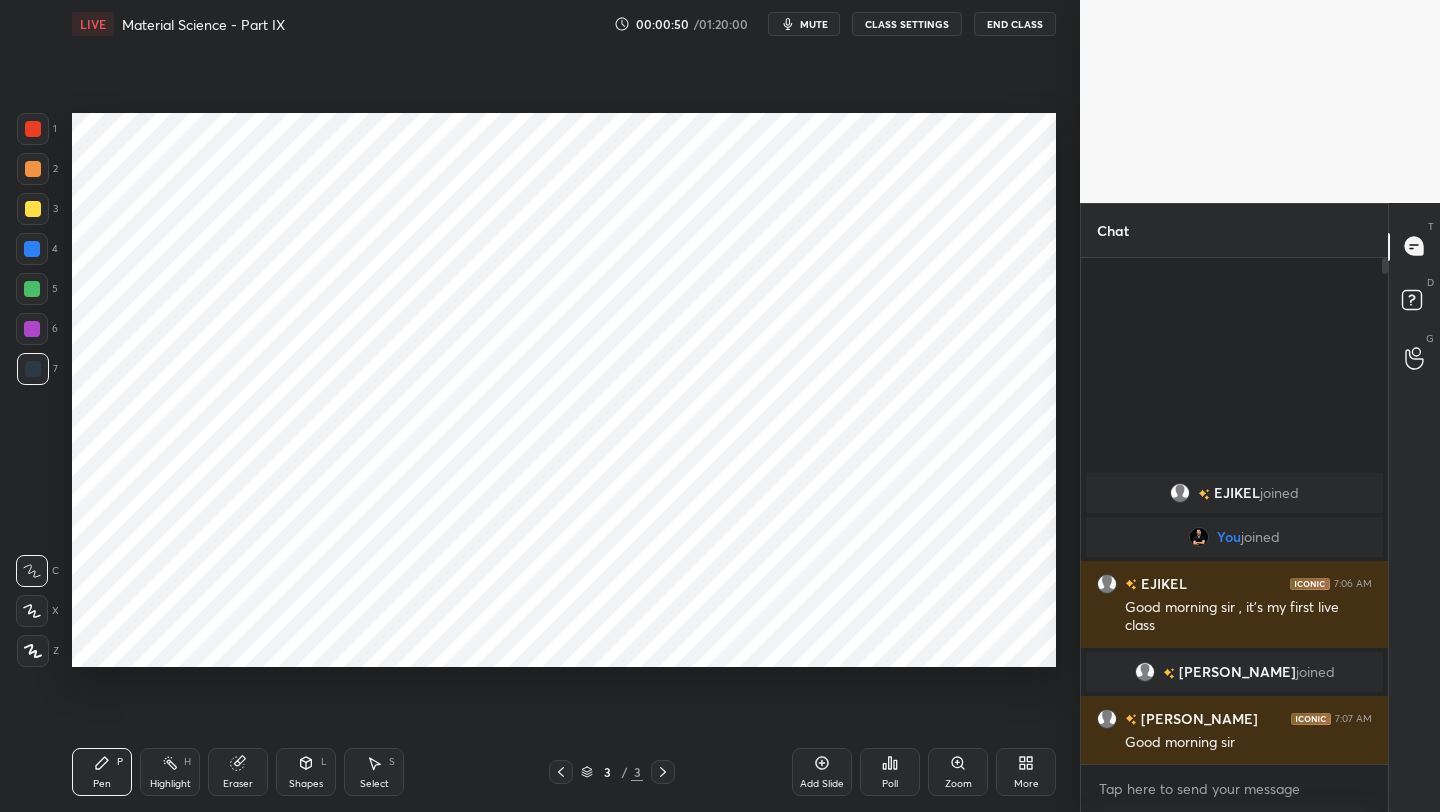 click 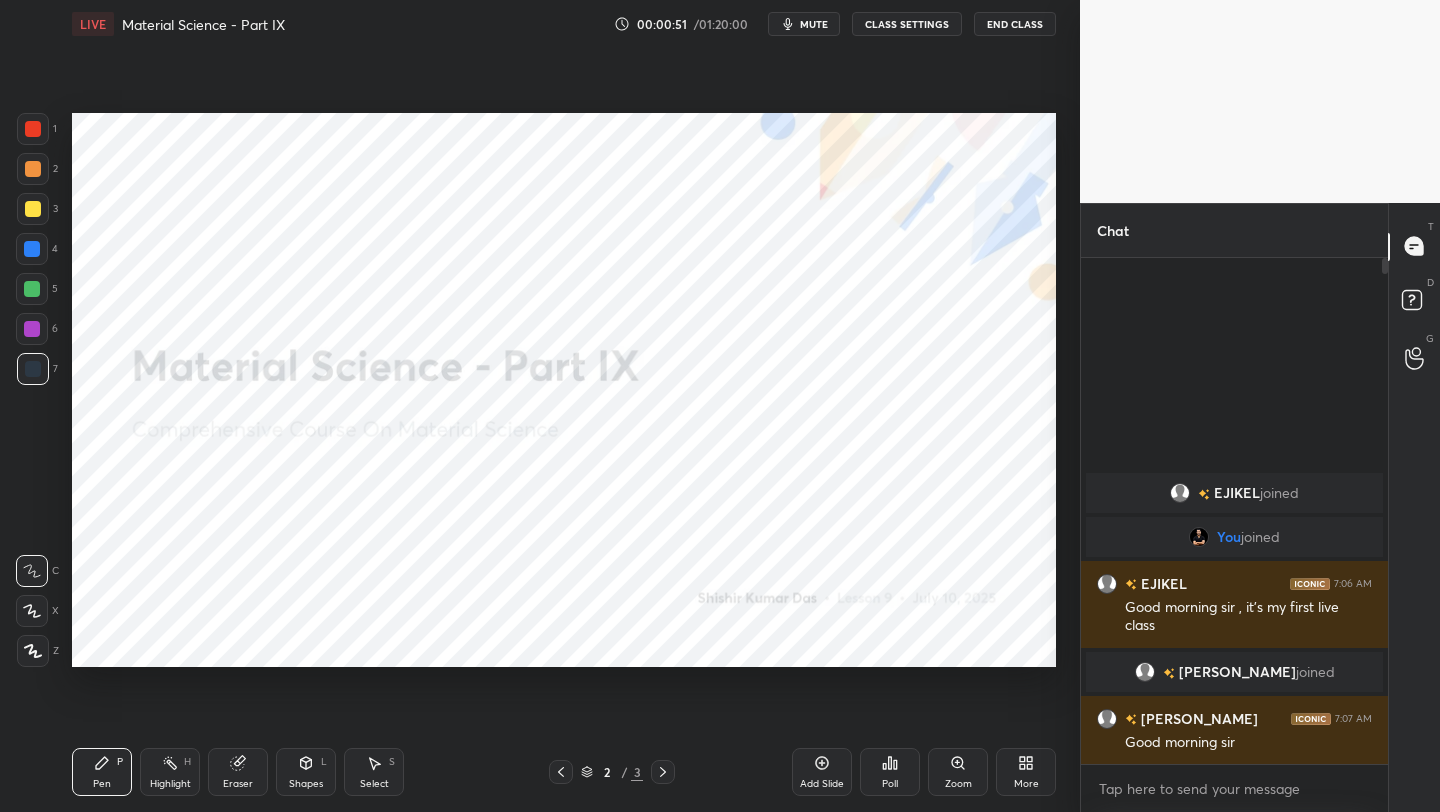 click at bounding box center [33, 129] 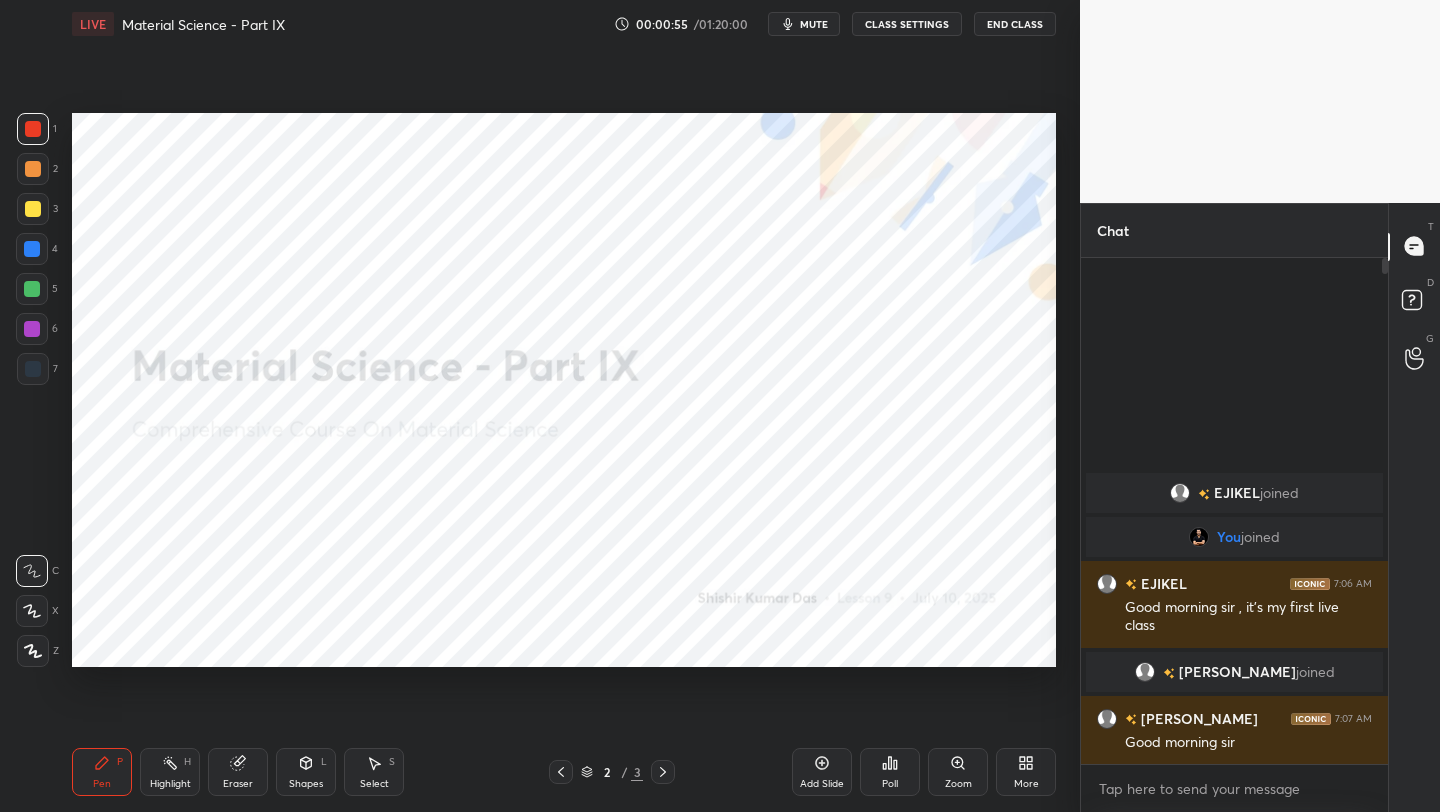 click at bounding box center (32, 329) 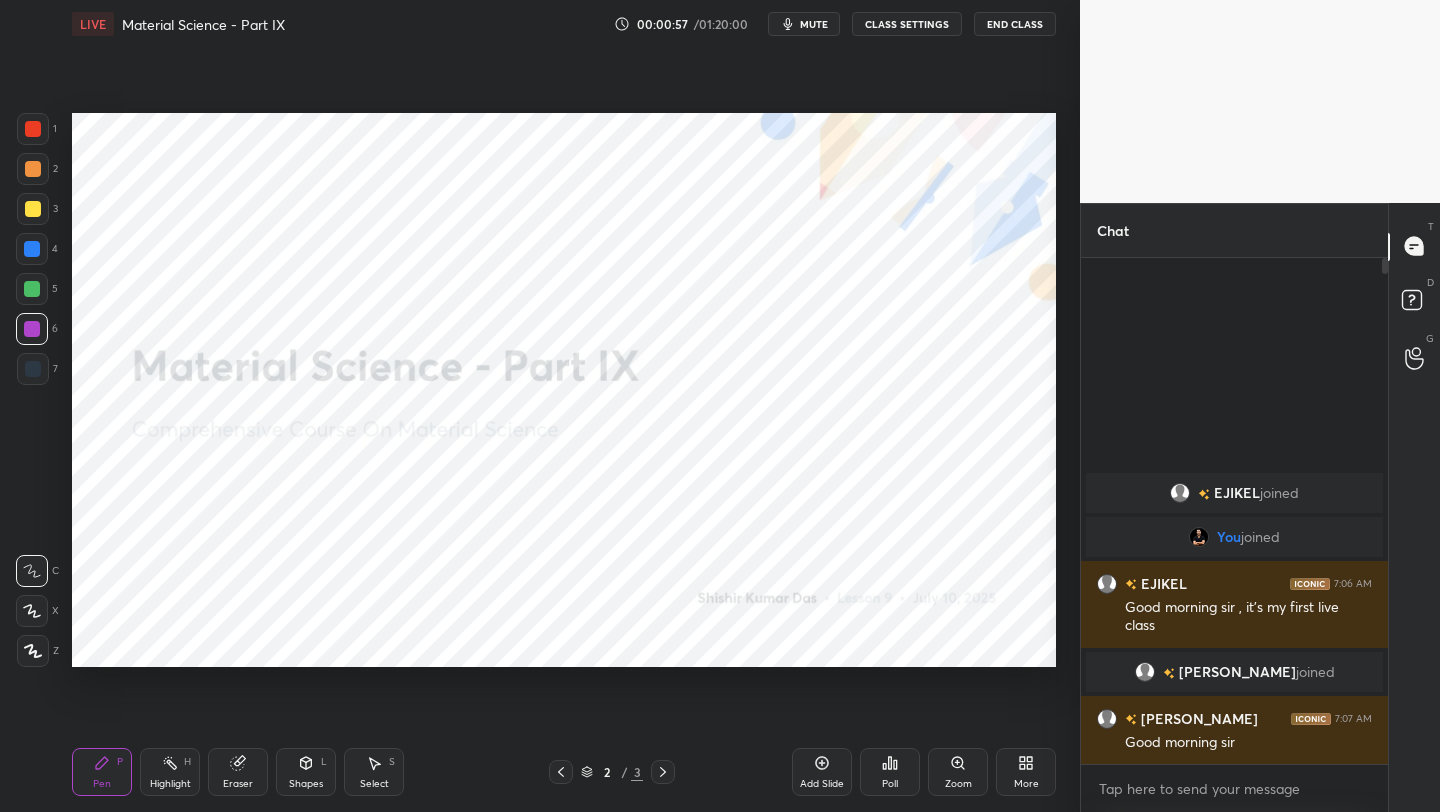 click 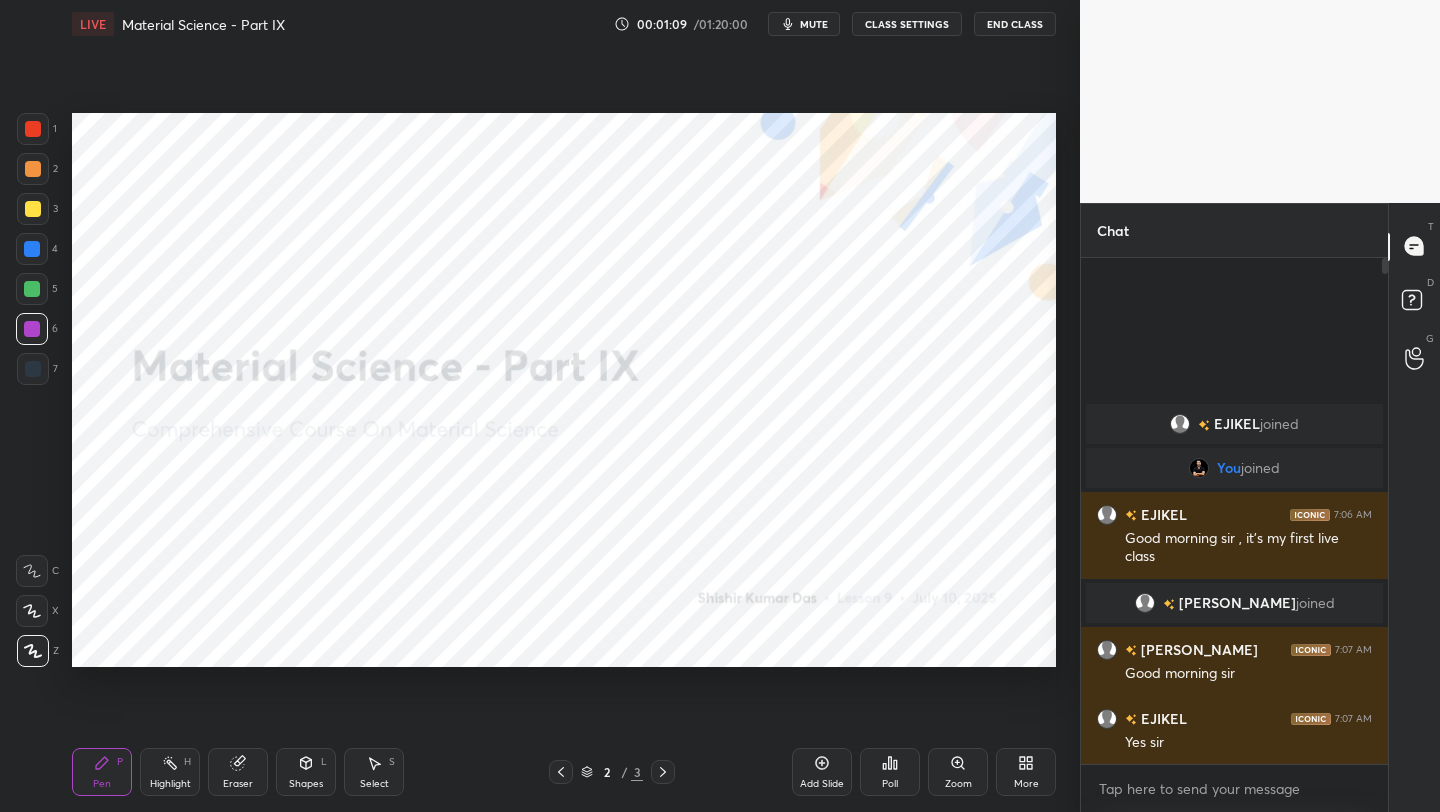 click 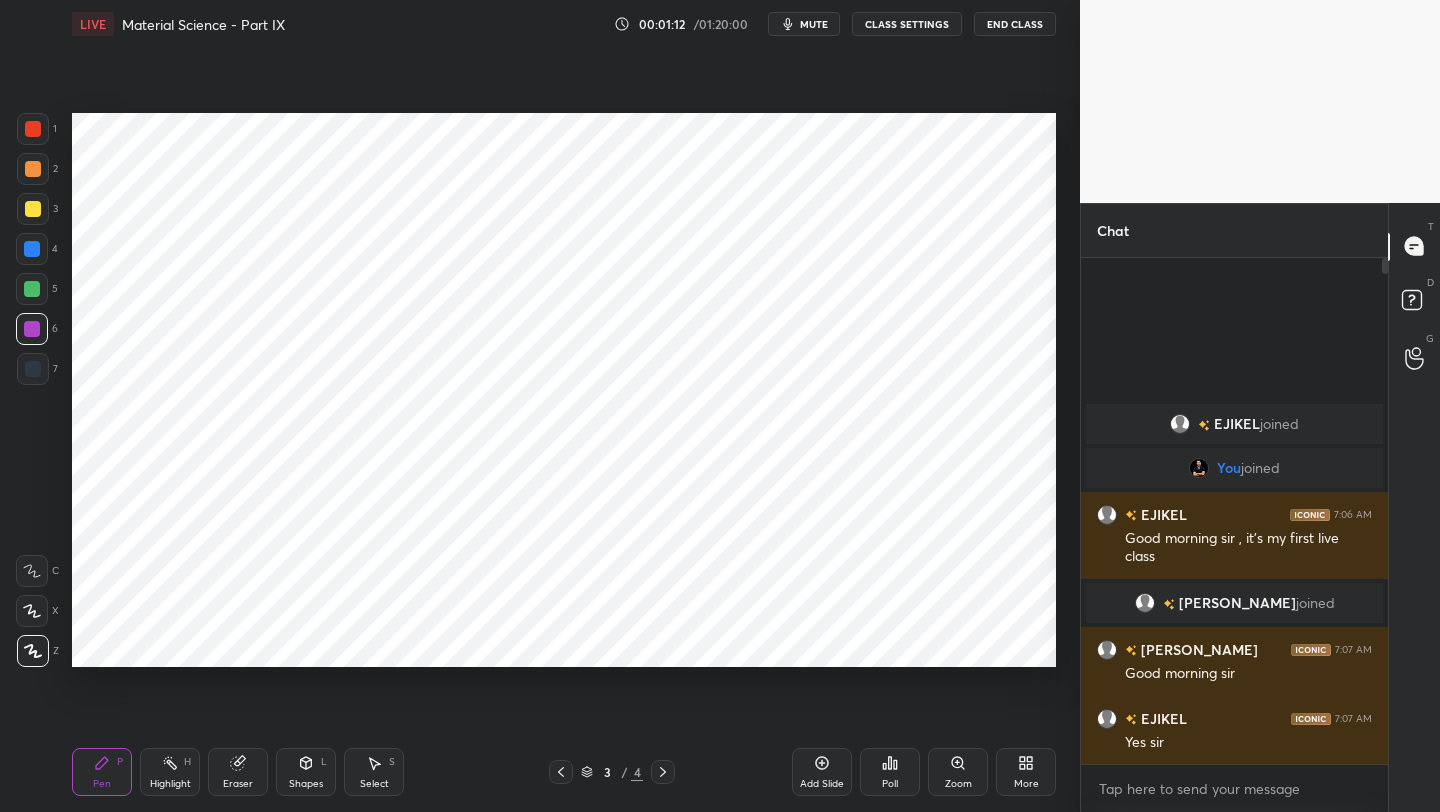 click on "1" at bounding box center (37, 129) 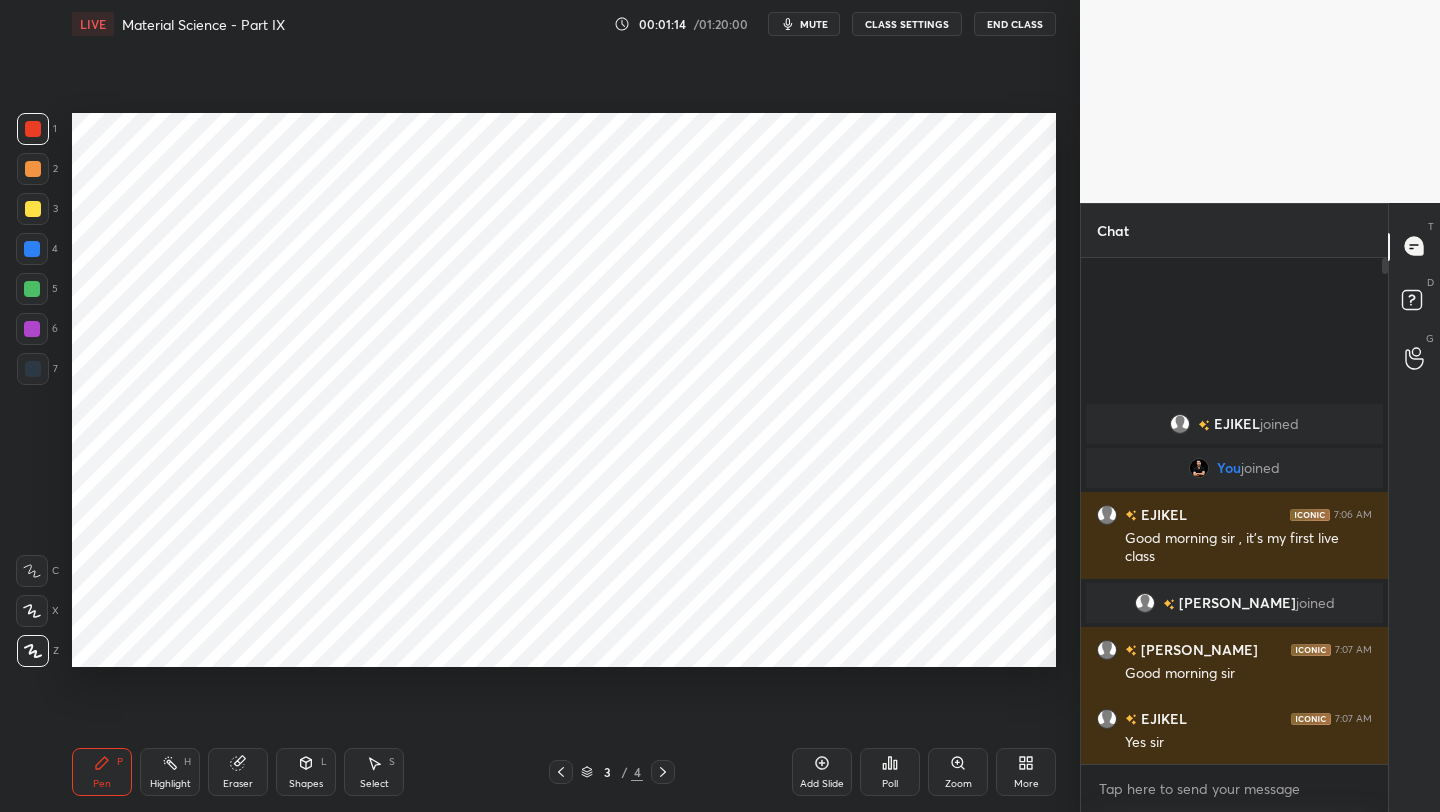 click at bounding box center [33, 369] 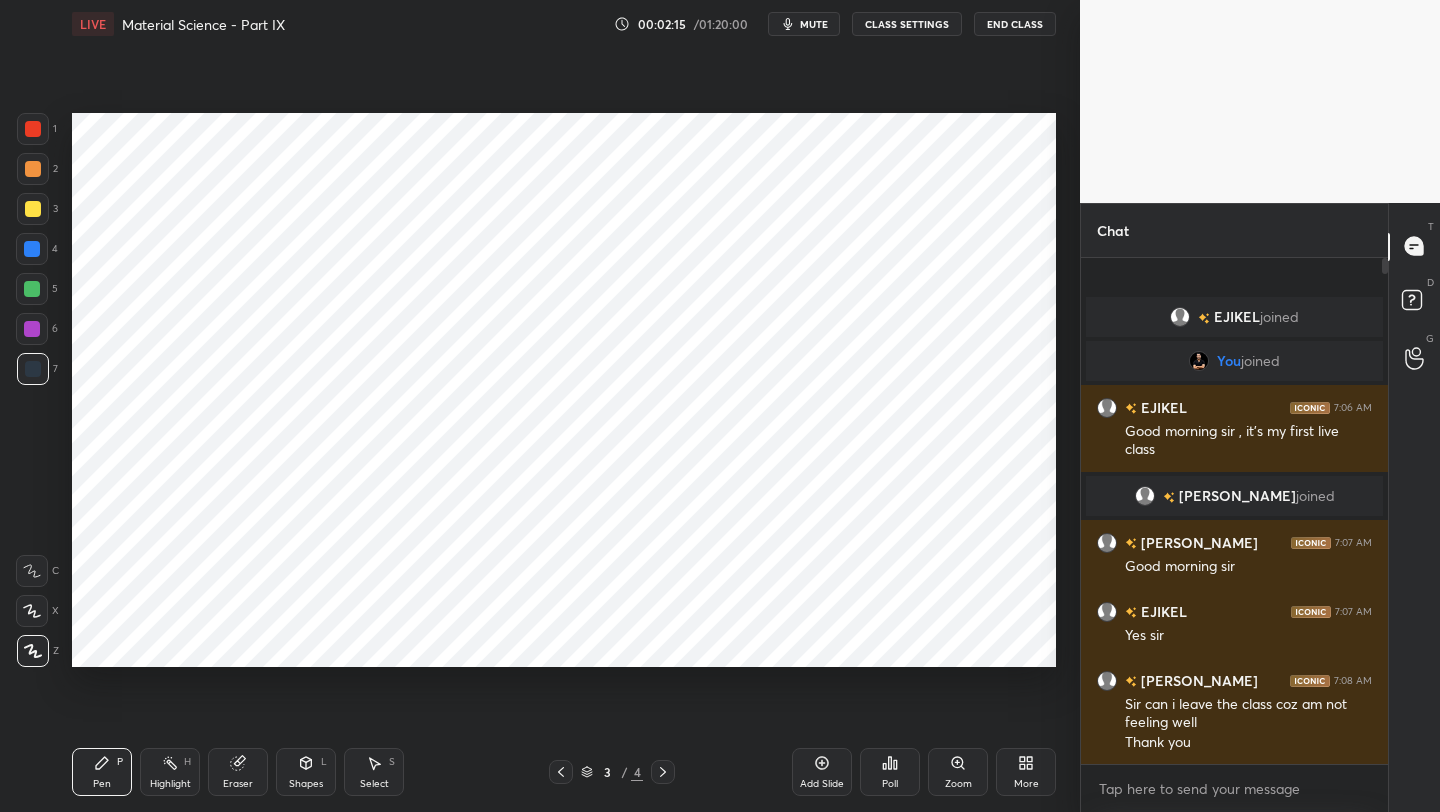 drag, startPoint x: 41, startPoint y: 325, endPoint x: 54, endPoint y: 312, distance: 18.384777 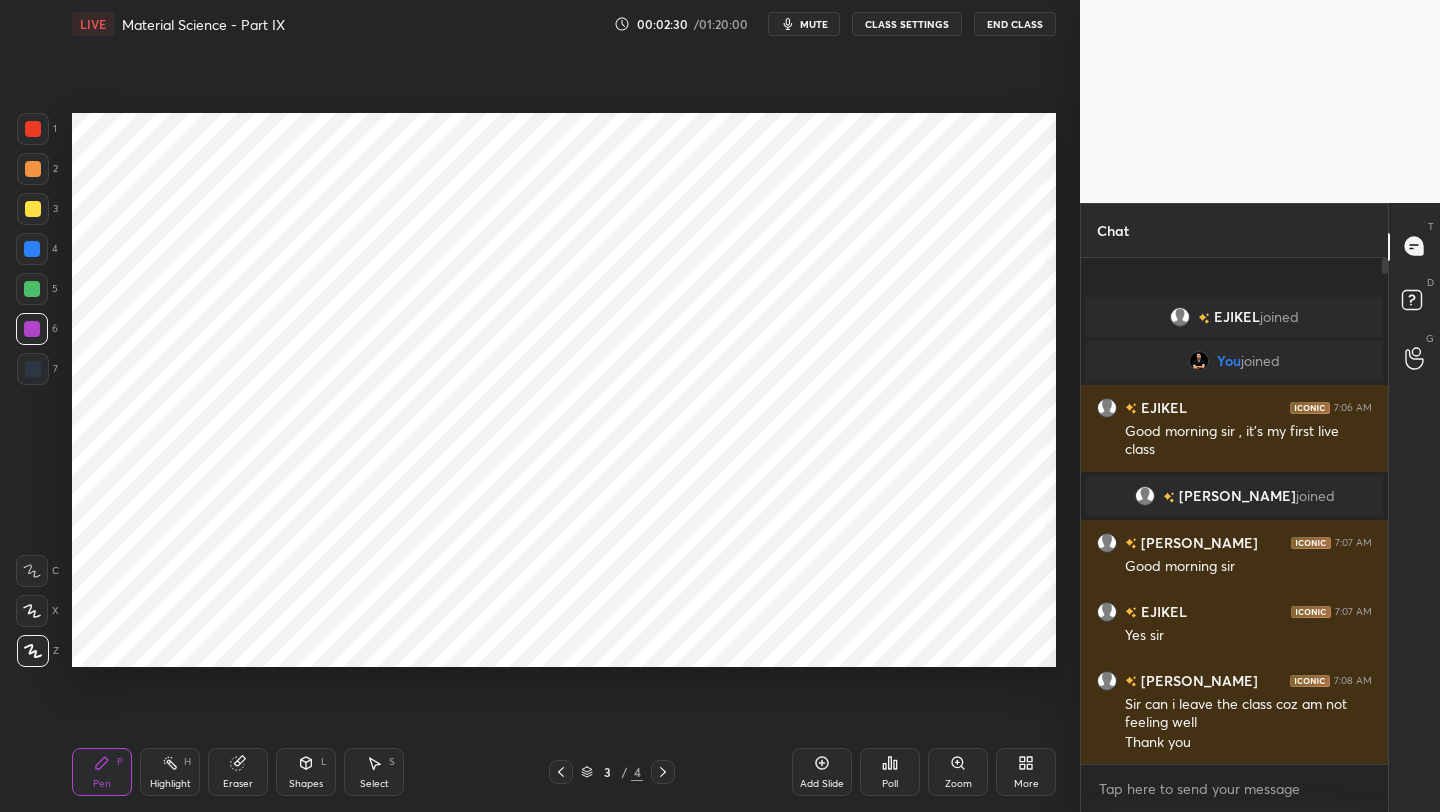 drag, startPoint x: 29, startPoint y: 253, endPoint x: 49, endPoint y: 252, distance: 20.024984 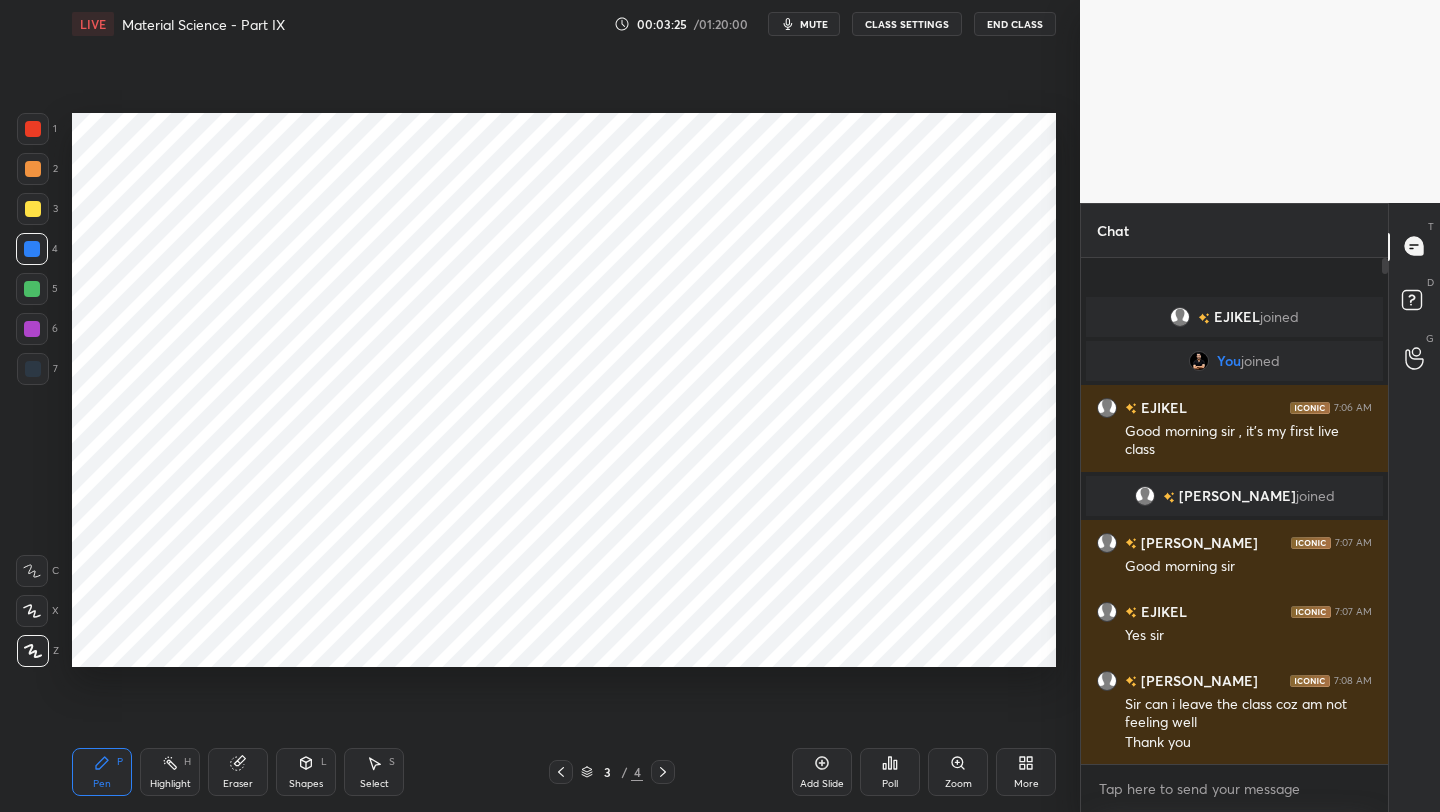 drag, startPoint x: 32, startPoint y: 326, endPoint x: 71, endPoint y: 323, distance: 39.115215 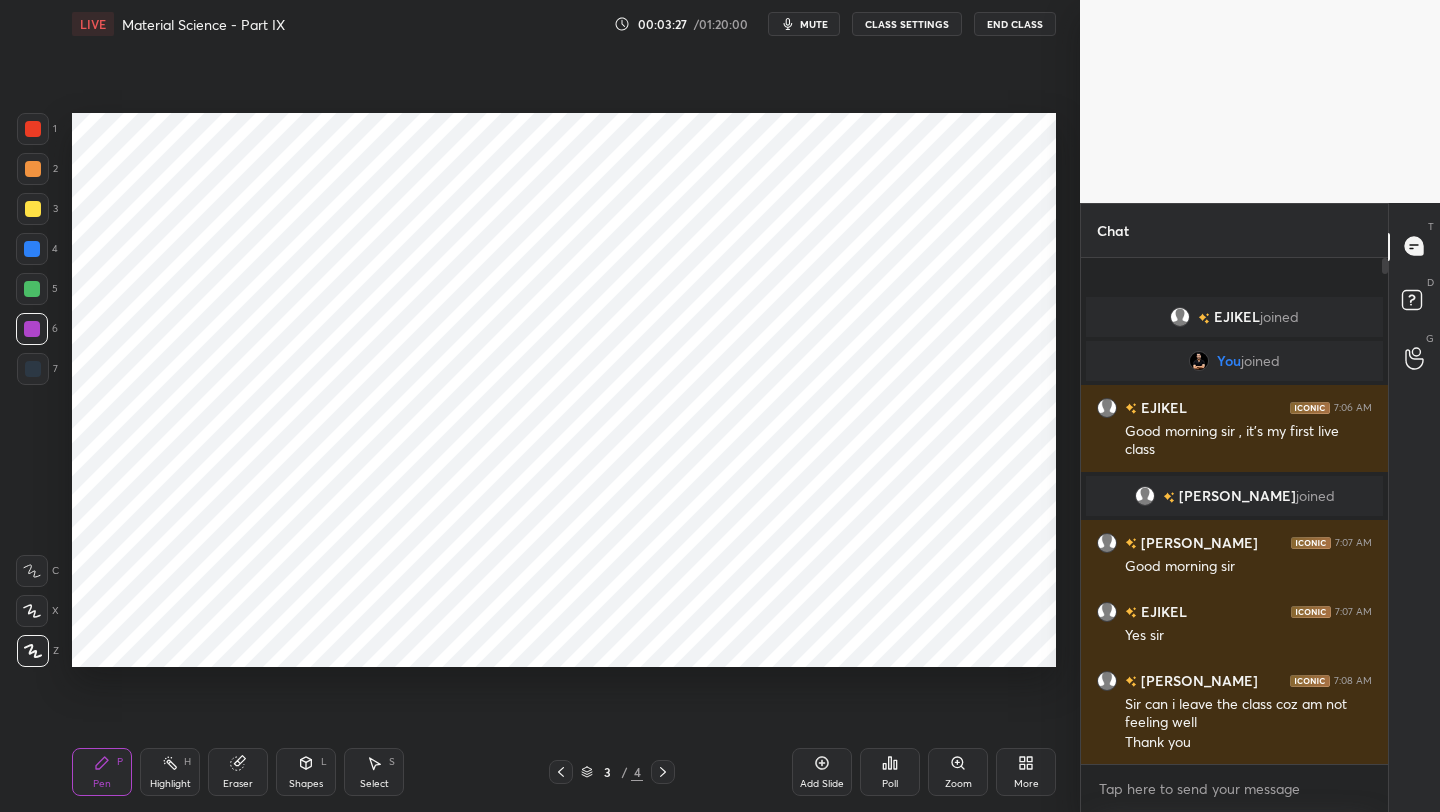 click at bounding box center (33, 369) 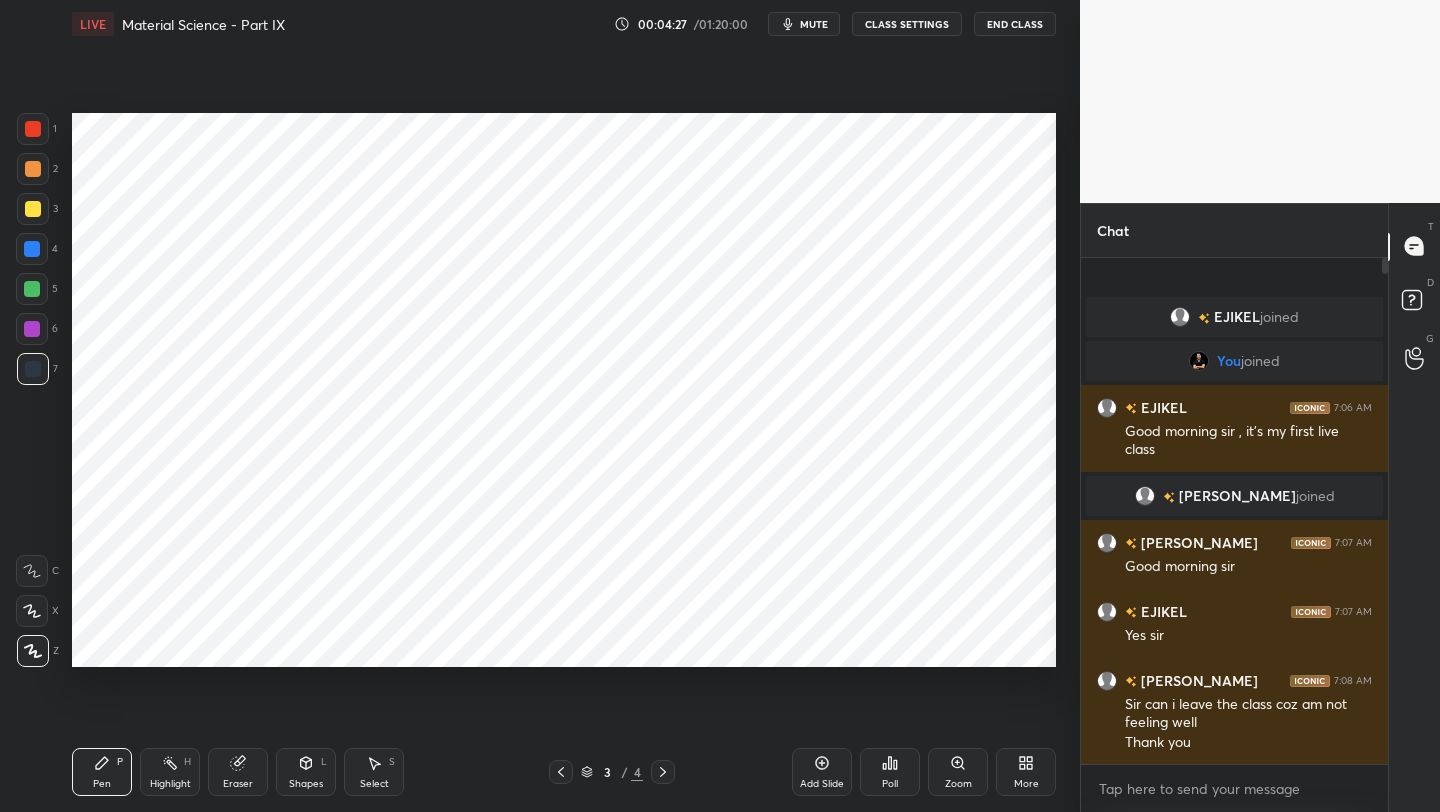 click on "Add Slide" at bounding box center [822, 772] 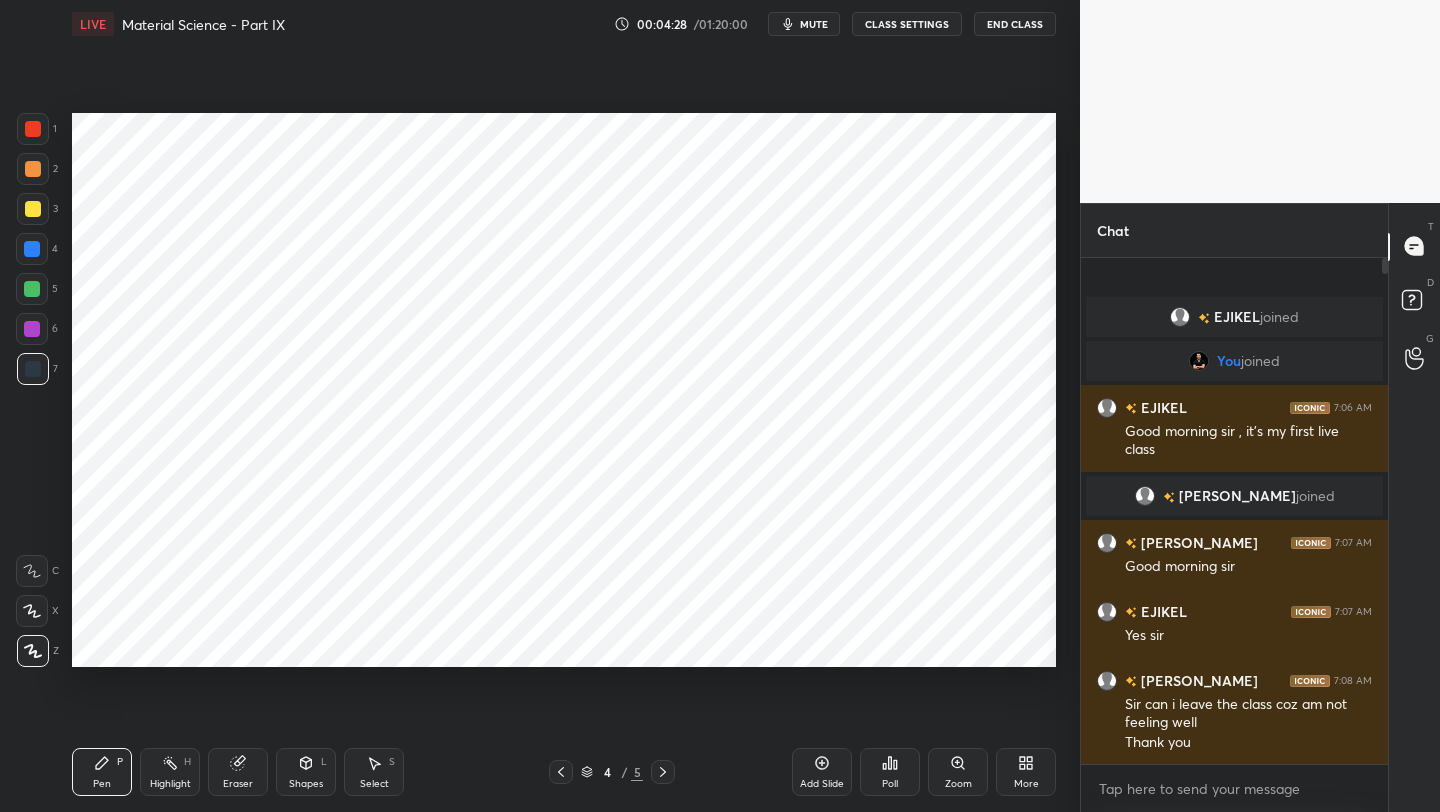 click 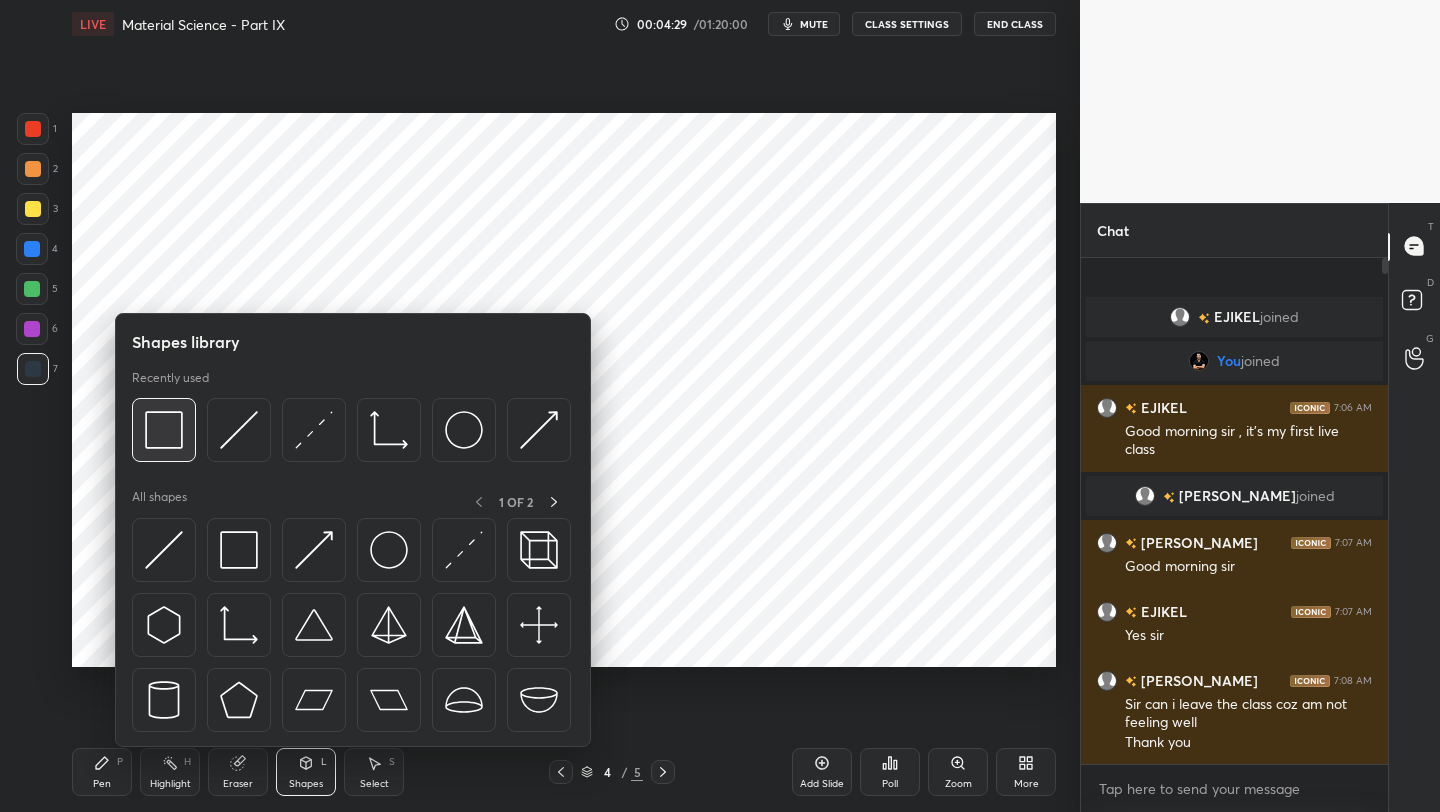 click at bounding box center (164, 430) 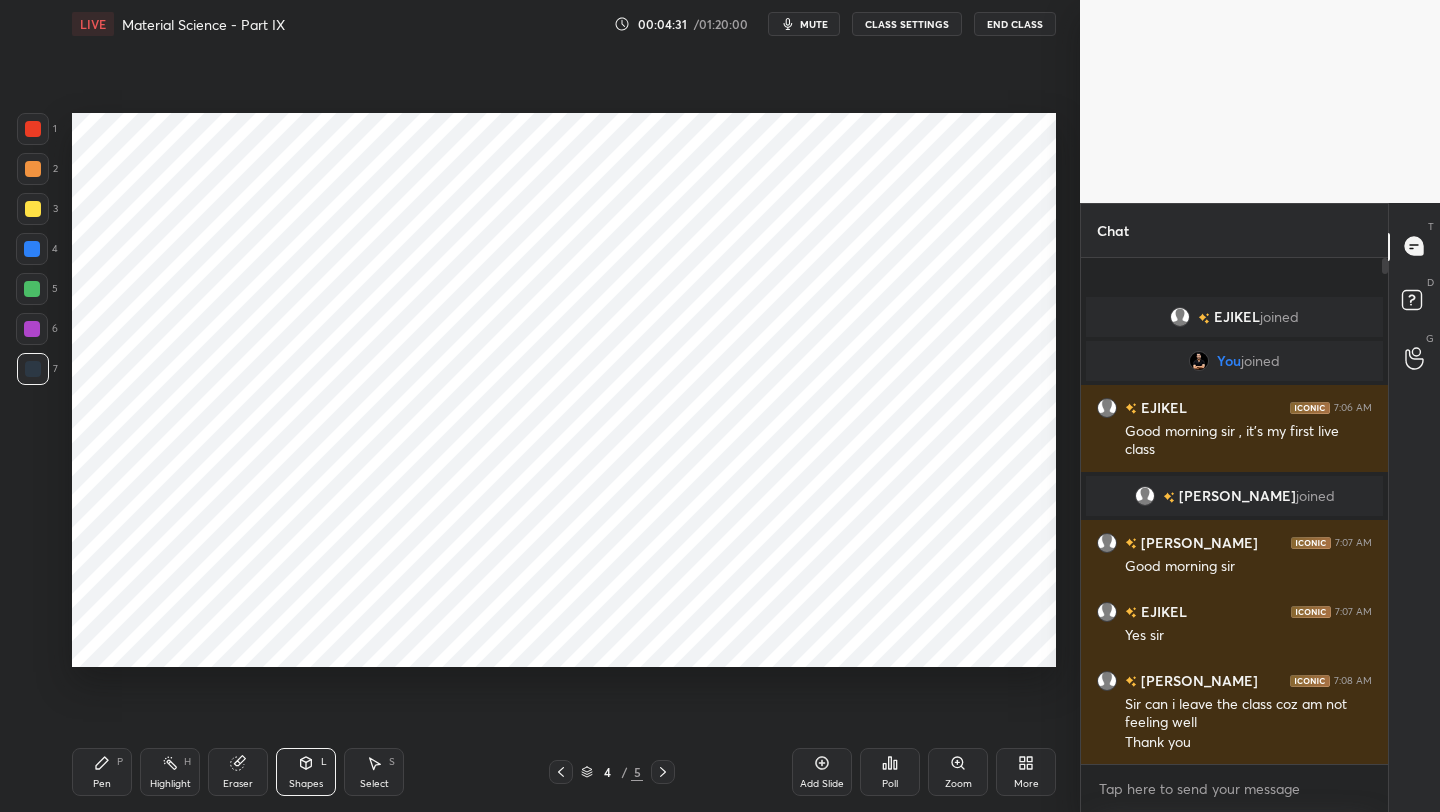 click 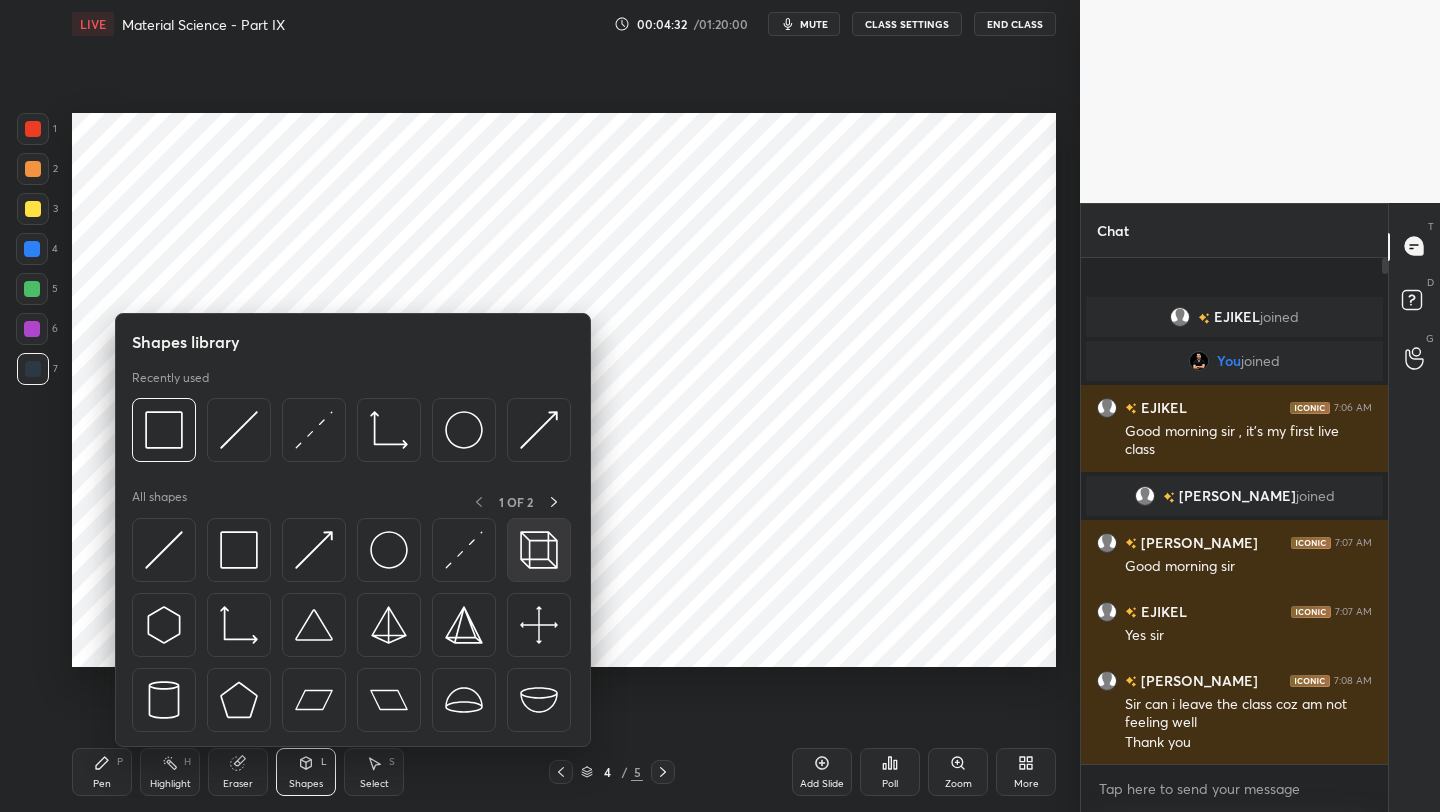 click at bounding box center [539, 550] 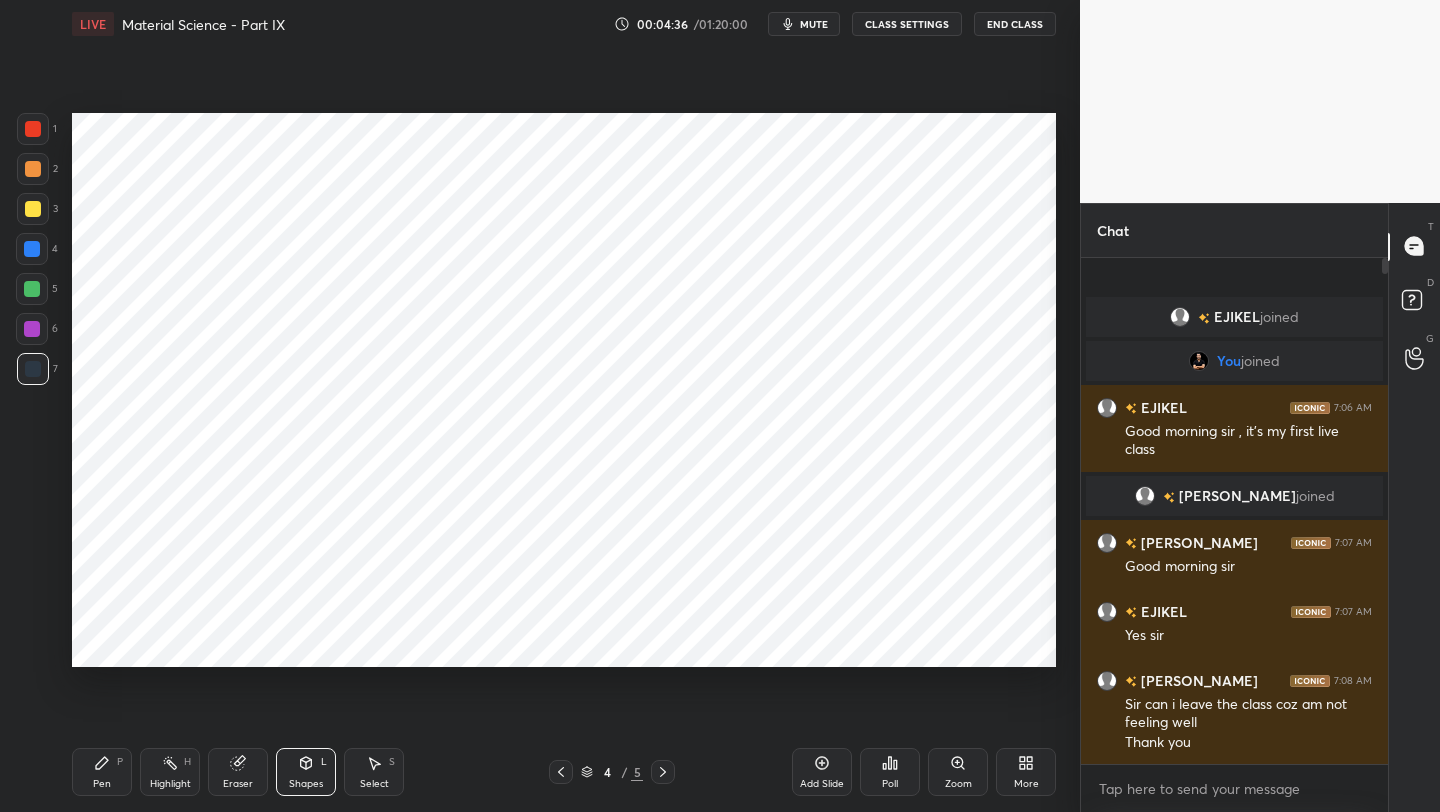 click on "Shapes L" at bounding box center (306, 772) 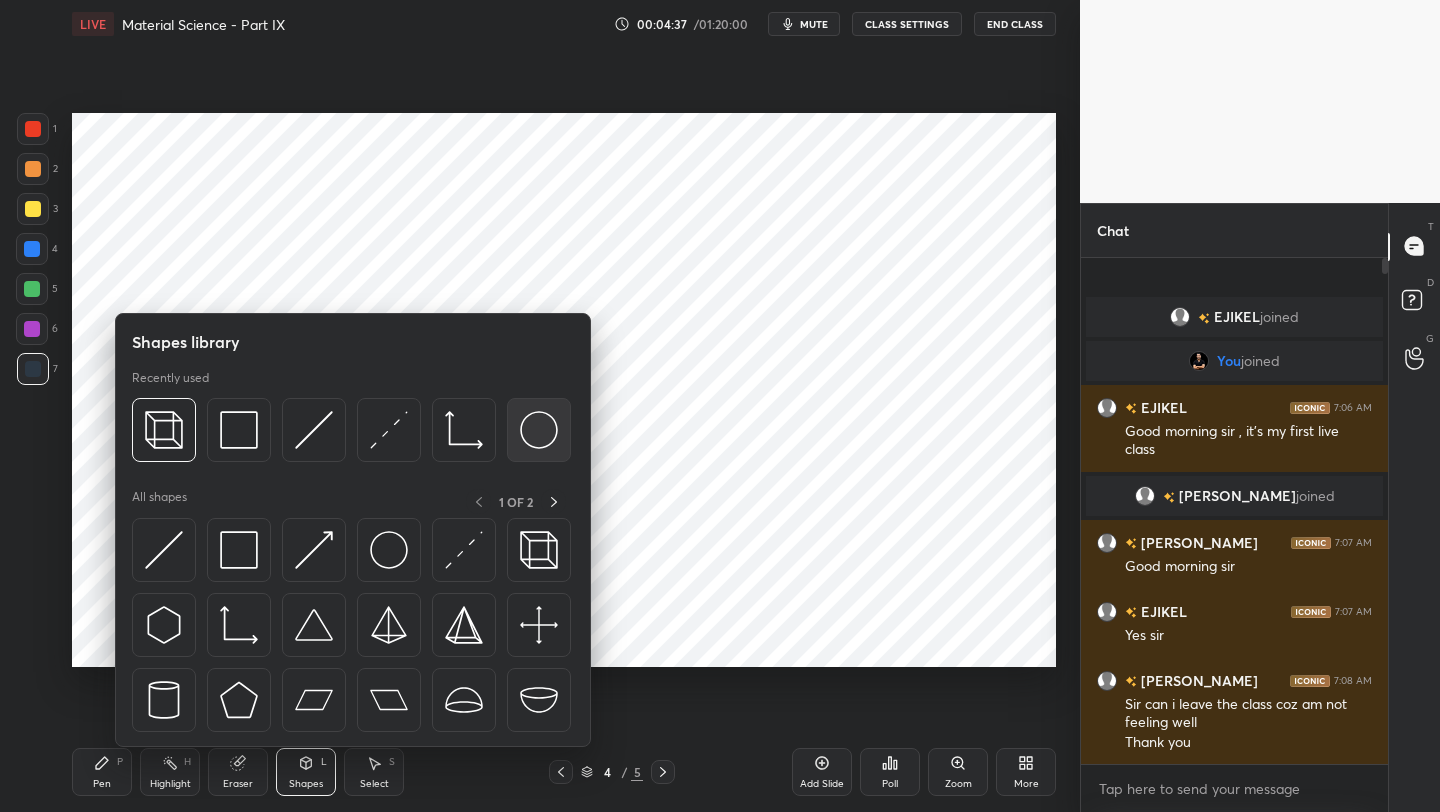 click at bounding box center (539, 430) 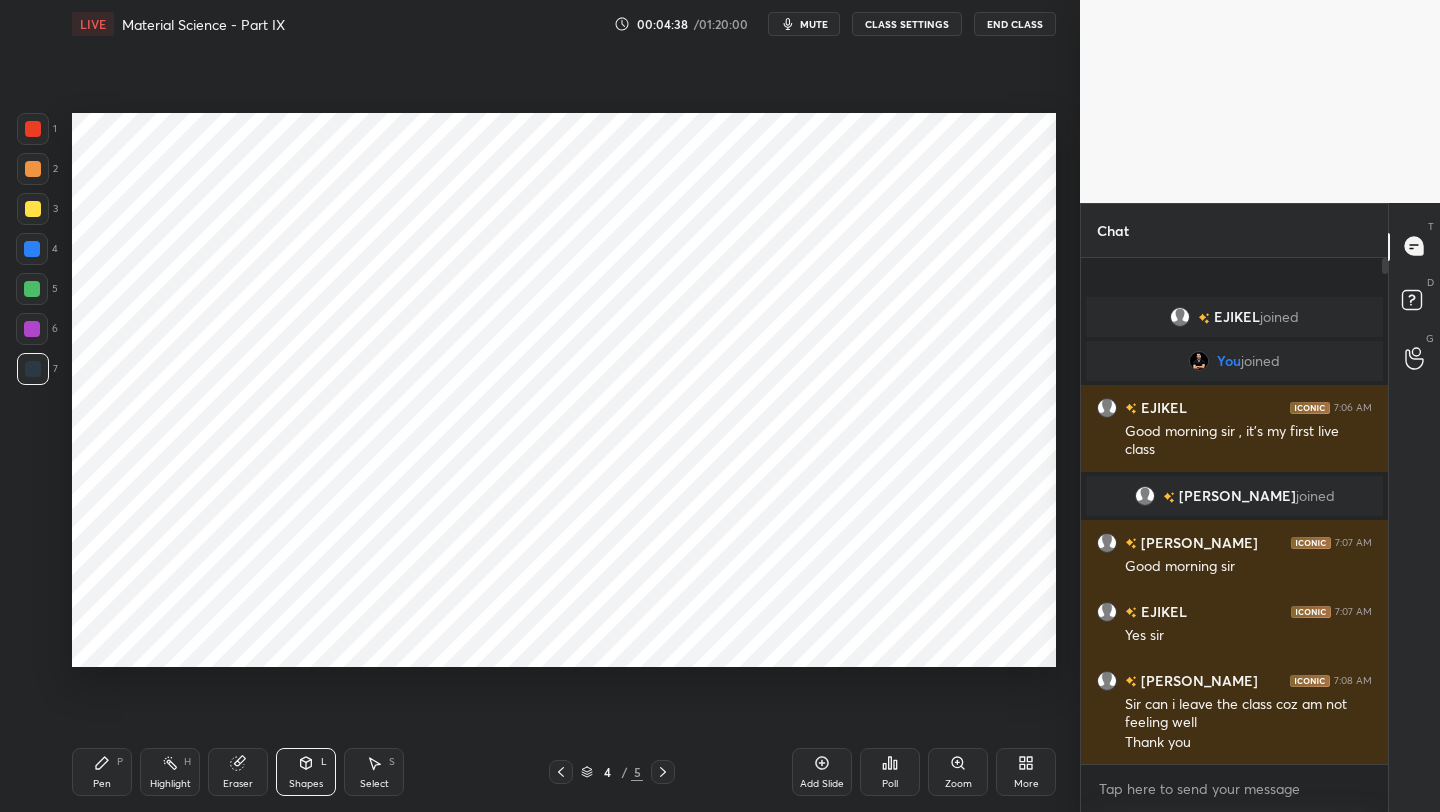 click at bounding box center (33, 129) 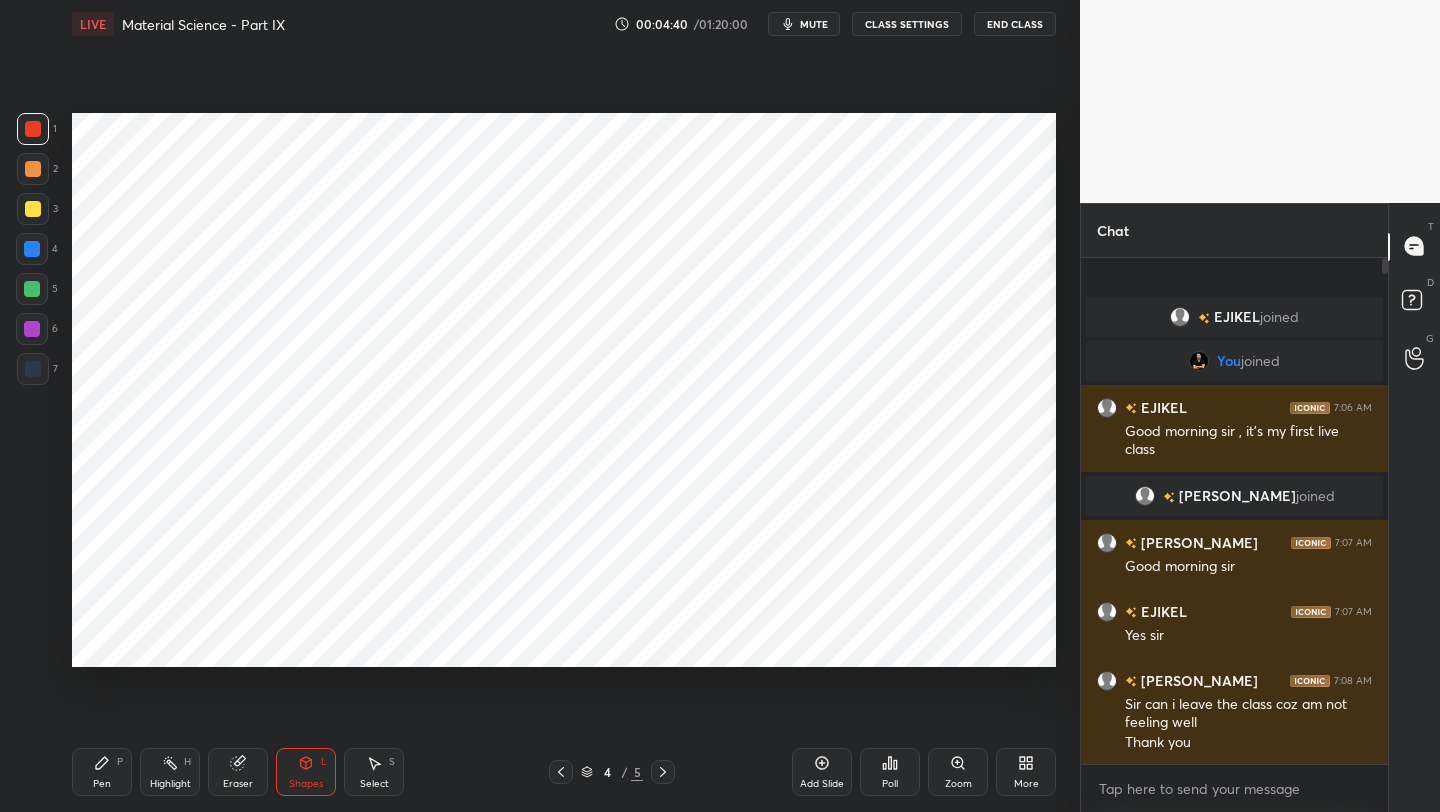 click on "Shapes L" at bounding box center [306, 772] 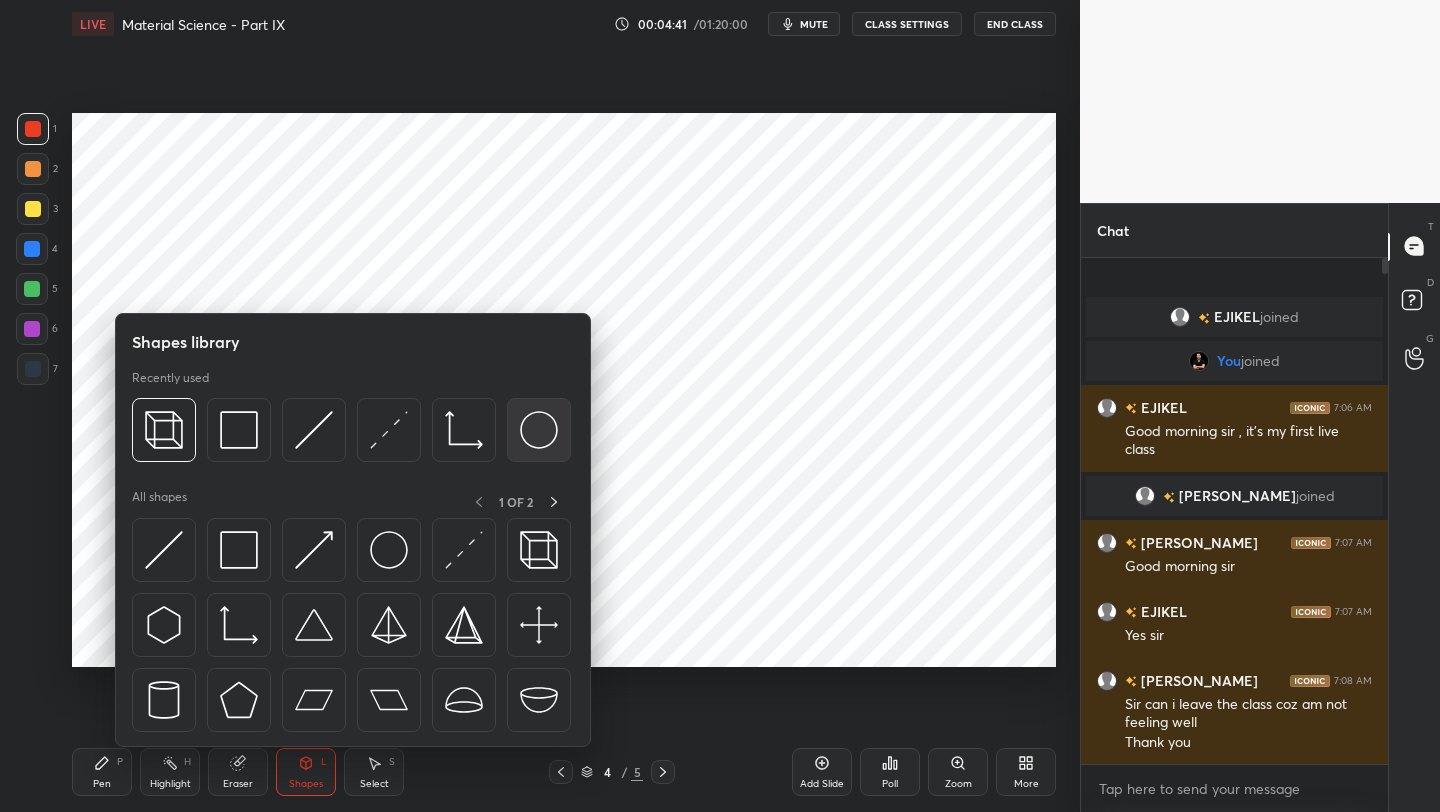 click at bounding box center (539, 430) 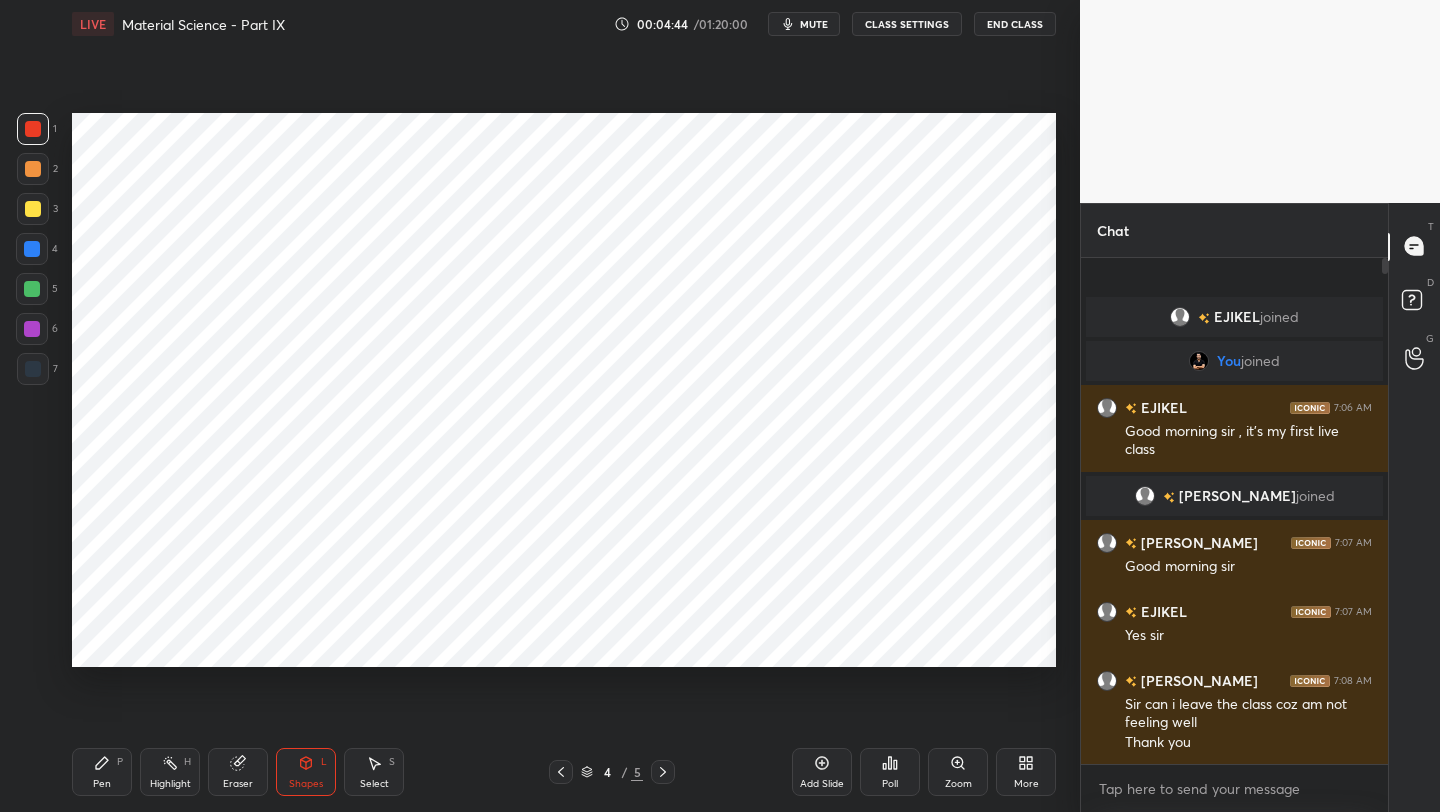 click at bounding box center (32, 249) 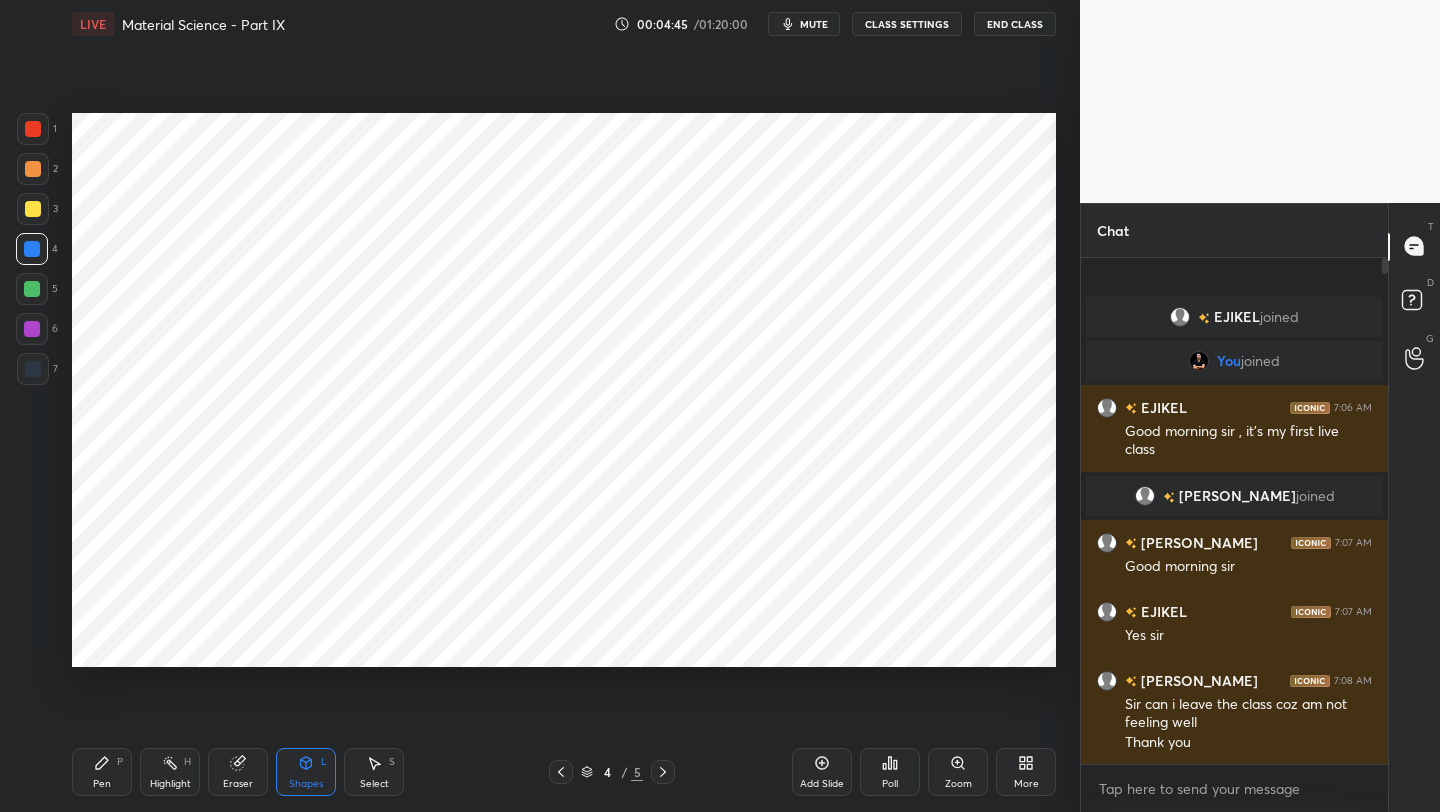 drag, startPoint x: 304, startPoint y: 761, endPoint x: 309, endPoint y: 748, distance: 13.928389 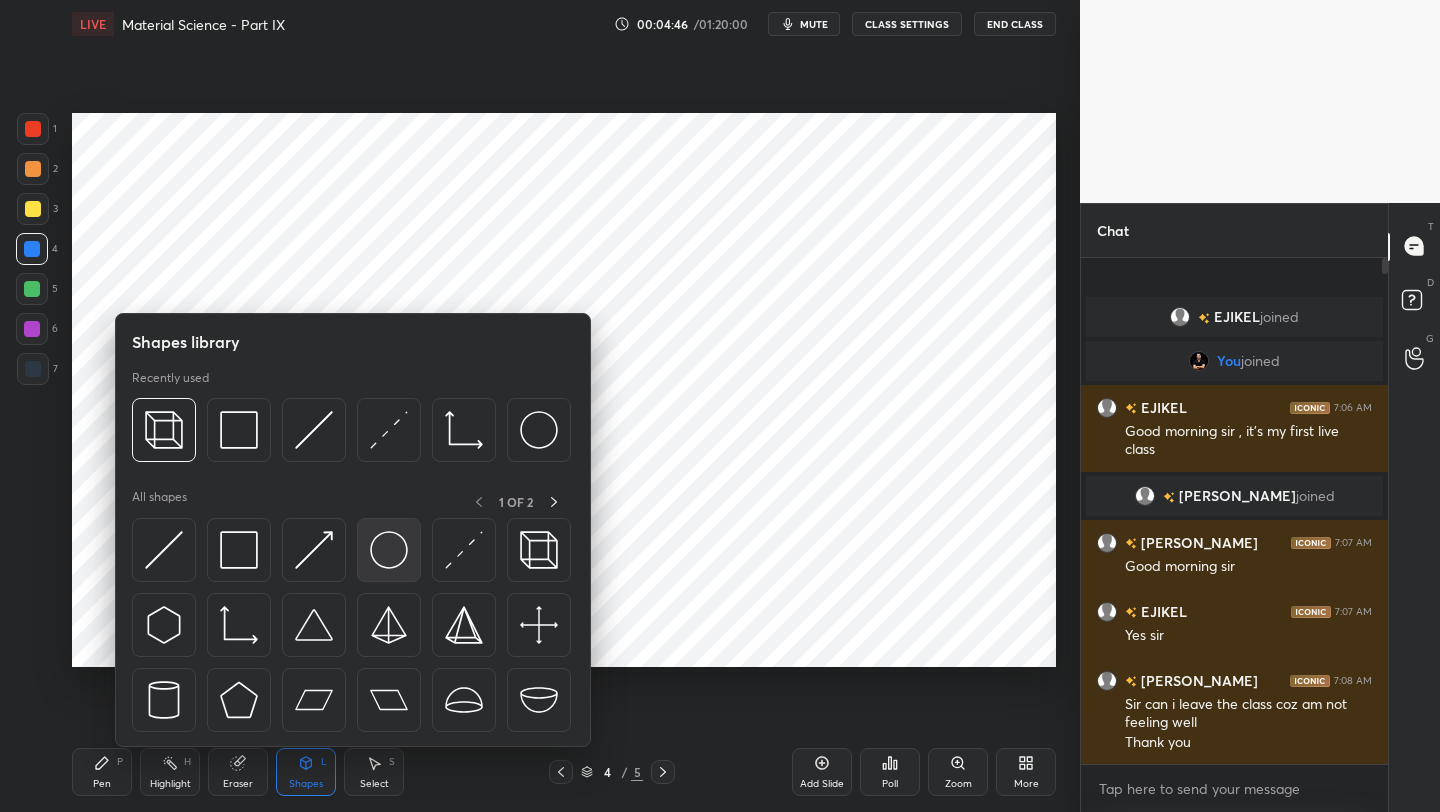 click at bounding box center (389, 550) 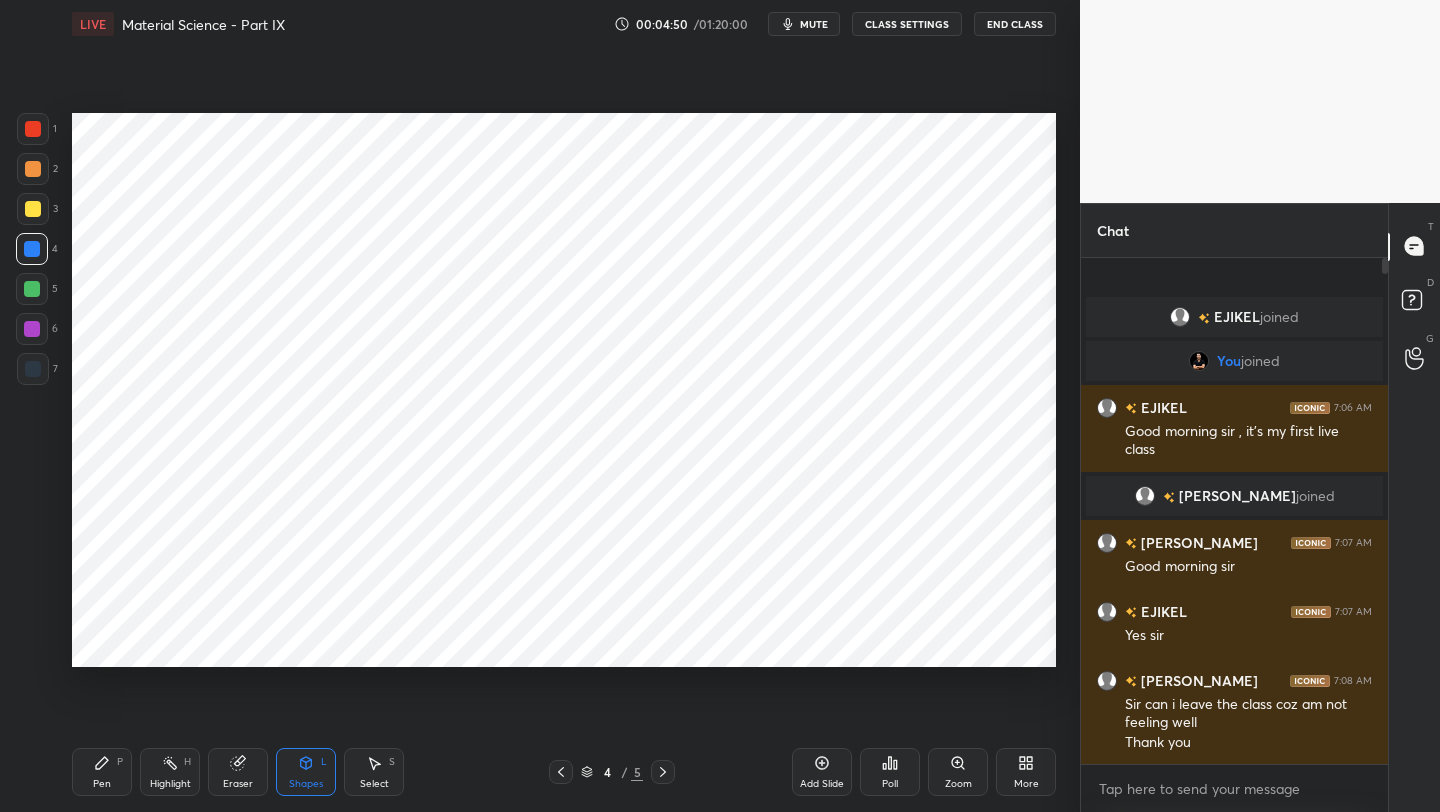 click on "Select S" at bounding box center [374, 772] 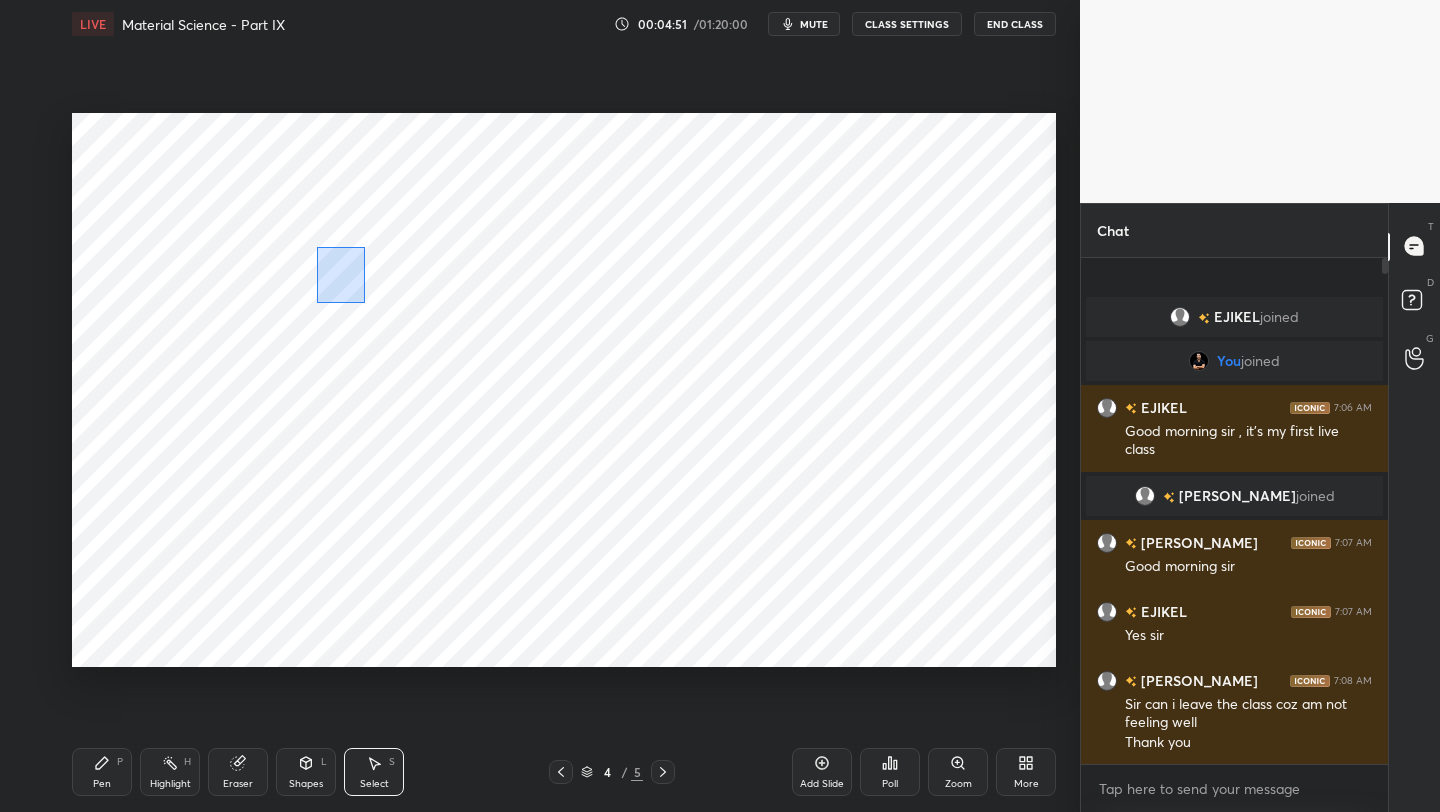 drag, startPoint x: 319, startPoint y: 250, endPoint x: 365, endPoint y: 302, distance: 69.426216 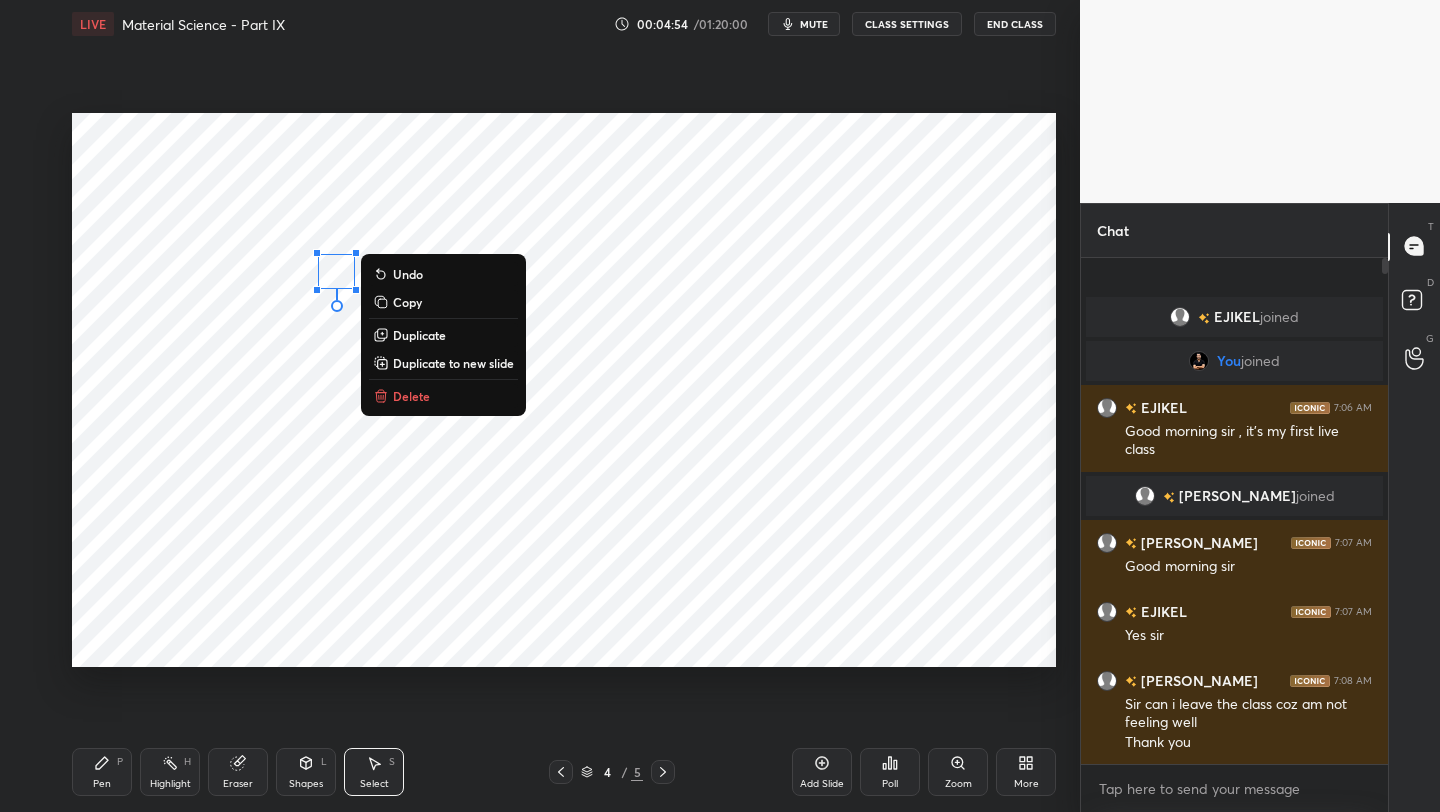 click on "Duplicate" at bounding box center [419, 335] 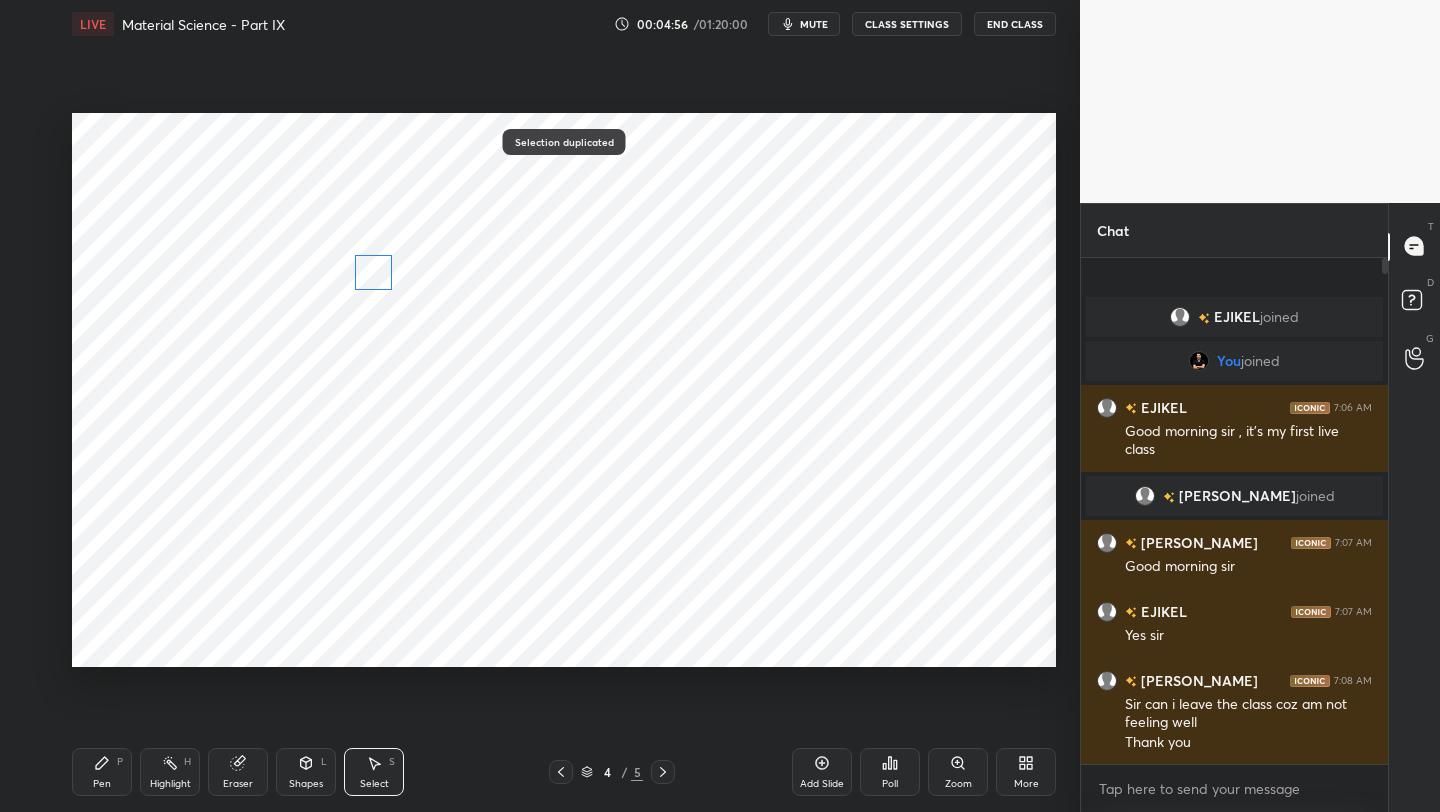 drag, startPoint x: 360, startPoint y: 292, endPoint x: 377, endPoint y: 270, distance: 27.802877 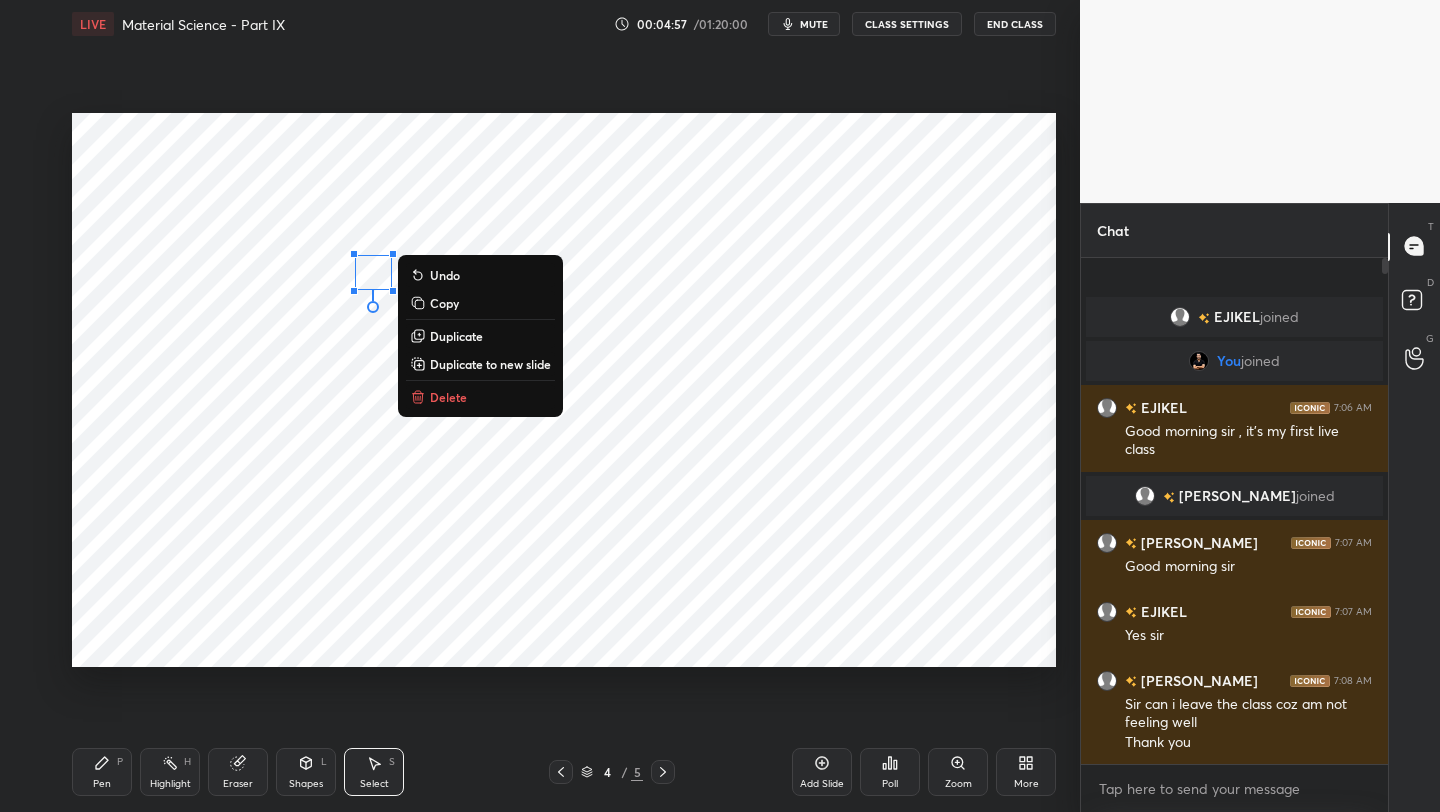 click on "Duplicate" at bounding box center (456, 336) 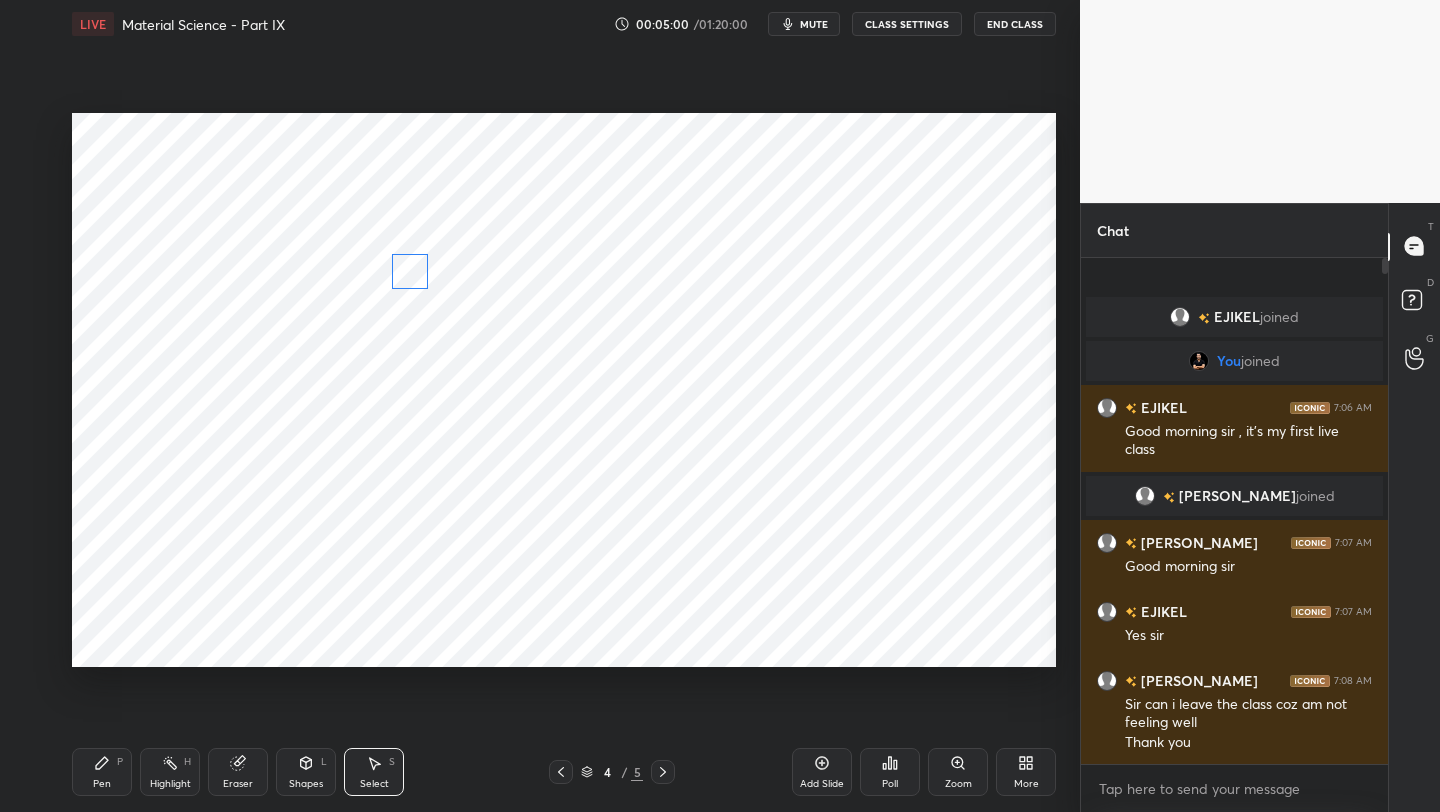 drag, startPoint x: 409, startPoint y: 296, endPoint x: 420, endPoint y: 272, distance: 26.400757 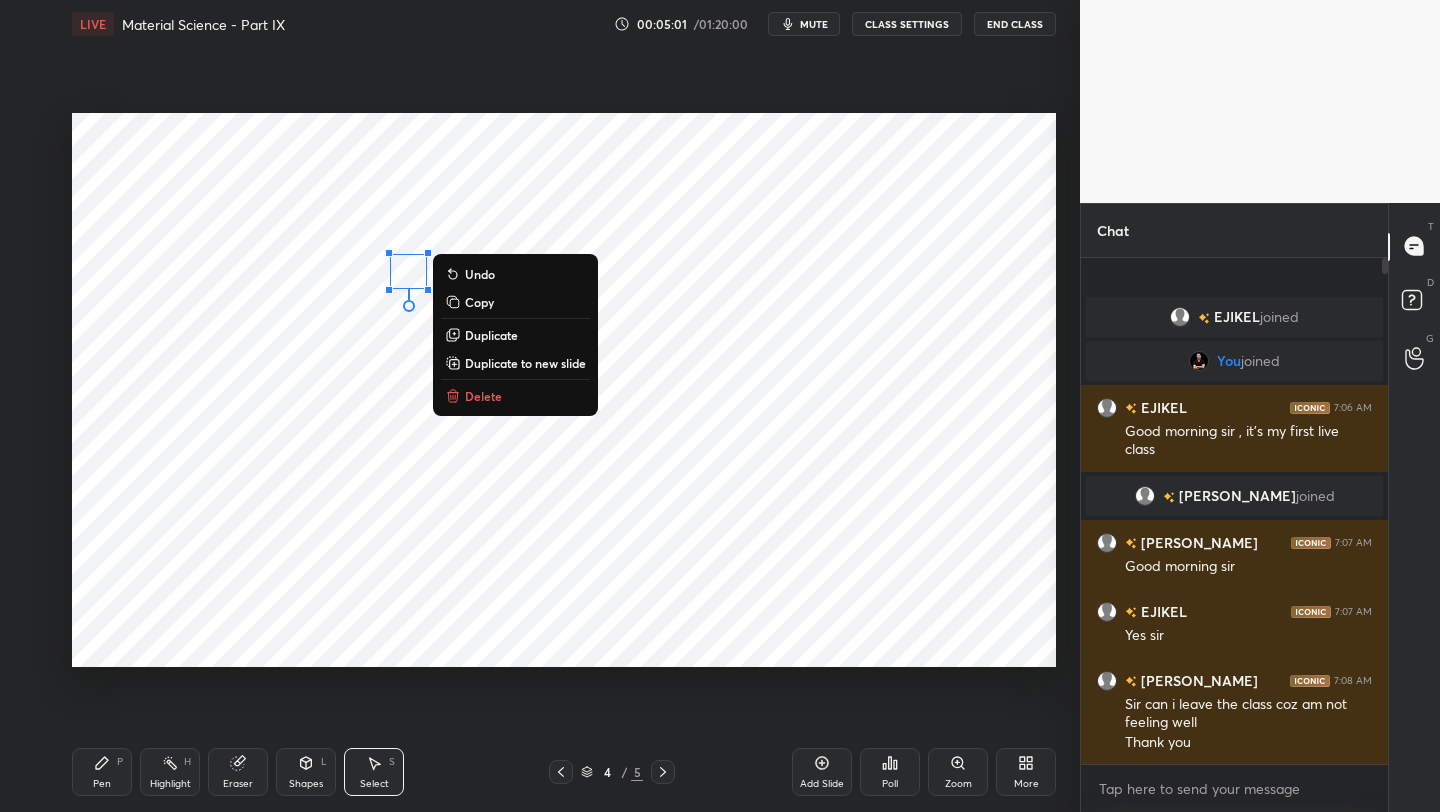 click on "Duplicate" at bounding box center [491, 335] 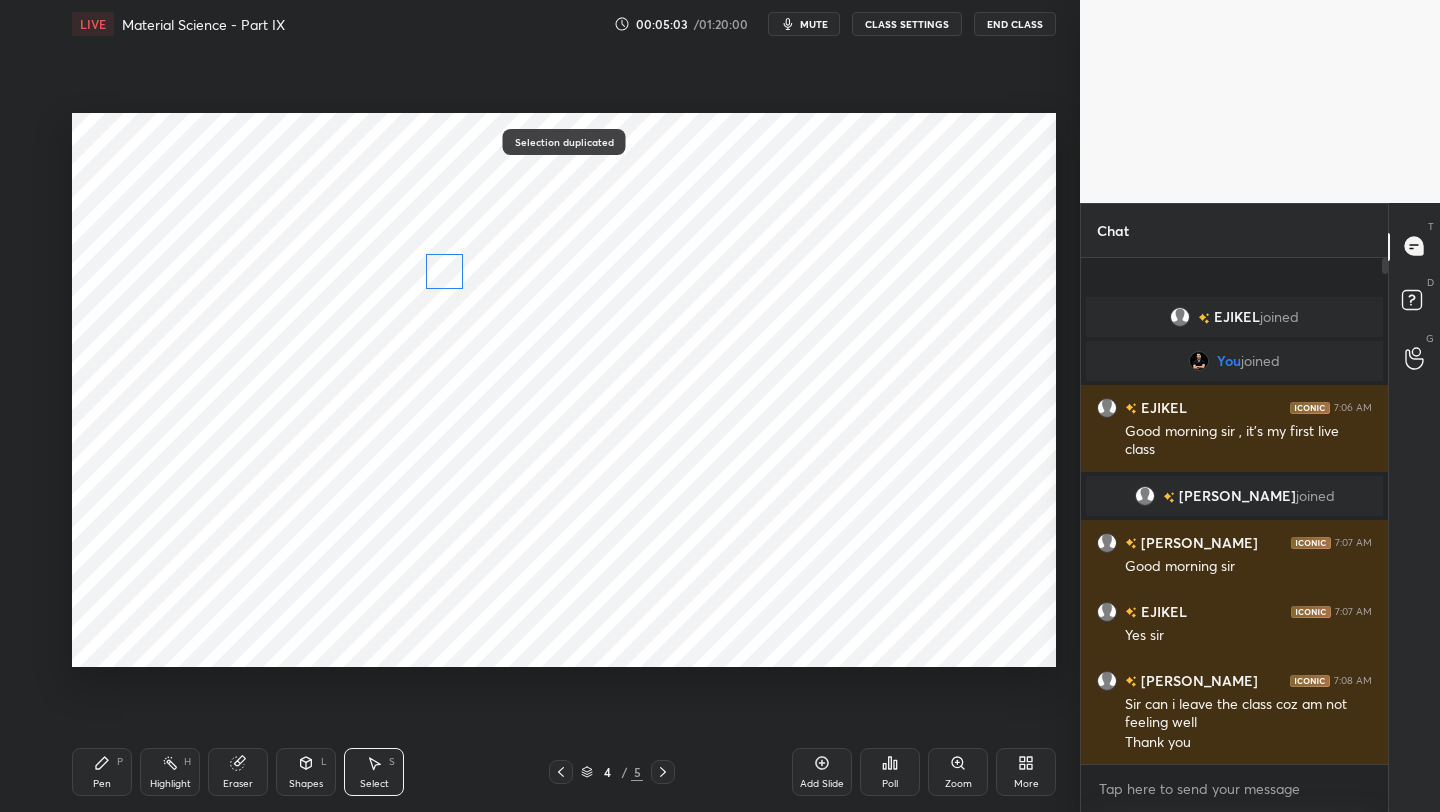 drag, startPoint x: 429, startPoint y: 293, endPoint x: 445, endPoint y: 269, distance: 28.84441 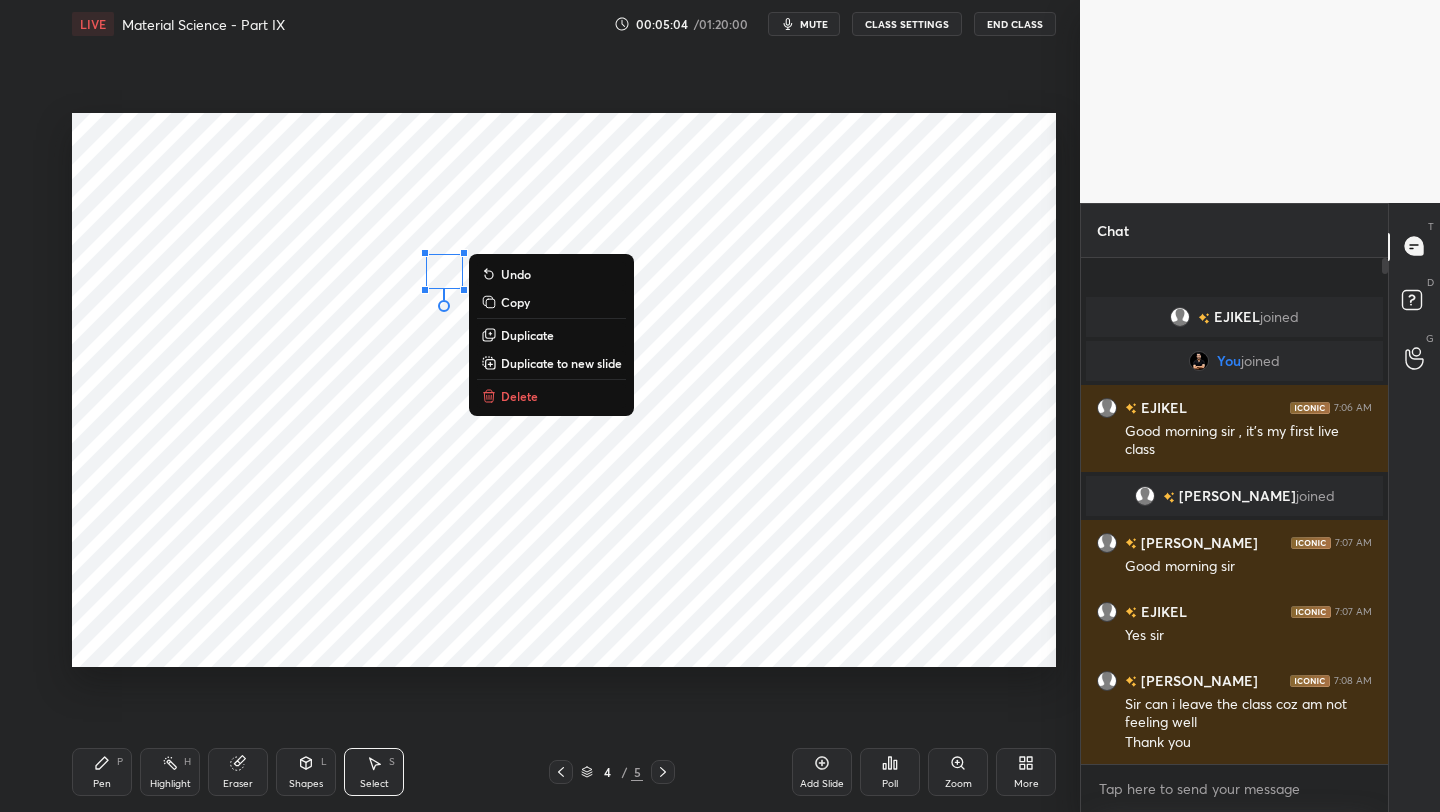 click on "Duplicate" at bounding box center (551, 335) 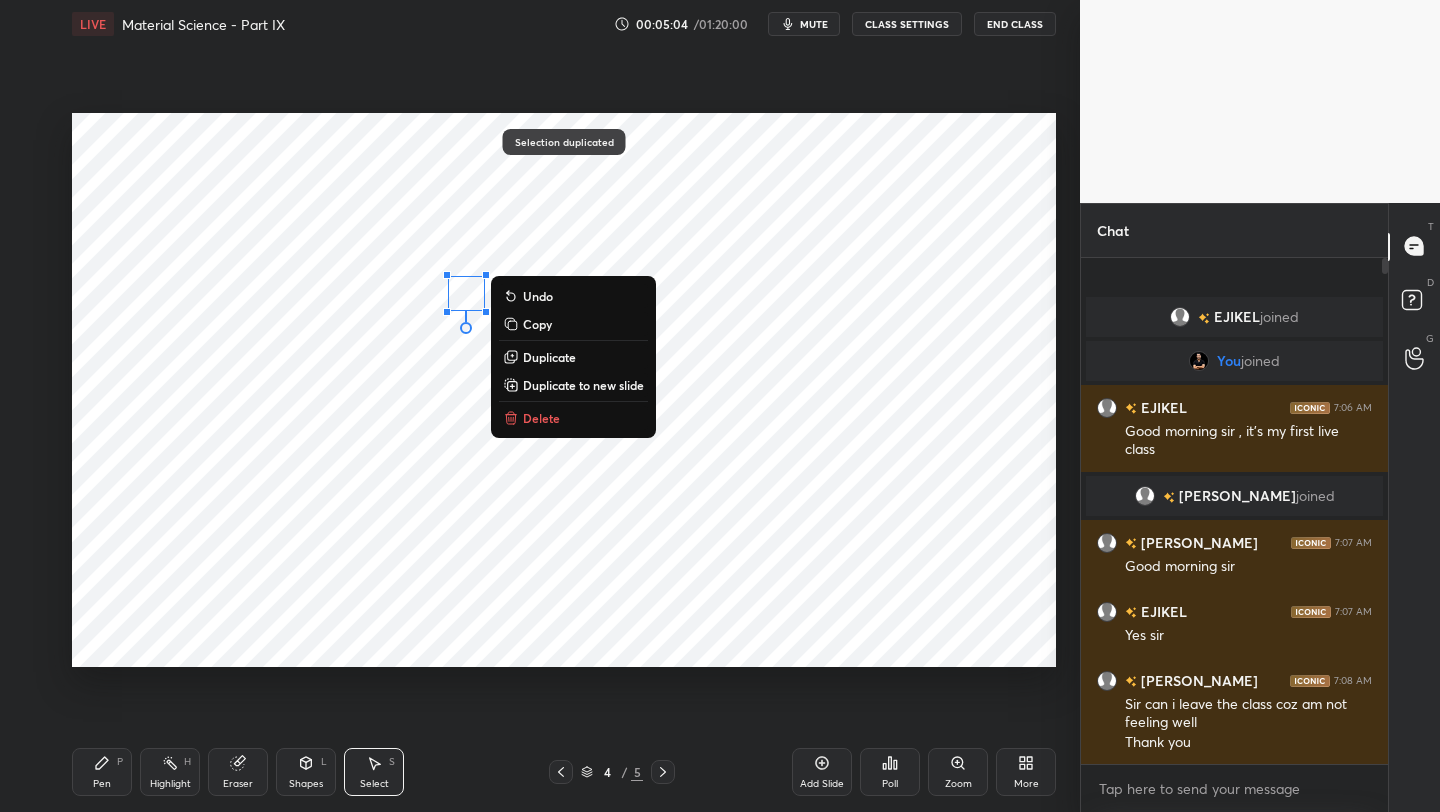 click on "0 ° Undo Copy Duplicate Duplicate to new slide Delete" at bounding box center [564, 390] 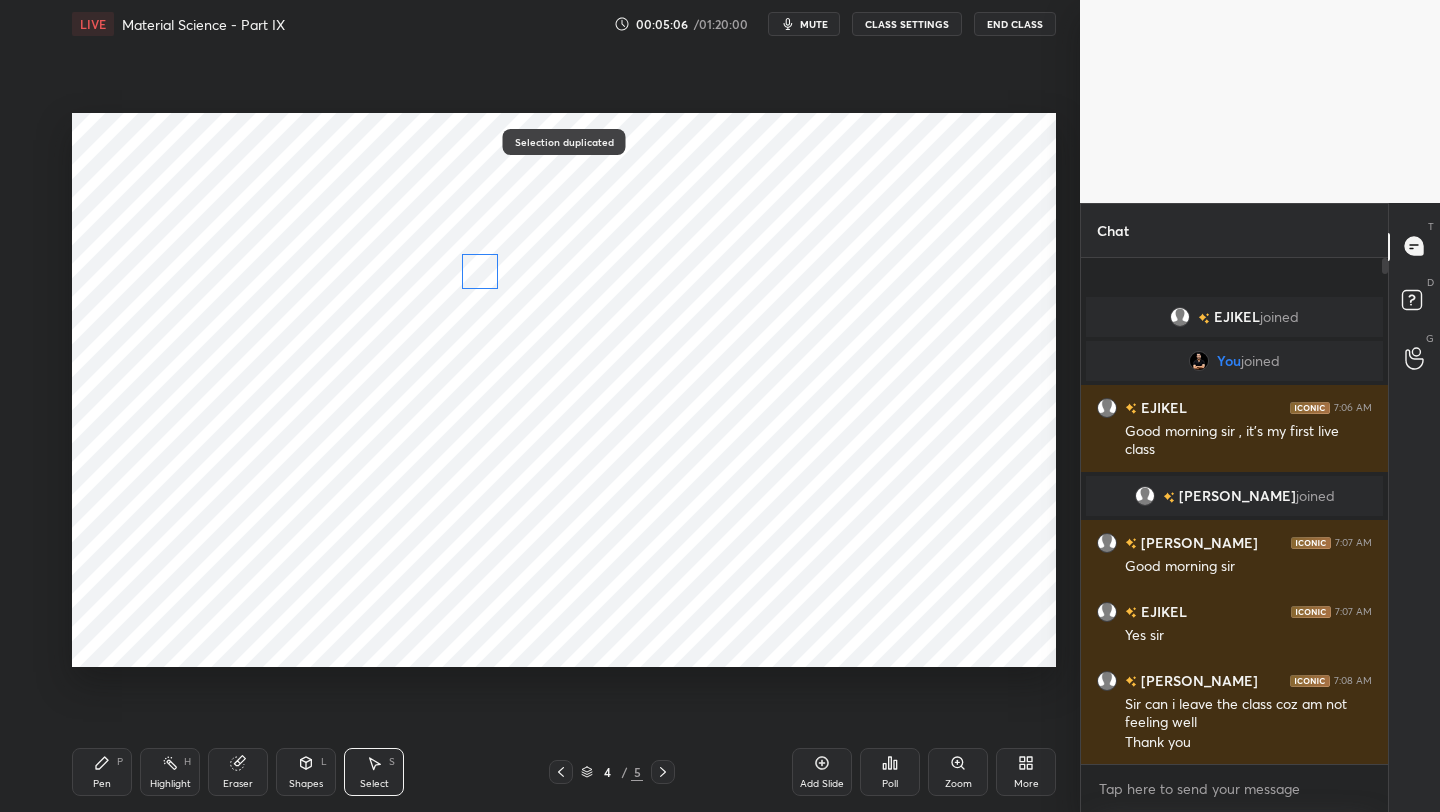 drag, startPoint x: 478, startPoint y: 277, endPoint x: 486, endPoint y: 258, distance: 20.615528 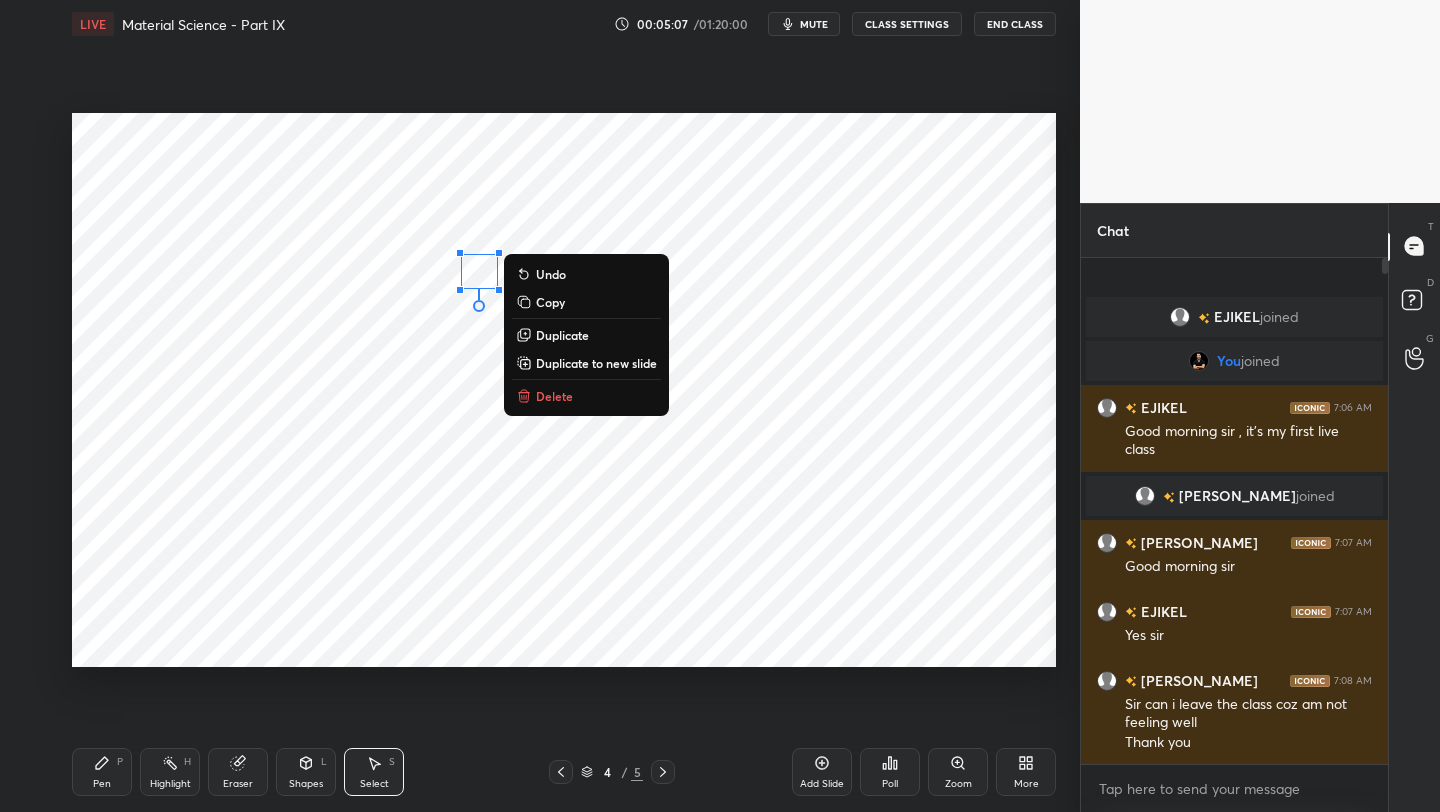 click on "Duplicate" at bounding box center (562, 335) 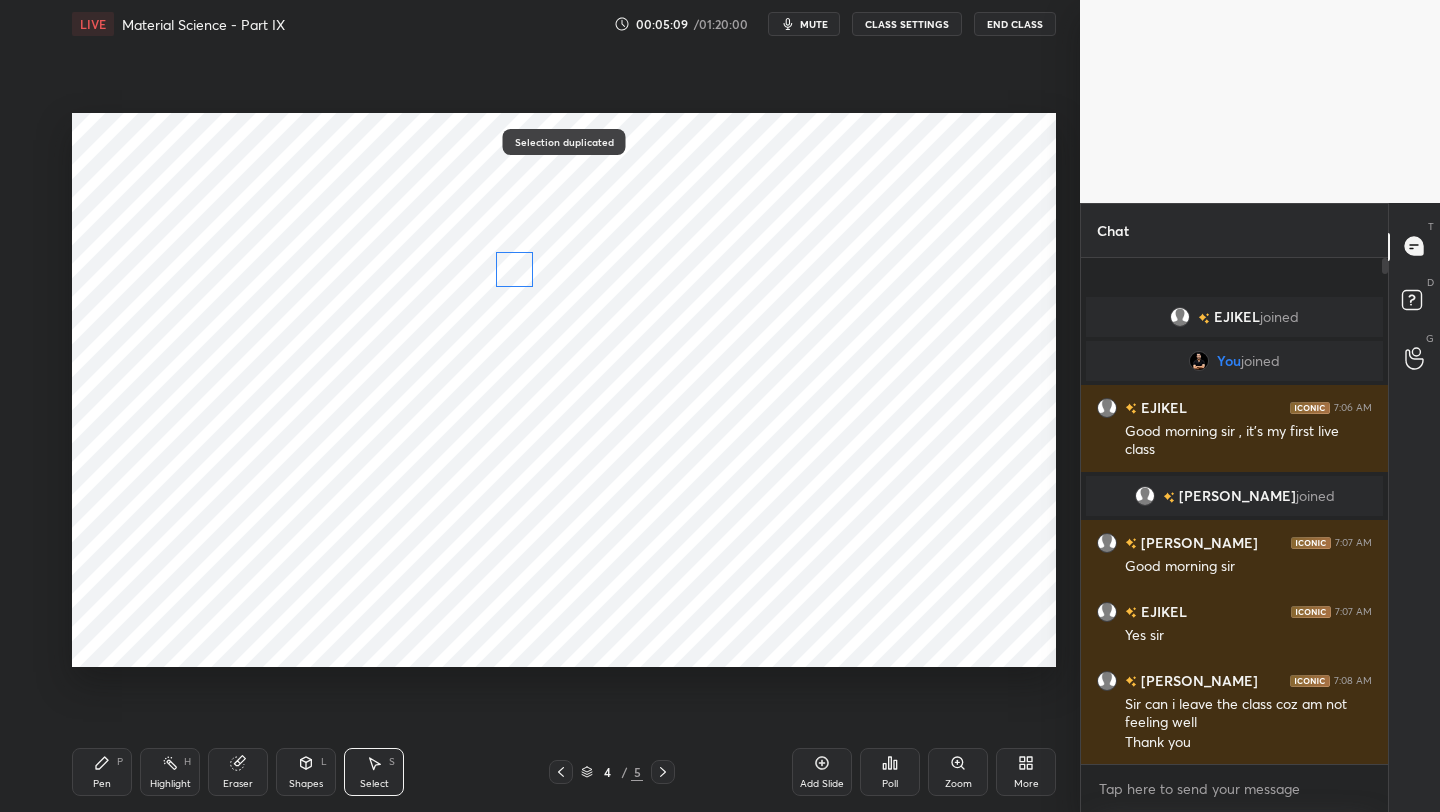 drag, startPoint x: 511, startPoint y: 295, endPoint x: 513, endPoint y: 273, distance: 22.090721 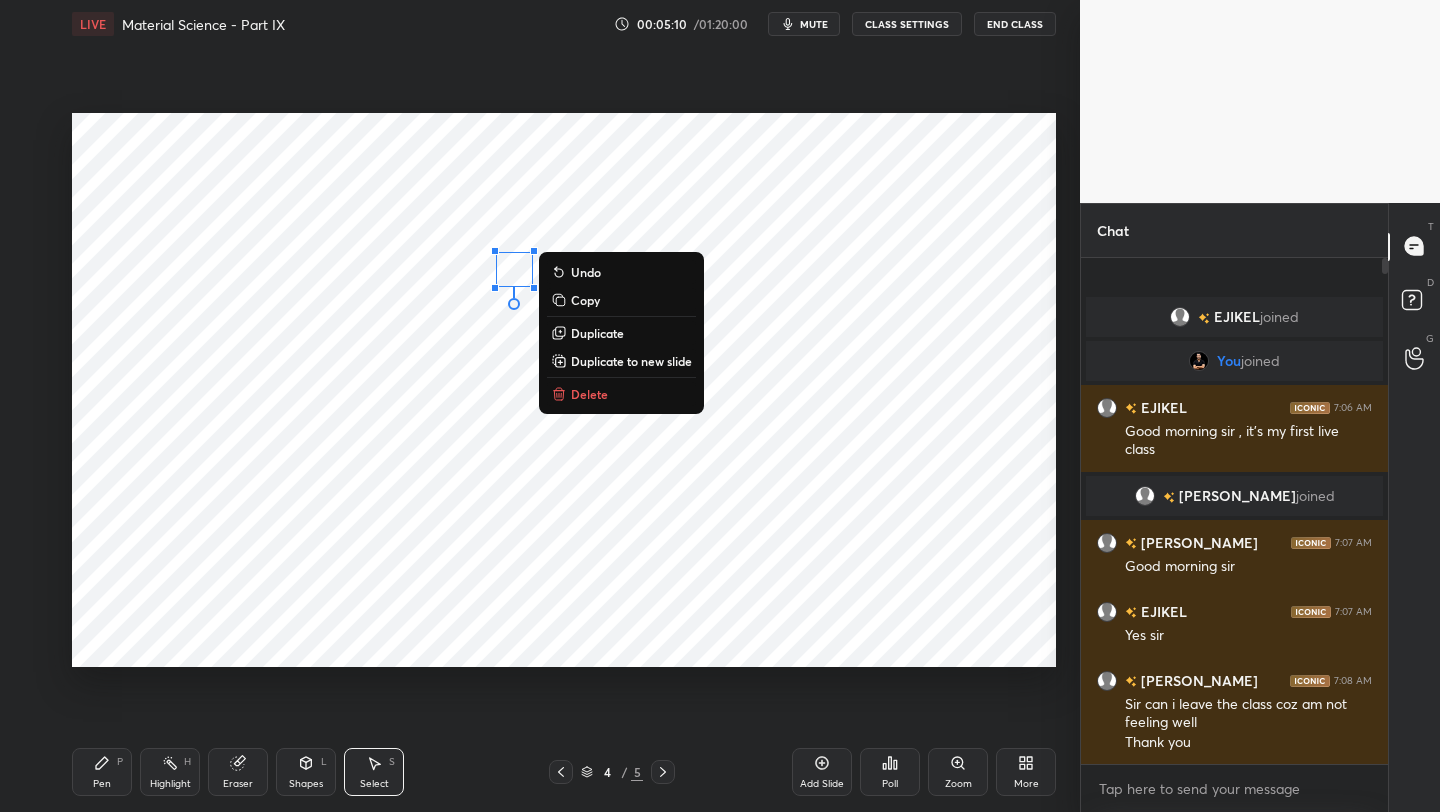 click on "Duplicate" at bounding box center (597, 333) 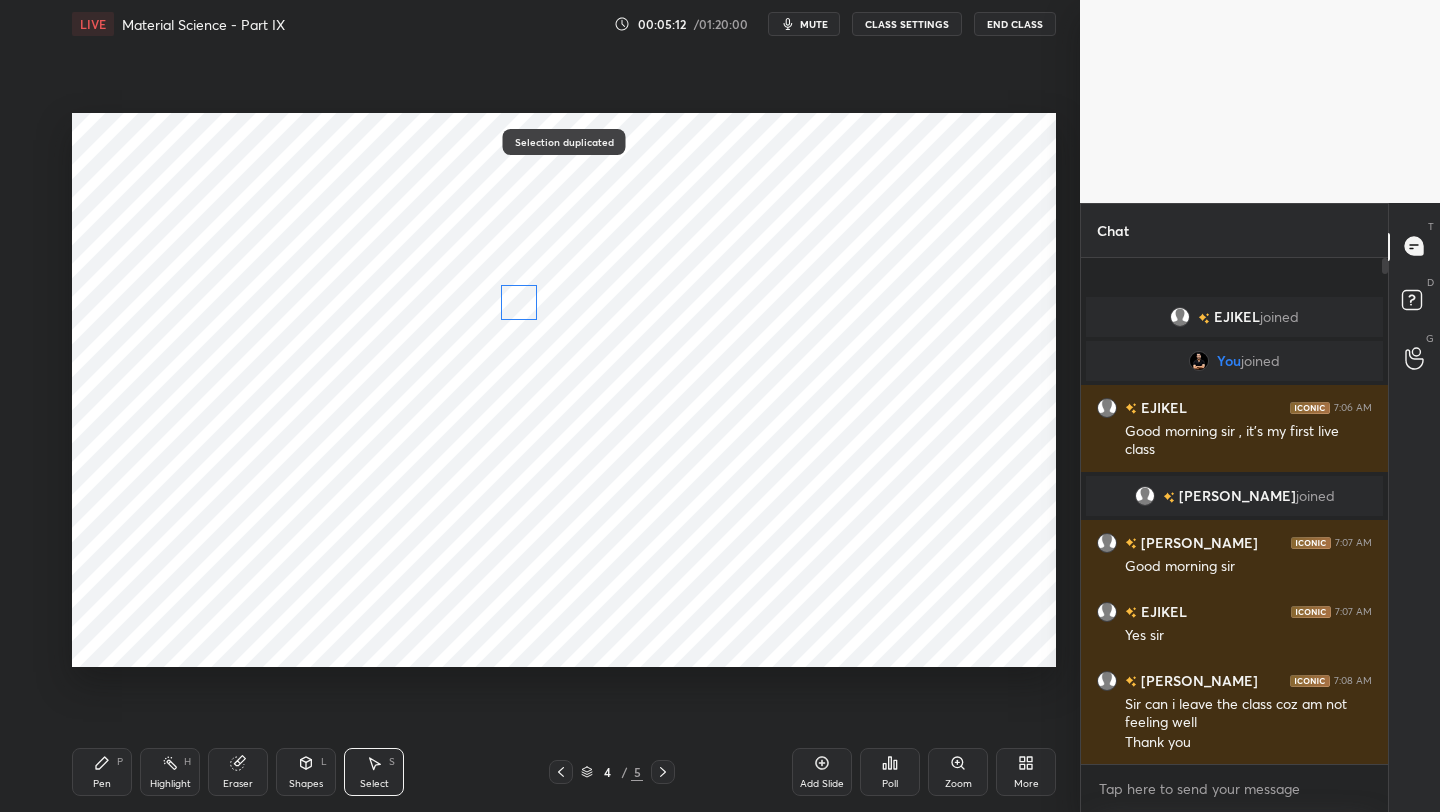 drag, startPoint x: 531, startPoint y: 300, endPoint x: 515, endPoint y: 309, distance: 18.35756 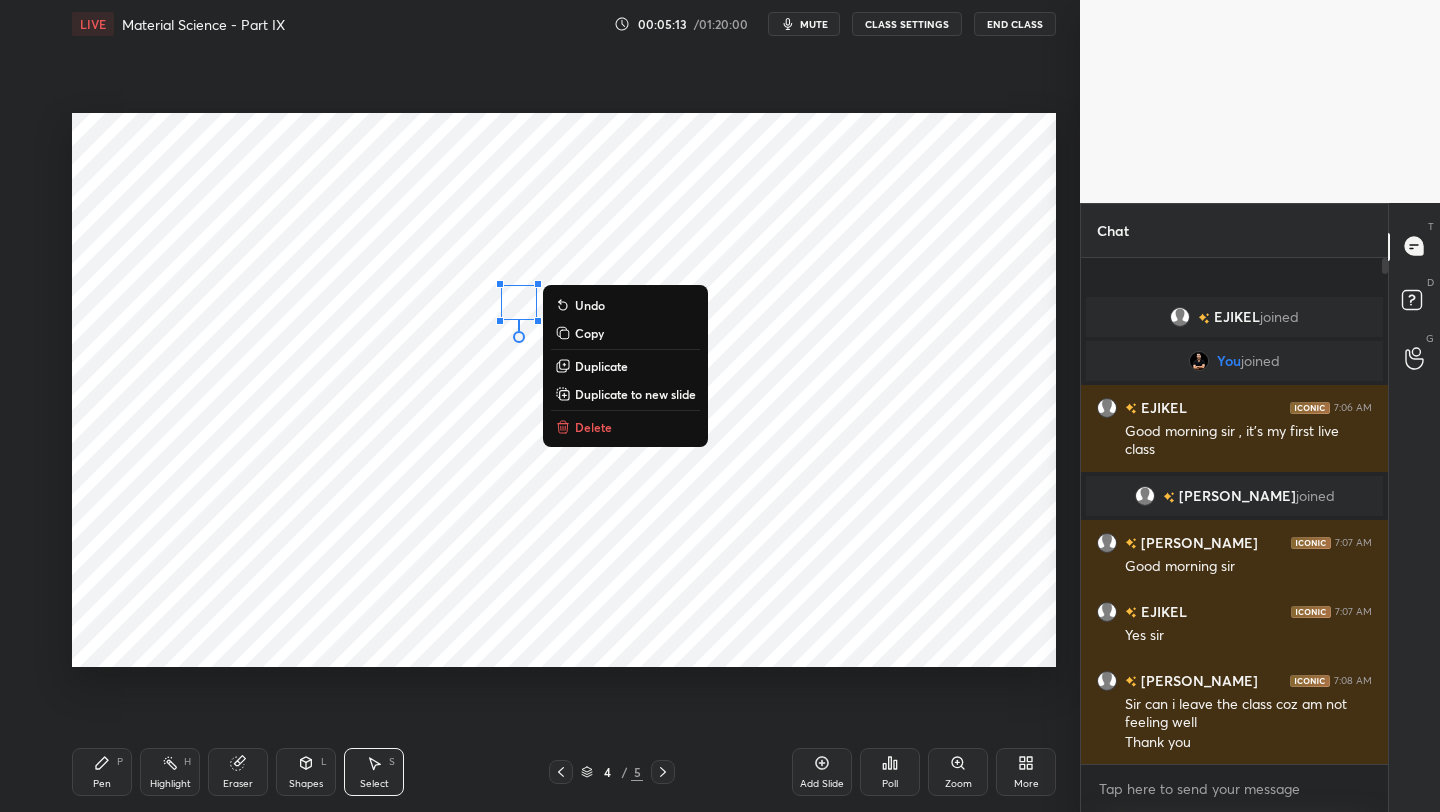 click on "Duplicate" at bounding box center [601, 366] 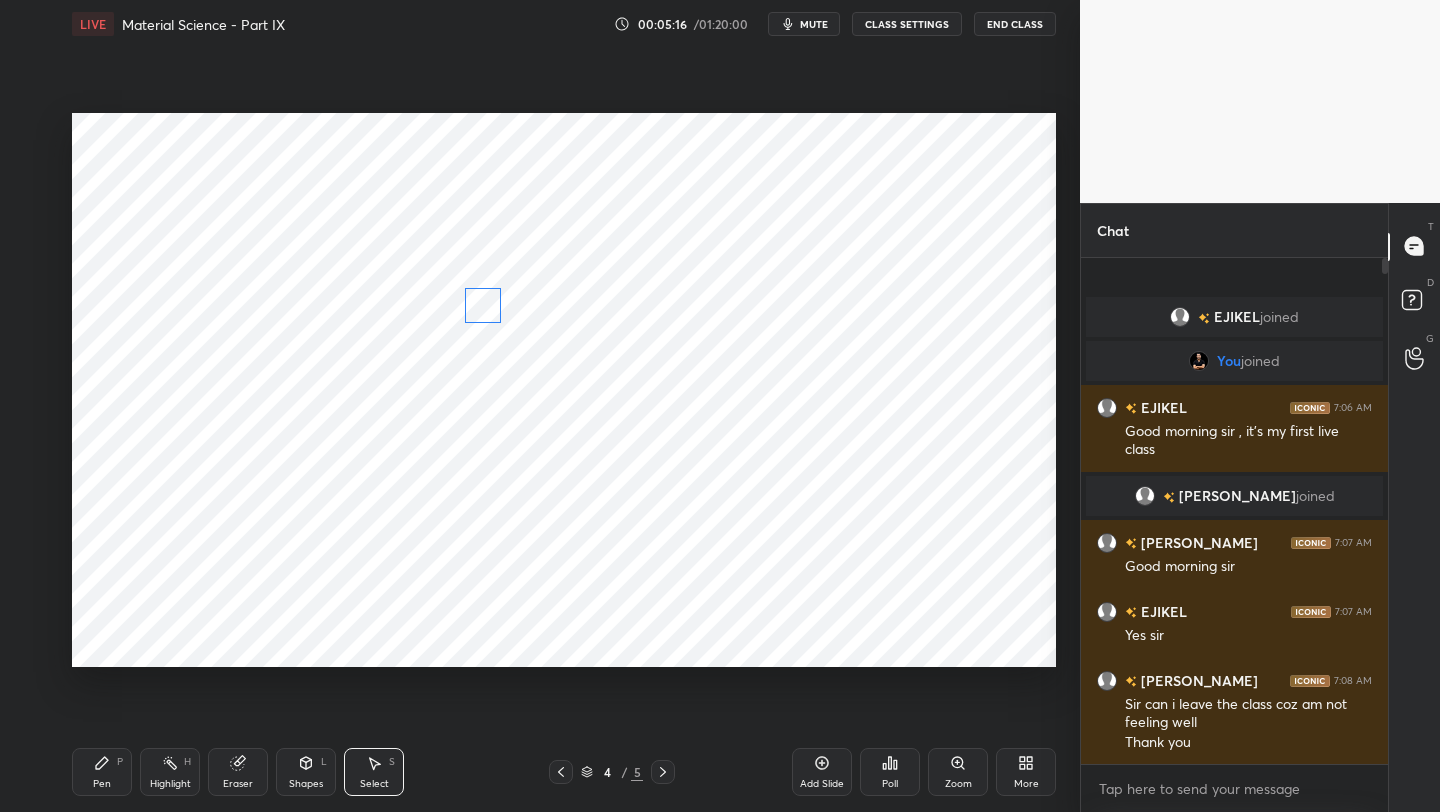 drag, startPoint x: 528, startPoint y: 332, endPoint x: 489, endPoint y: 312, distance: 43.829212 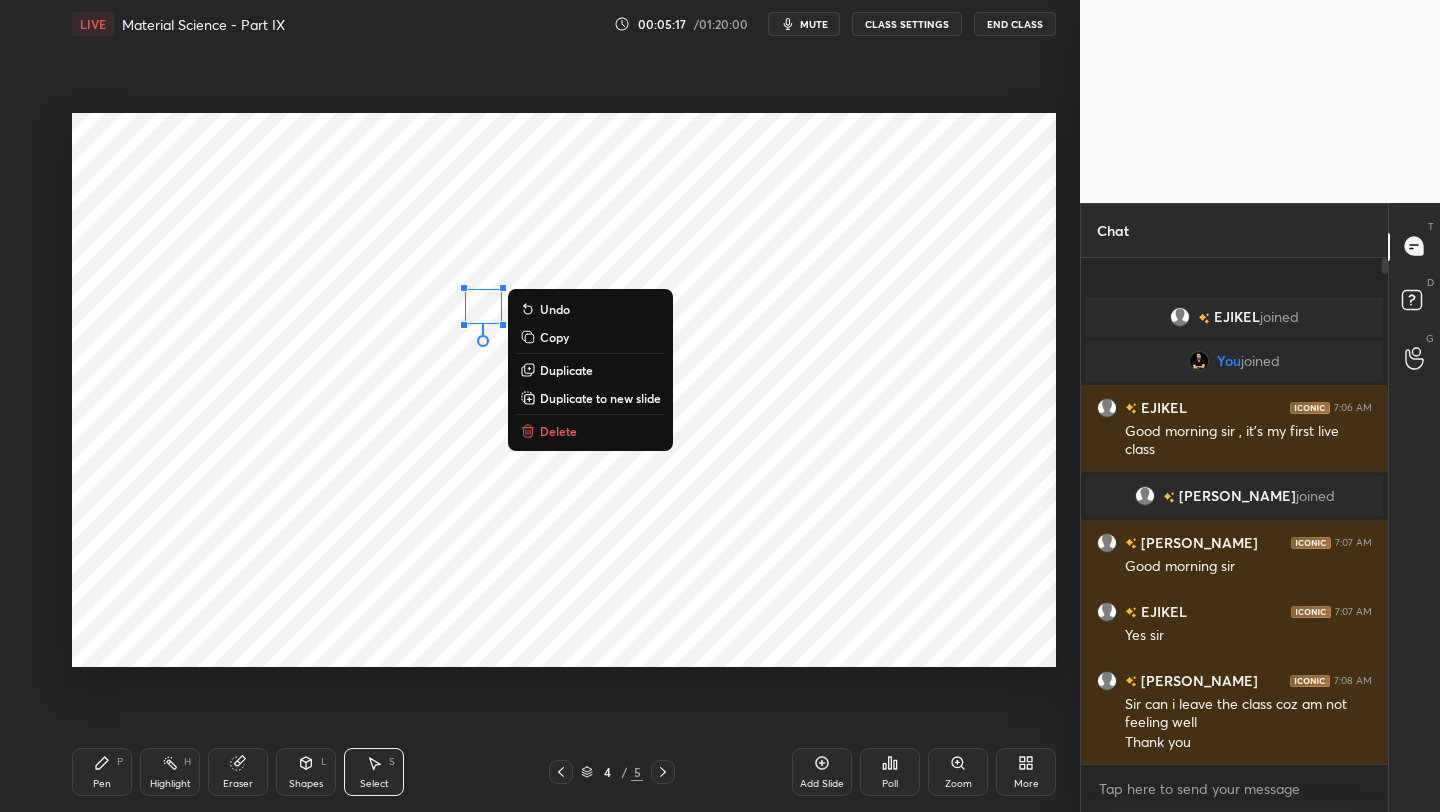 click on "Duplicate" at bounding box center (566, 370) 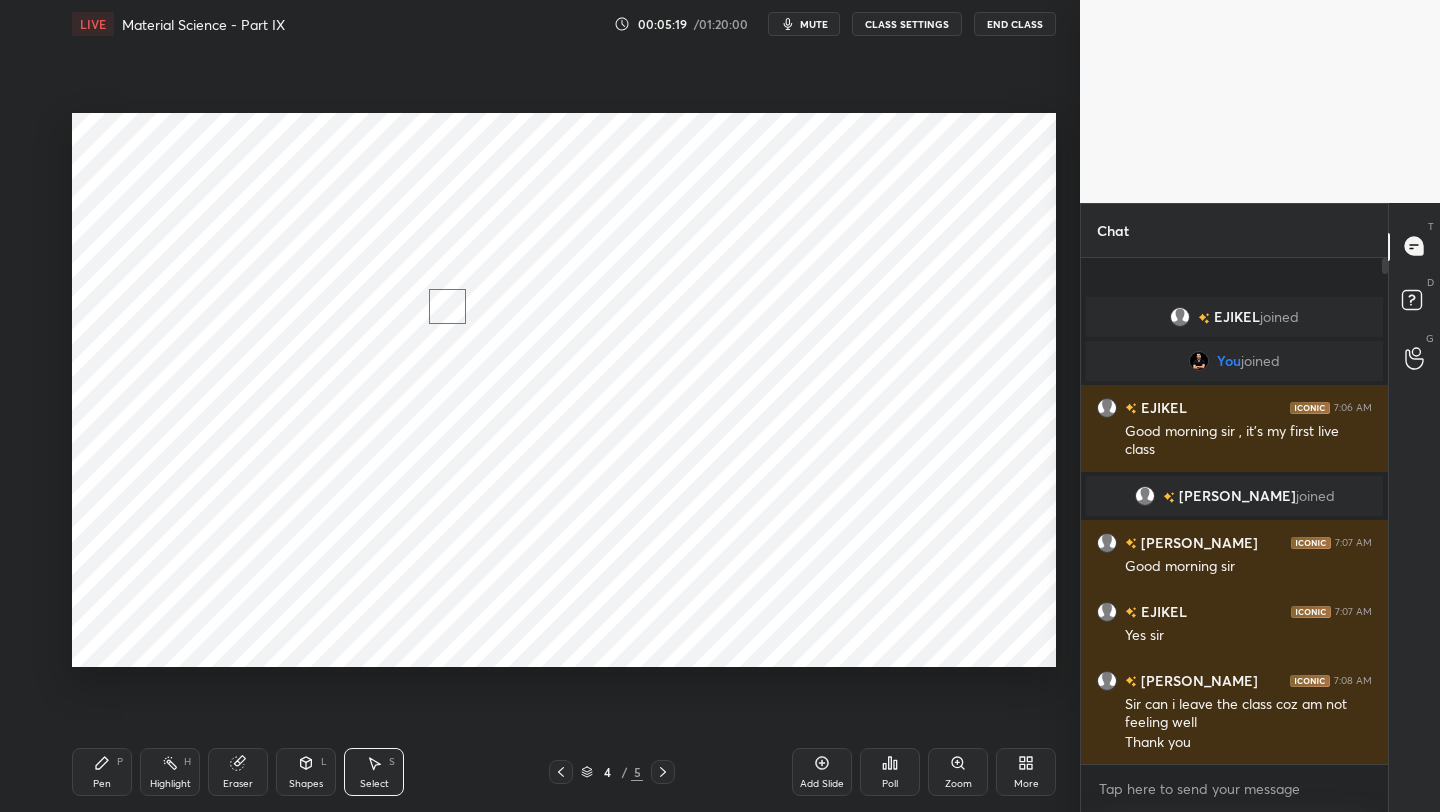 drag, startPoint x: 493, startPoint y: 338, endPoint x: 441, endPoint y: 315, distance: 56.859474 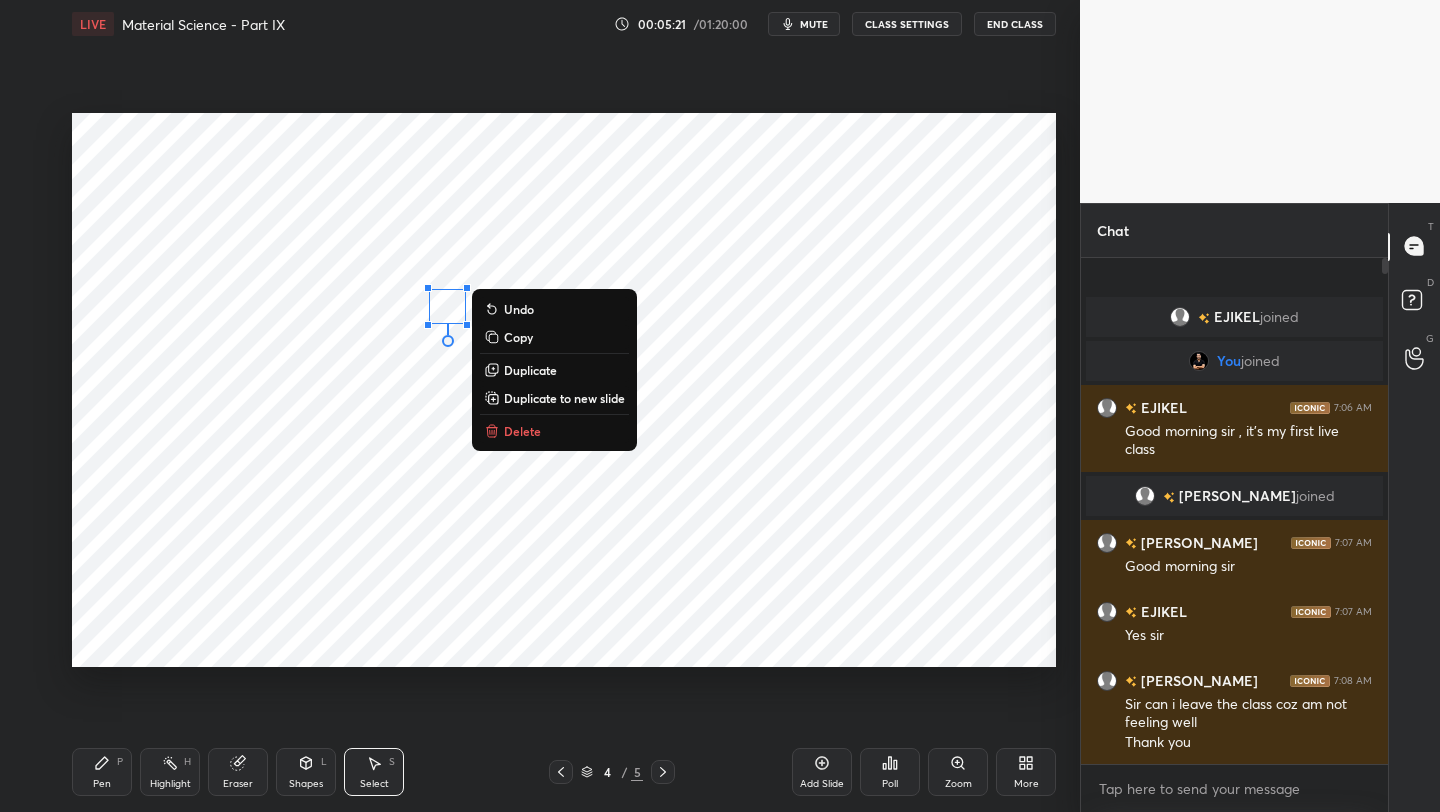 click on "Duplicate" at bounding box center [530, 370] 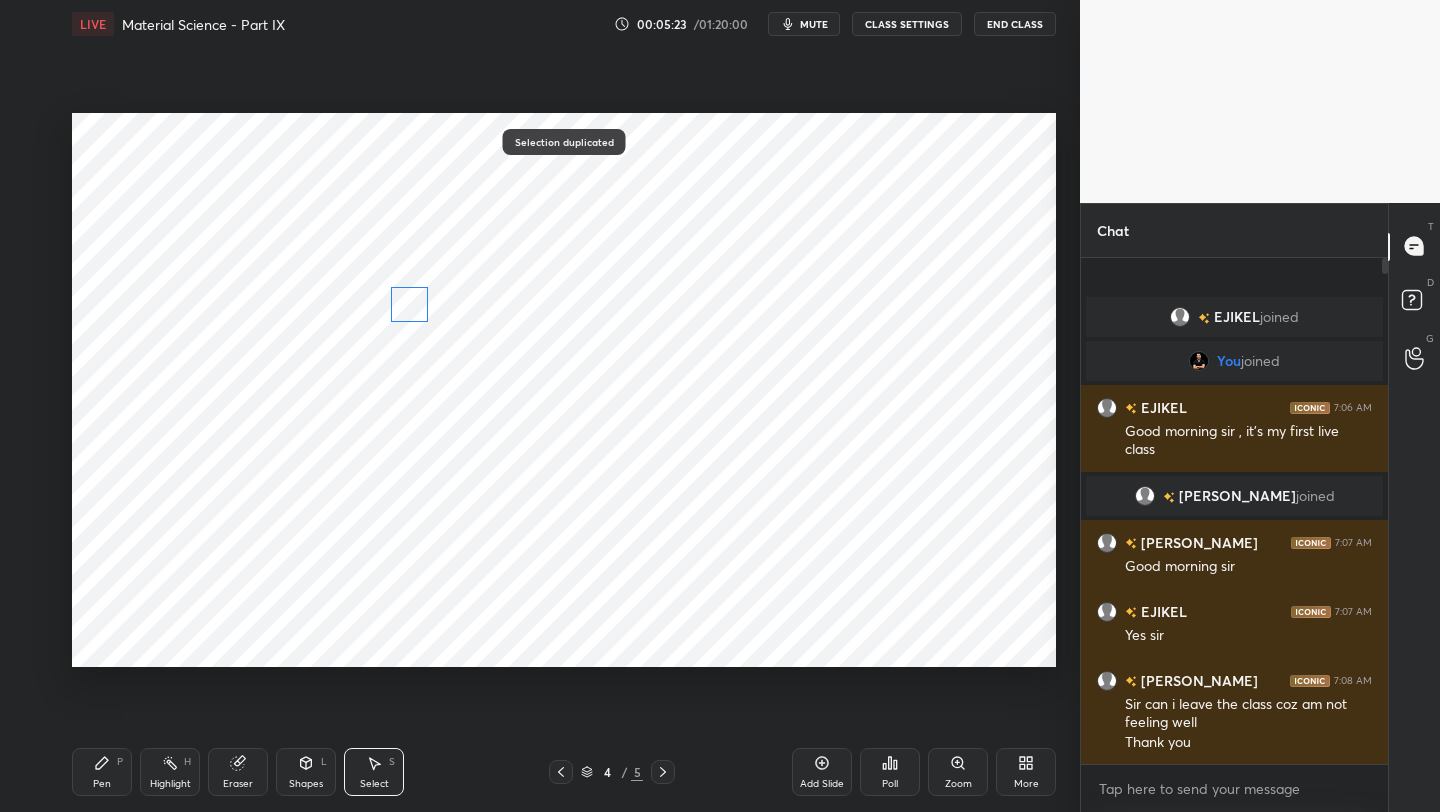 drag, startPoint x: 453, startPoint y: 332, endPoint x: 409, endPoint y: 302, distance: 53.25411 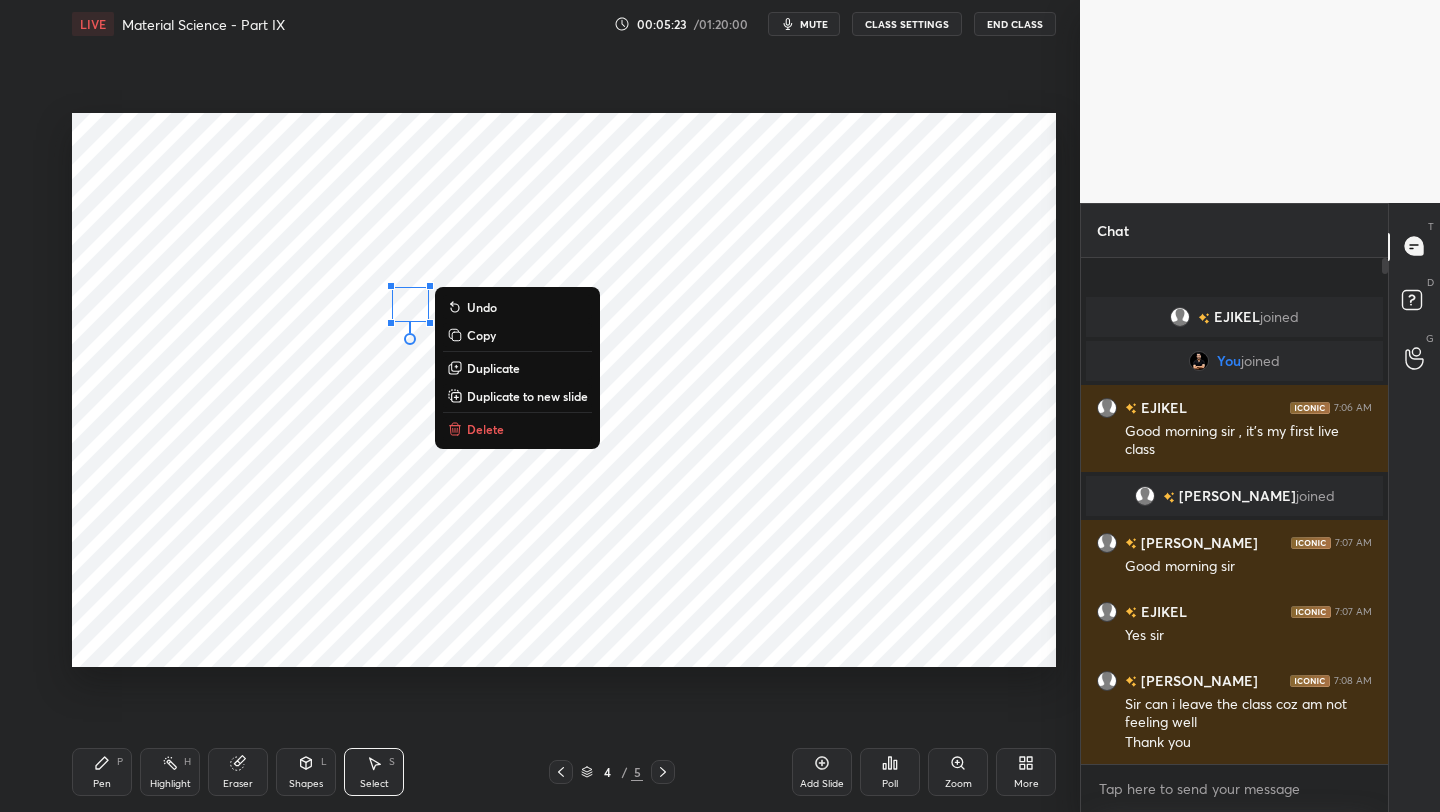 click on "Duplicate" at bounding box center (493, 368) 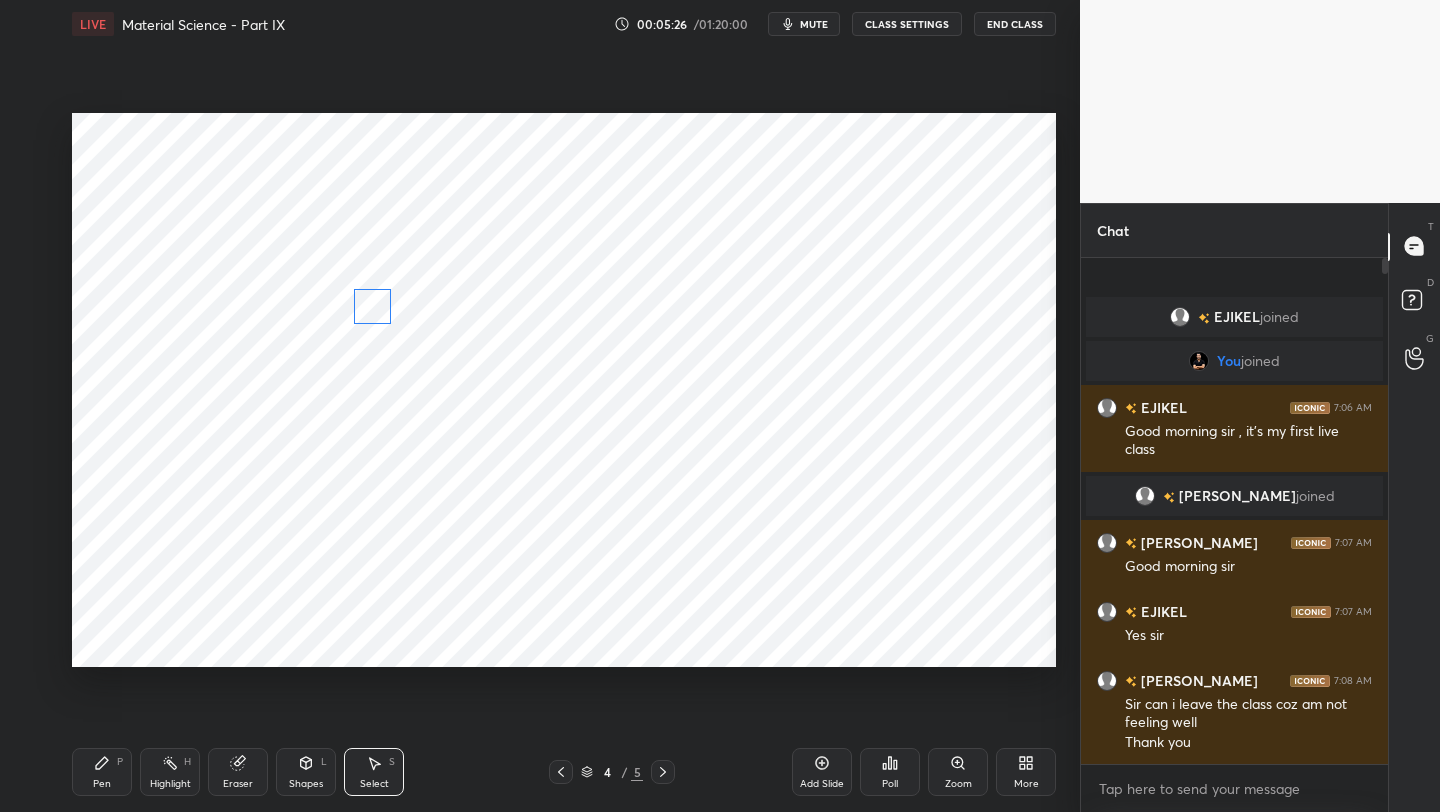 drag, startPoint x: 432, startPoint y: 333, endPoint x: 383, endPoint y: 313, distance: 52.924473 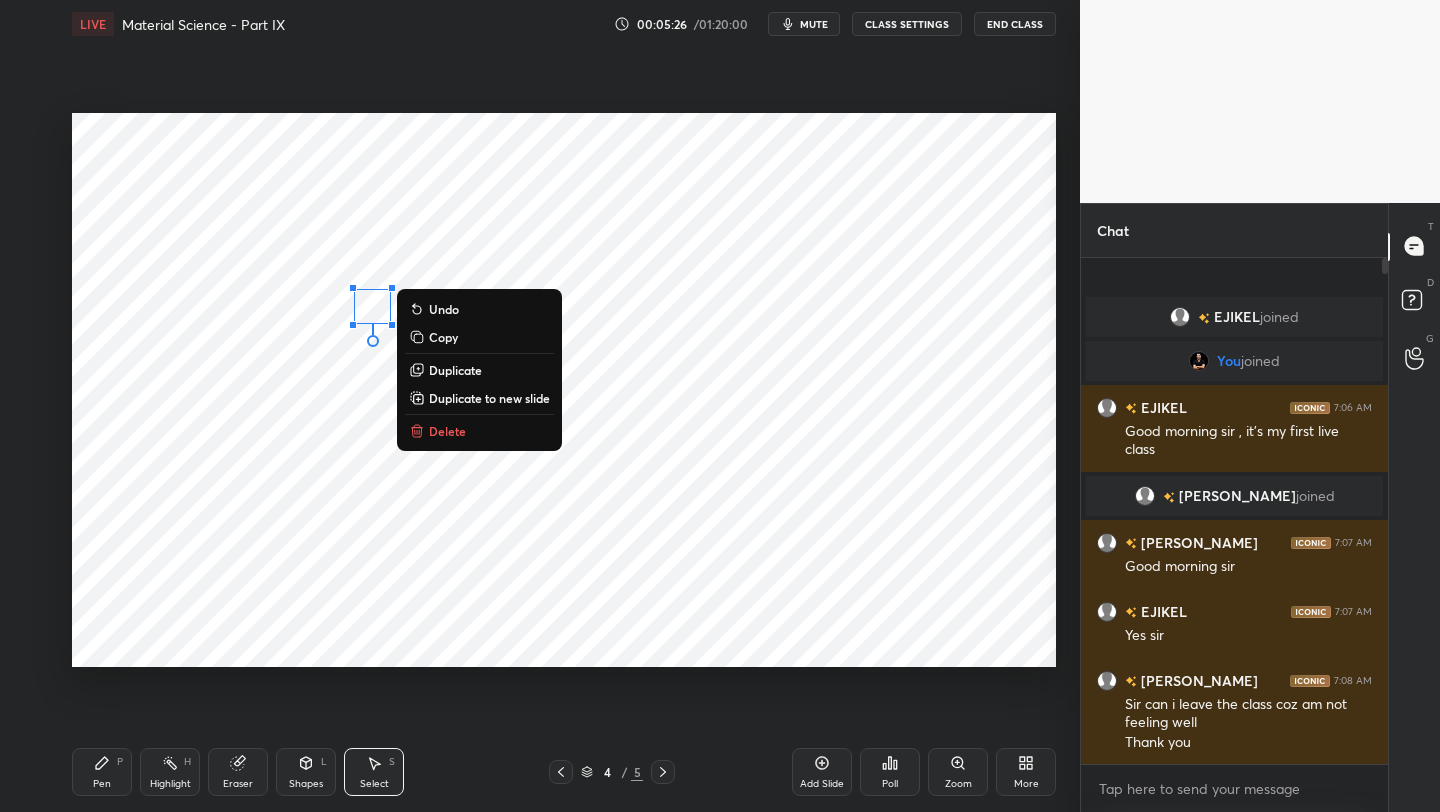 click on "Duplicate" at bounding box center (455, 370) 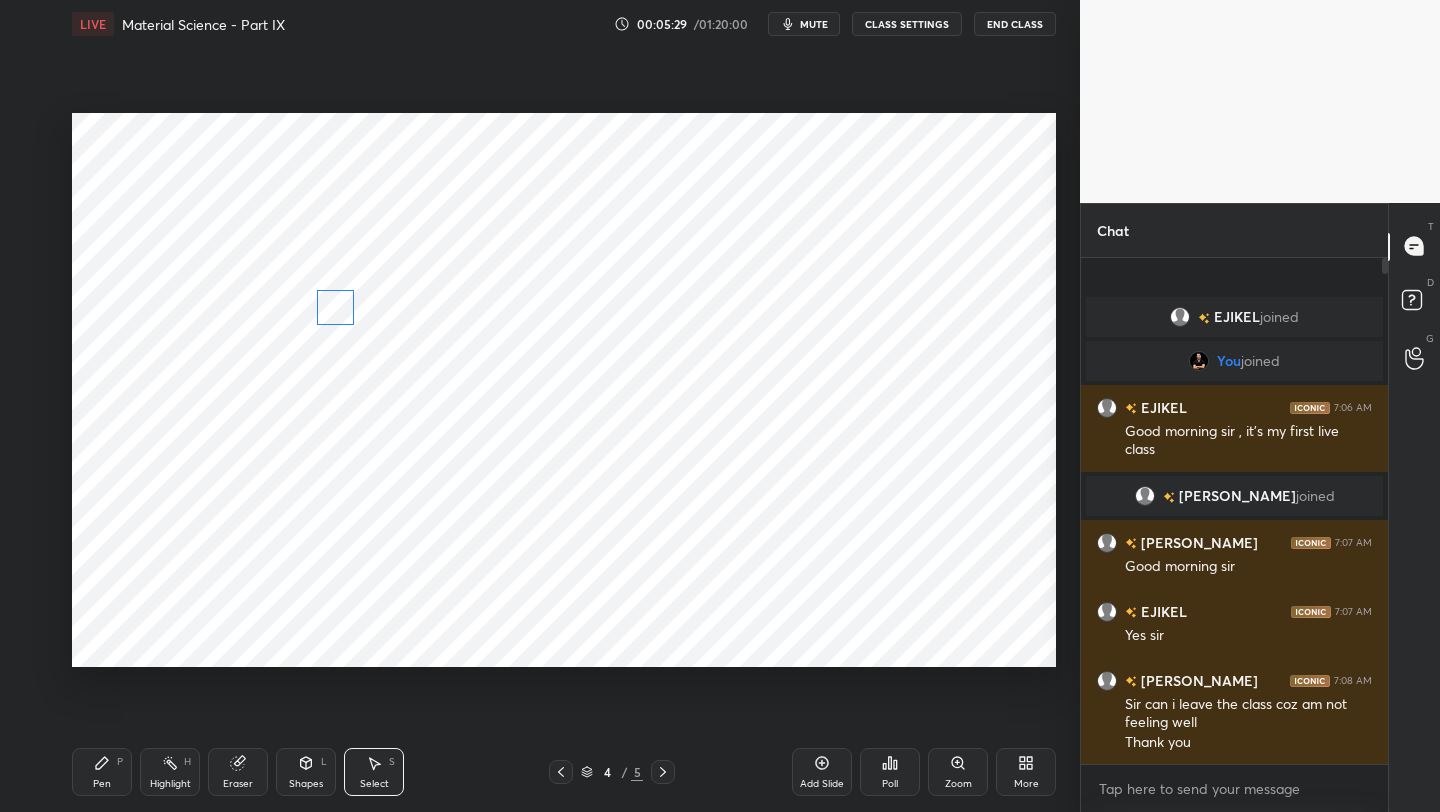 drag, startPoint x: 389, startPoint y: 333, endPoint x: 357, endPoint y: 304, distance: 43.185646 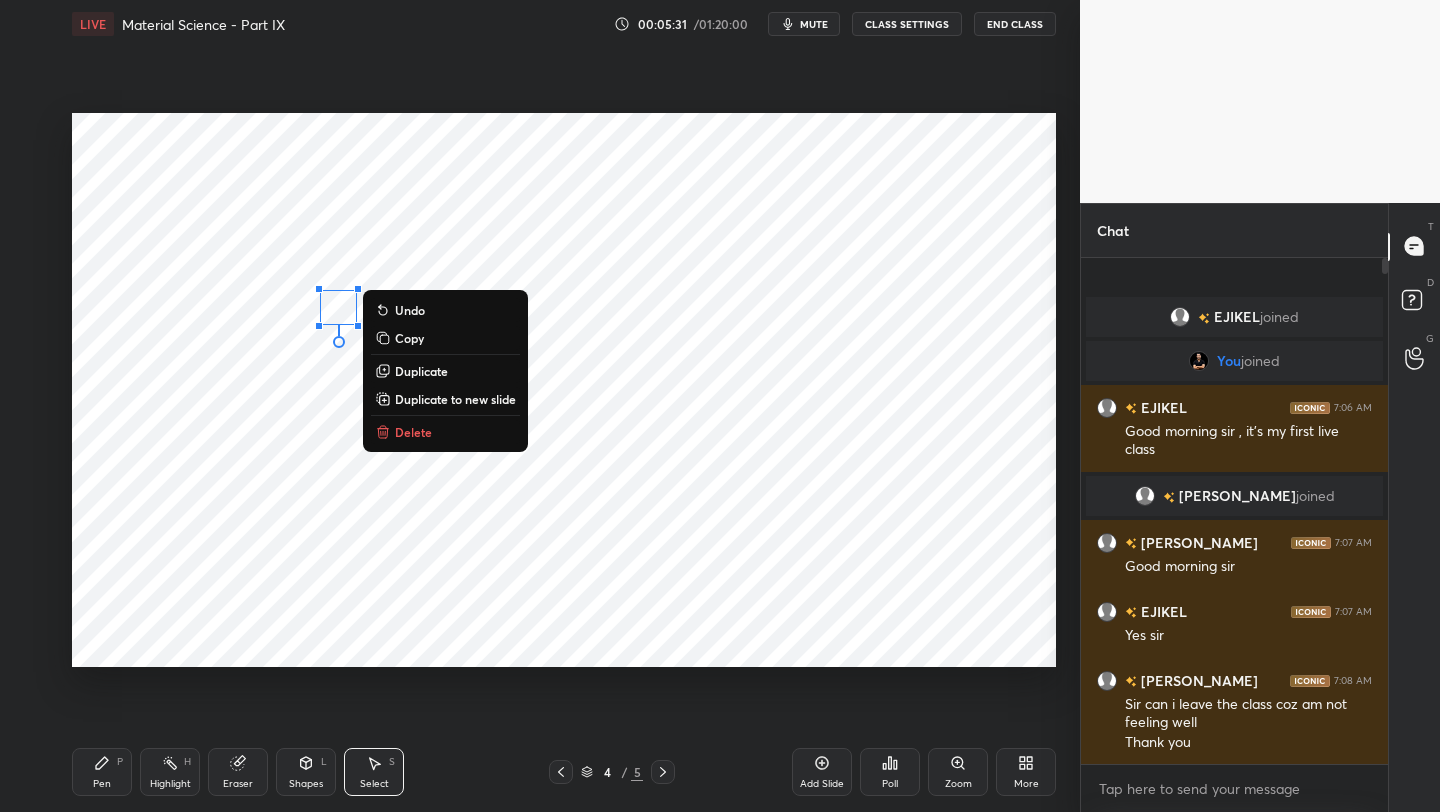 click on "Shapes L" at bounding box center (306, 772) 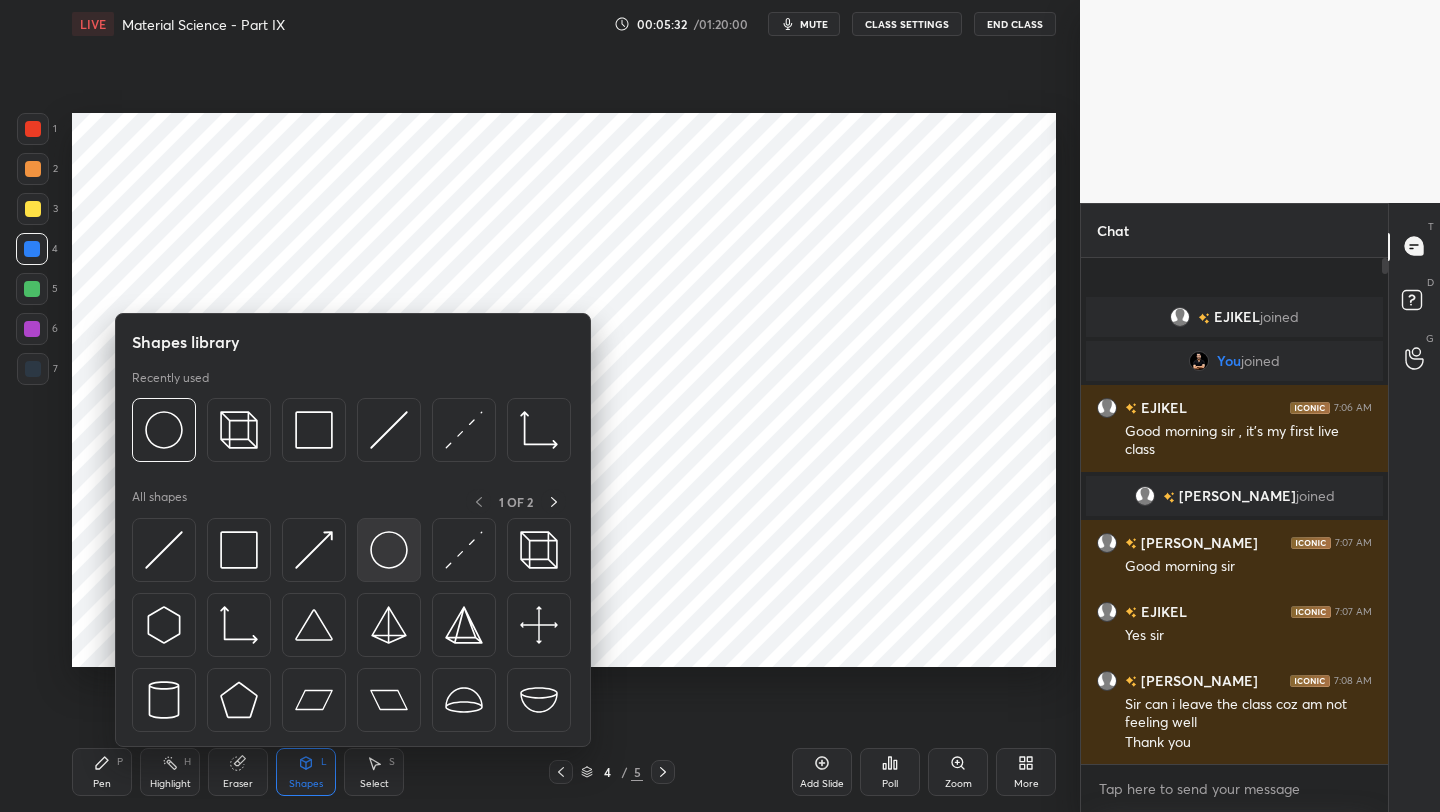 click at bounding box center (389, 550) 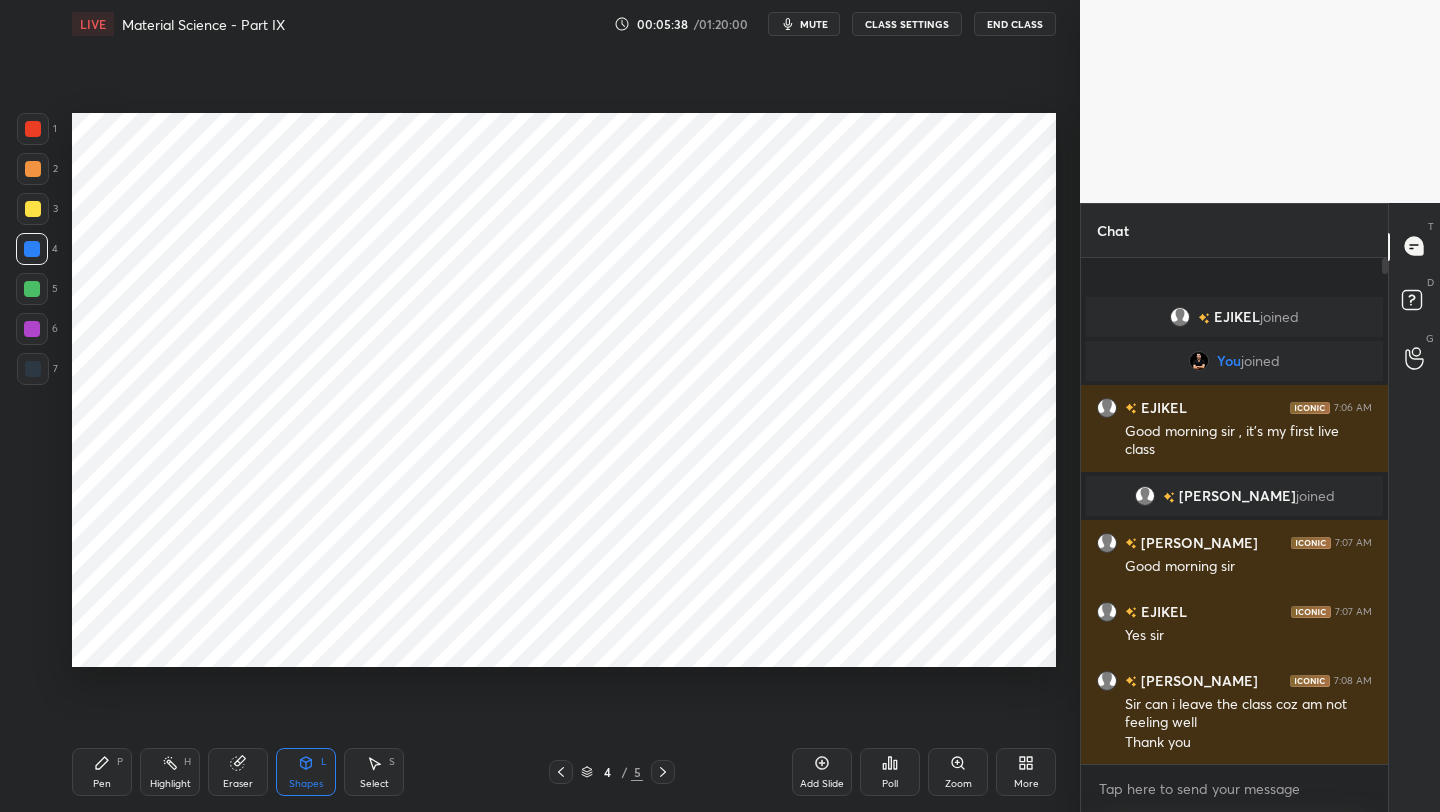 click on "Shapes L" at bounding box center (306, 772) 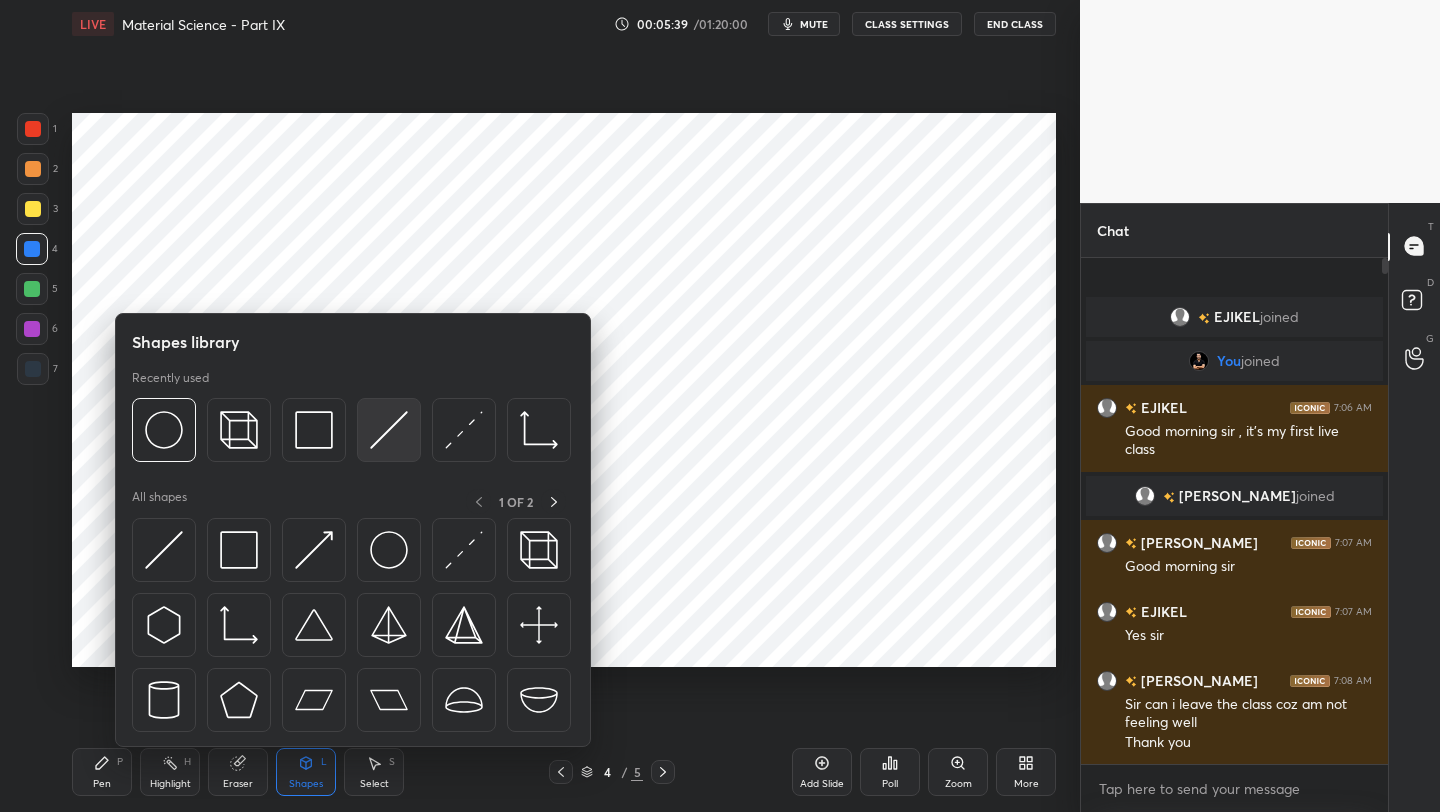 click at bounding box center (389, 430) 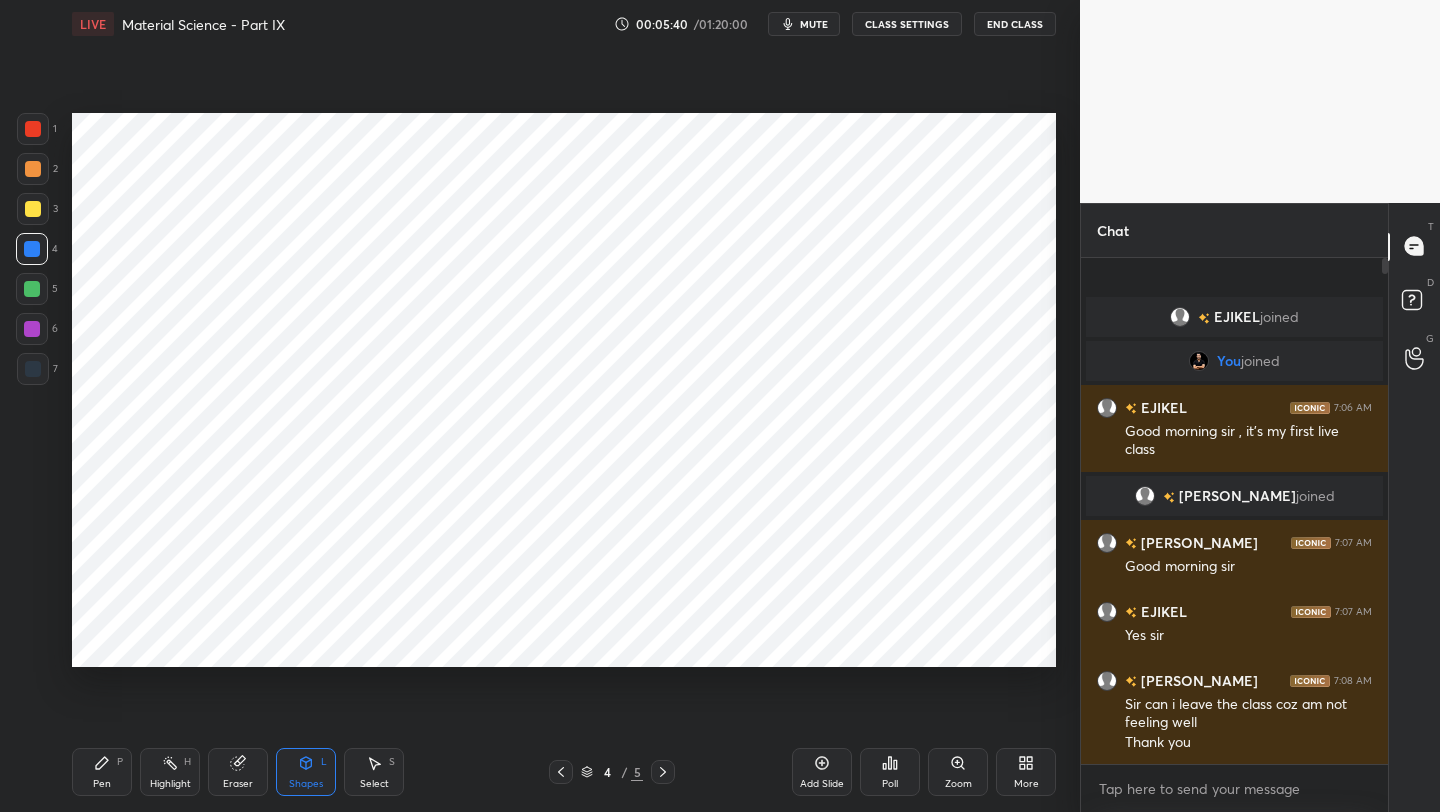 click on "7" at bounding box center (37, 369) 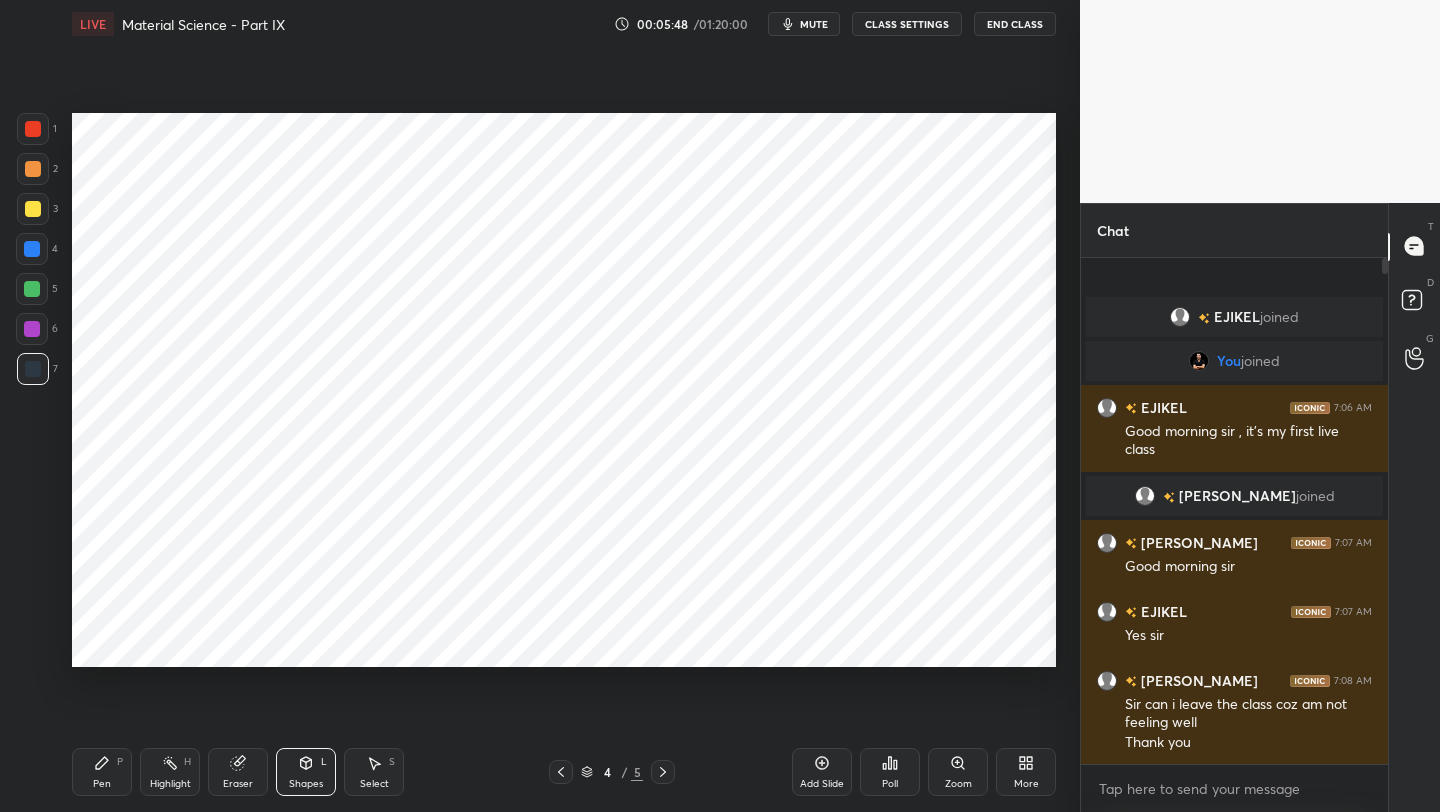 click on "Pen P" at bounding box center [102, 772] 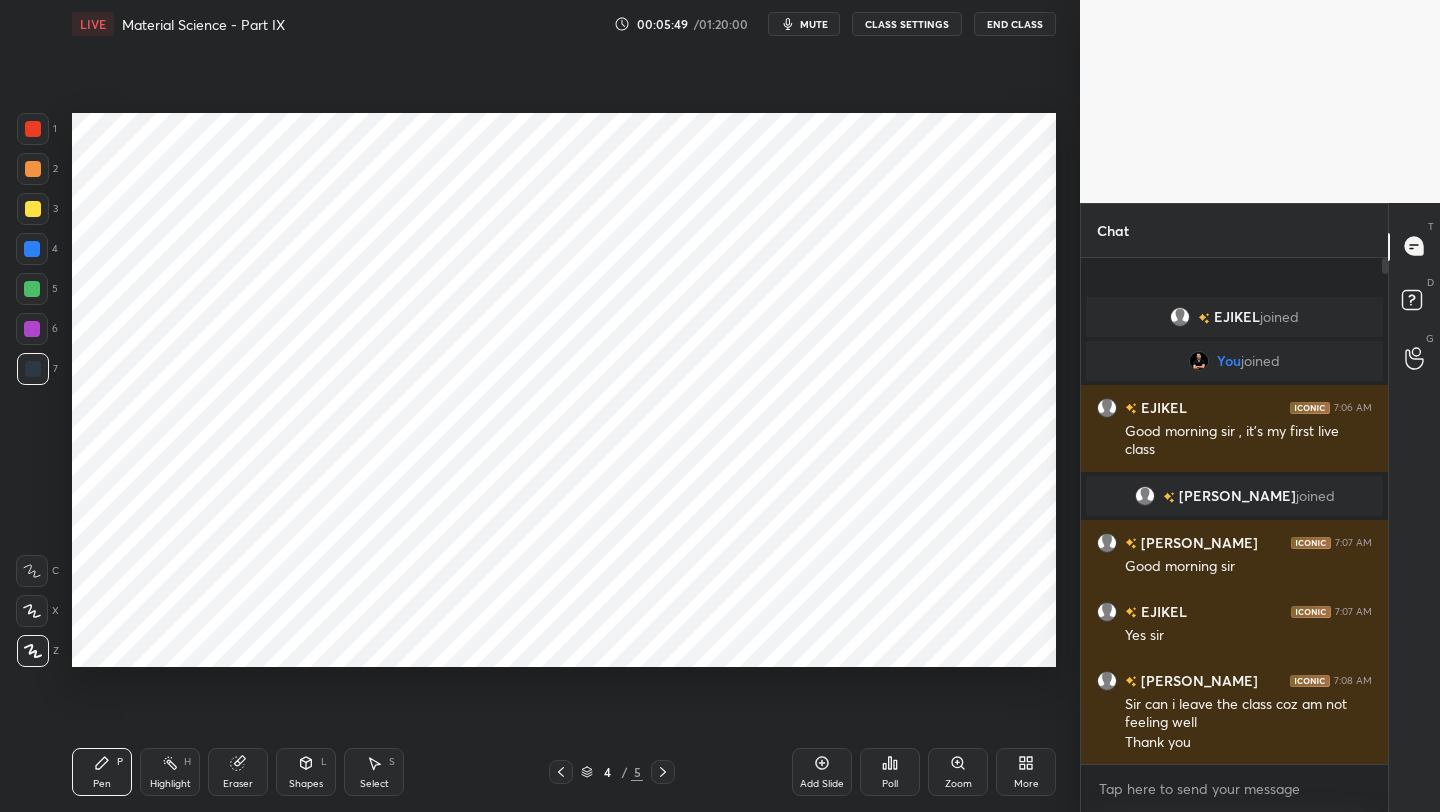 drag, startPoint x: 29, startPoint y: 328, endPoint x: 34, endPoint y: 319, distance: 10.29563 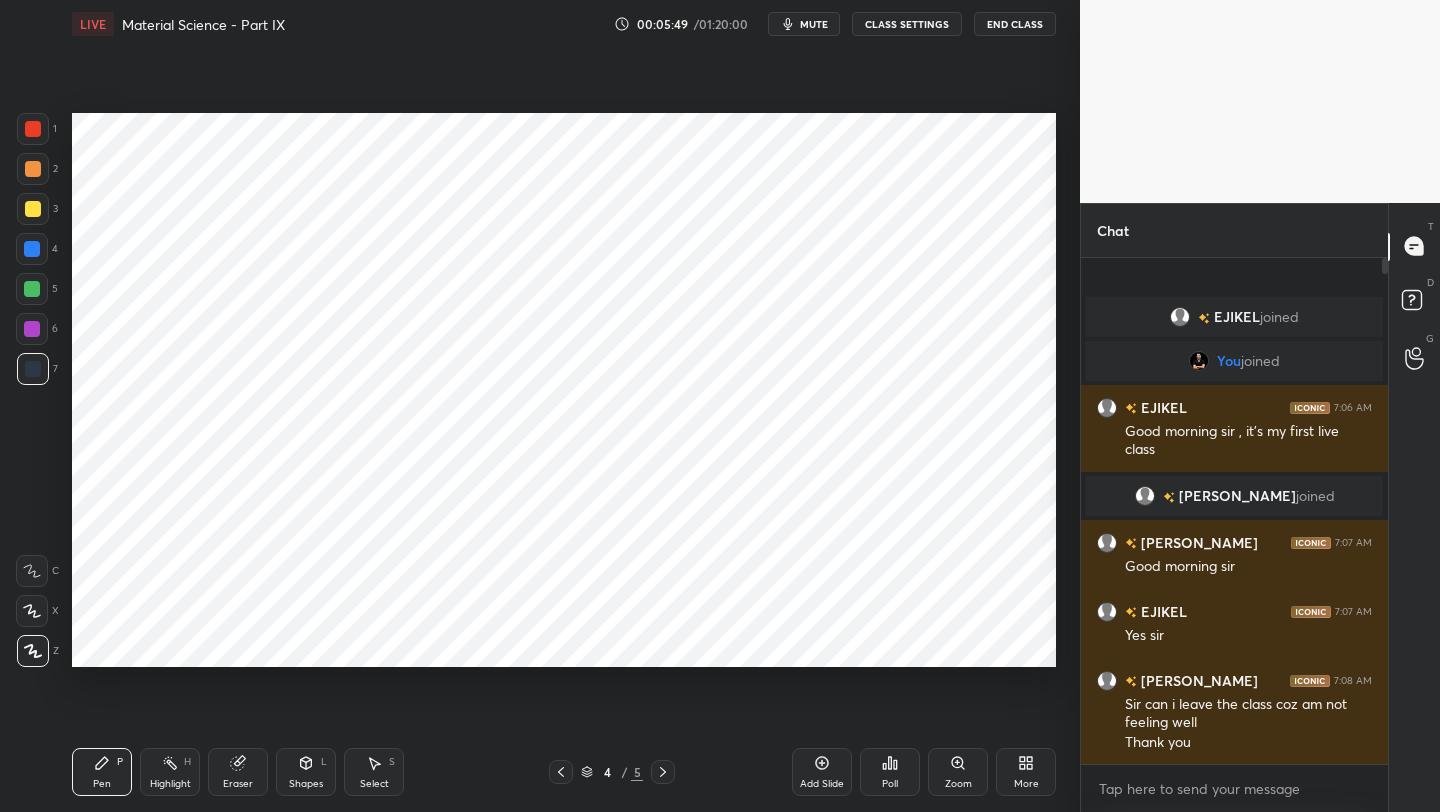 click at bounding box center [32, 329] 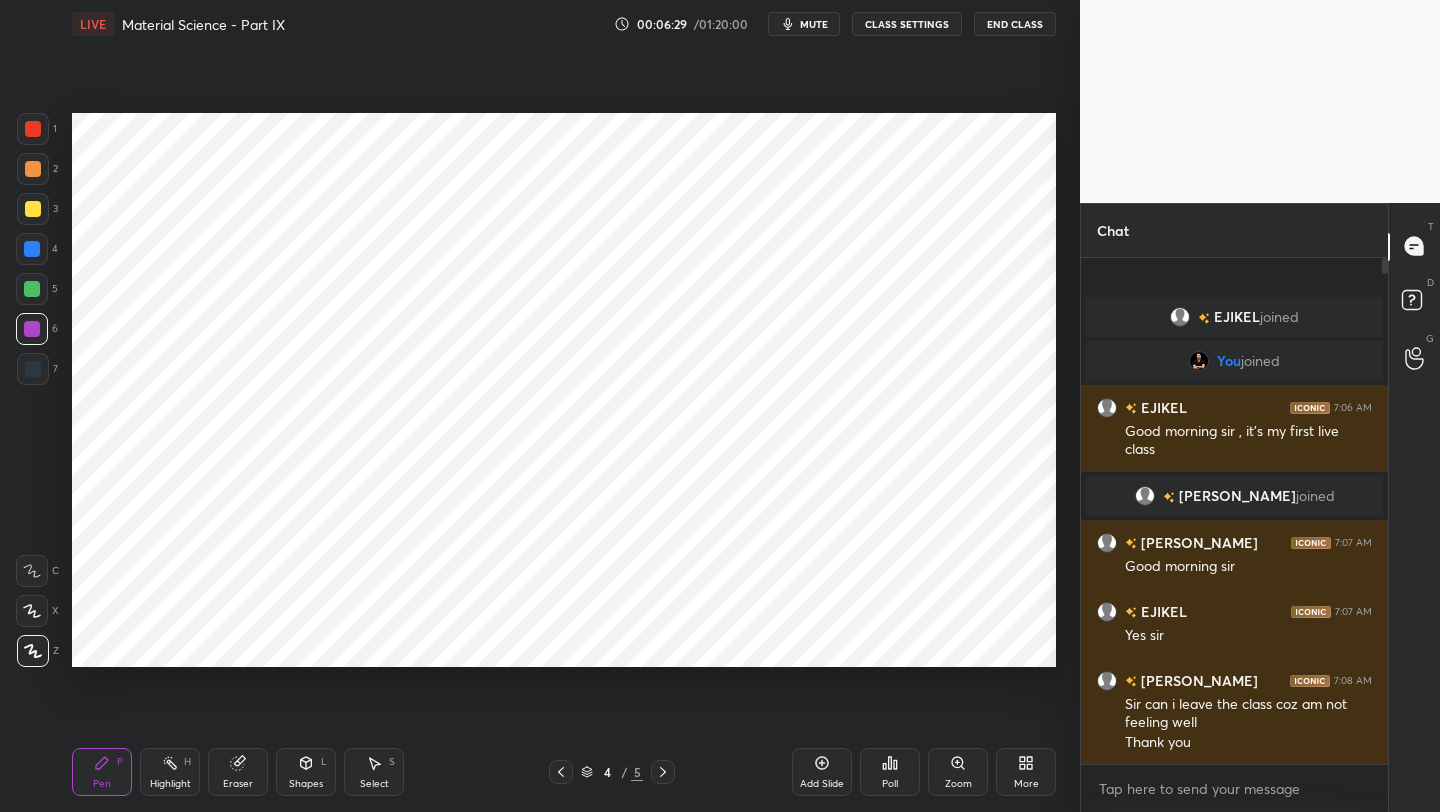 click at bounding box center (33, 369) 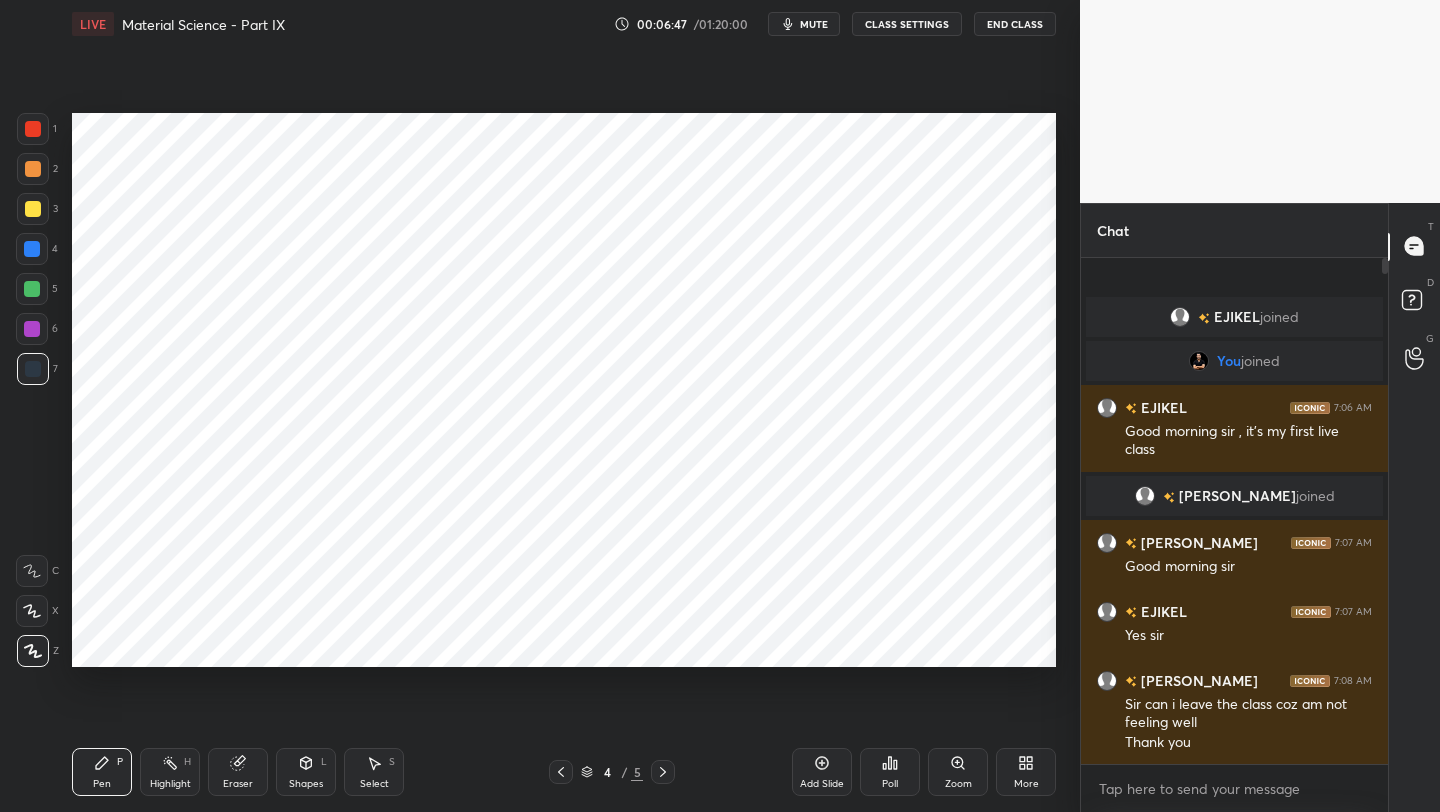 click 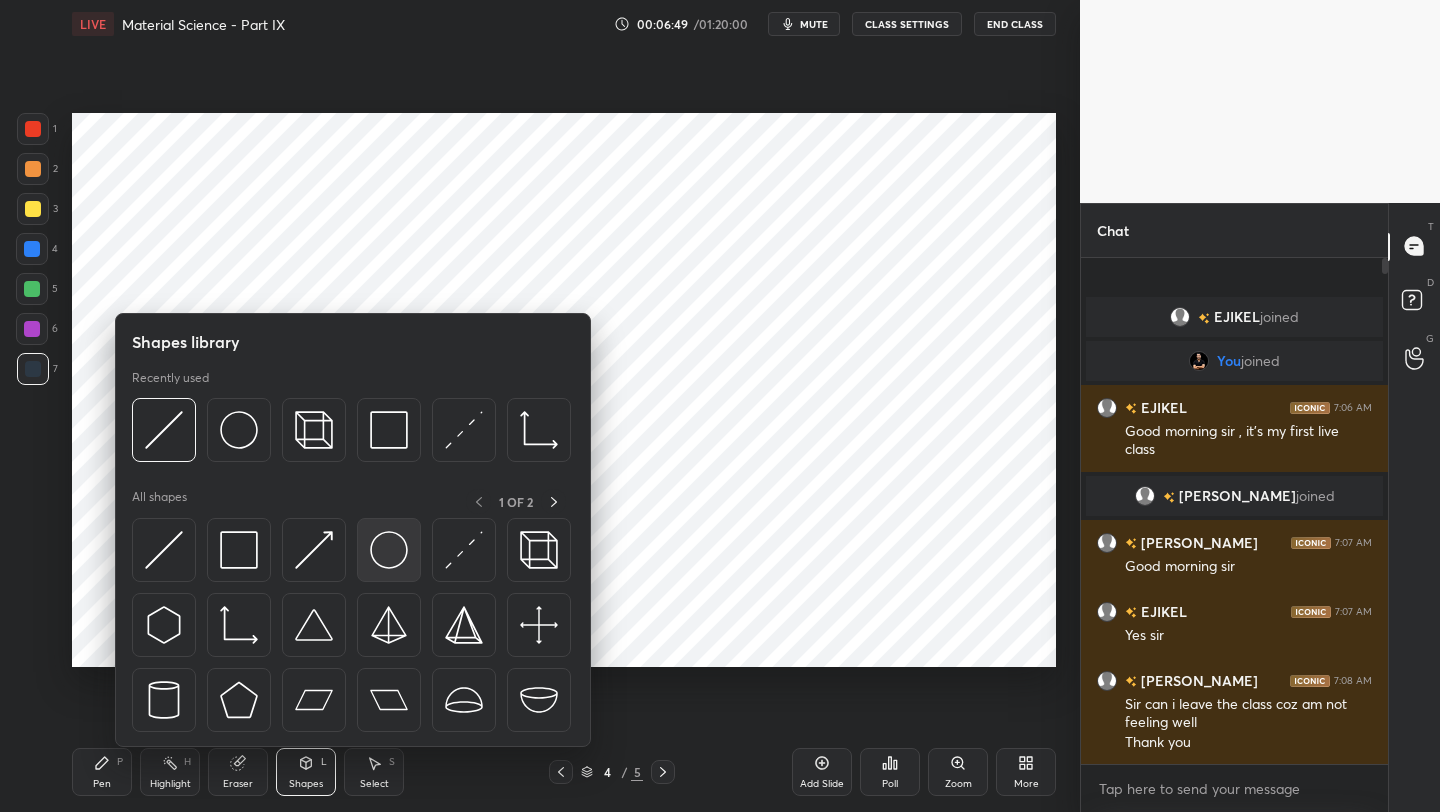 click at bounding box center [389, 550] 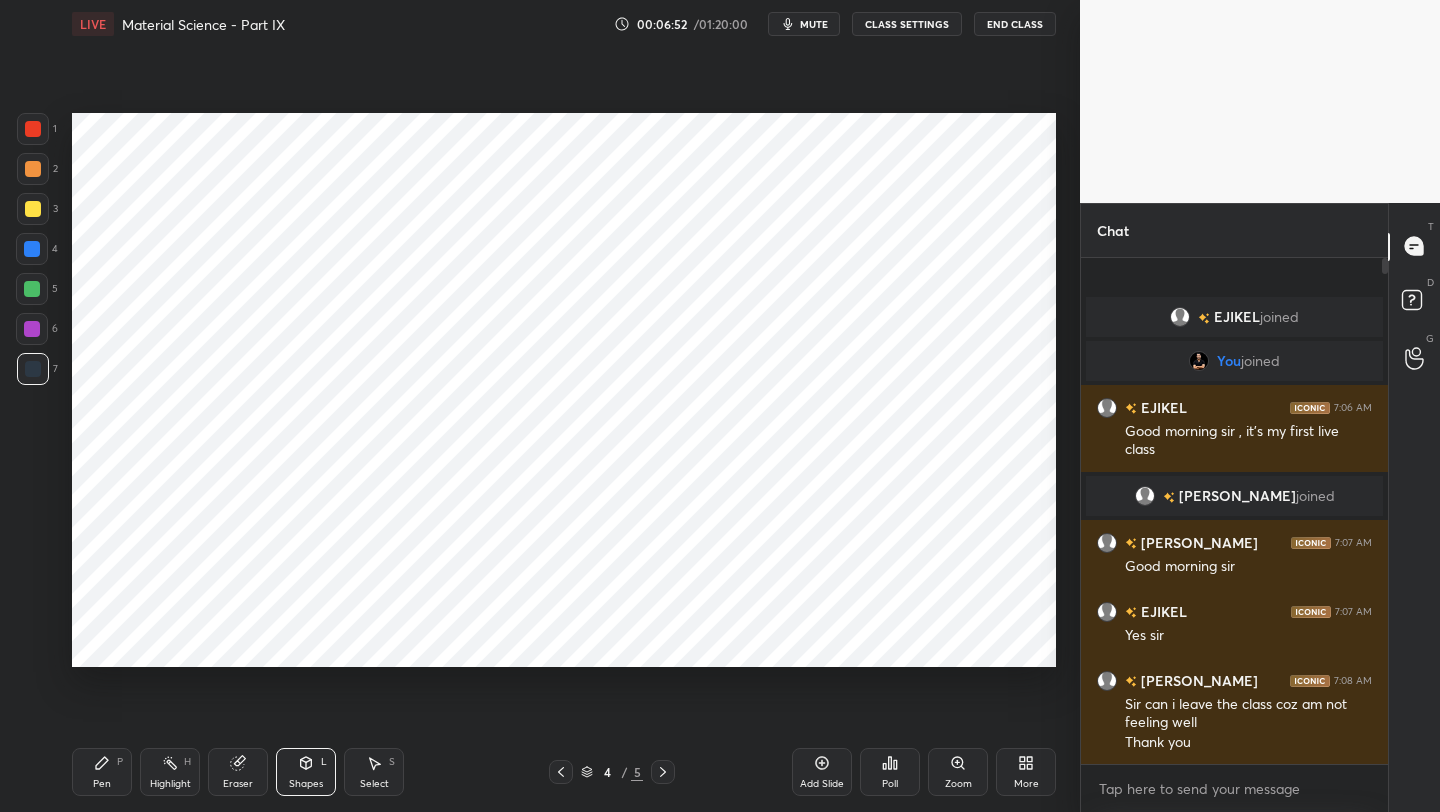 click on "Shapes L" at bounding box center (306, 772) 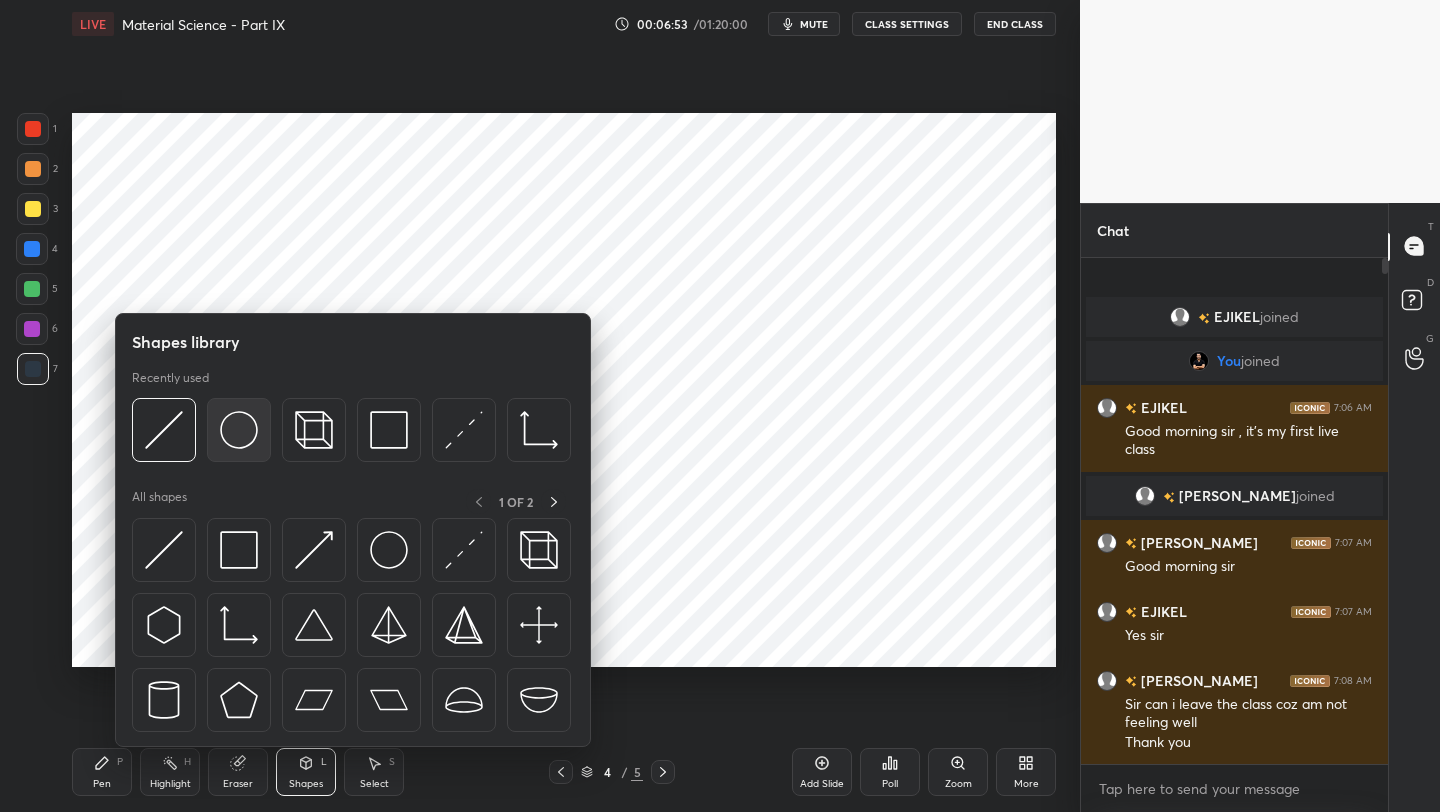 click at bounding box center (239, 430) 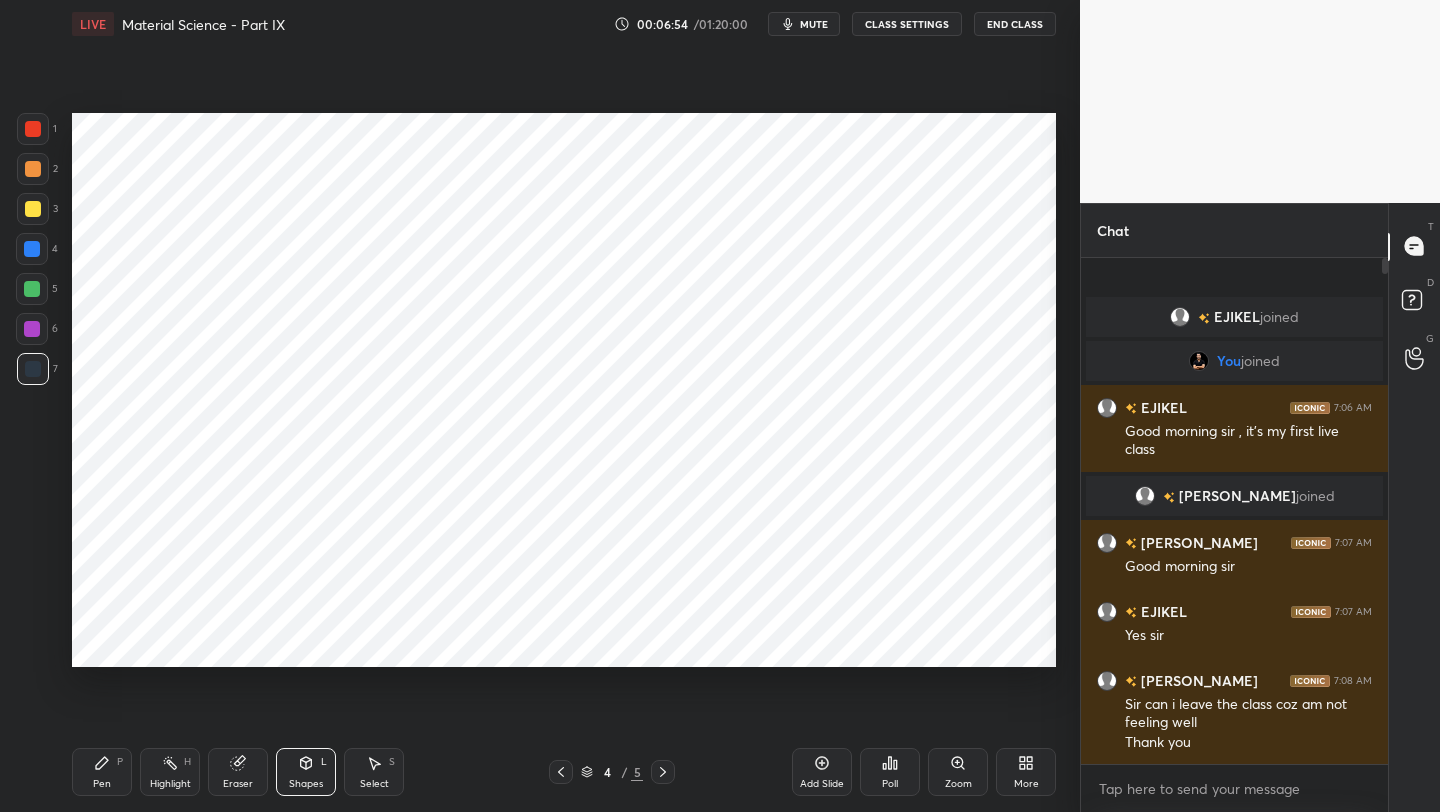 click at bounding box center [32, 249] 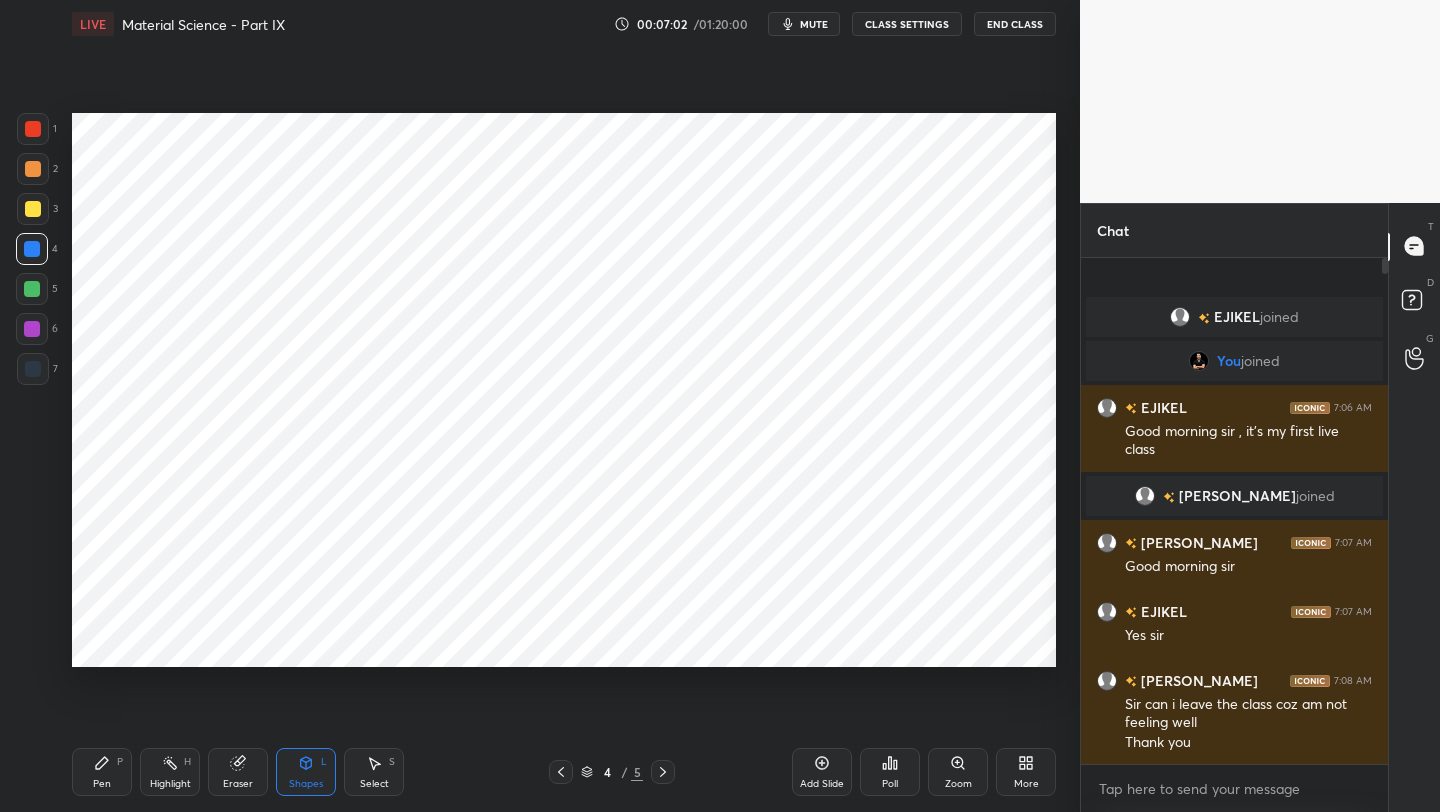 click on "Pen P" at bounding box center (102, 772) 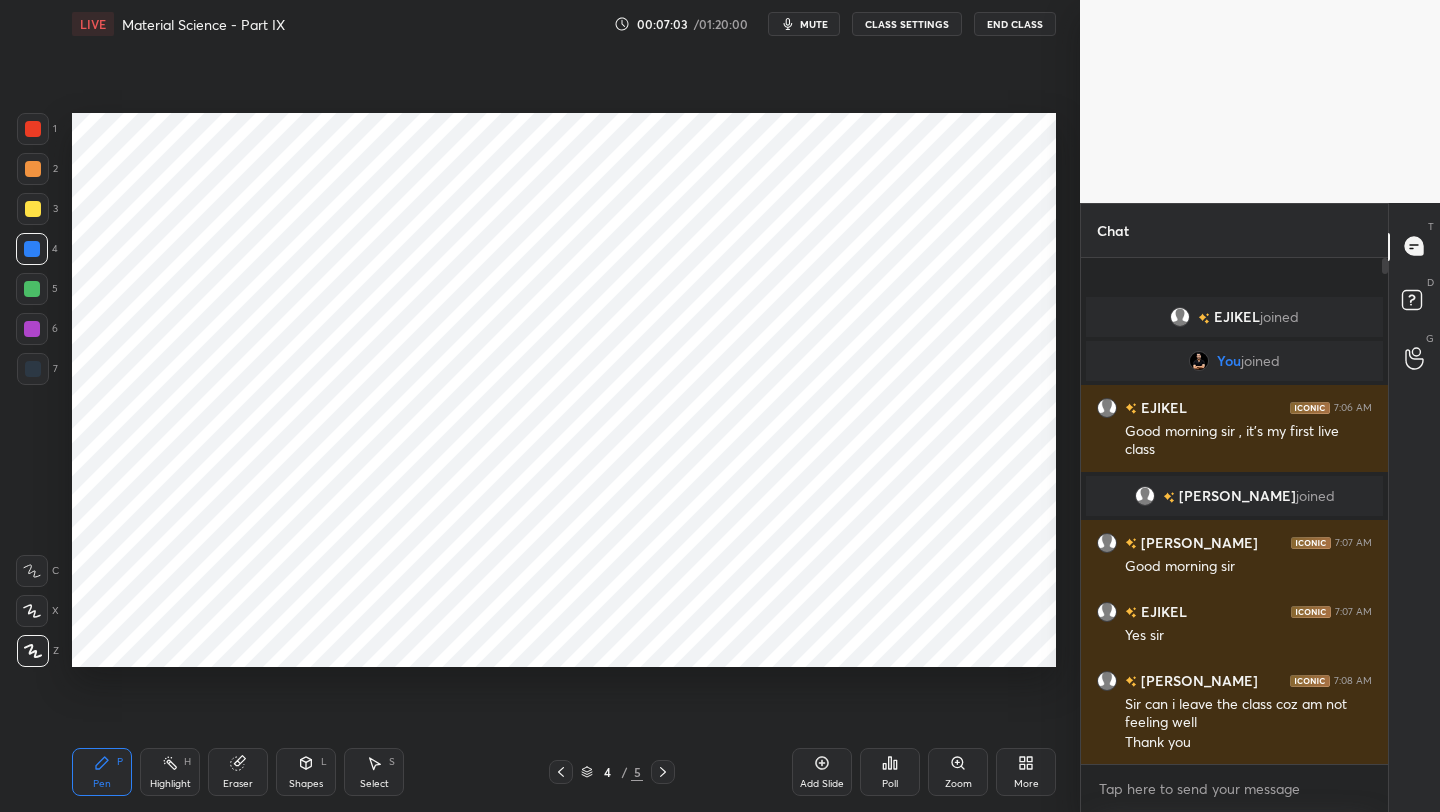 drag, startPoint x: 29, startPoint y: 331, endPoint x: 68, endPoint y: 345, distance: 41.4367 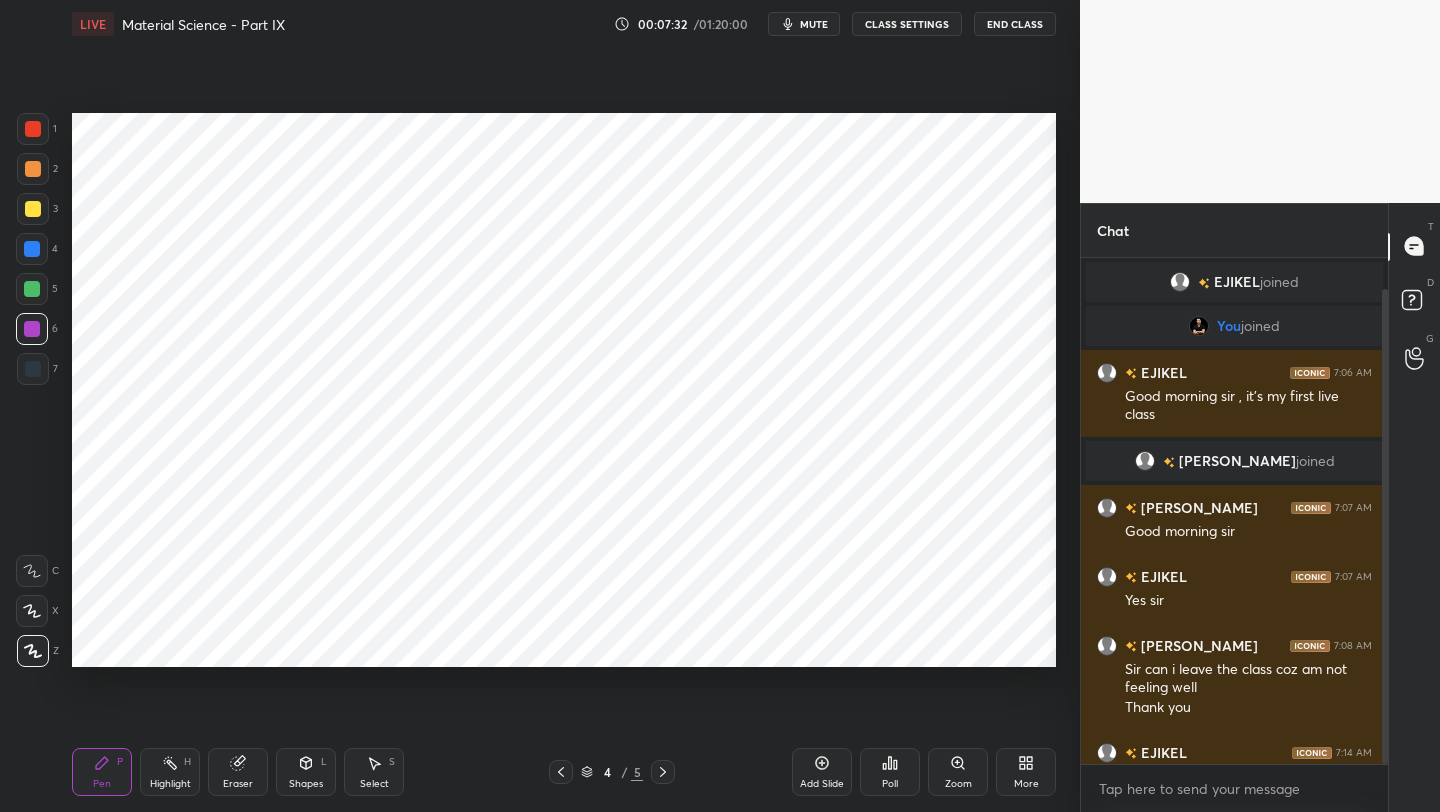 scroll, scrollTop: 34, scrollLeft: 0, axis: vertical 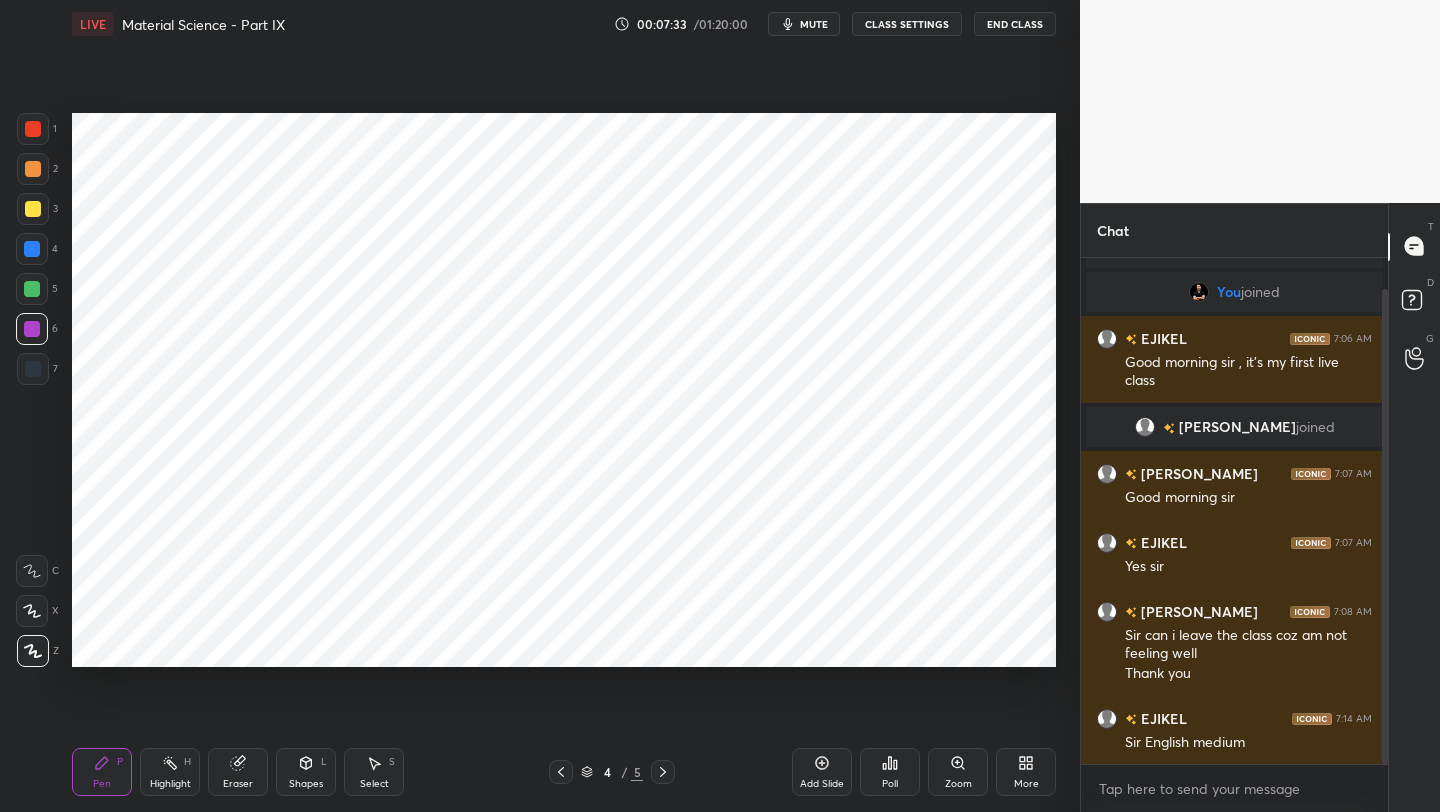 click at bounding box center (1385, 526) 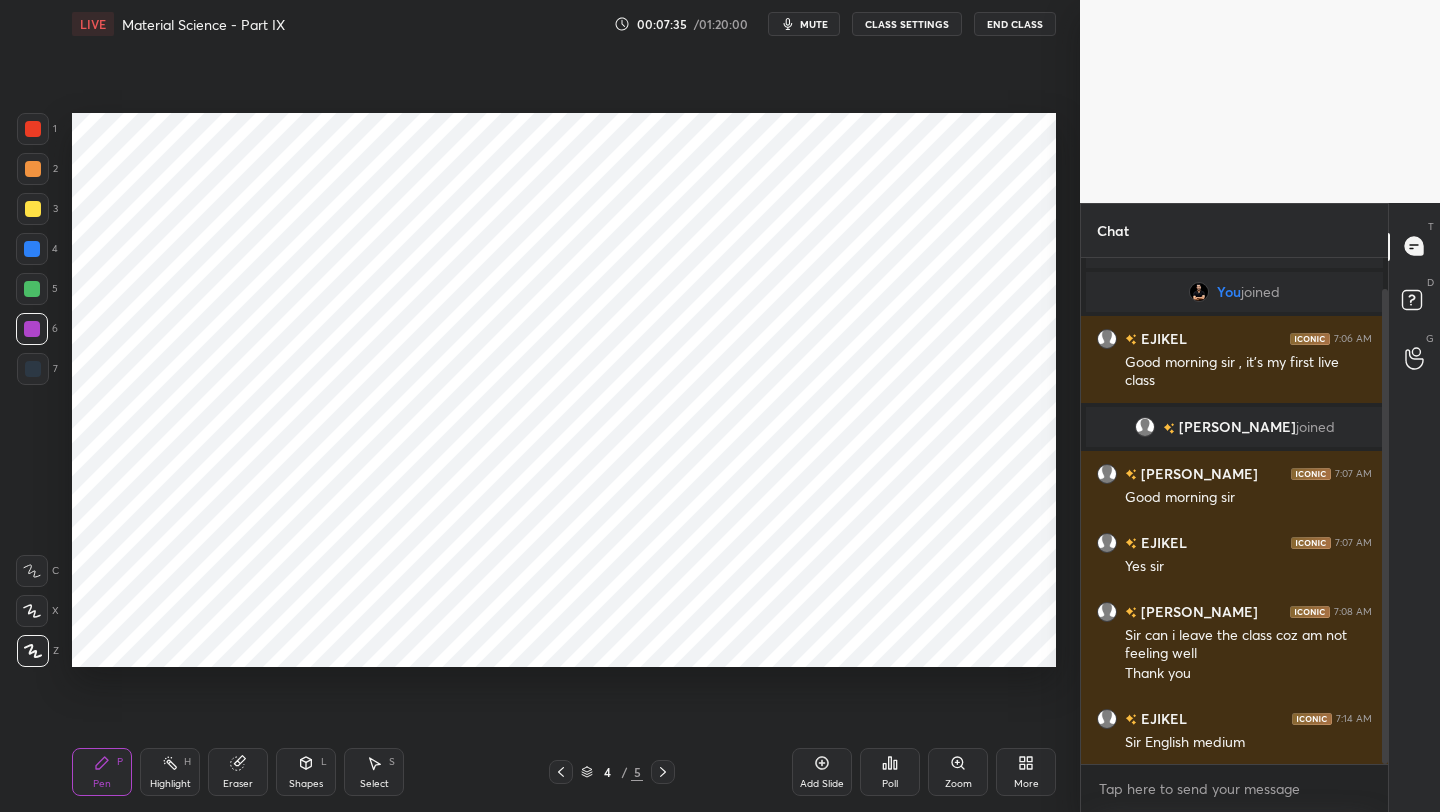drag, startPoint x: 91, startPoint y: 772, endPoint x: 65, endPoint y: 665, distance: 110.11358 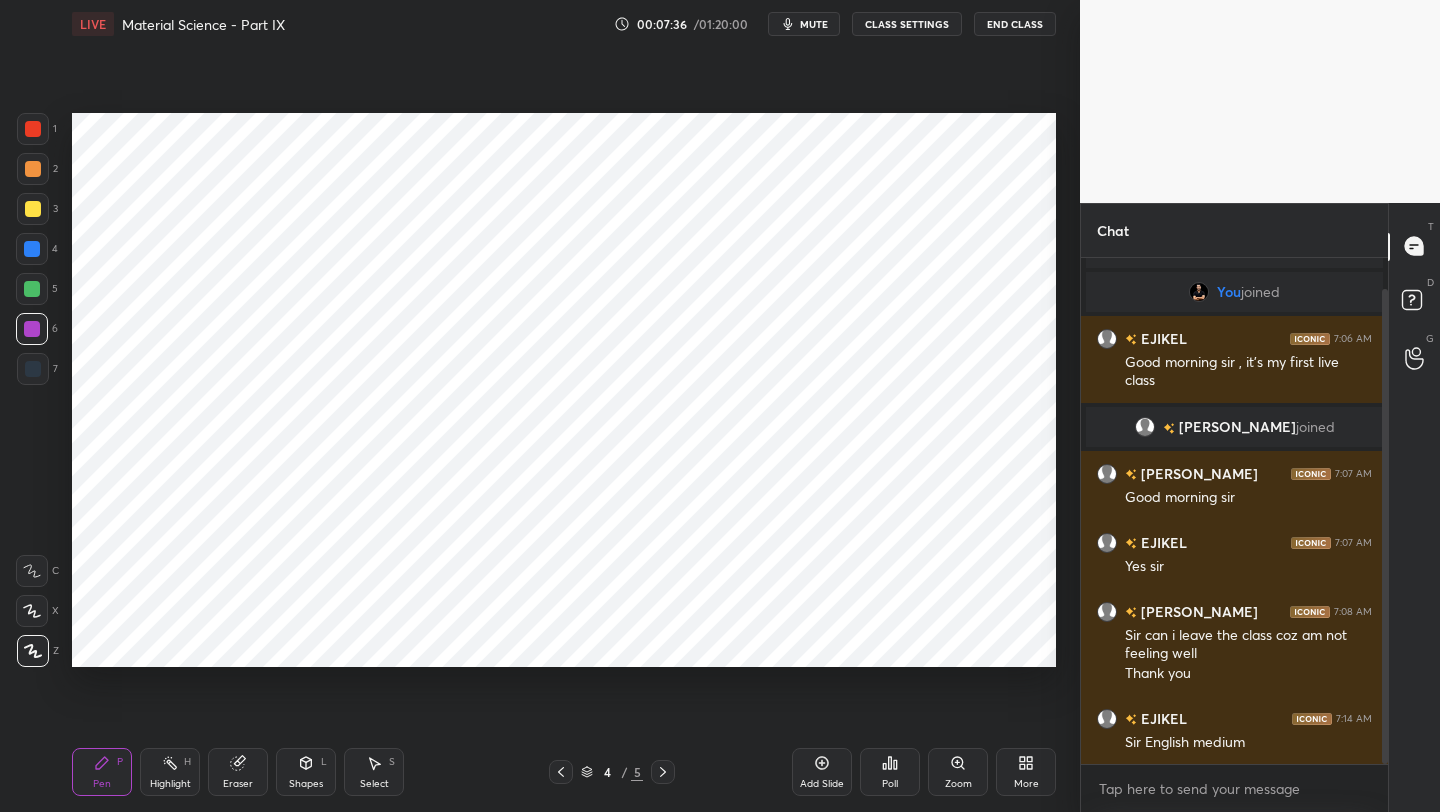drag, startPoint x: 24, startPoint y: 377, endPoint x: 30, endPoint y: 361, distance: 17.088007 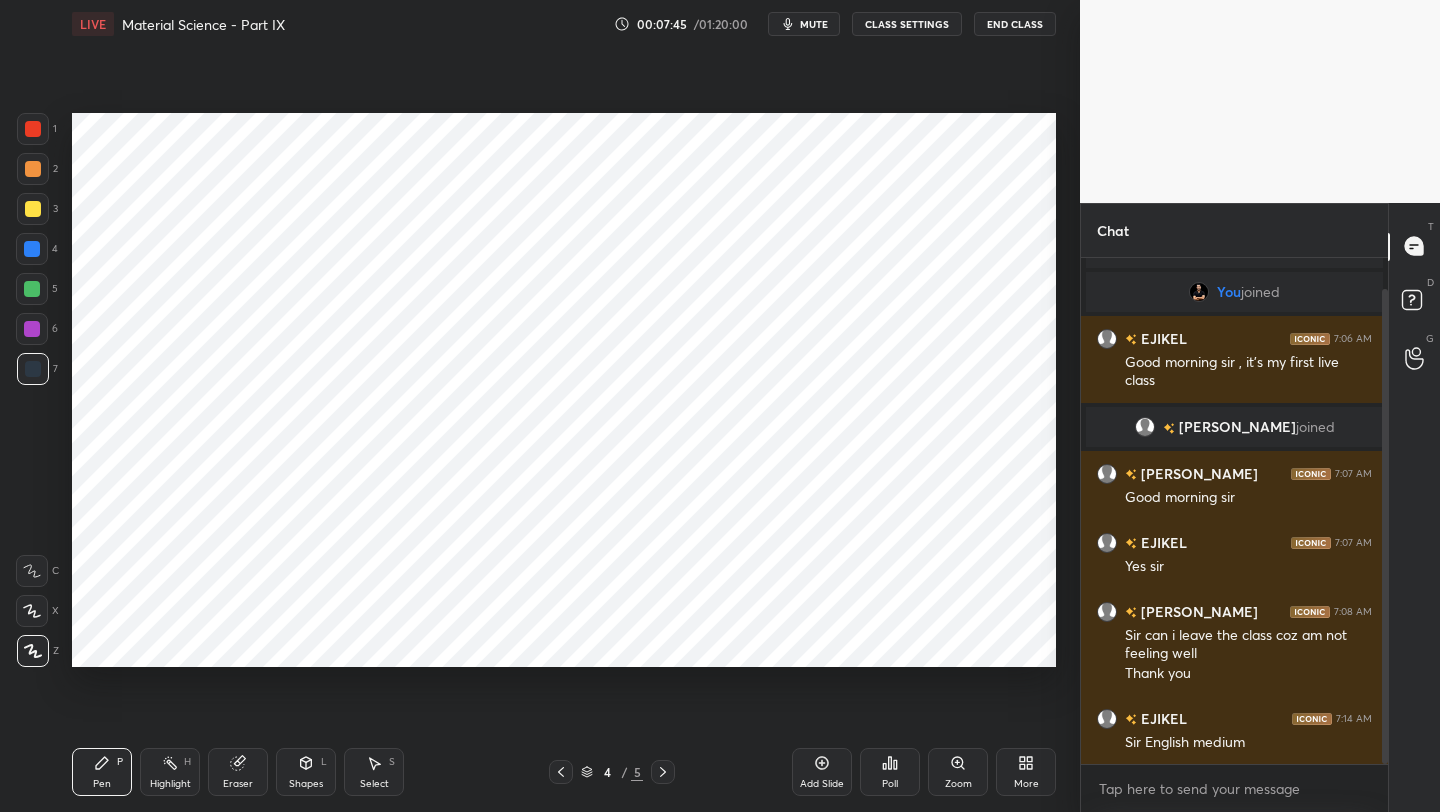 click 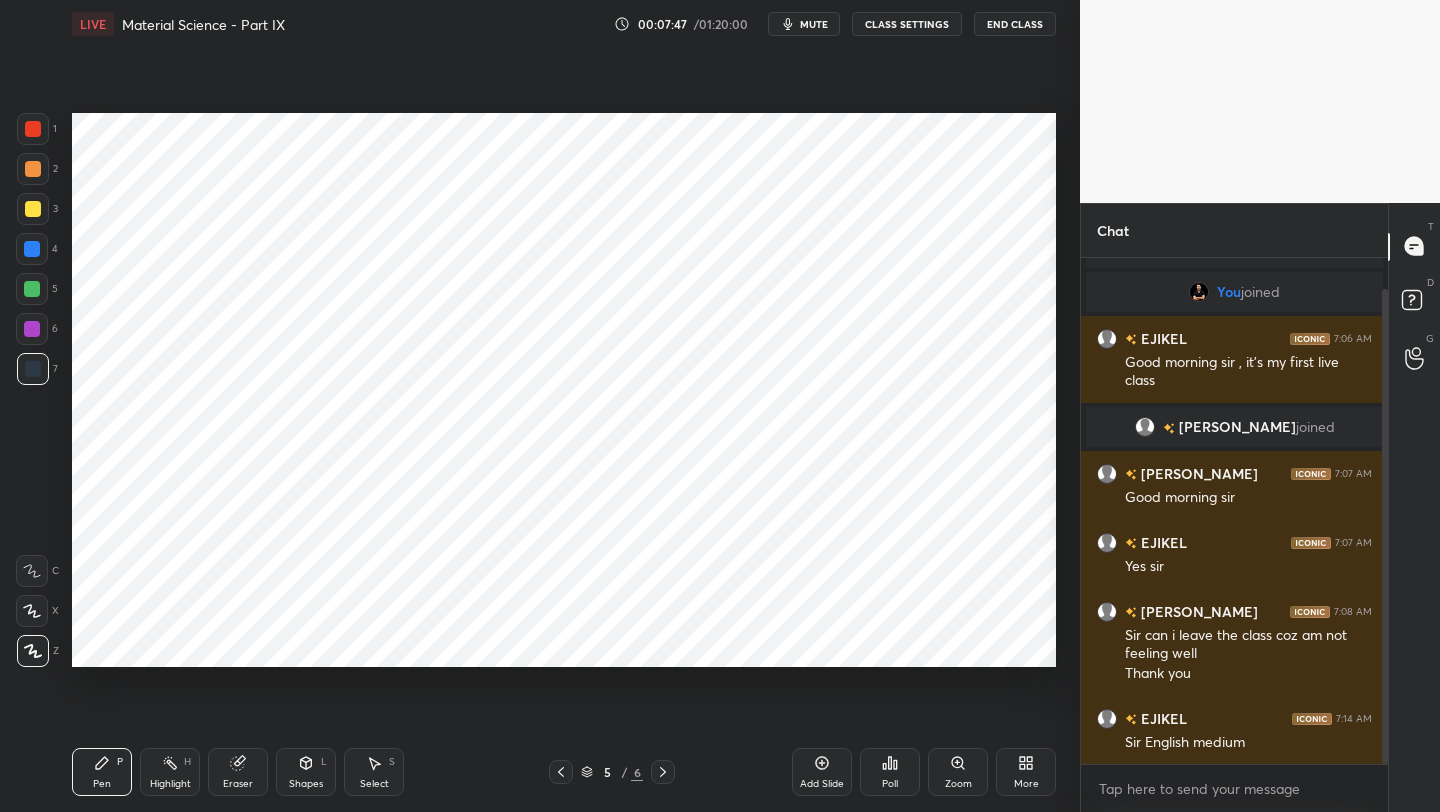 click 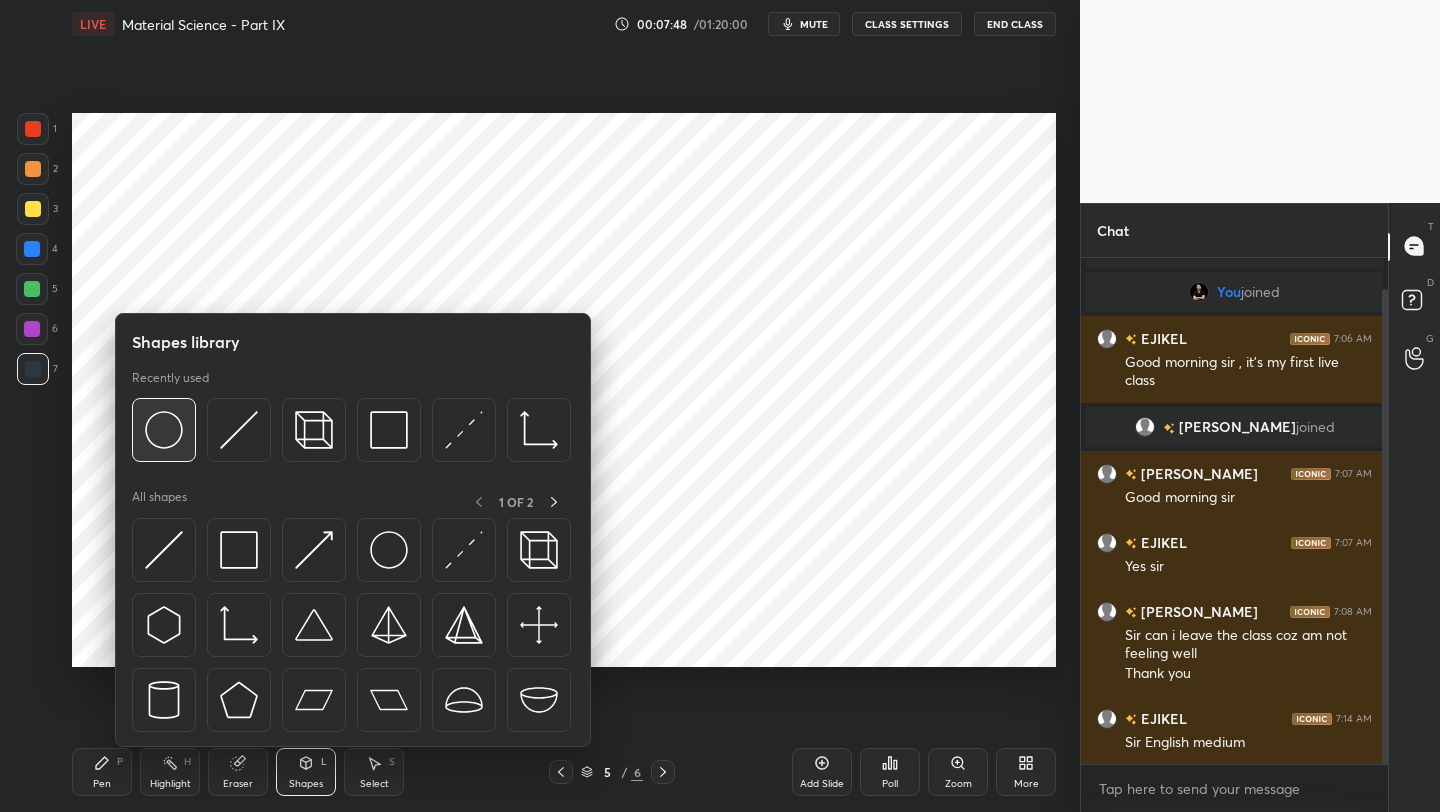 drag, startPoint x: 155, startPoint y: 440, endPoint x: 160, endPoint y: 431, distance: 10.29563 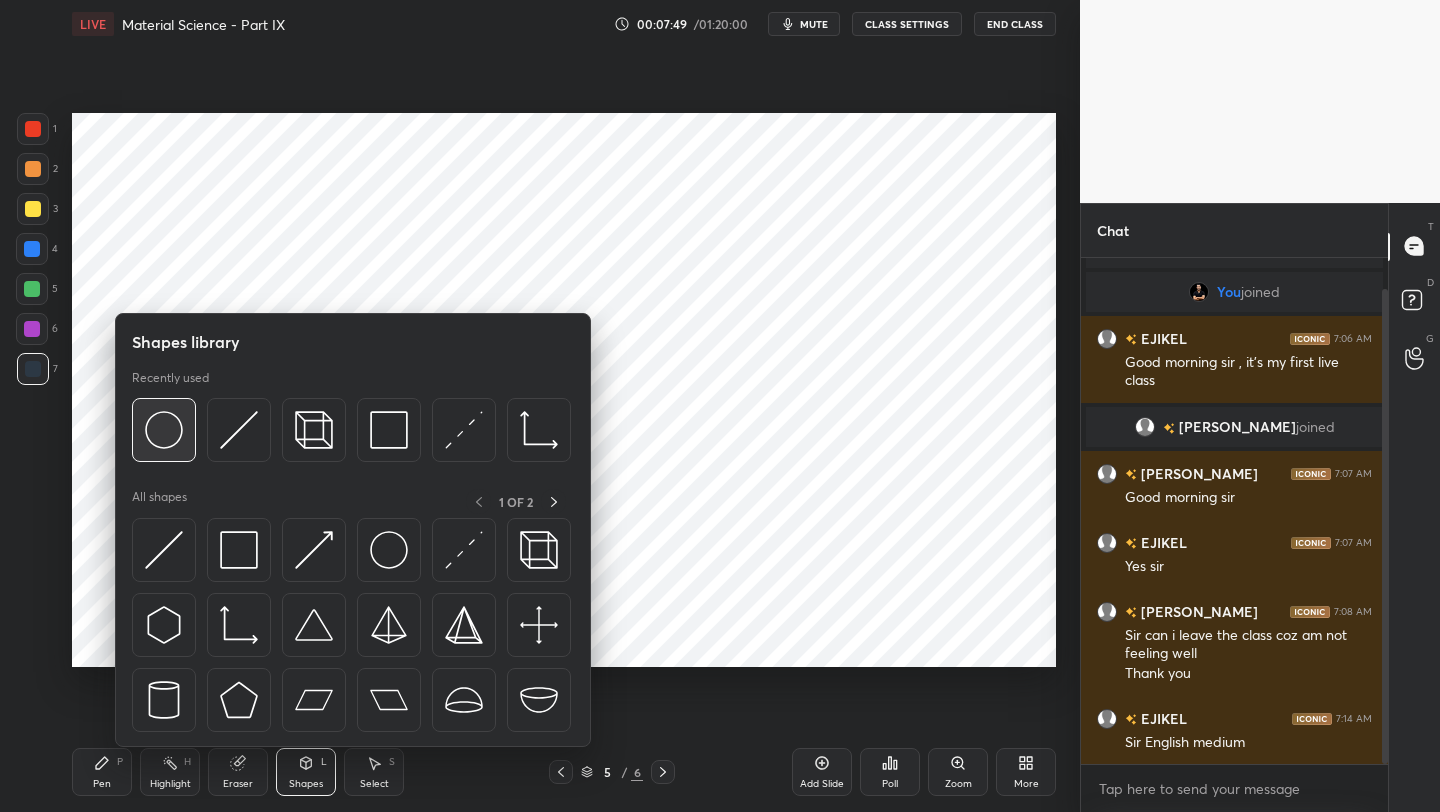 click at bounding box center [164, 430] 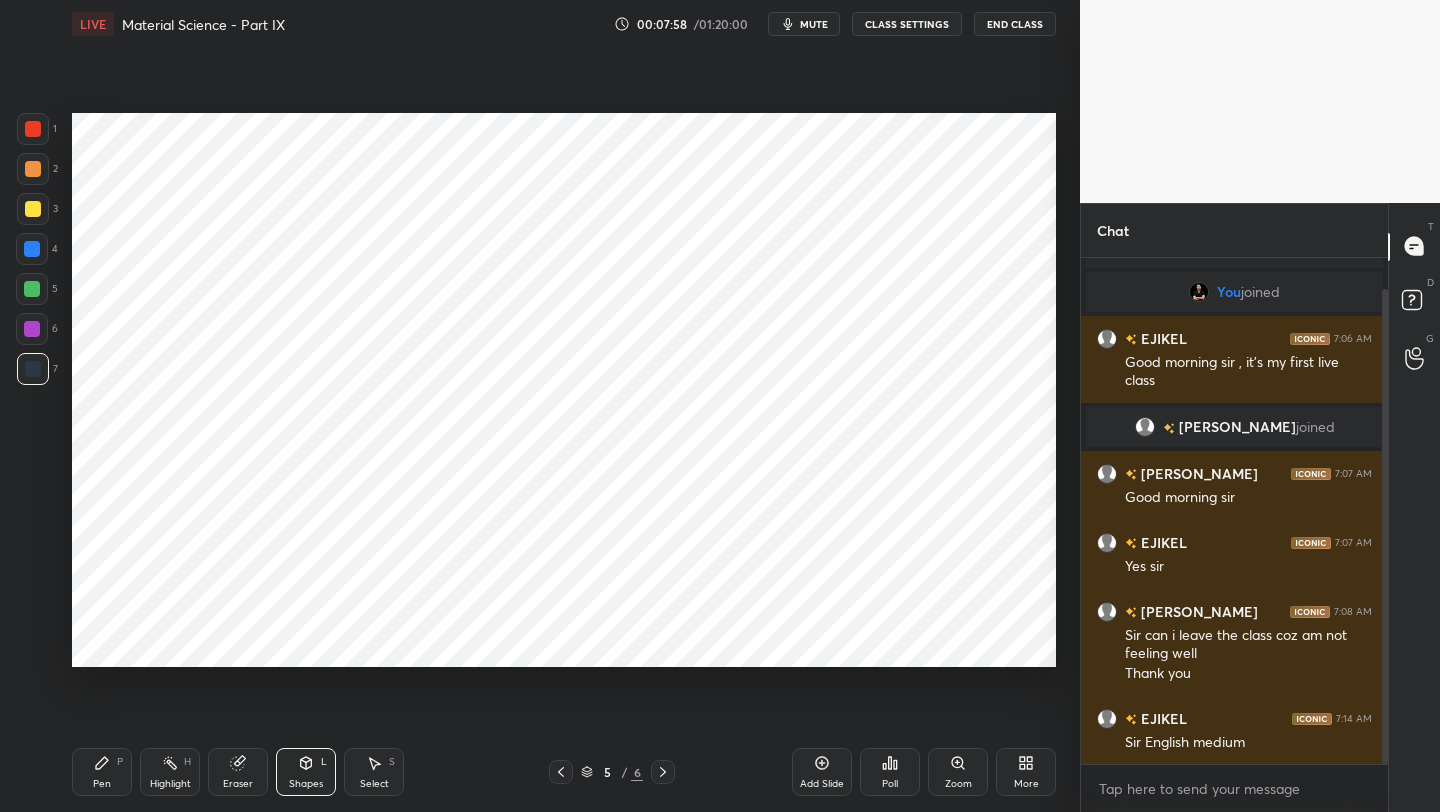 drag, startPoint x: 99, startPoint y: 760, endPoint x: 91, endPoint y: 734, distance: 27.202942 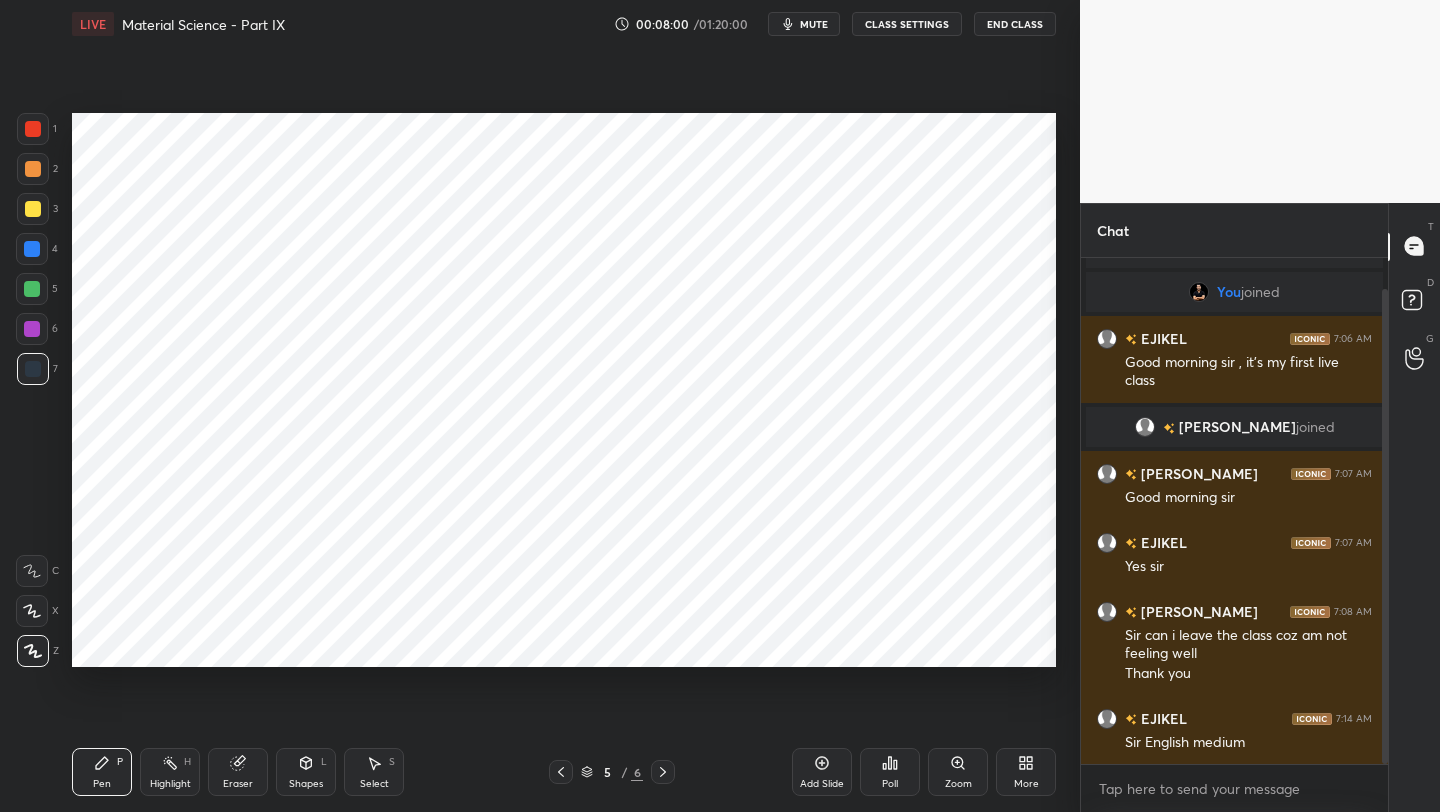 click at bounding box center [33, 129] 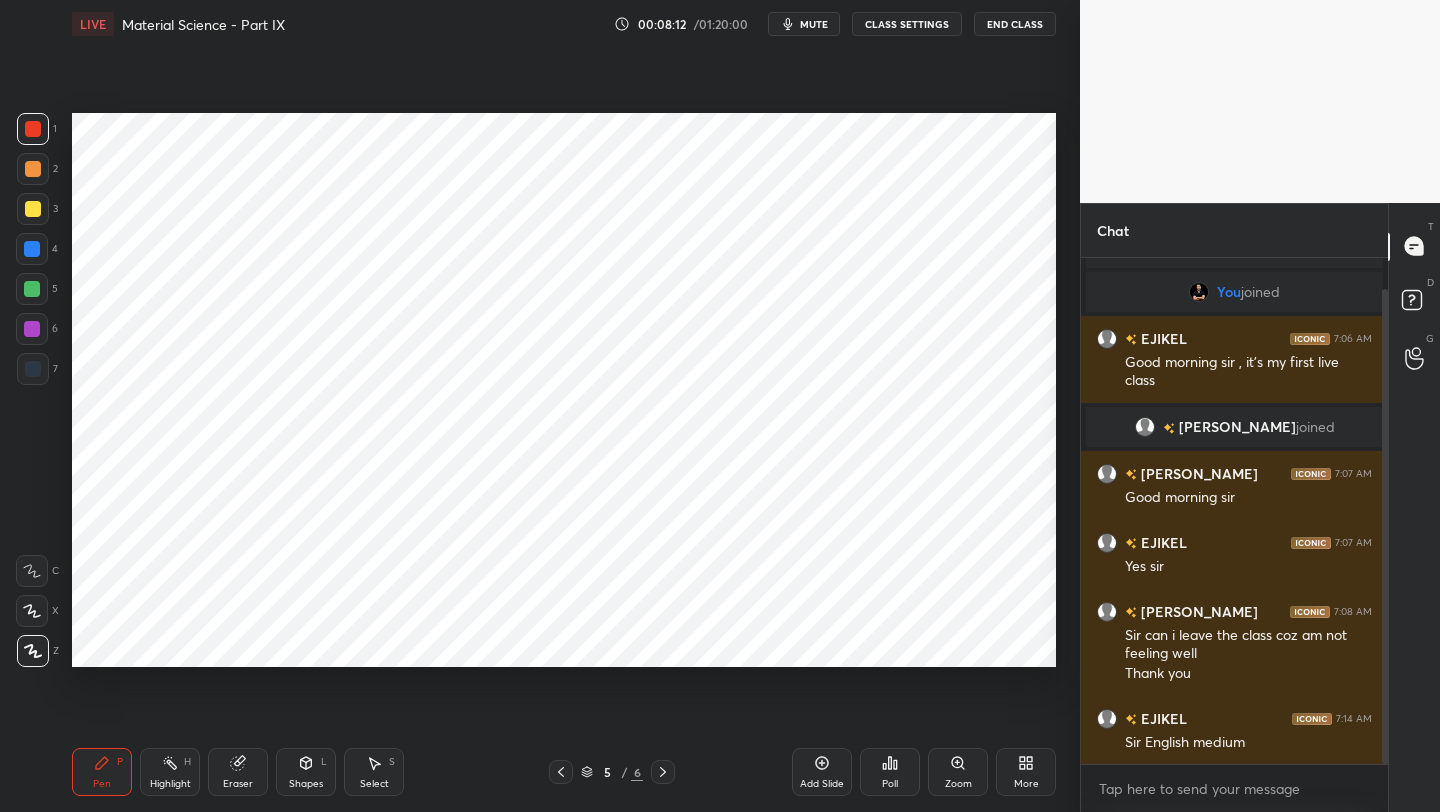 click at bounding box center (32, 249) 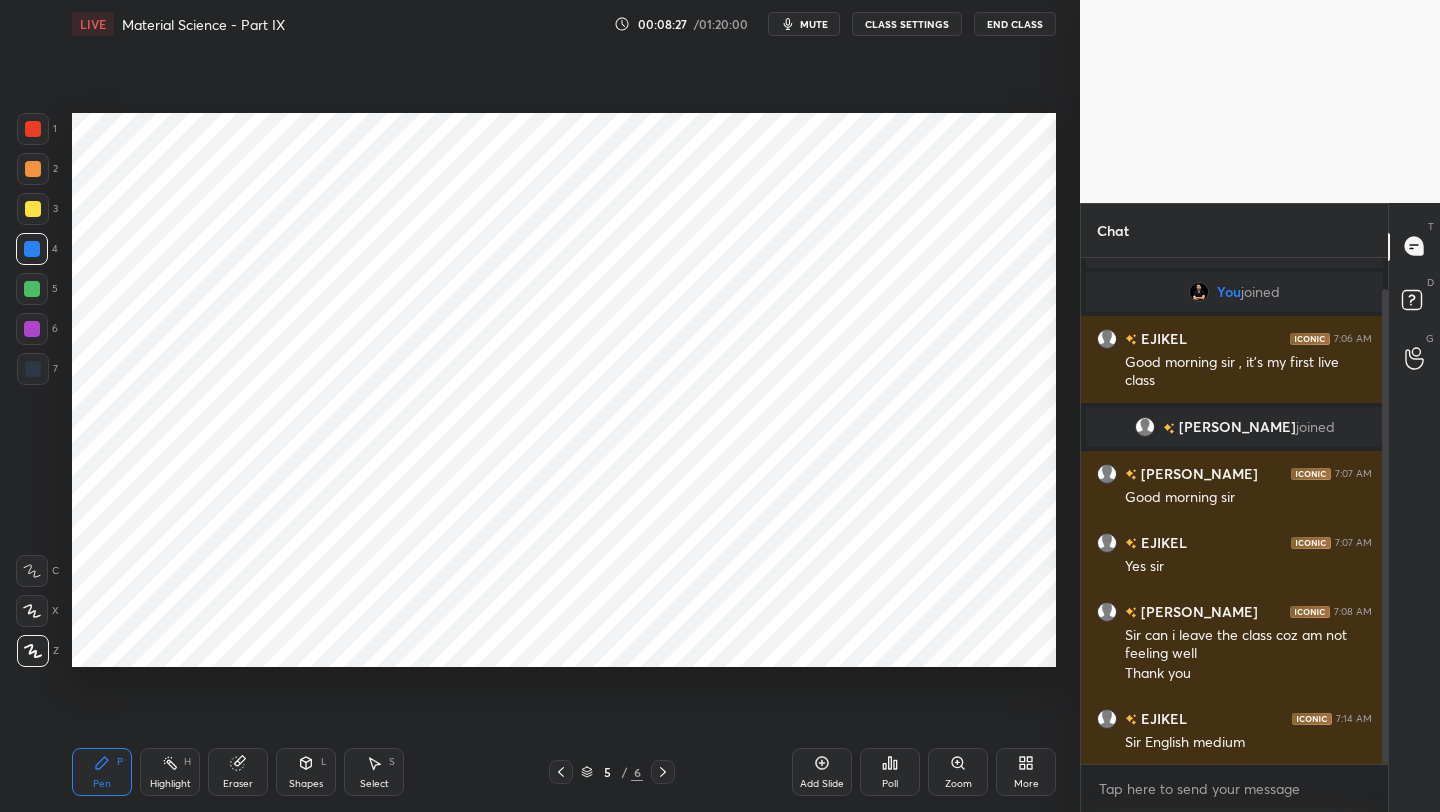 click at bounding box center (32, 289) 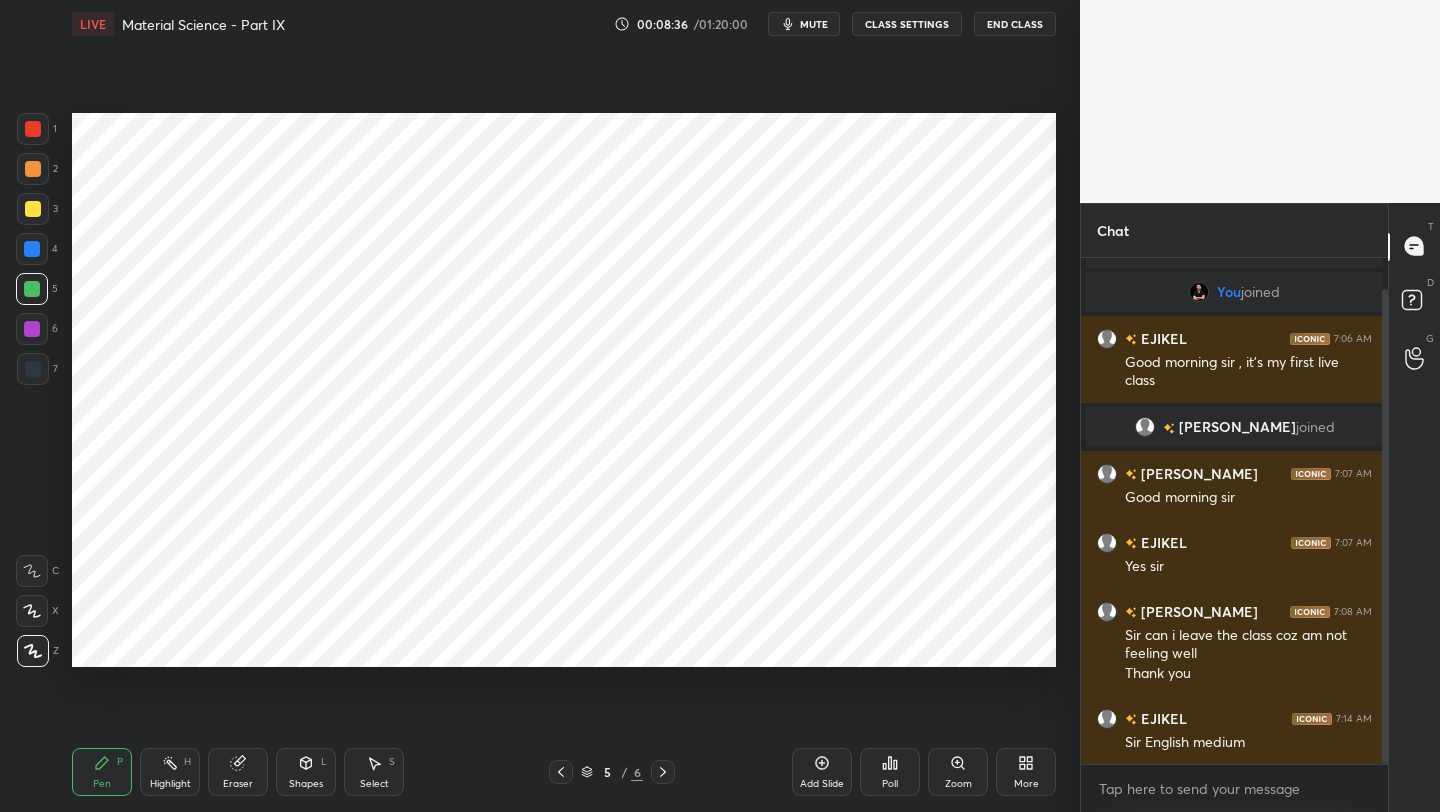 click at bounding box center (32, 329) 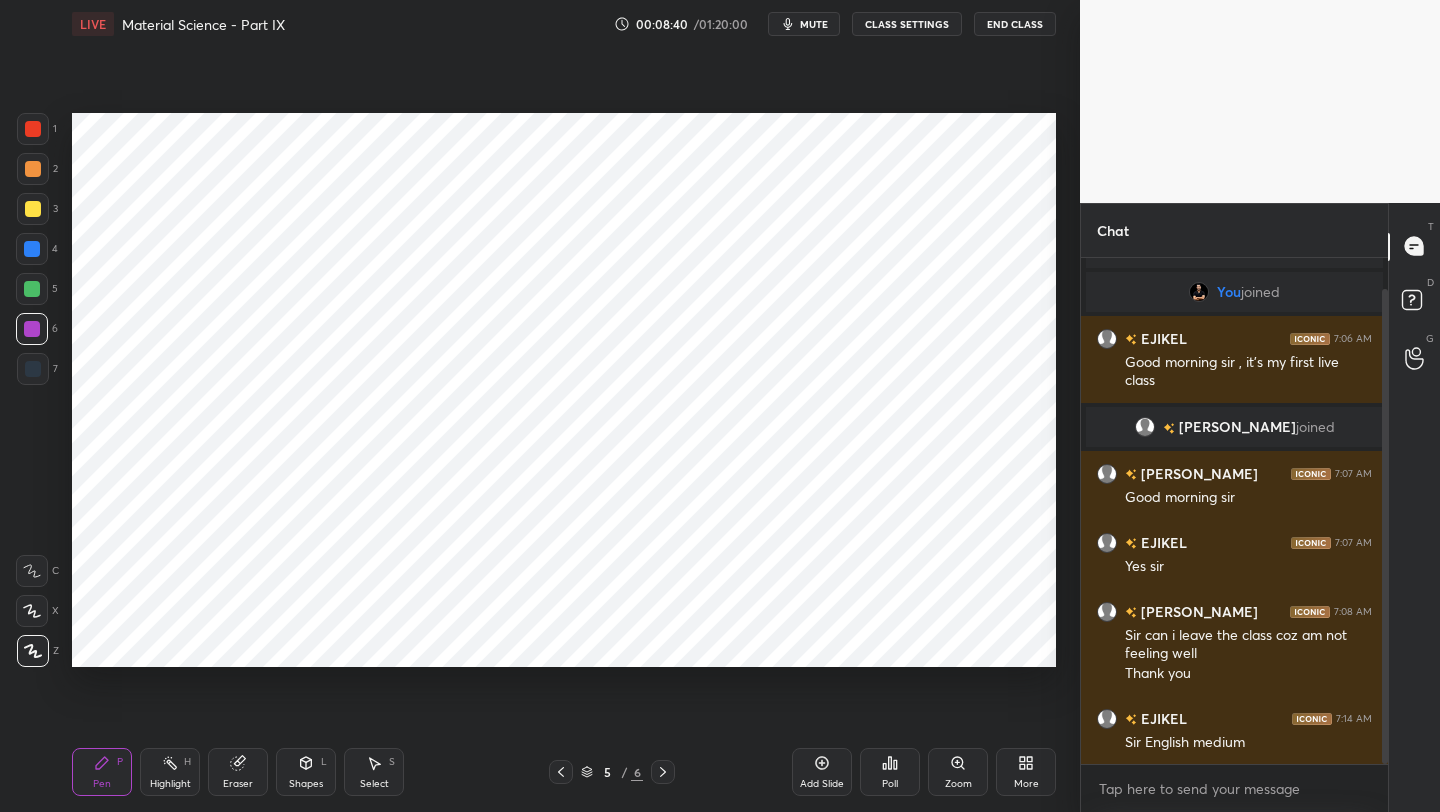 click at bounding box center [32, 289] 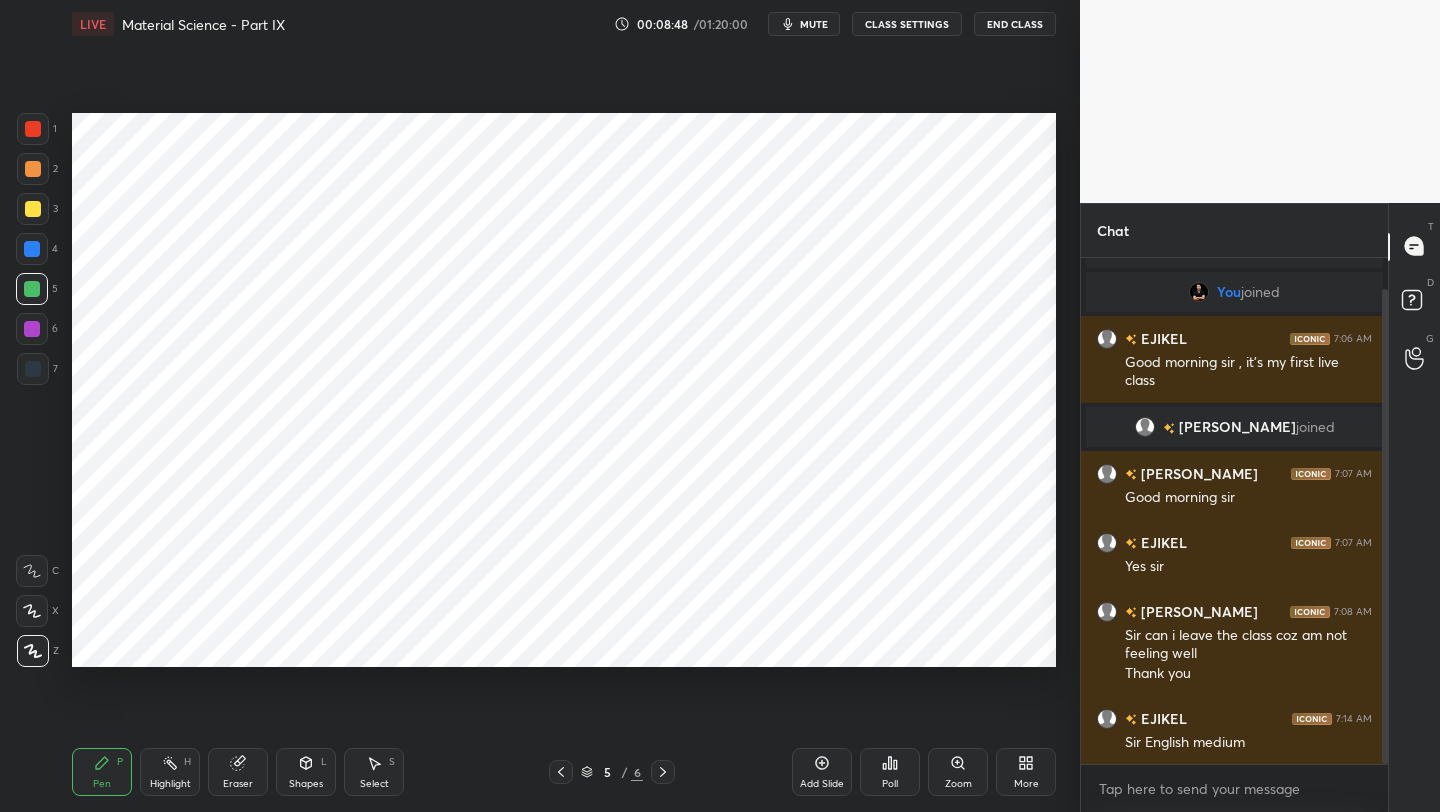 drag, startPoint x: 37, startPoint y: 290, endPoint x: 62, endPoint y: 286, distance: 25.317978 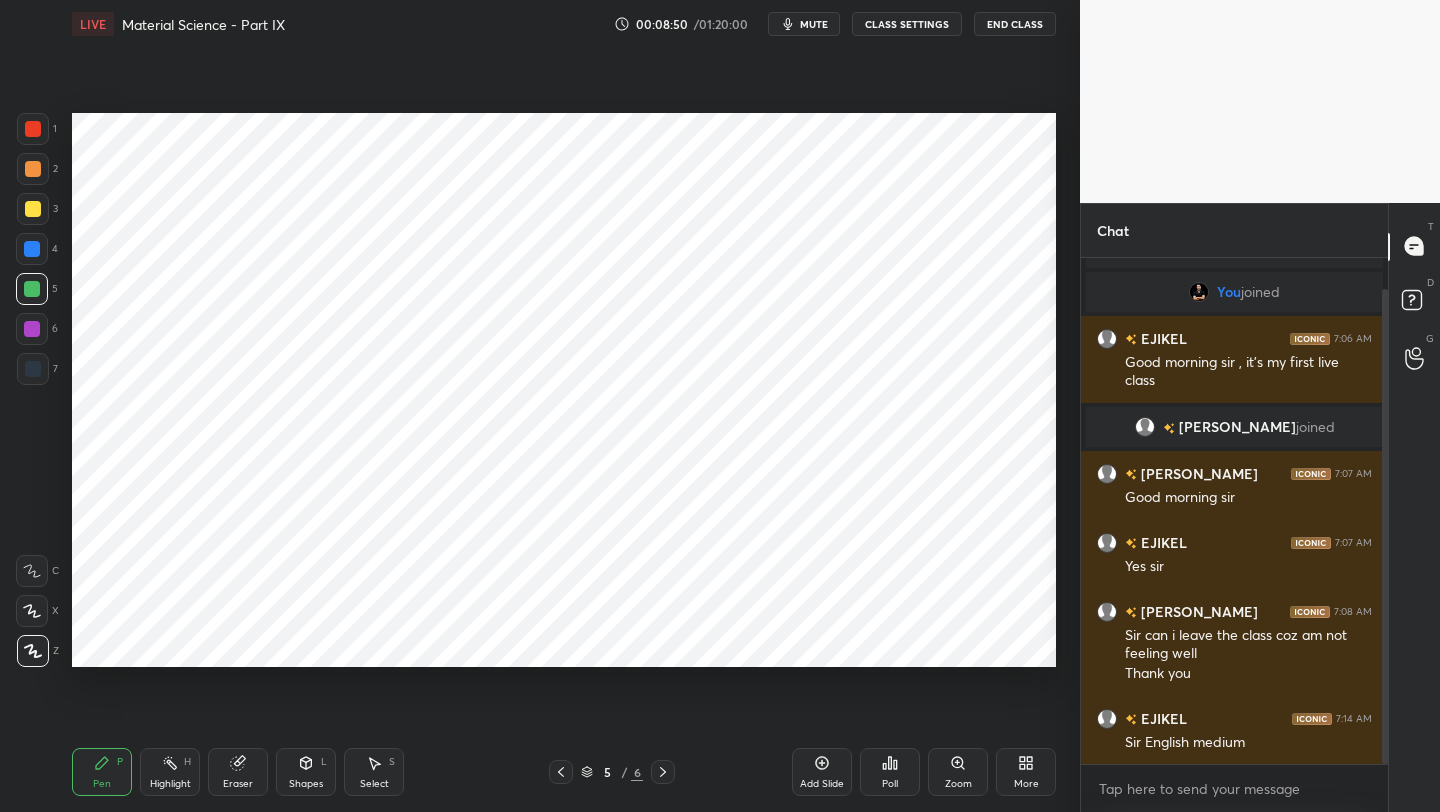 drag, startPoint x: 44, startPoint y: 325, endPoint x: 68, endPoint y: 316, distance: 25.632011 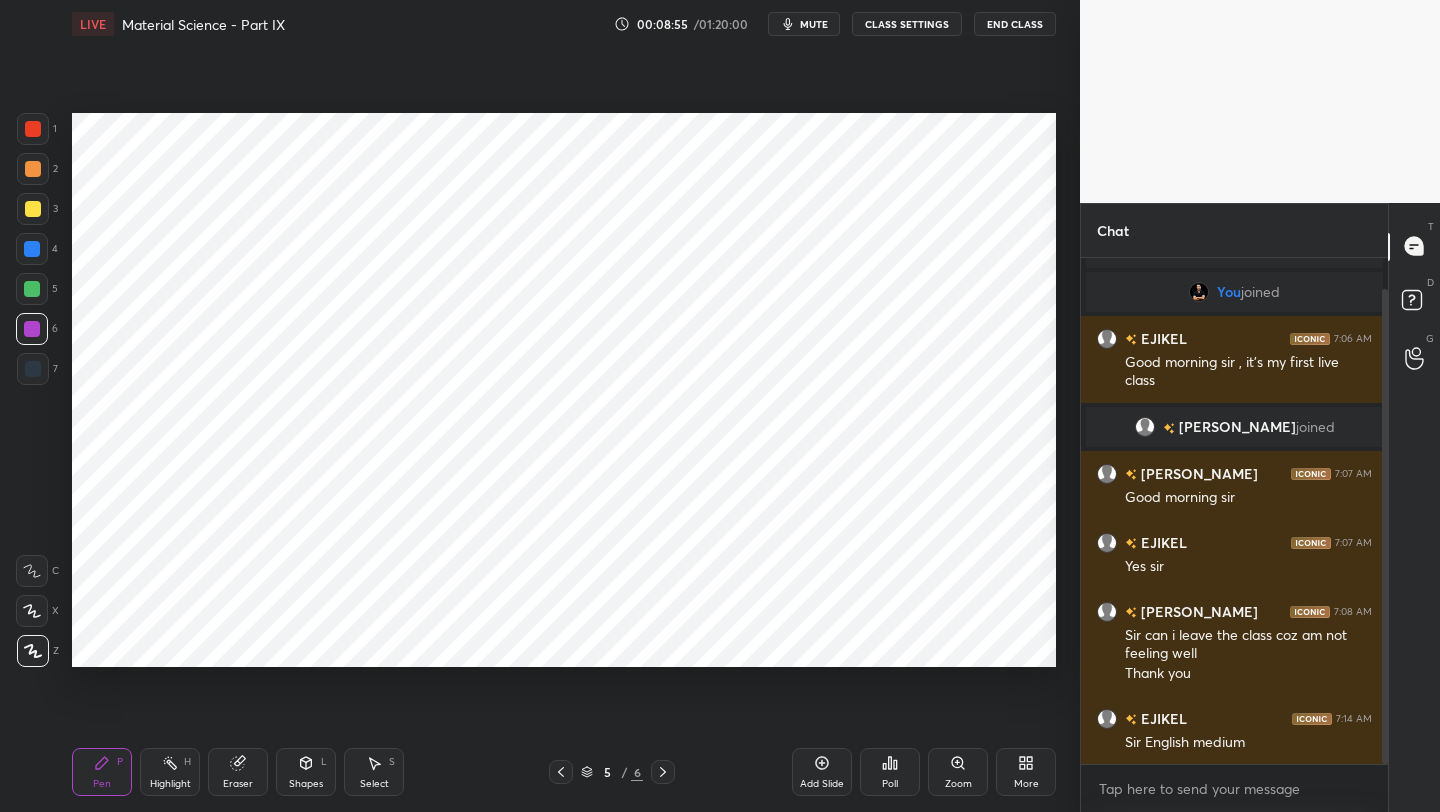 click at bounding box center [32, 289] 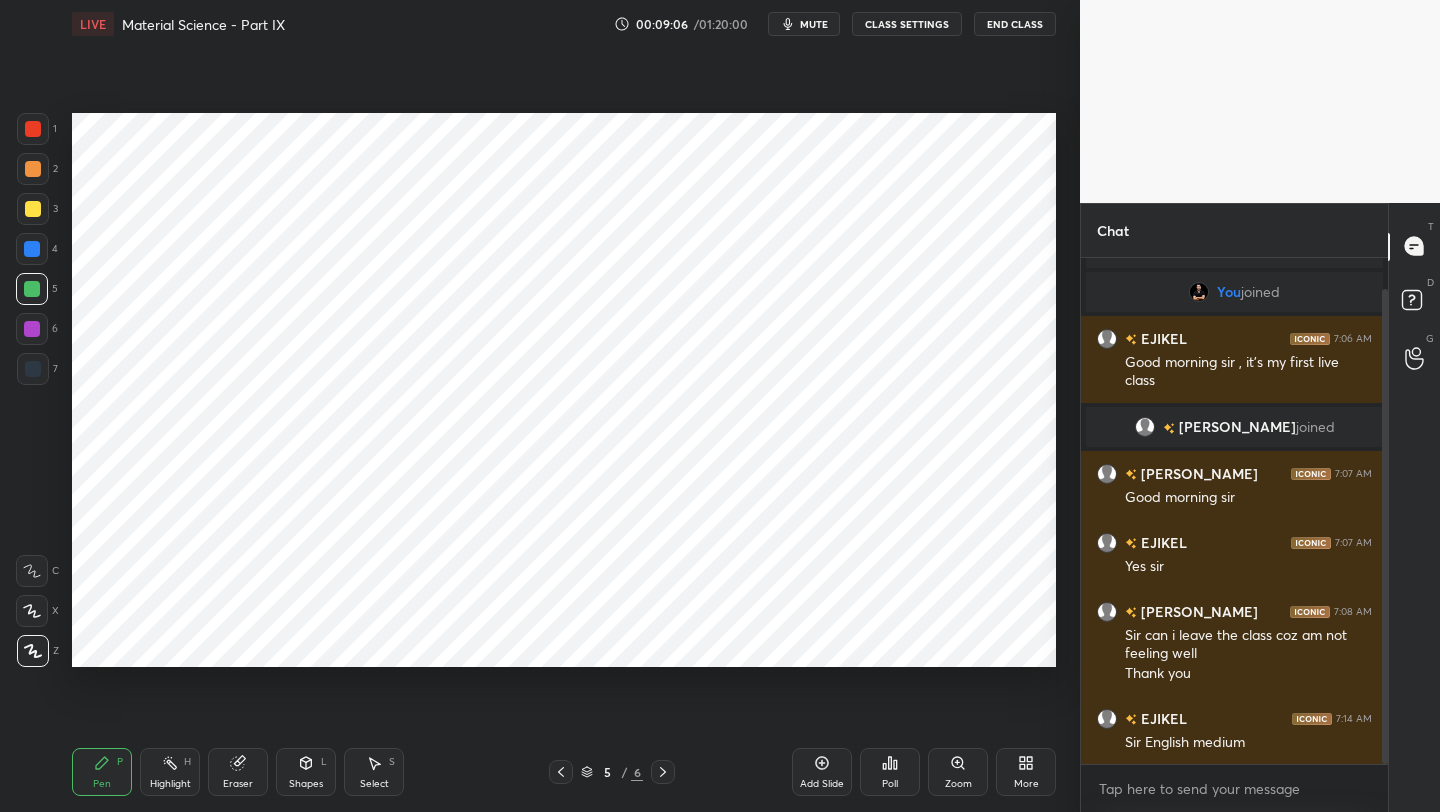 drag, startPoint x: 34, startPoint y: 329, endPoint x: 54, endPoint y: 316, distance: 23.853722 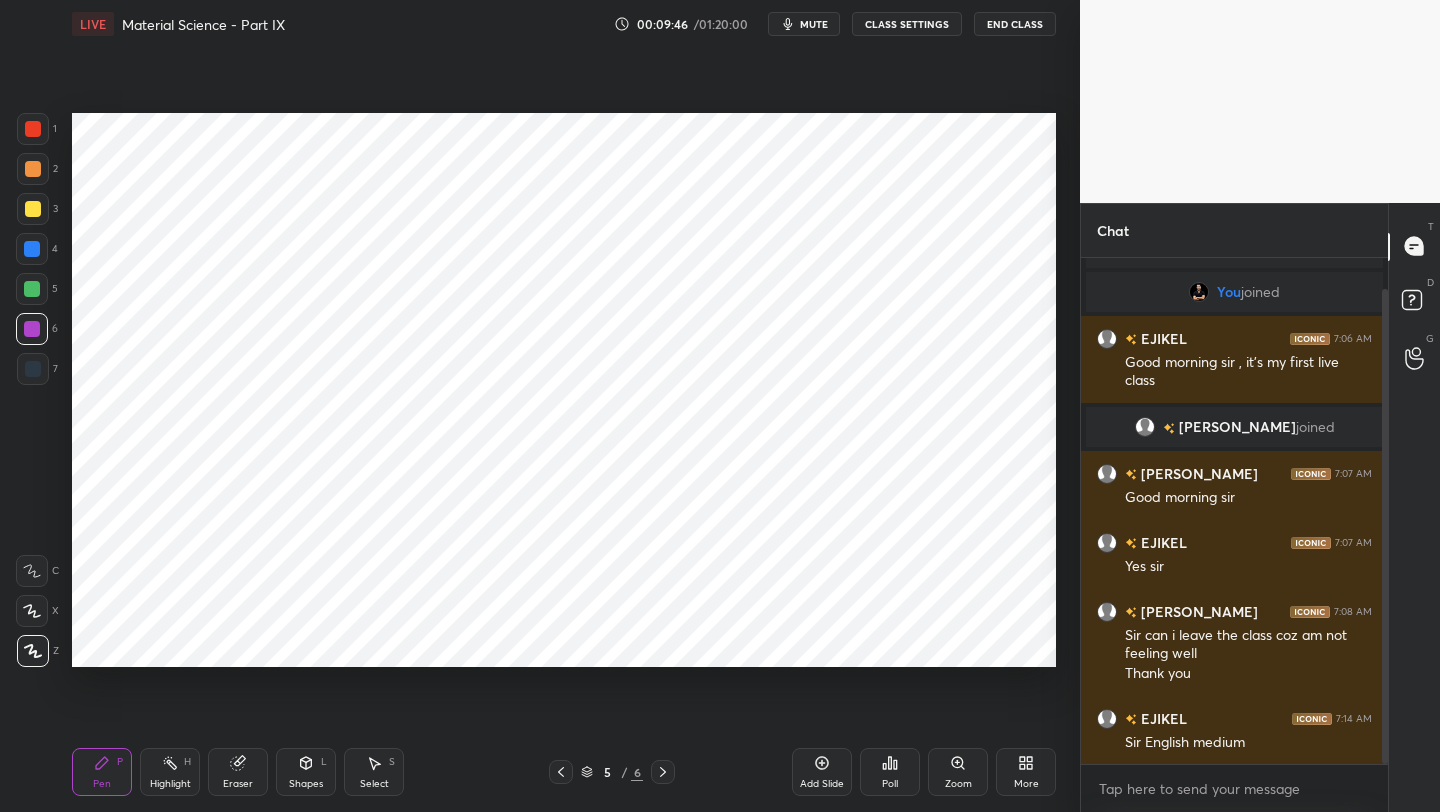 click 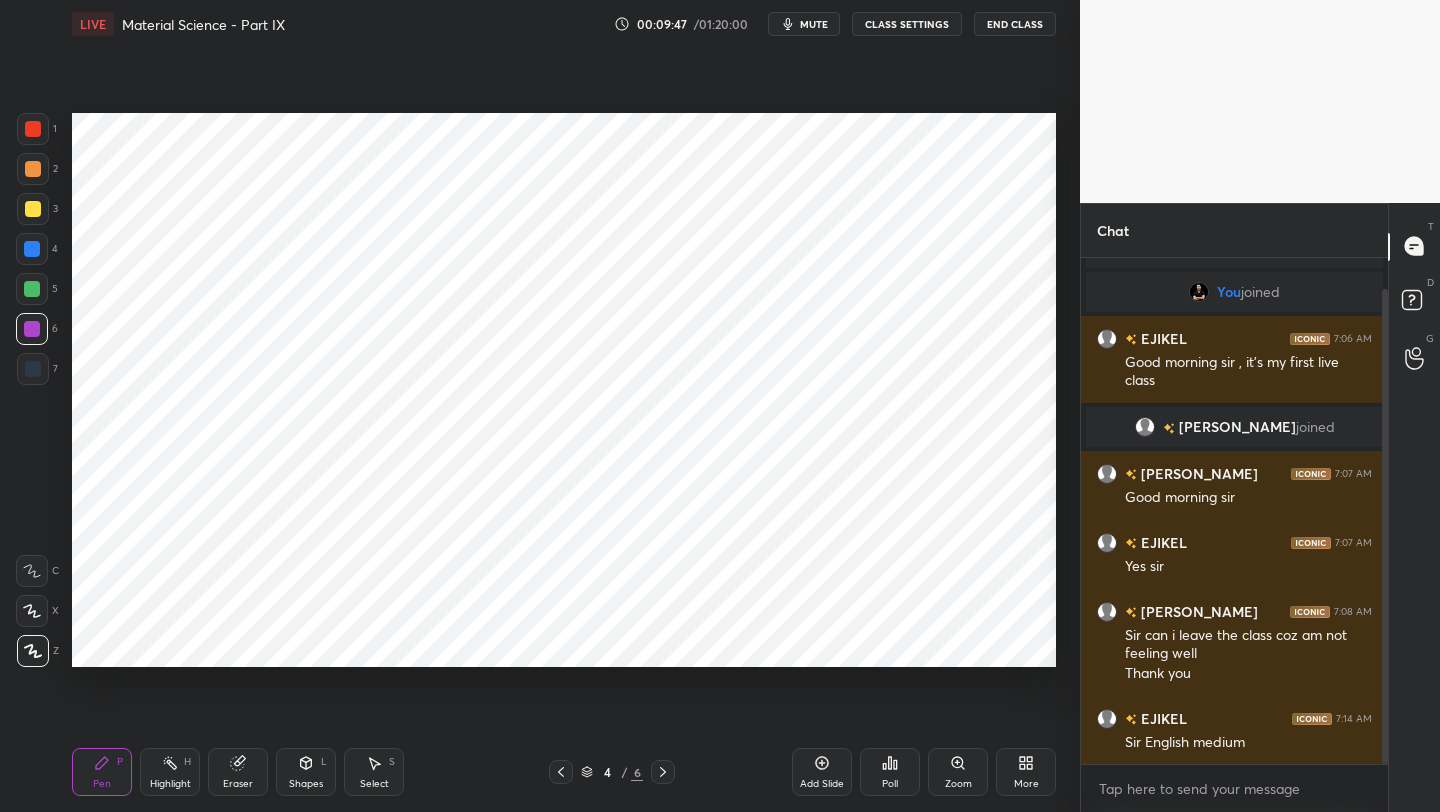 click 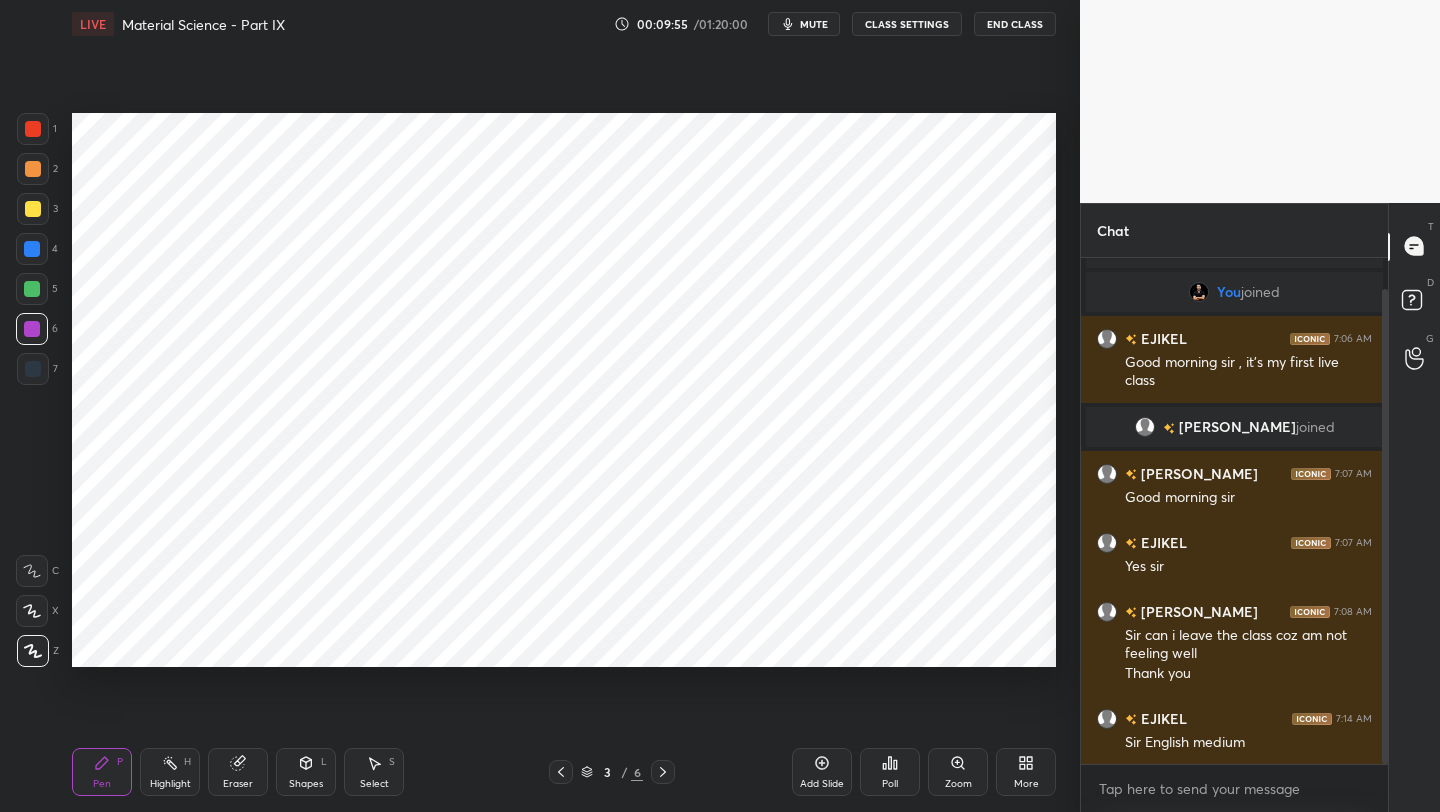 drag, startPoint x: 658, startPoint y: 774, endPoint x: 657, endPoint y: 760, distance: 14.035668 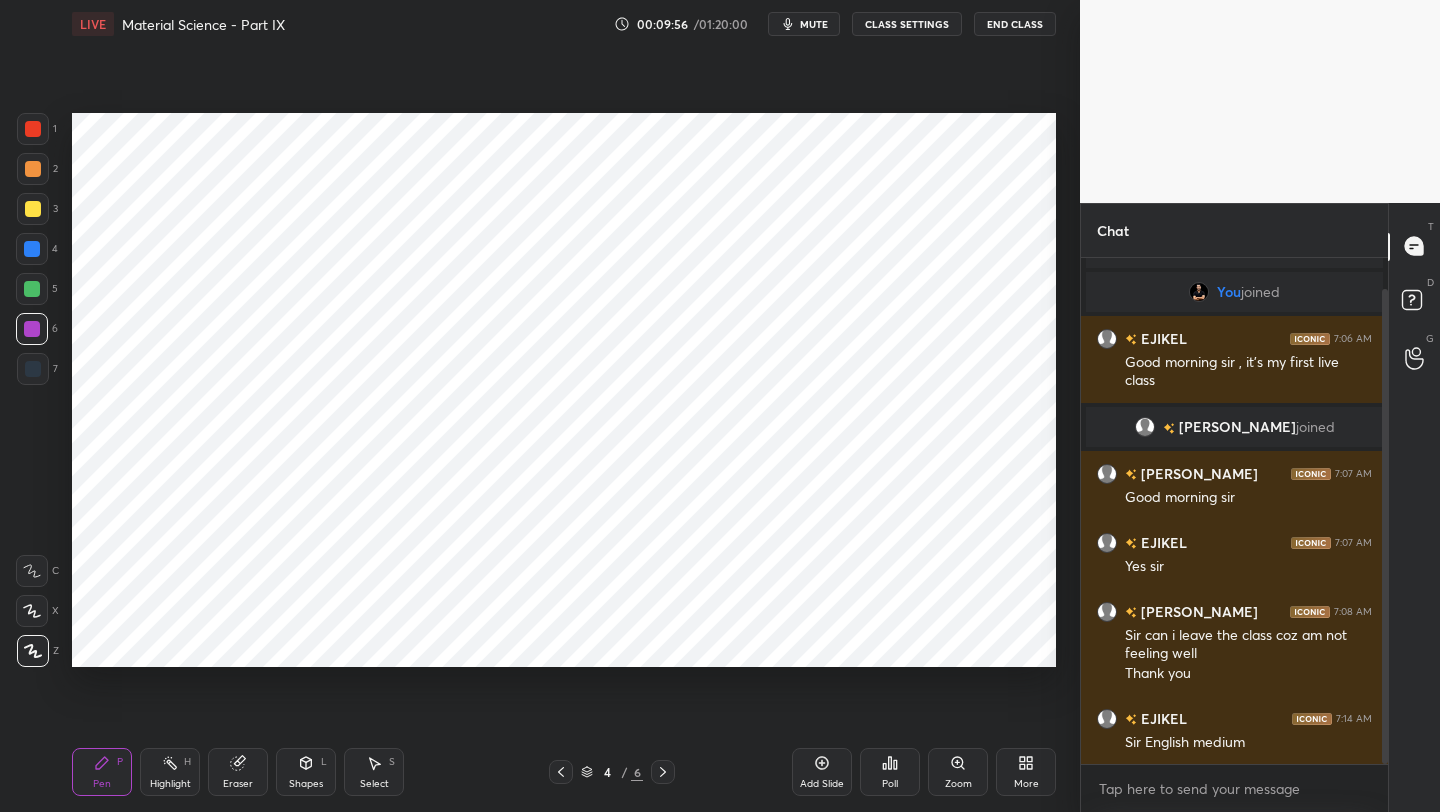 click 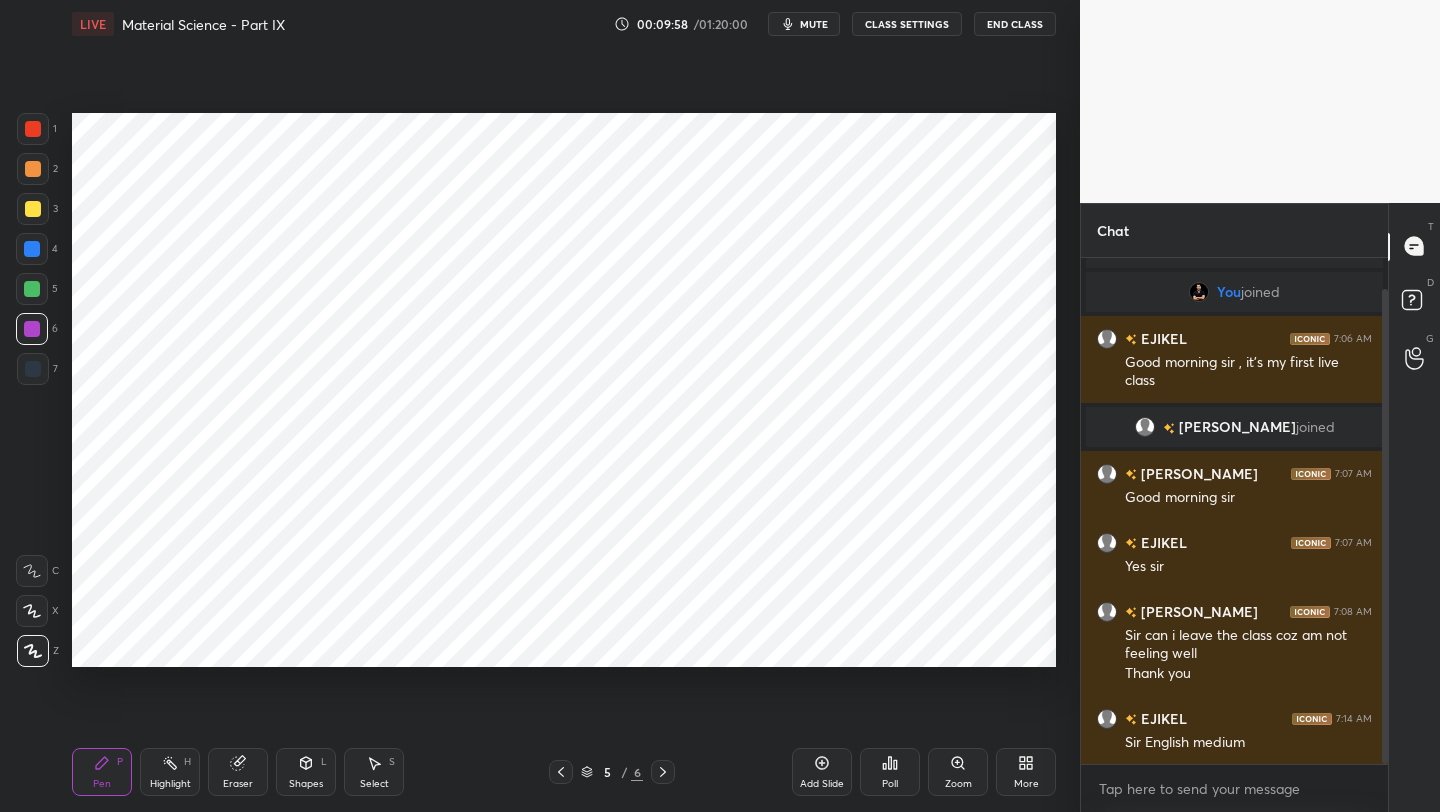 click 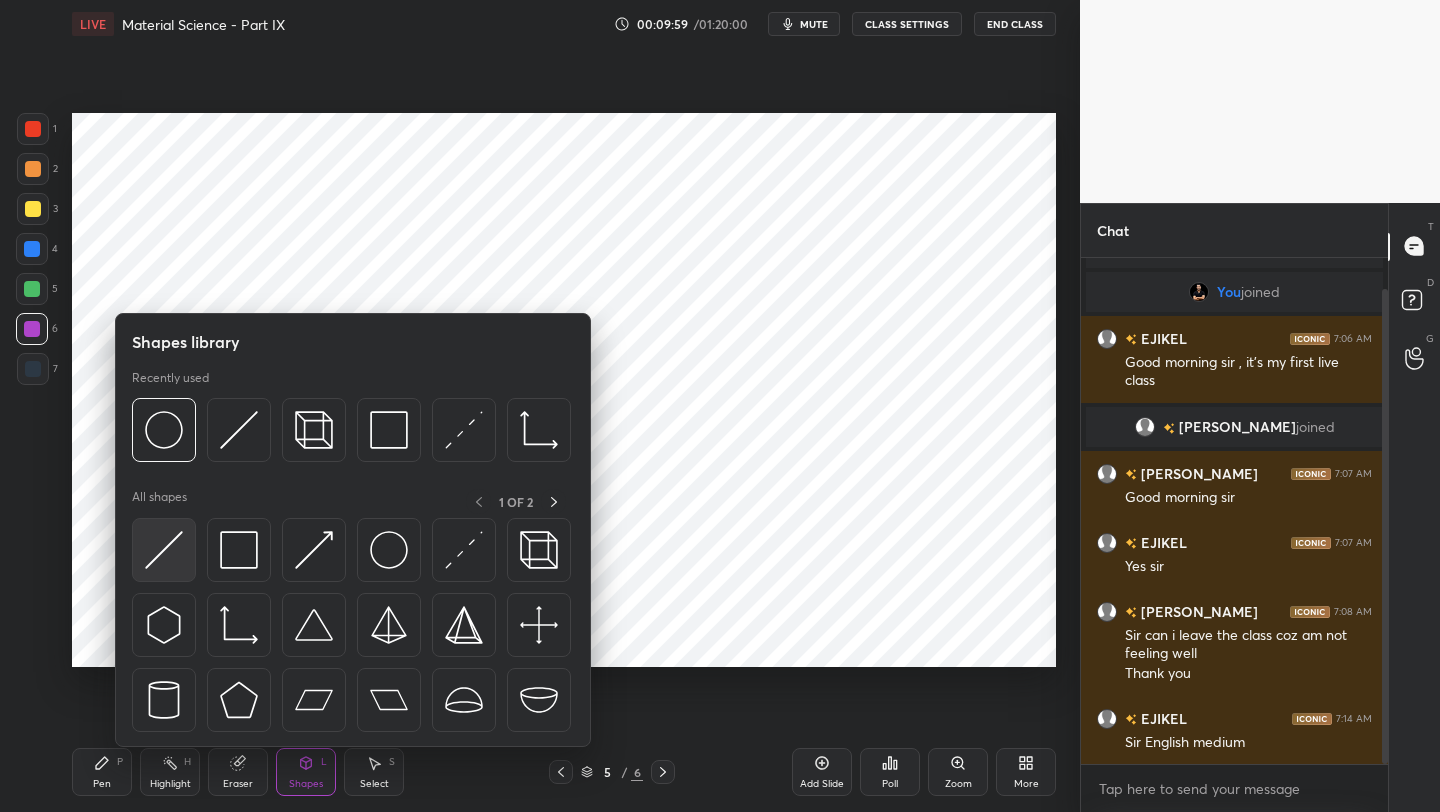 click at bounding box center [164, 550] 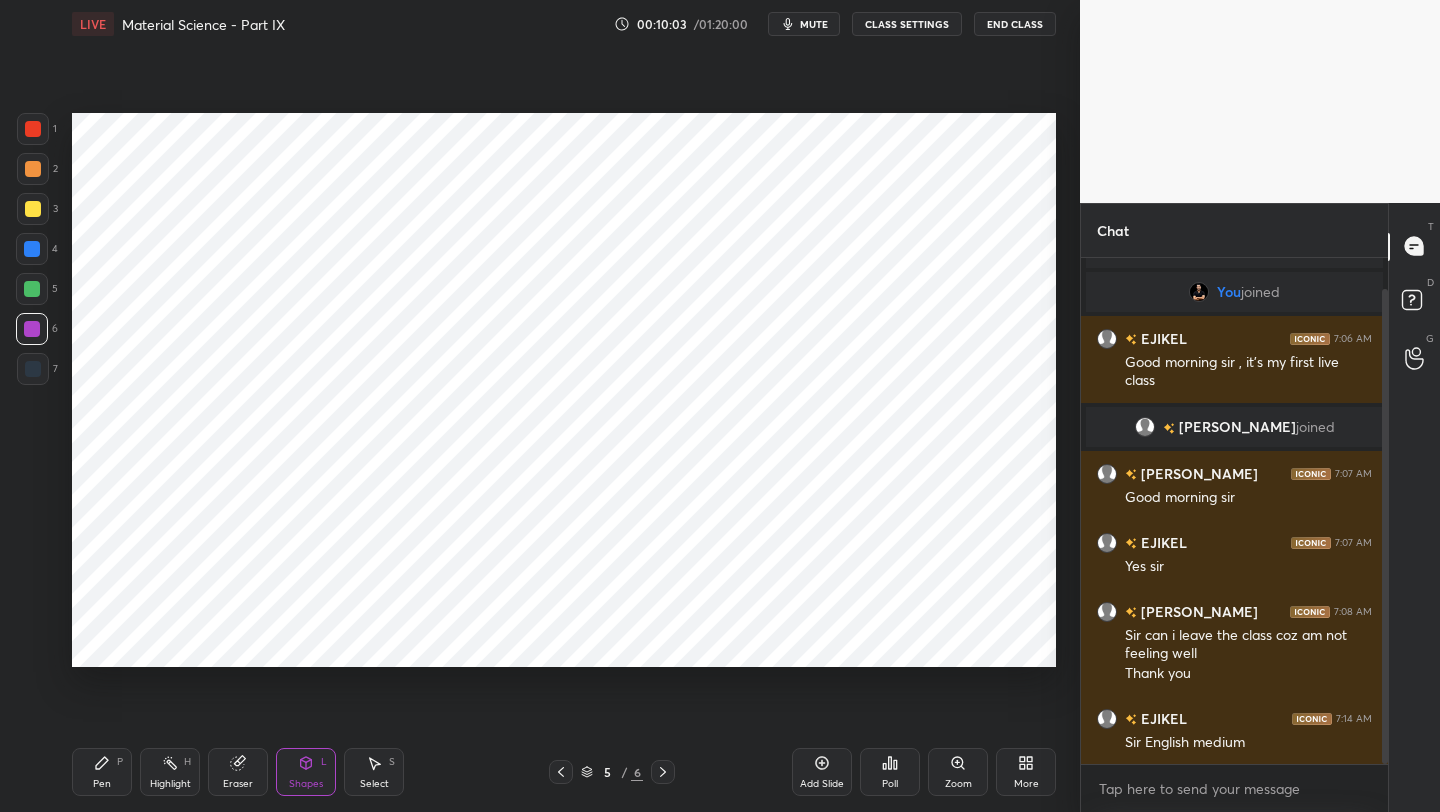 drag, startPoint x: 90, startPoint y: 772, endPoint x: 118, endPoint y: 701, distance: 76.321686 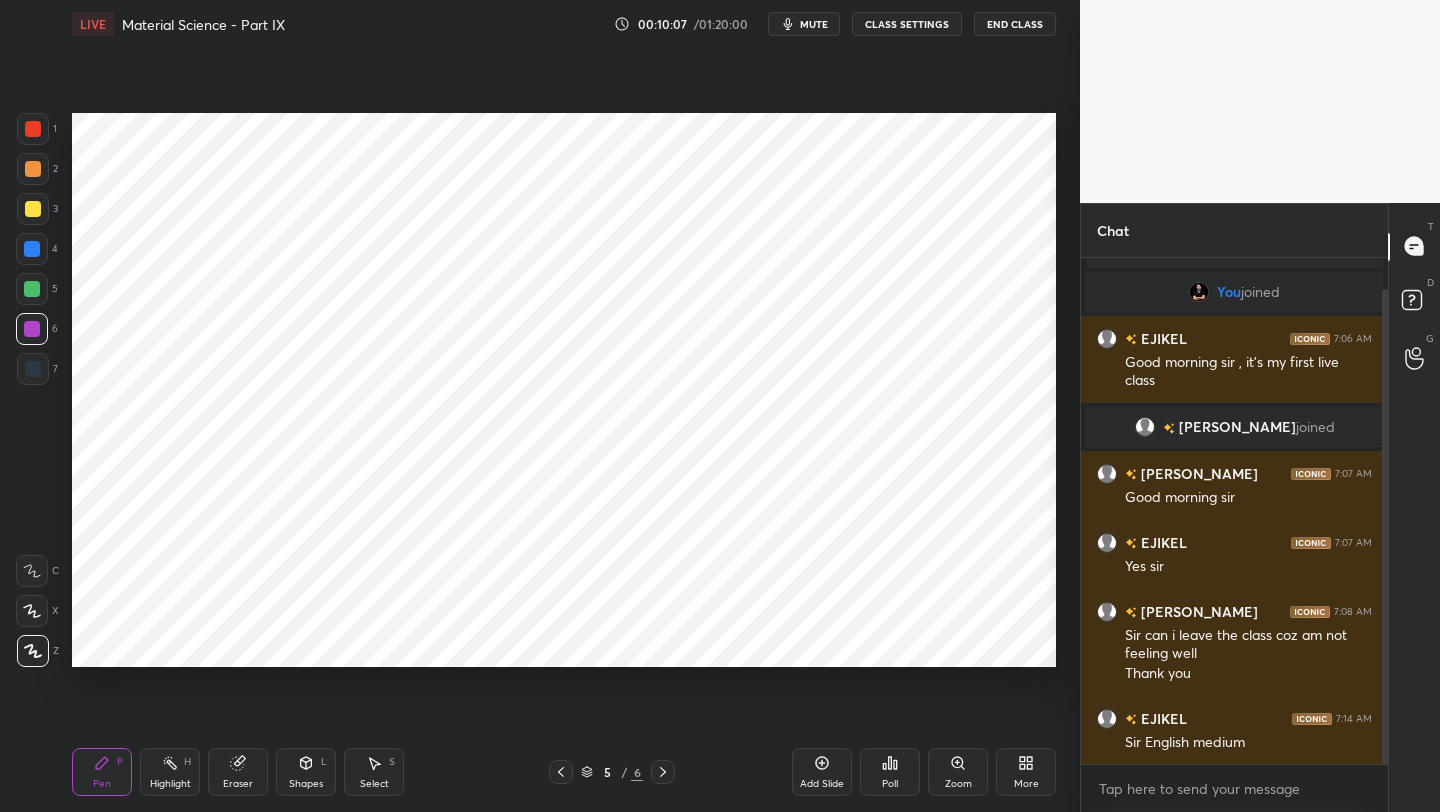 click on "Eraser" at bounding box center [238, 772] 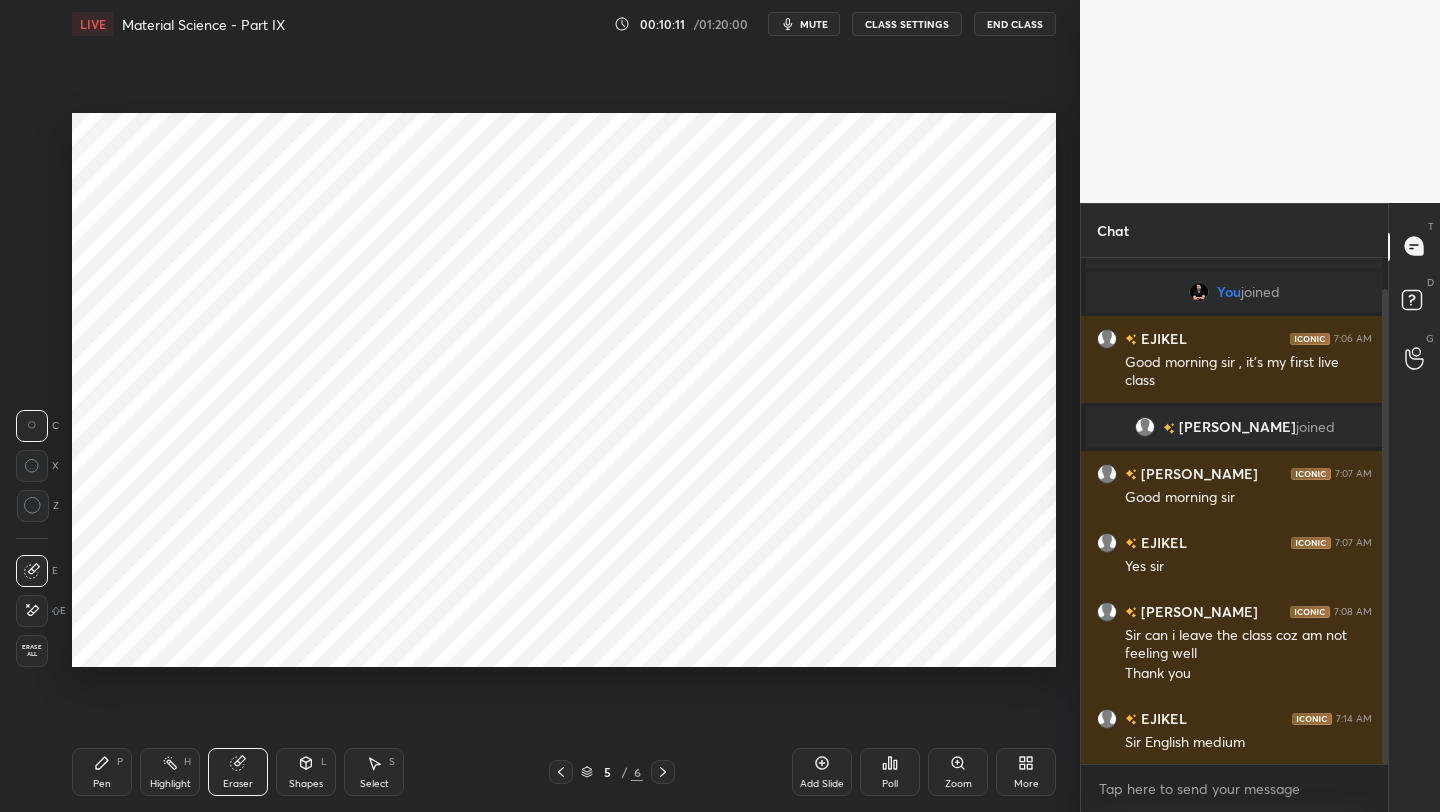 drag, startPoint x: 106, startPoint y: 780, endPoint x: 112, endPoint y: 712, distance: 68.26419 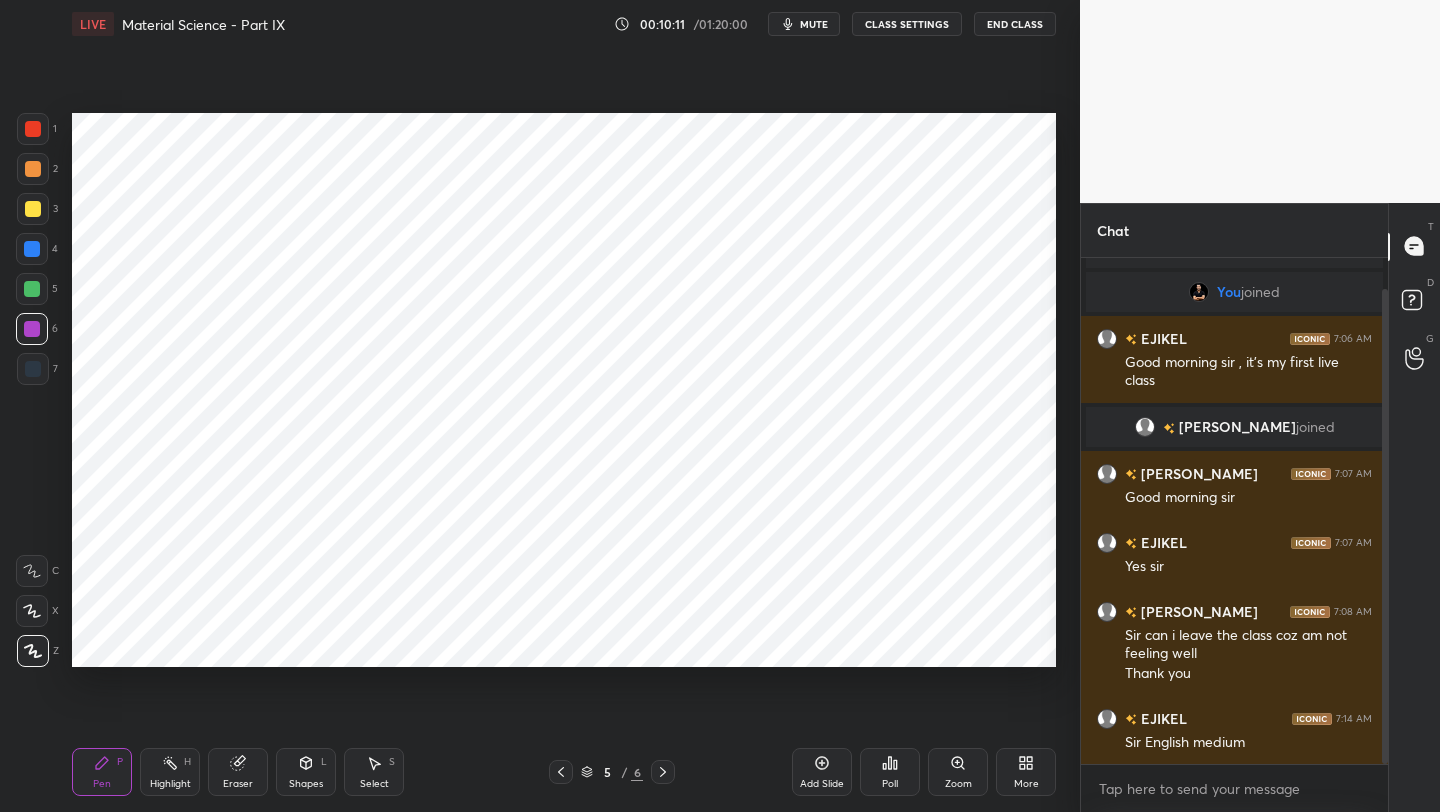 drag, startPoint x: 36, startPoint y: 370, endPoint x: 44, endPoint y: 362, distance: 11.313708 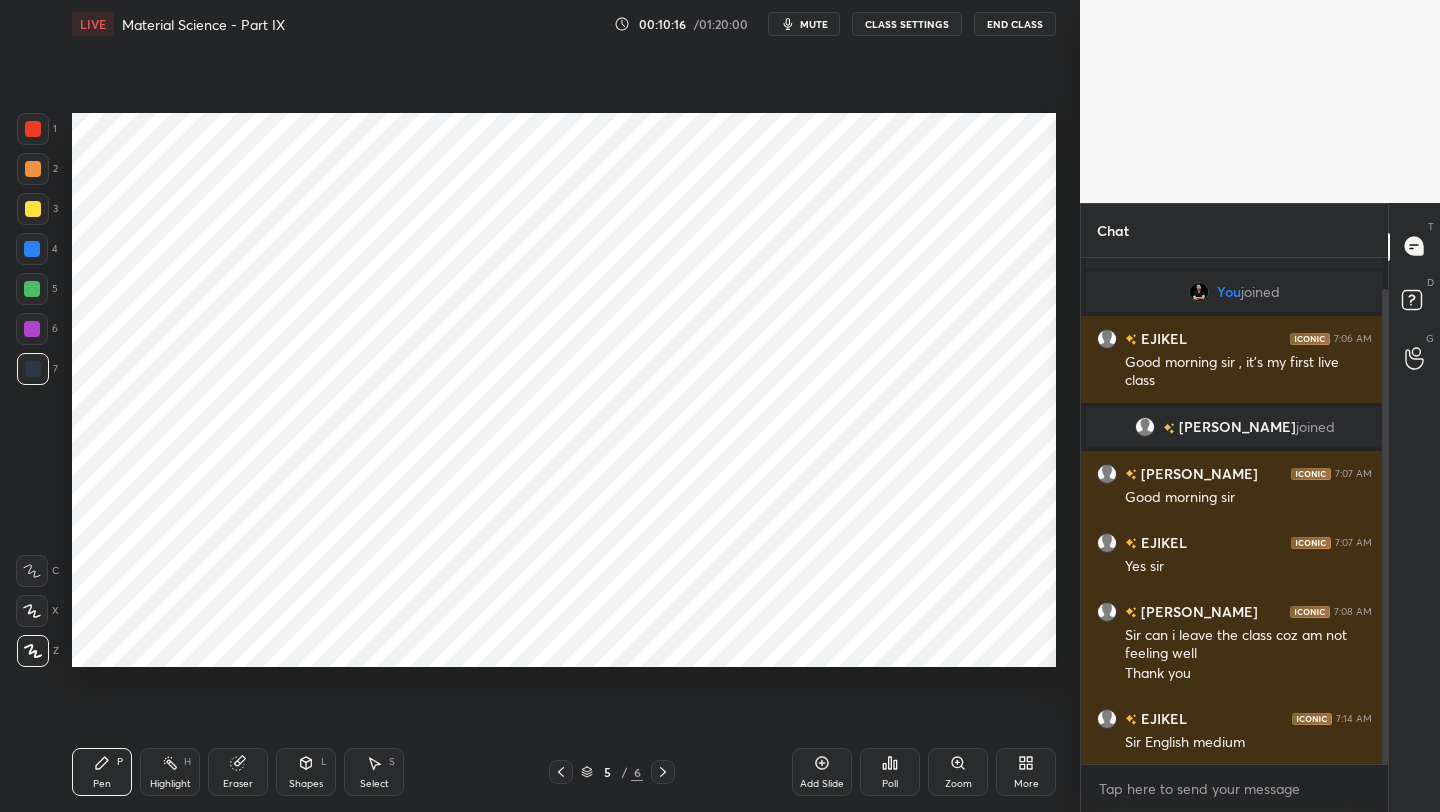 click on "Shapes" at bounding box center [306, 784] 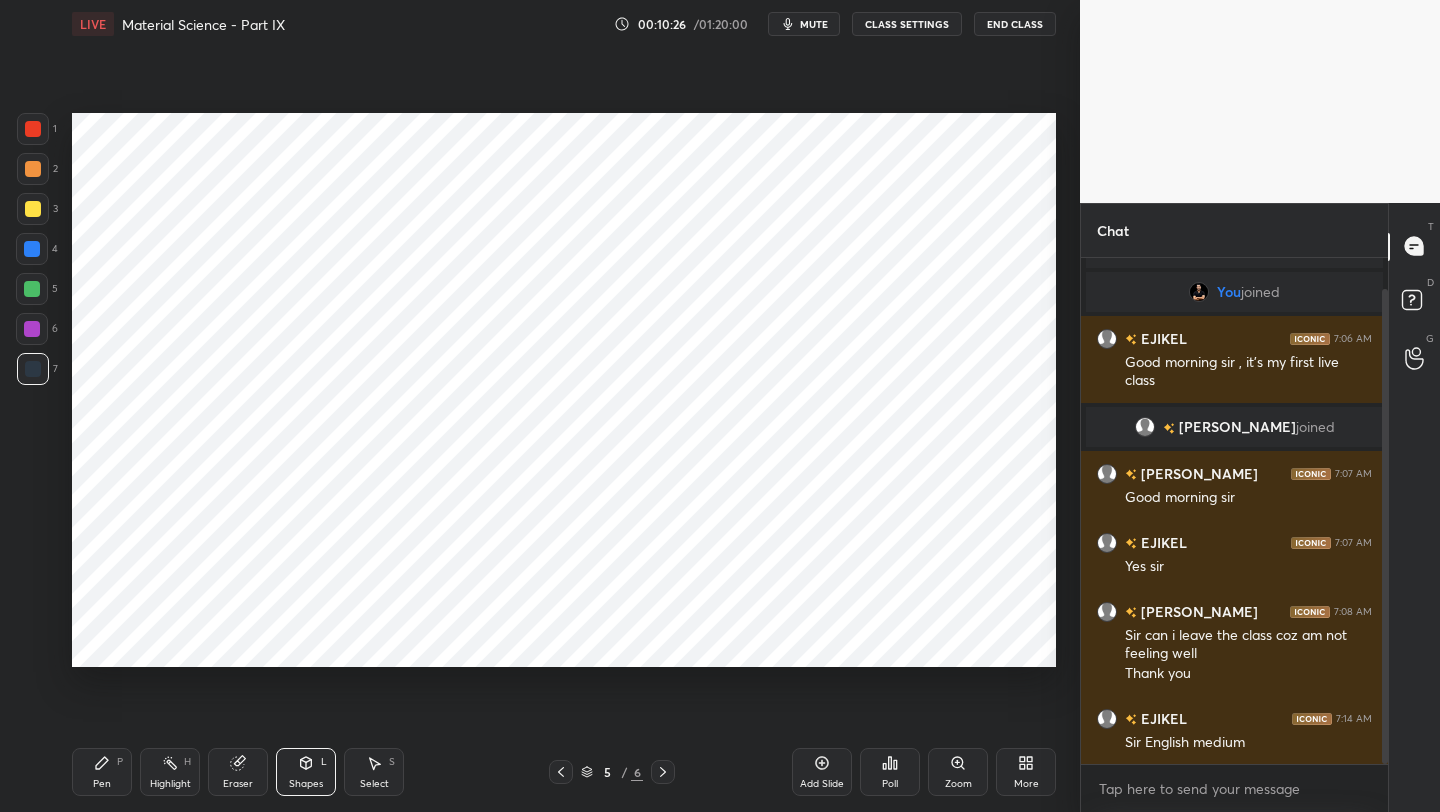 click on "Pen P" at bounding box center [102, 772] 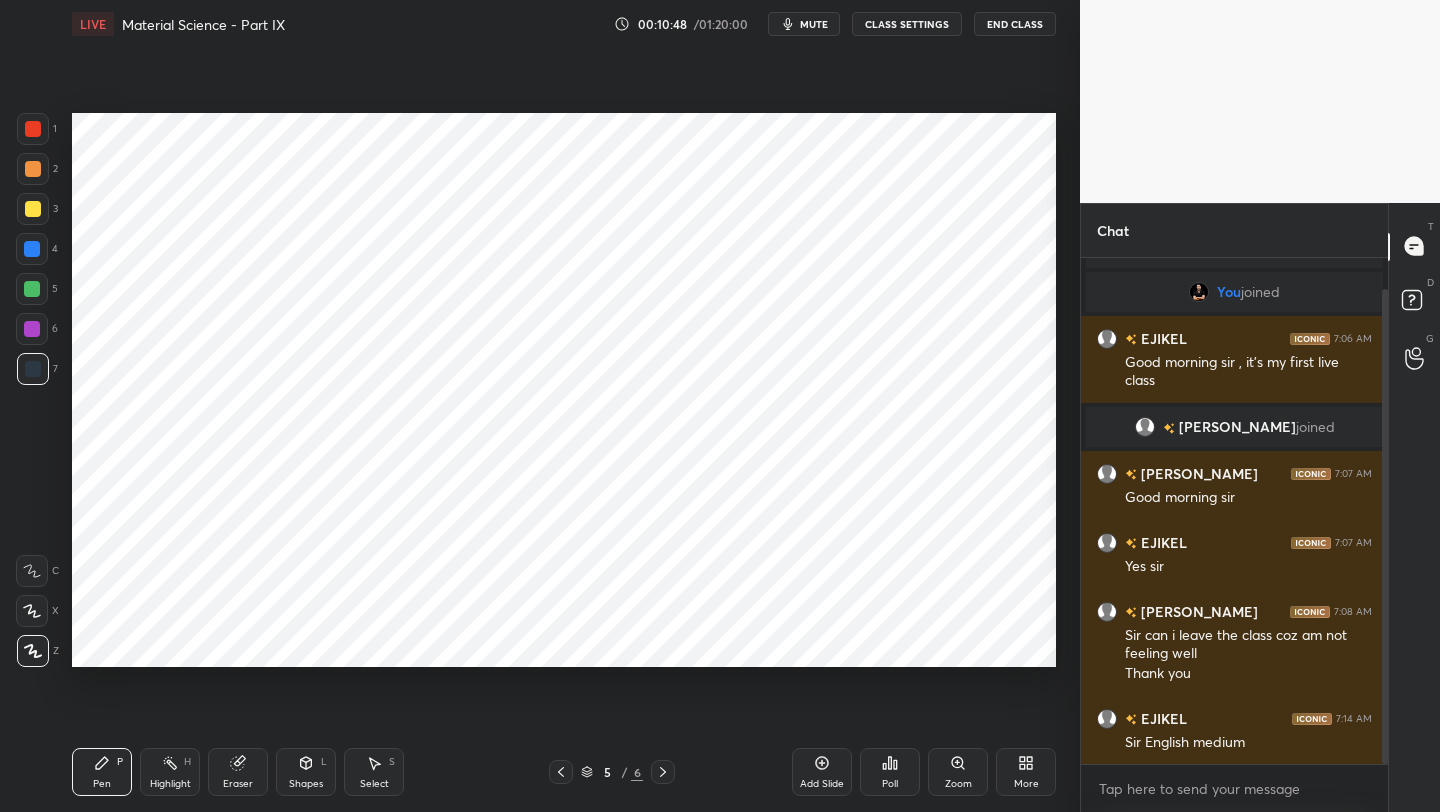 click on "Shapes" at bounding box center (306, 784) 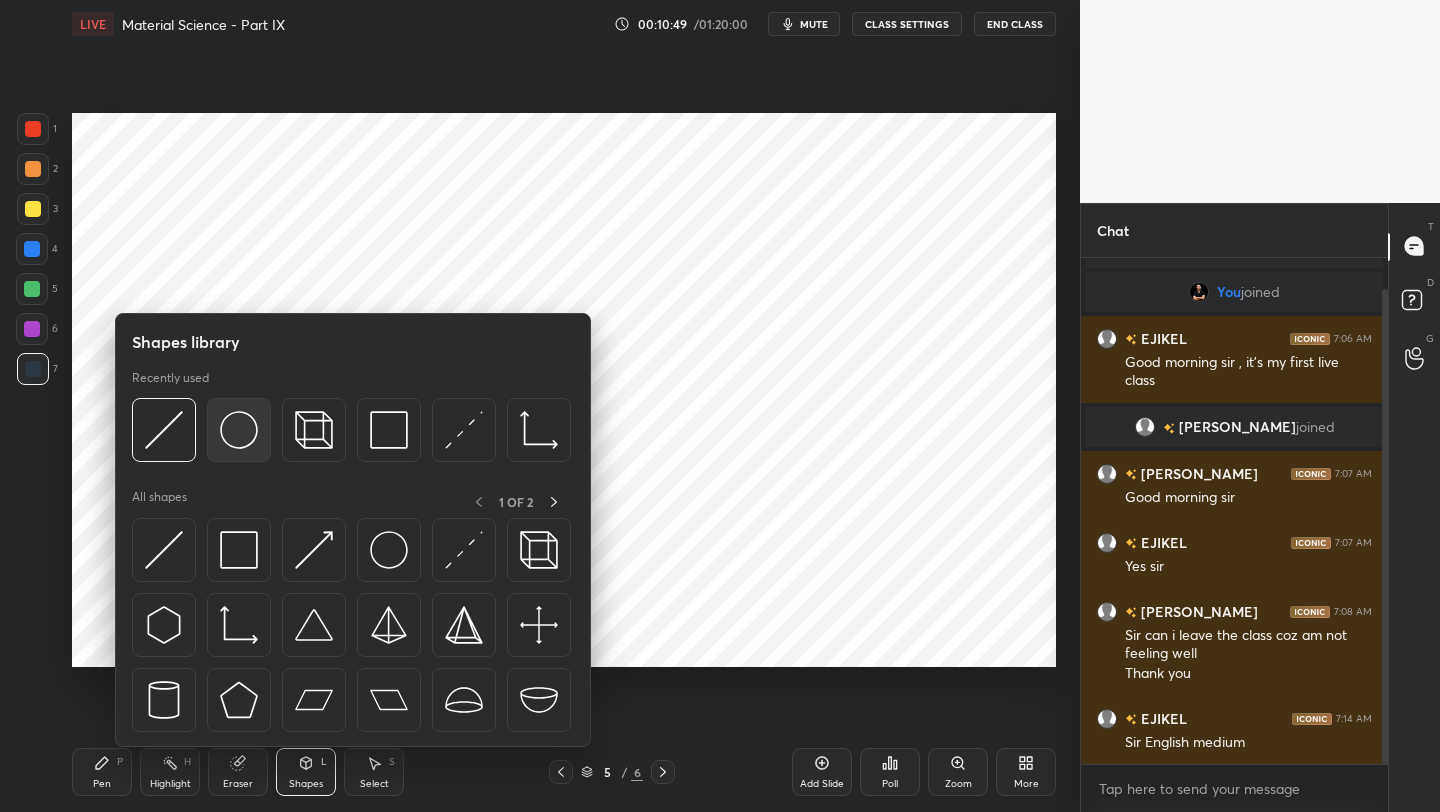 click at bounding box center [239, 430] 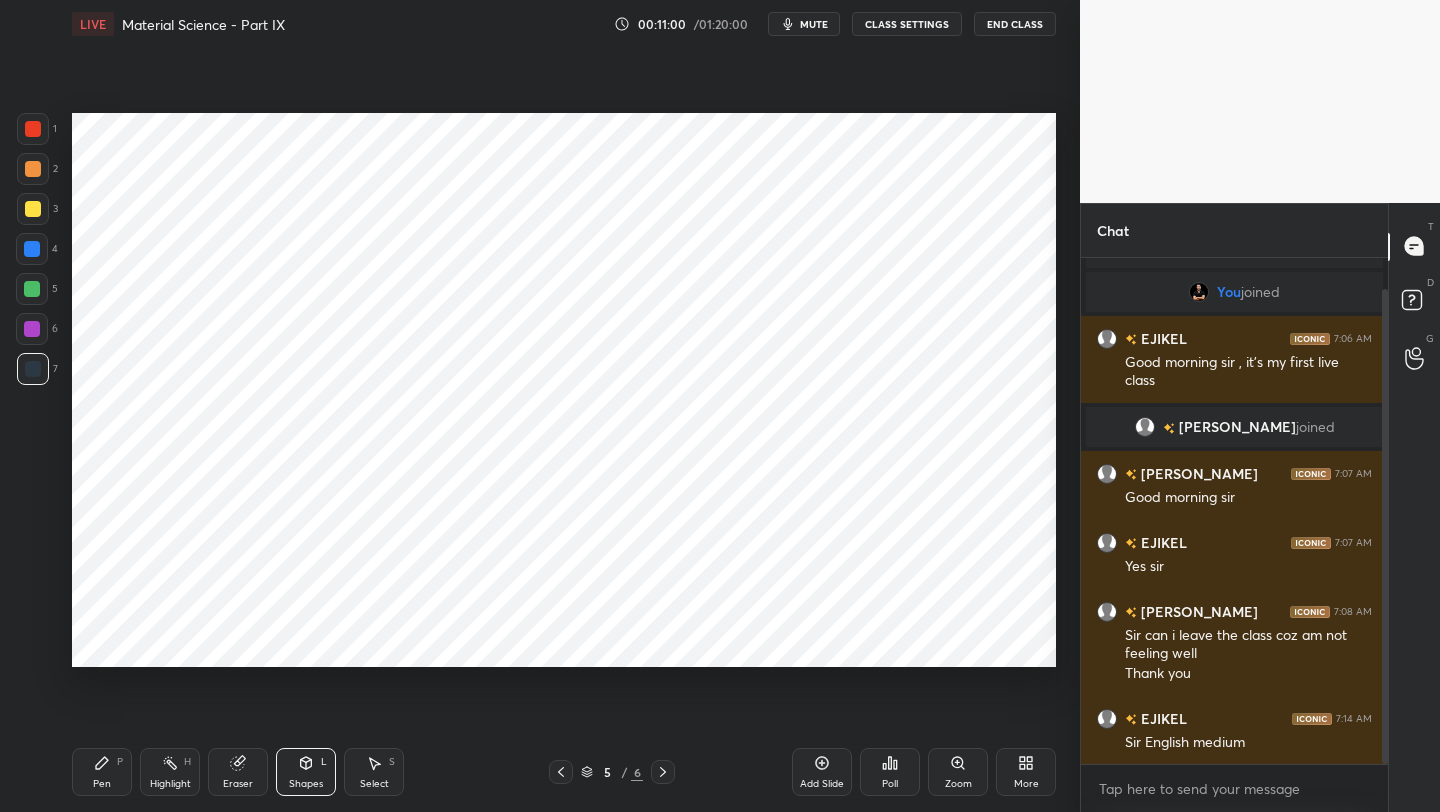 click on "Pen P" at bounding box center (102, 772) 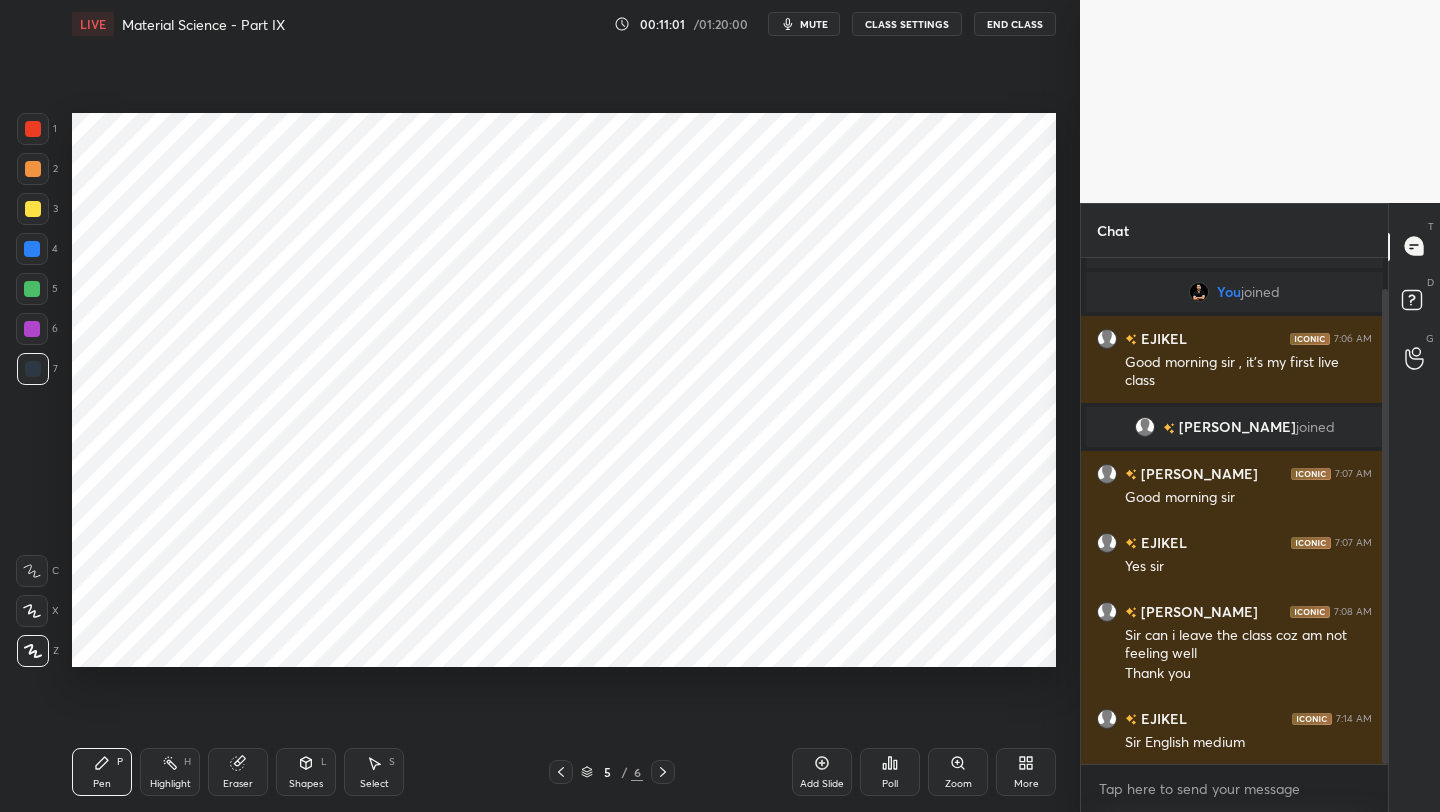 click on "7" at bounding box center [37, 369] 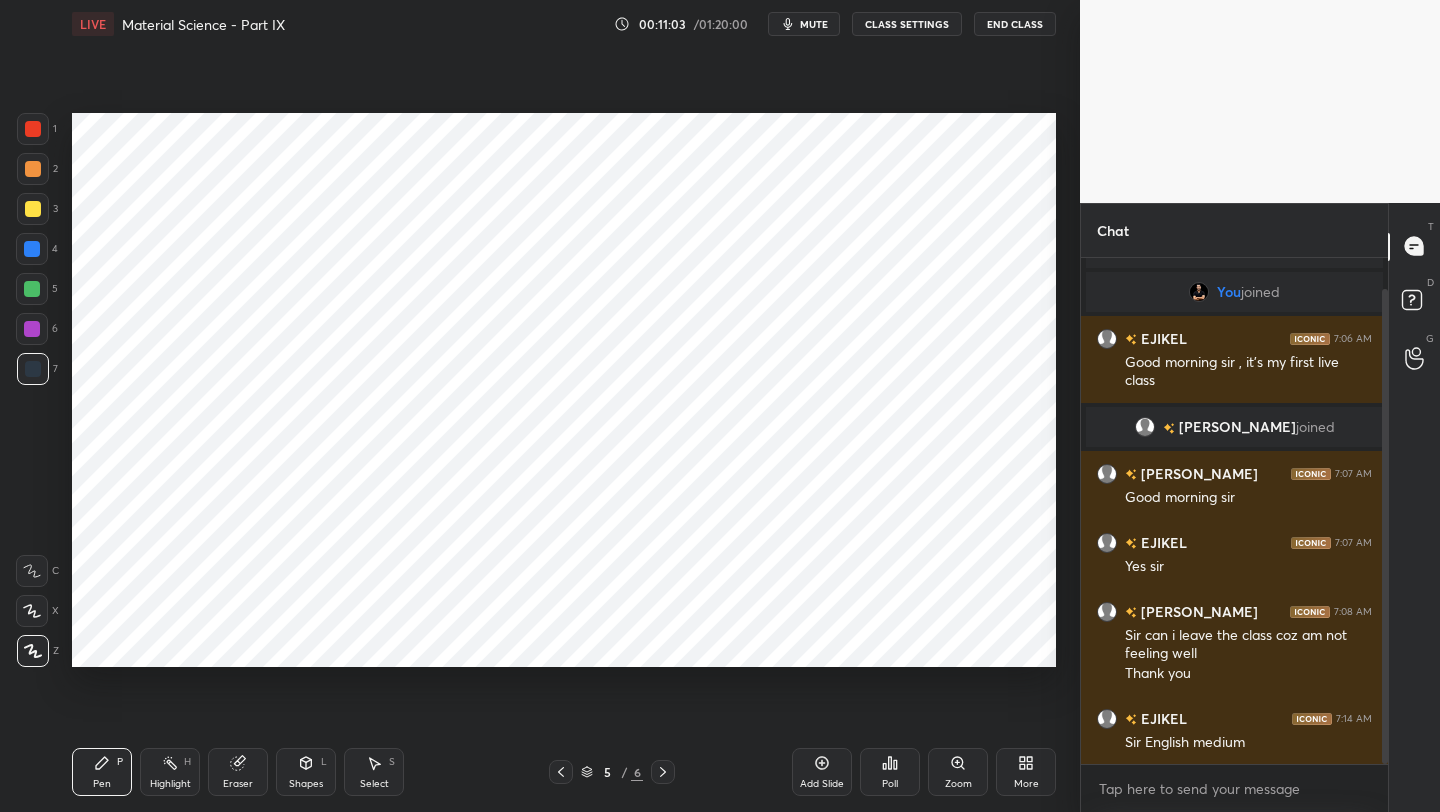 click at bounding box center [561, 772] 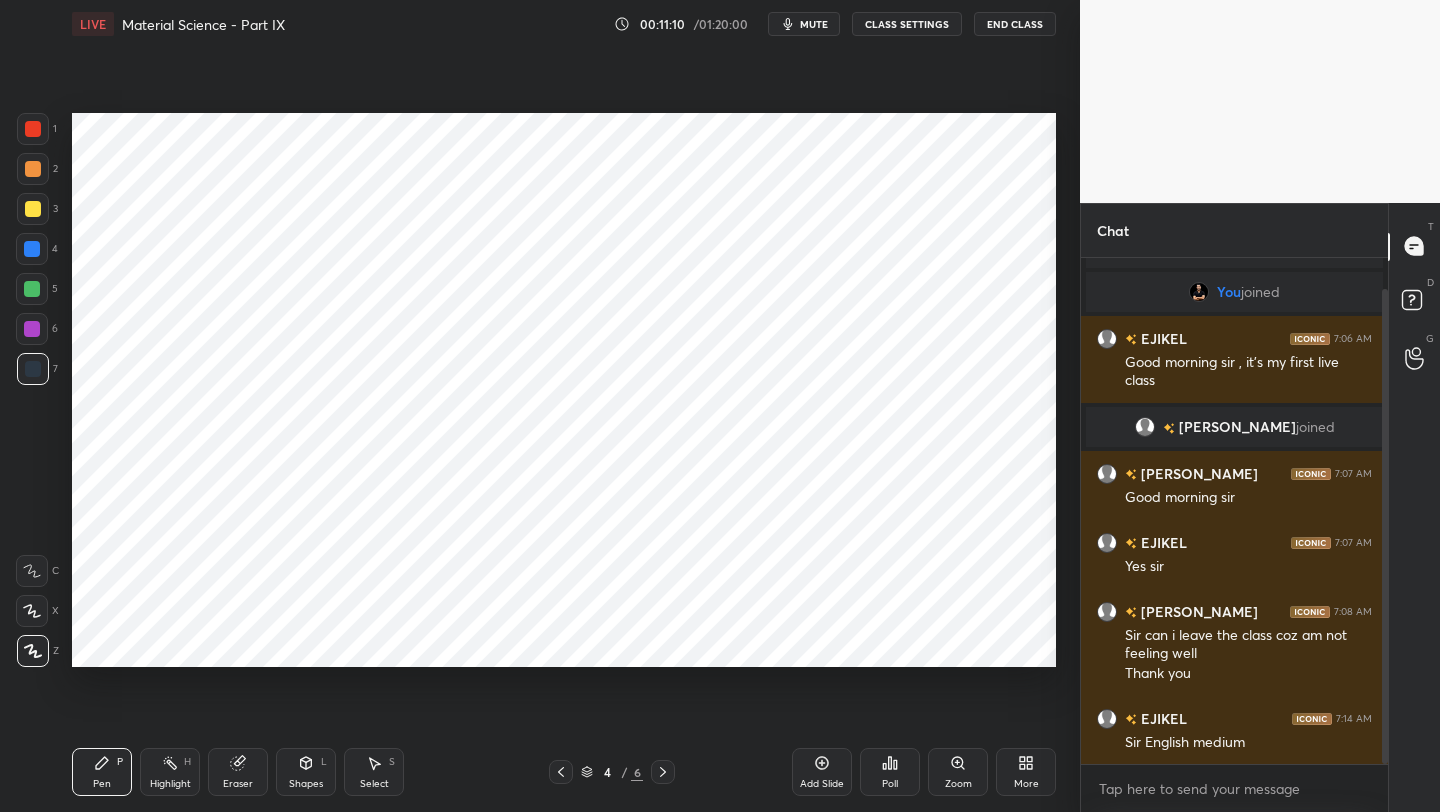 click at bounding box center (32, 249) 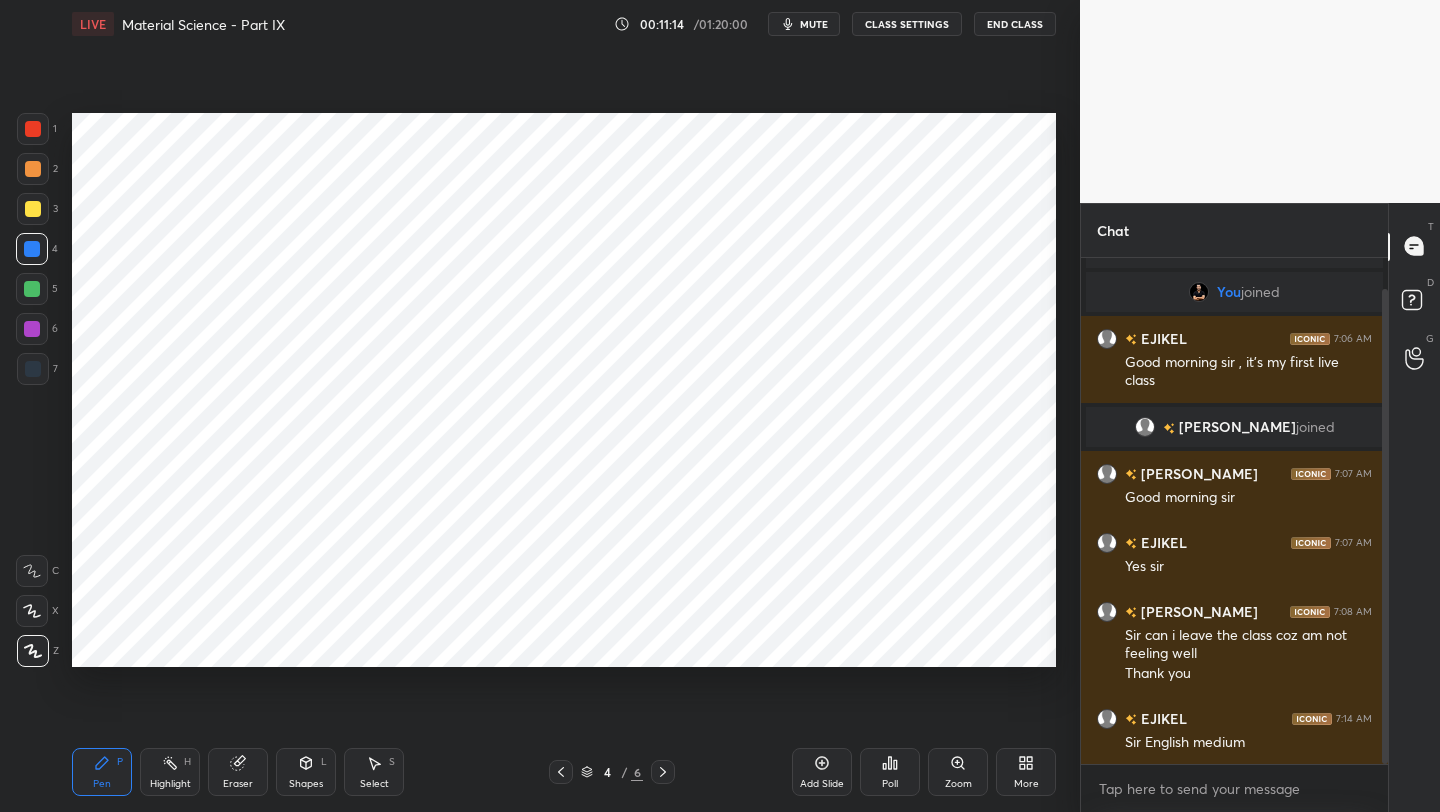 click 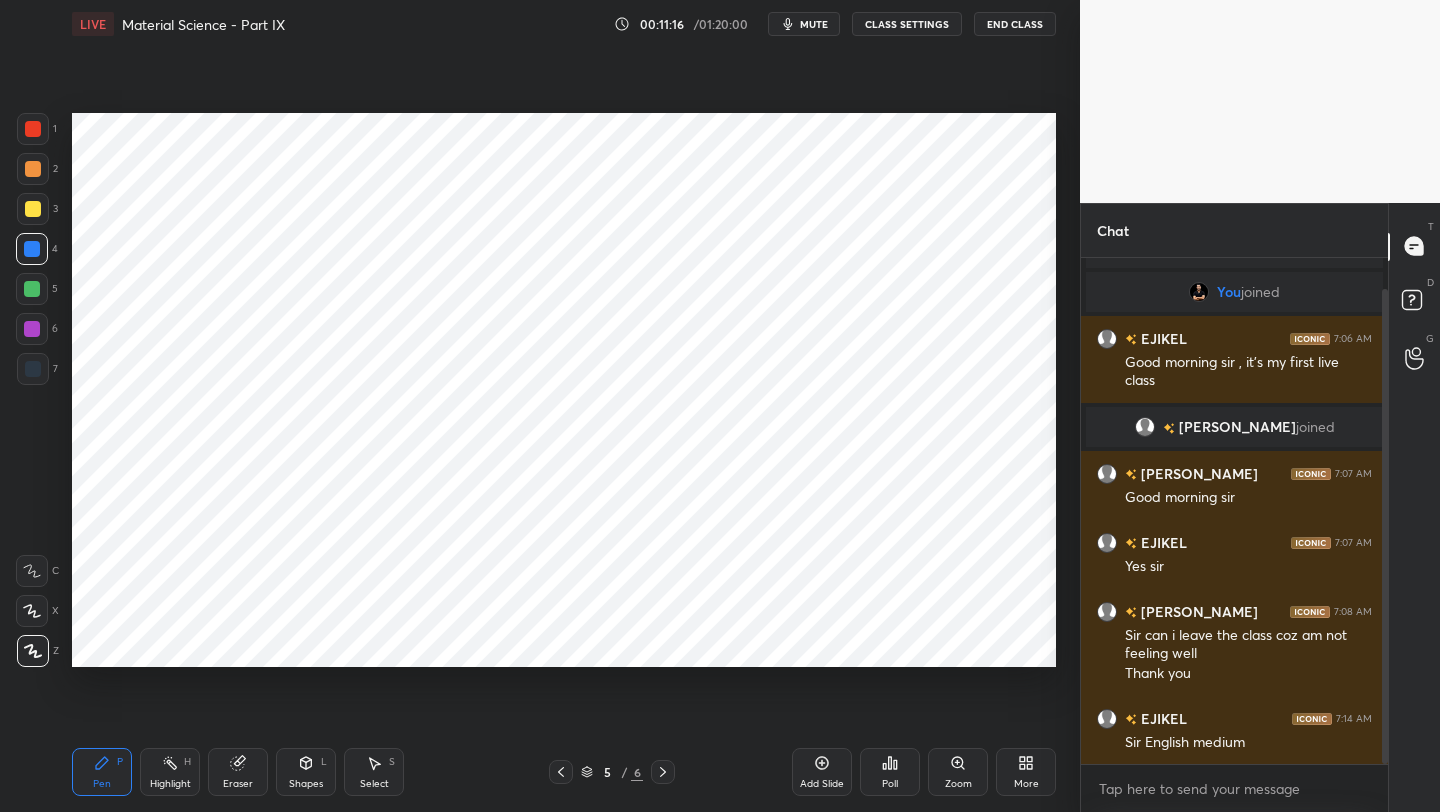 click at bounding box center [33, 129] 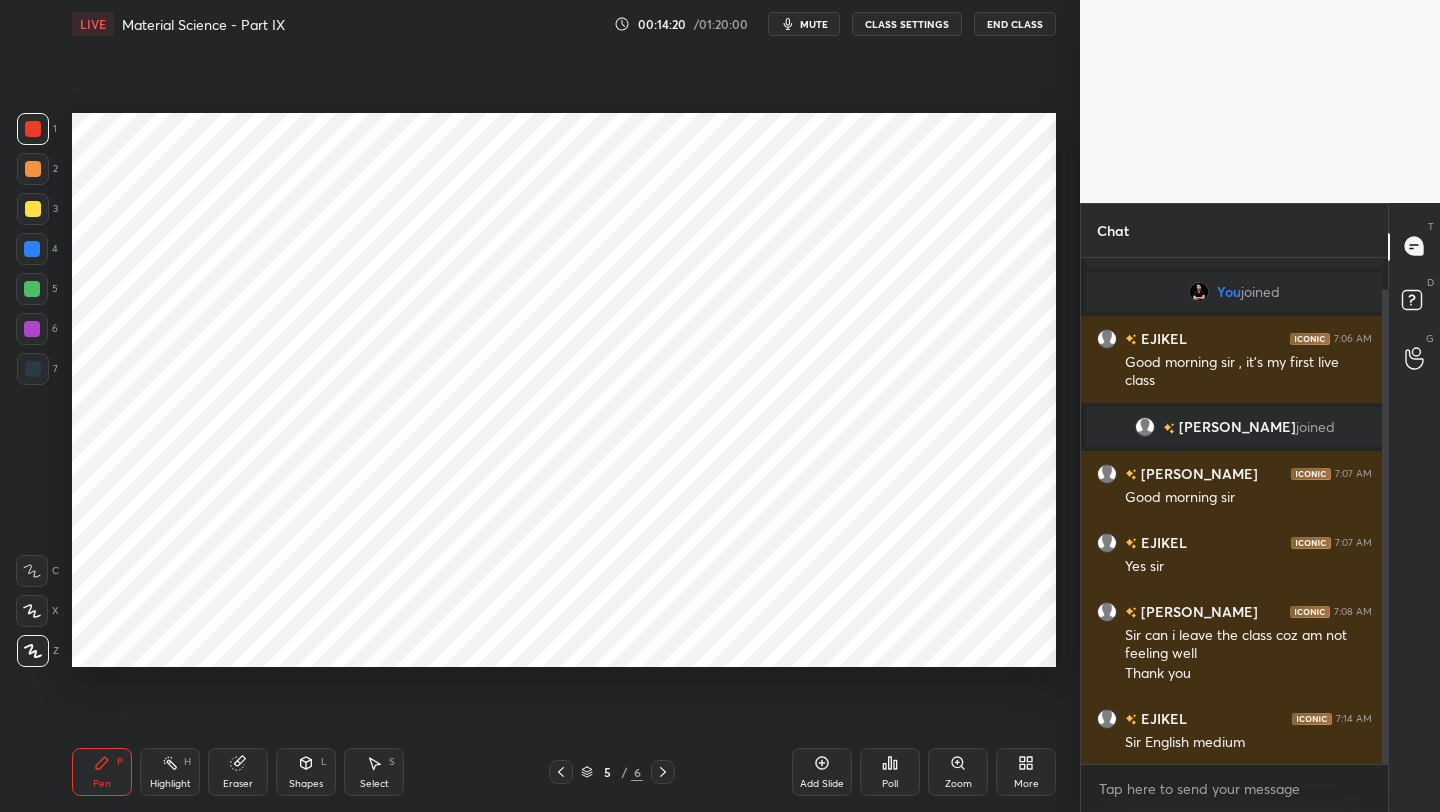 click on "Shapes" at bounding box center (306, 784) 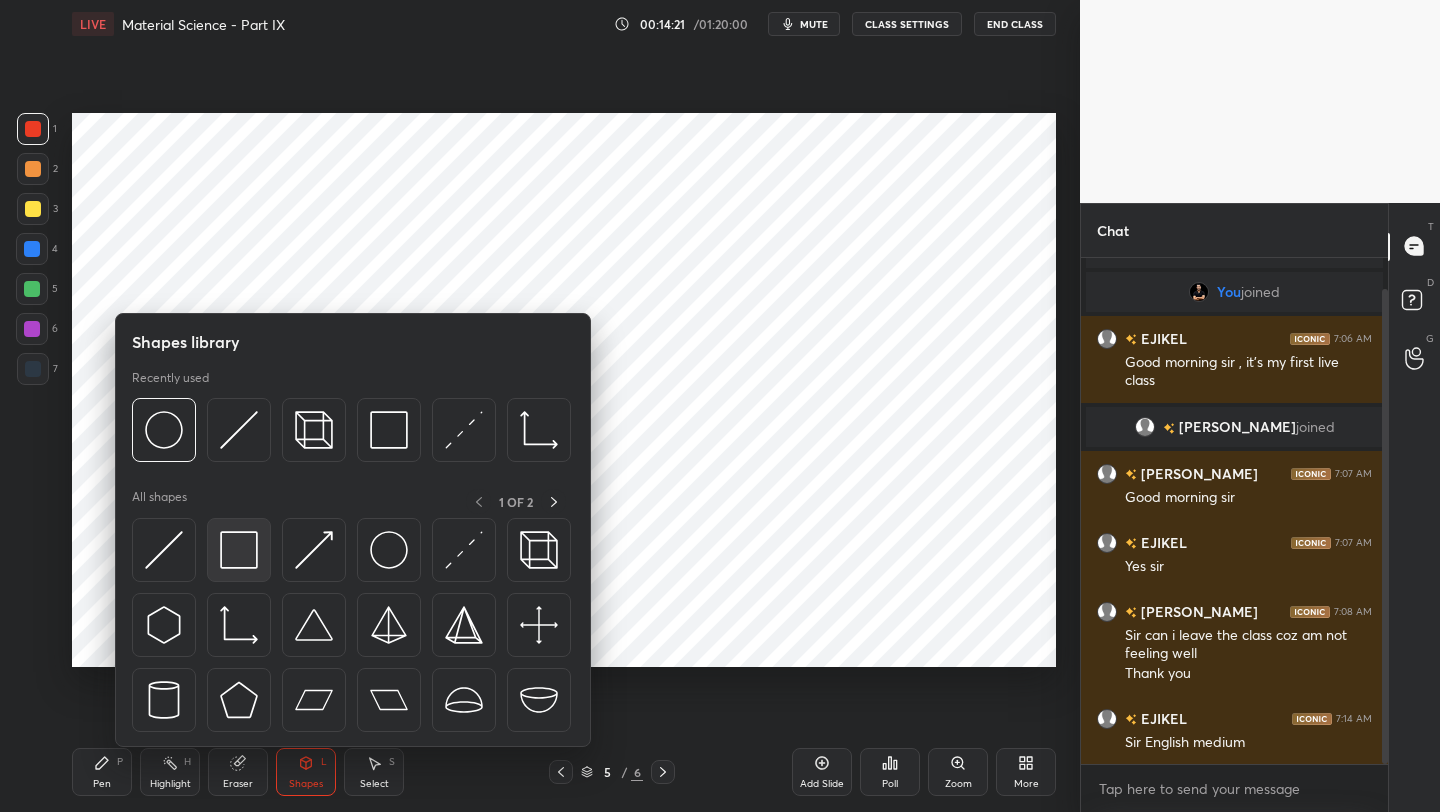 click at bounding box center [239, 550] 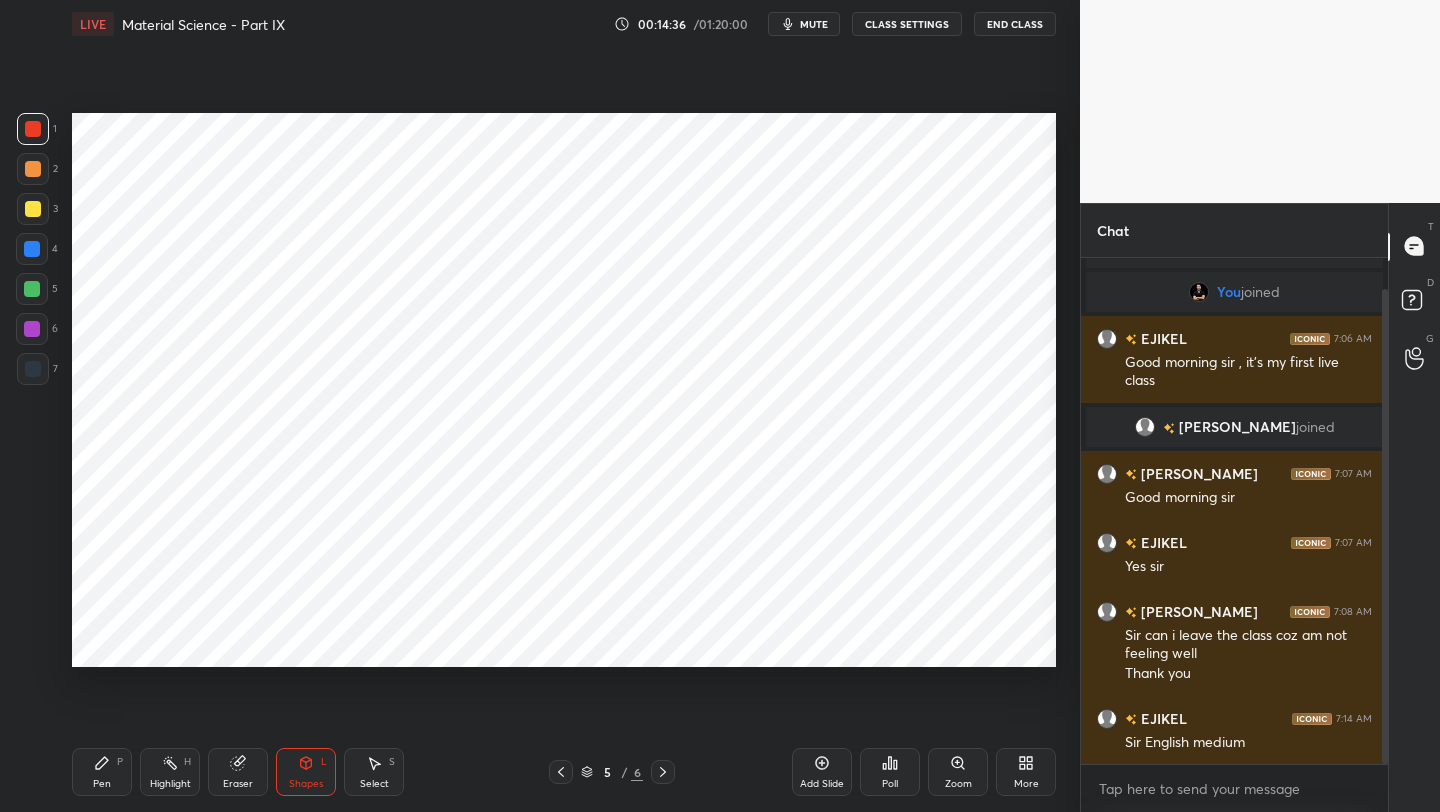 click on "Pen" at bounding box center (102, 784) 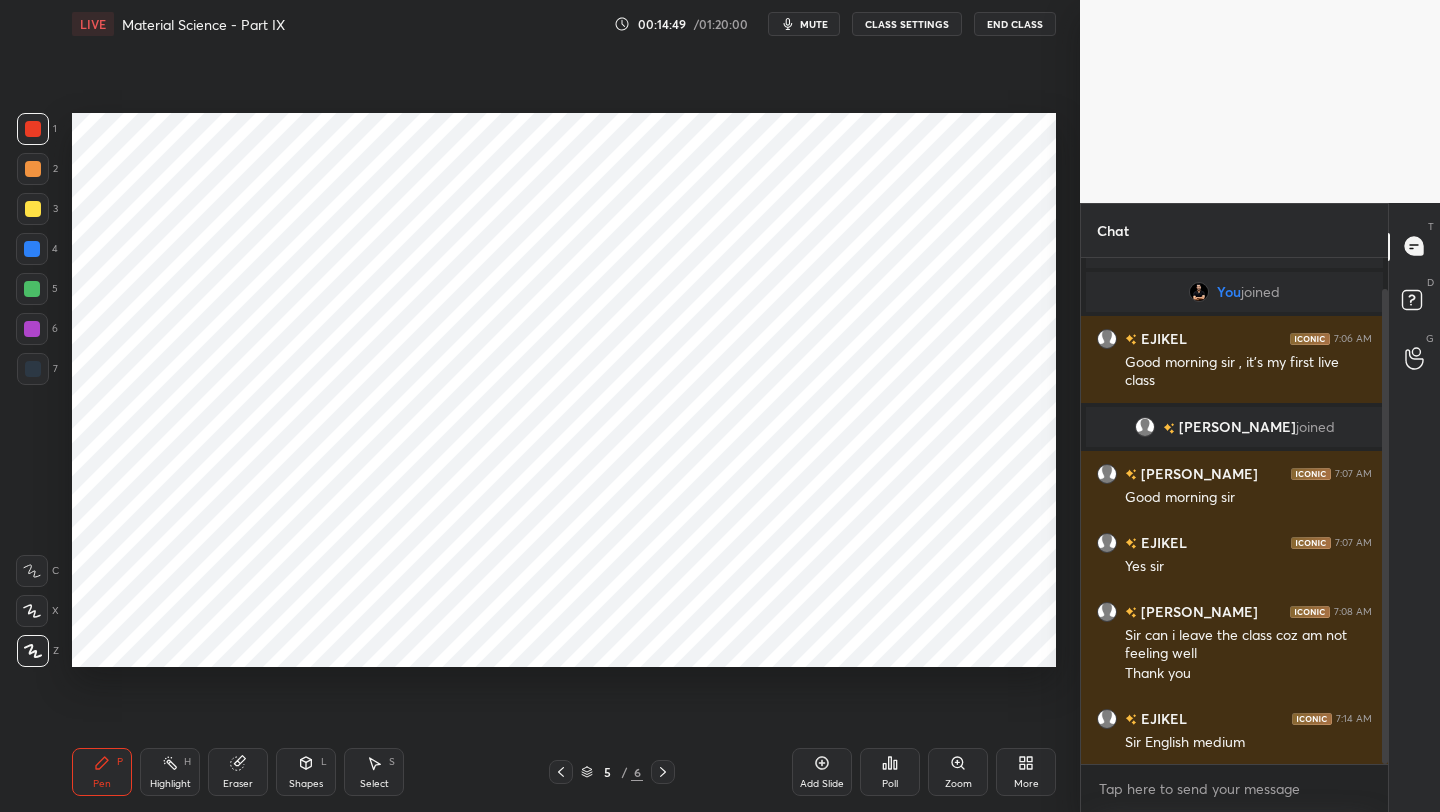 click at bounding box center (32, 329) 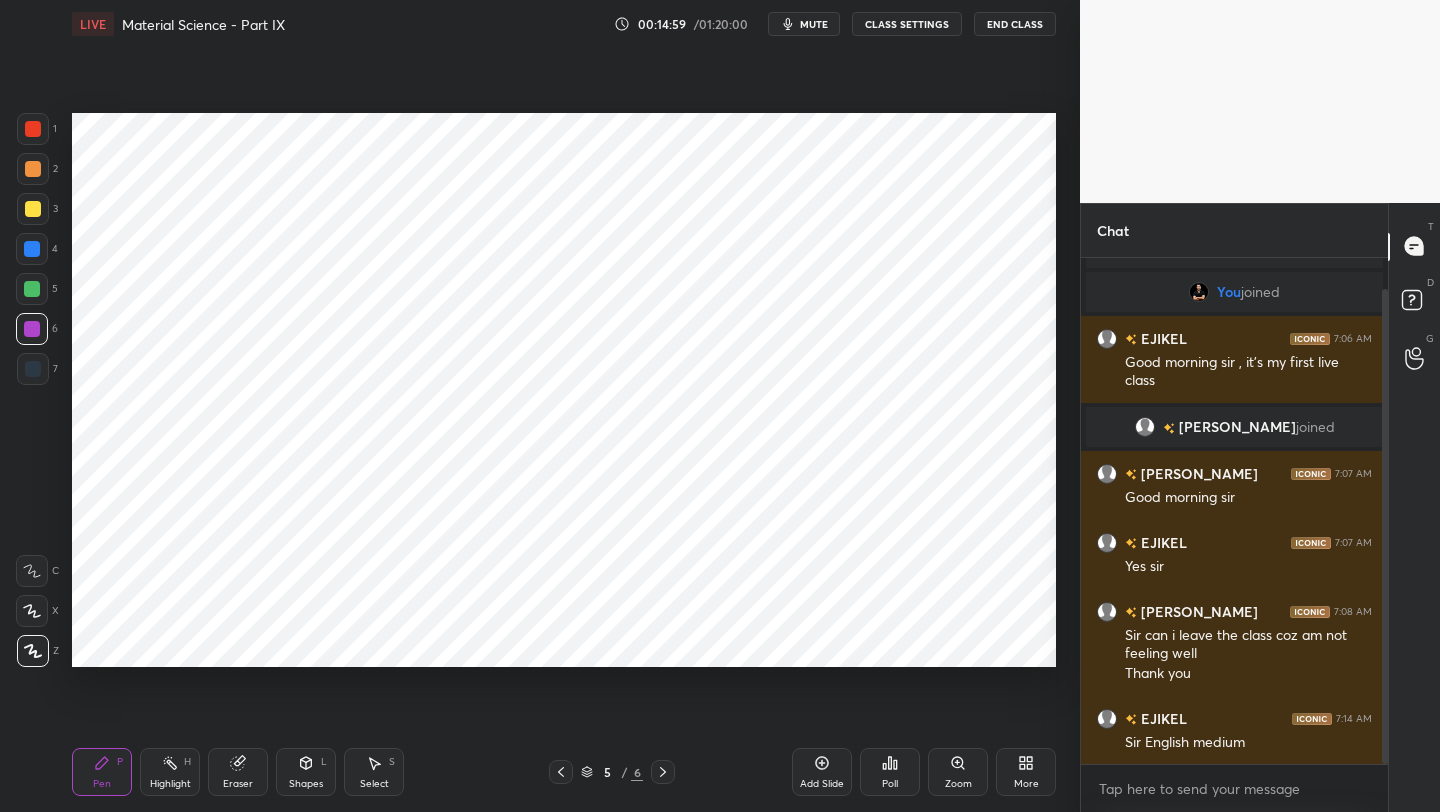 click at bounding box center (32, 289) 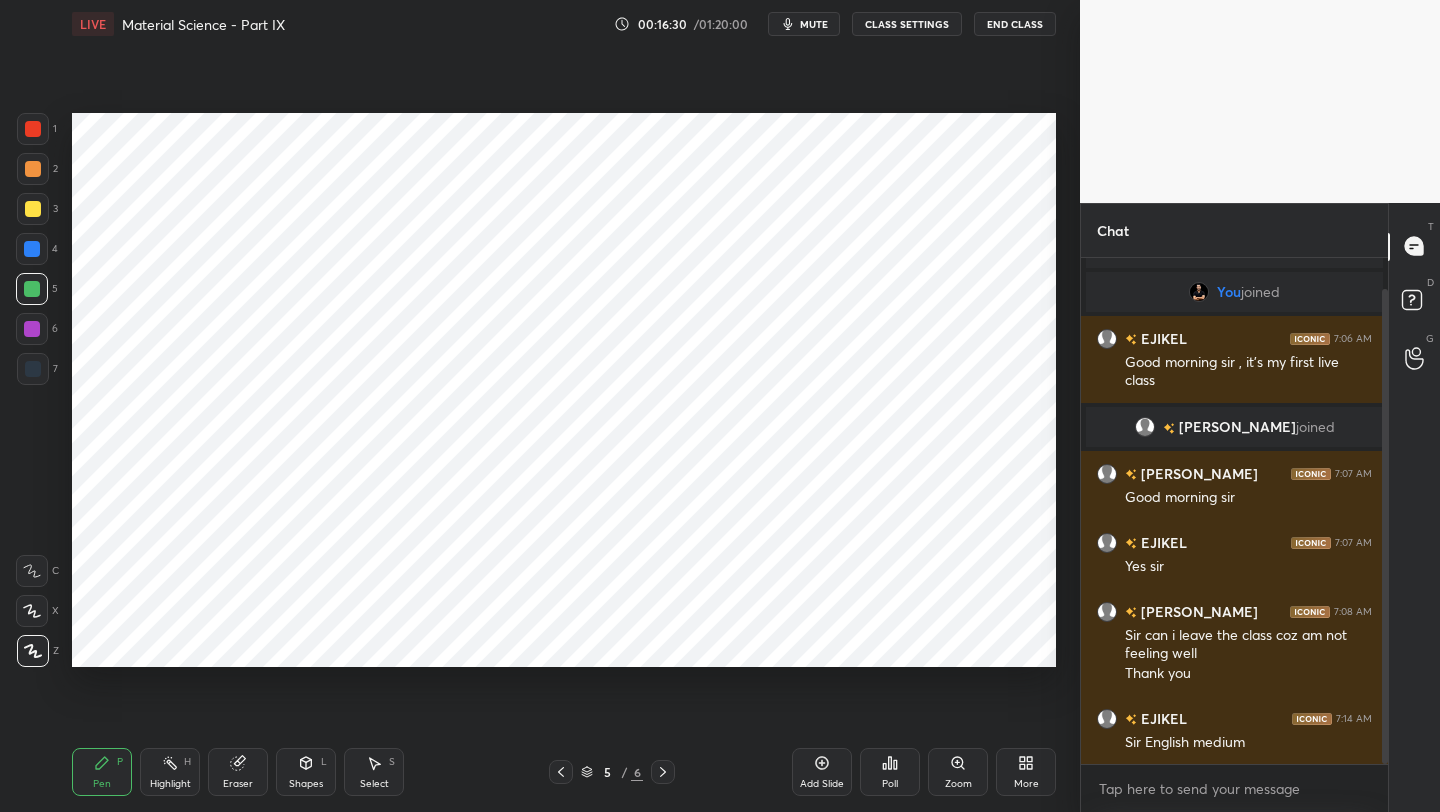drag, startPoint x: 820, startPoint y: 765, endPoint x: 833, endPoint y: 724, distance: 43.011627 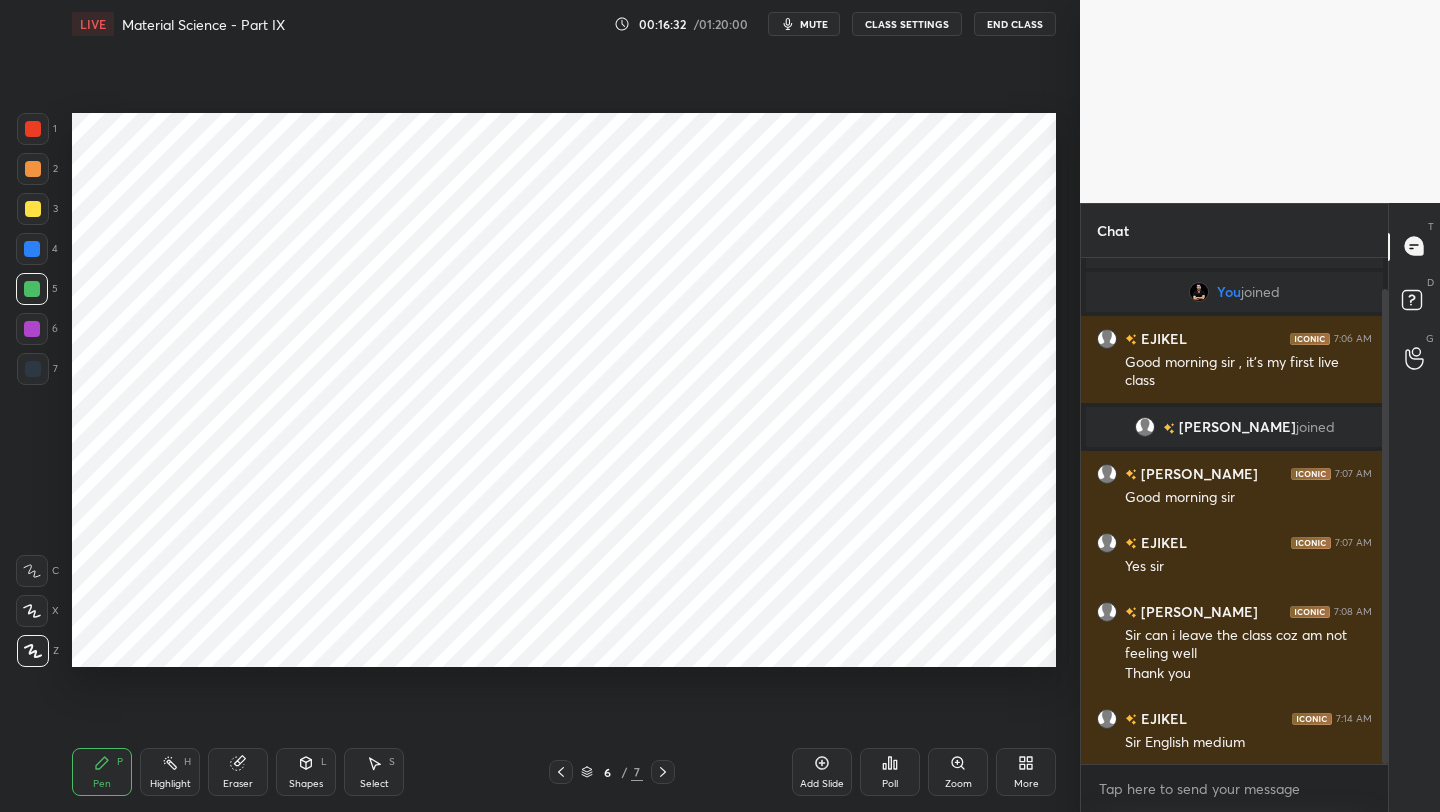 click at bounding box center (33, 129) 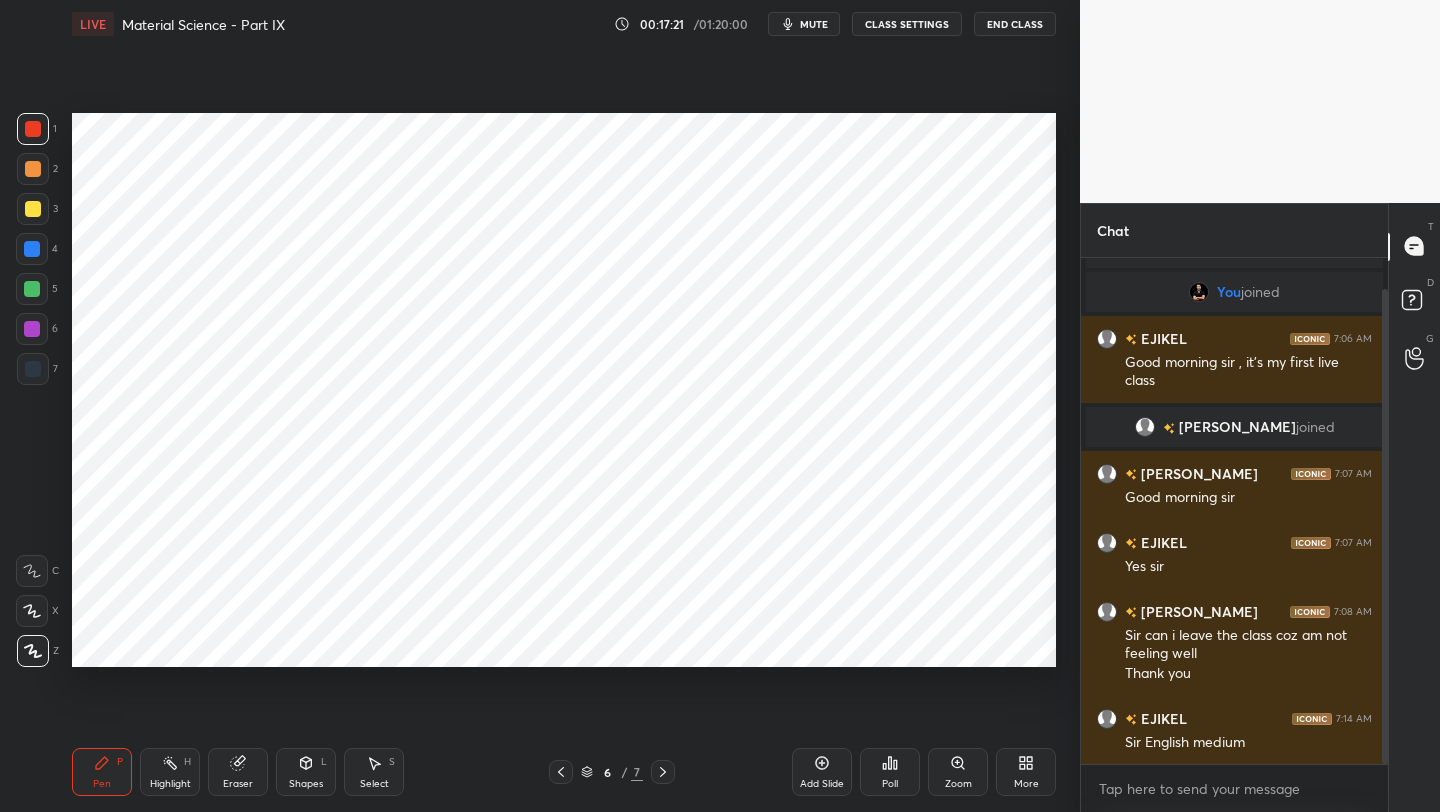 click 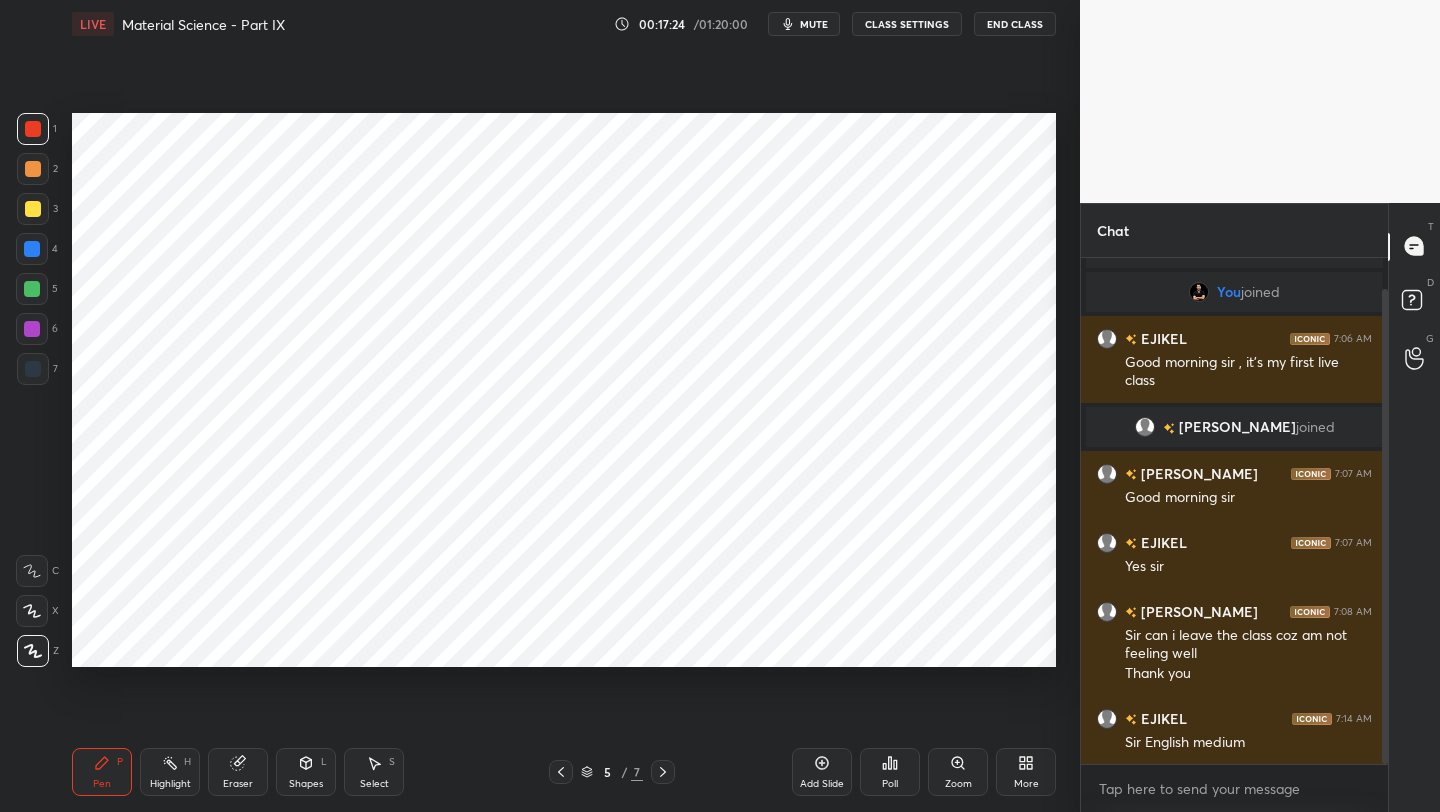 drag, startPoint x: 37, startPoint y: 374, endPoint x: 44, endPoint y: 360, distance: 15.652476 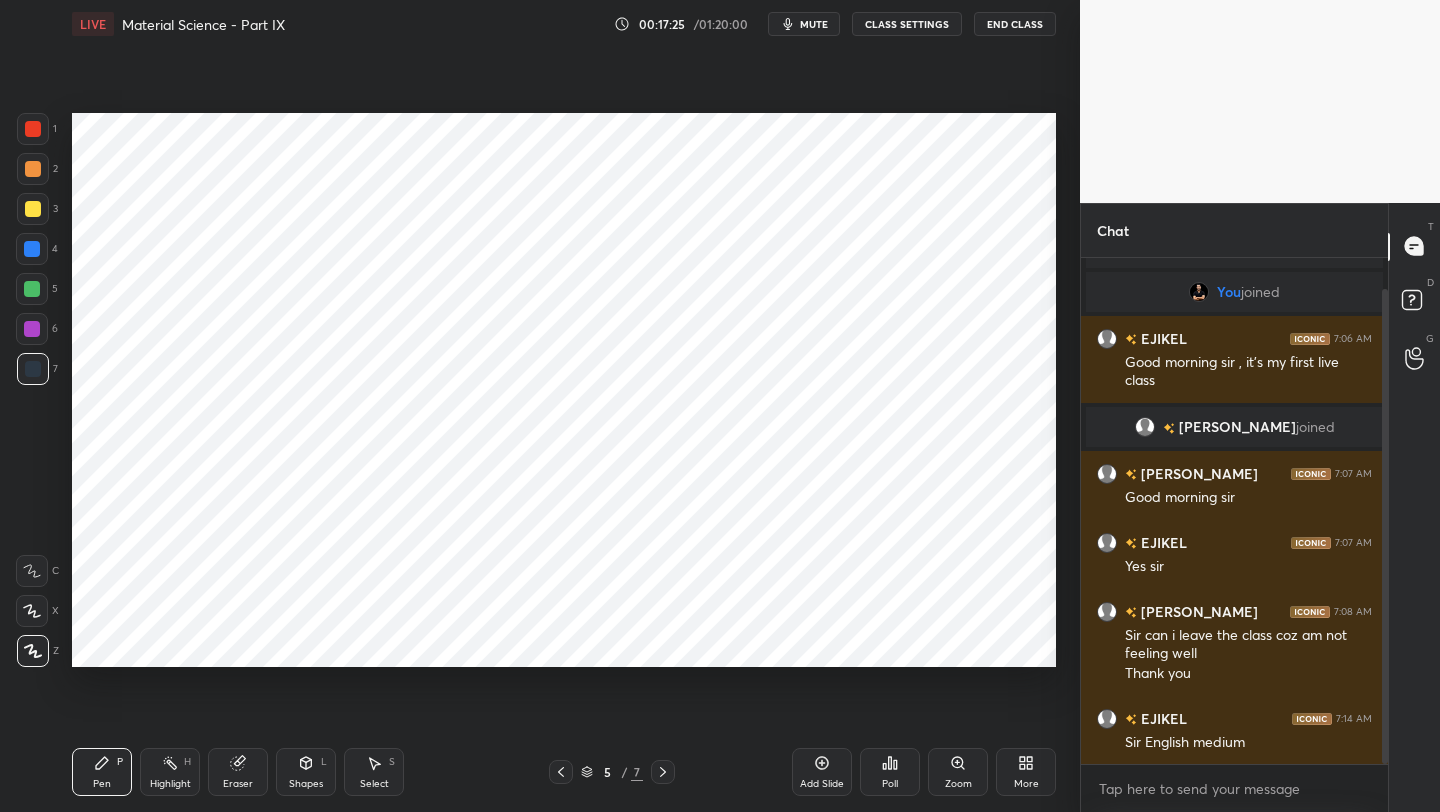 click at bounding box center (32, 329) 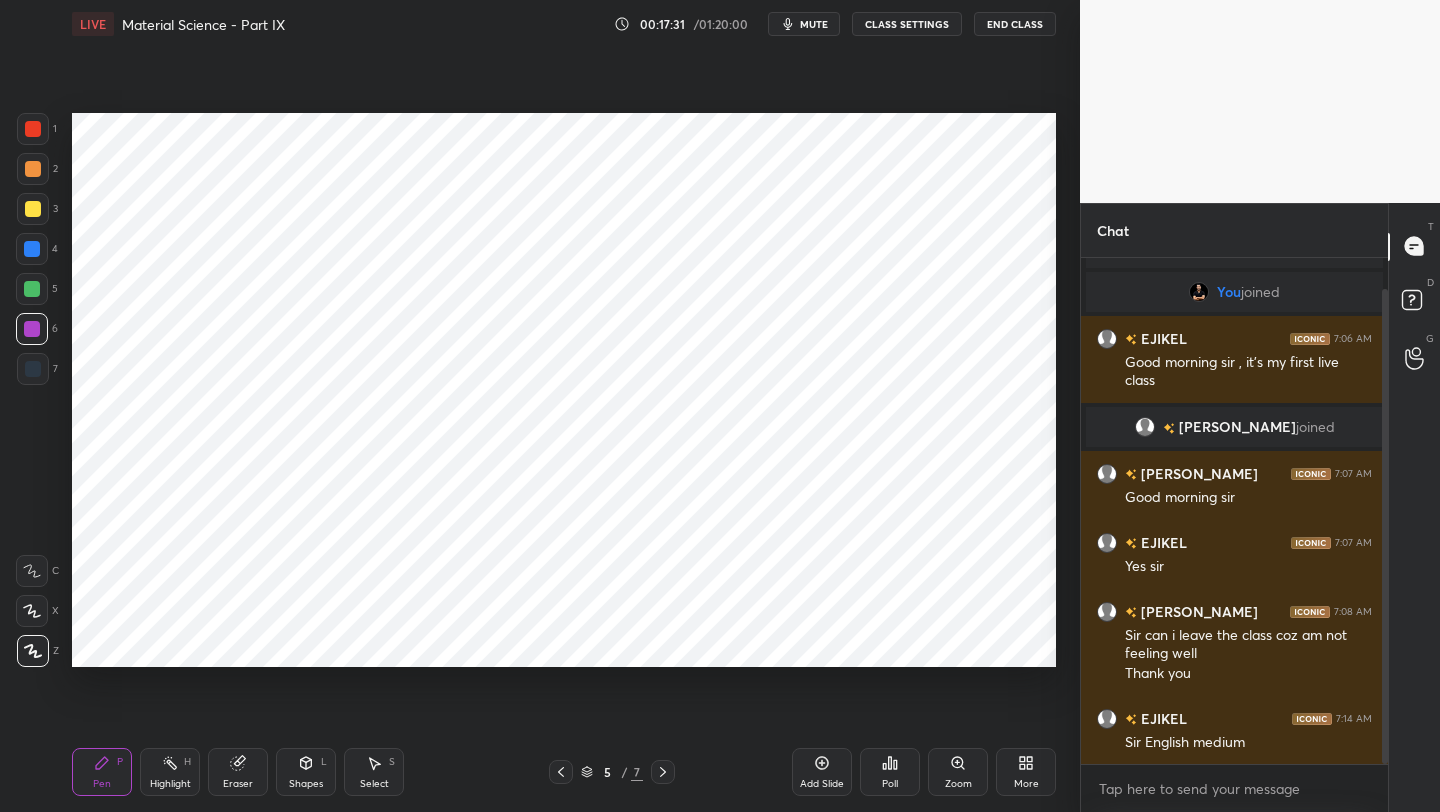 click 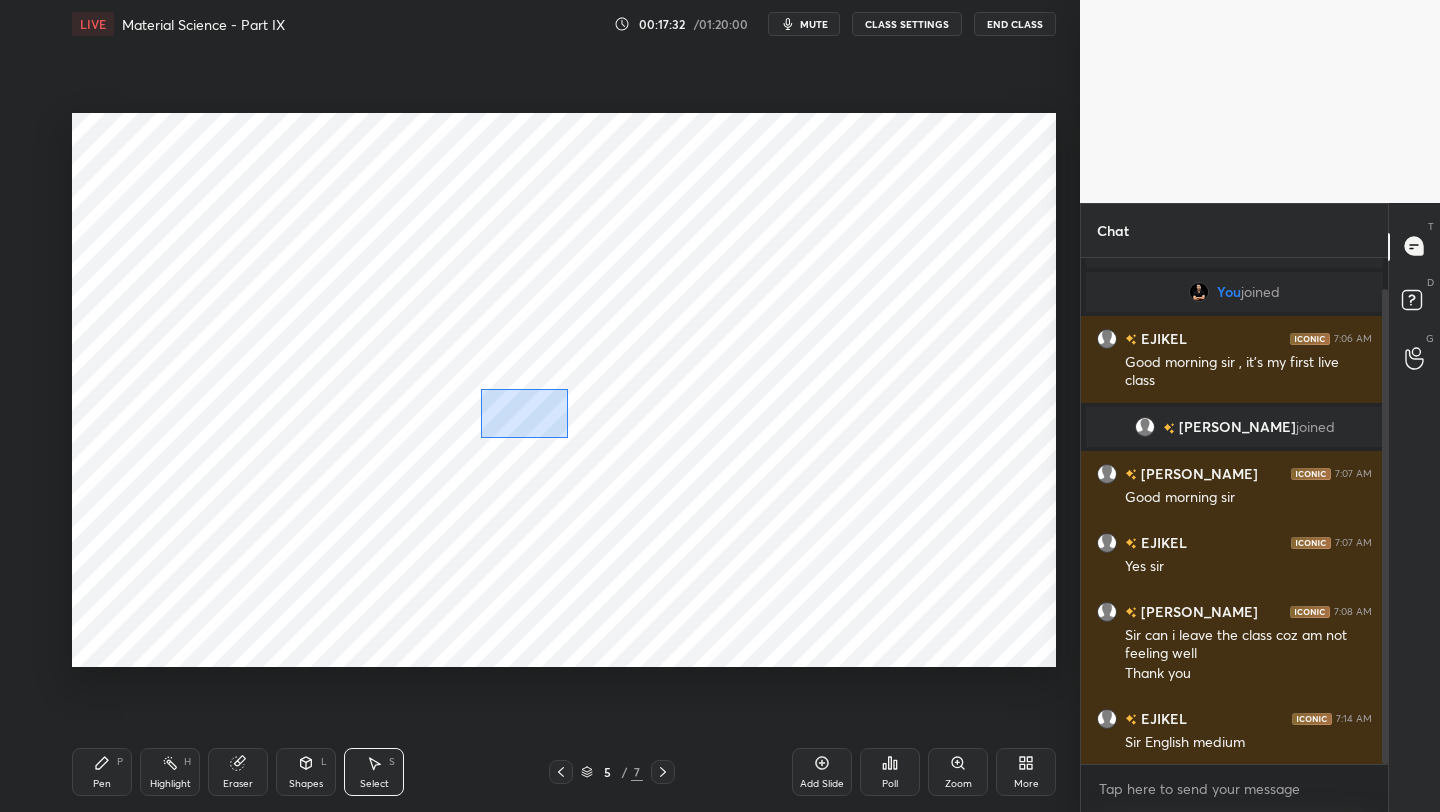 drag, startPoint x: 480, startPoint y: 388, endPoint x: 562, endPoint y: 434, distance: 94.02127 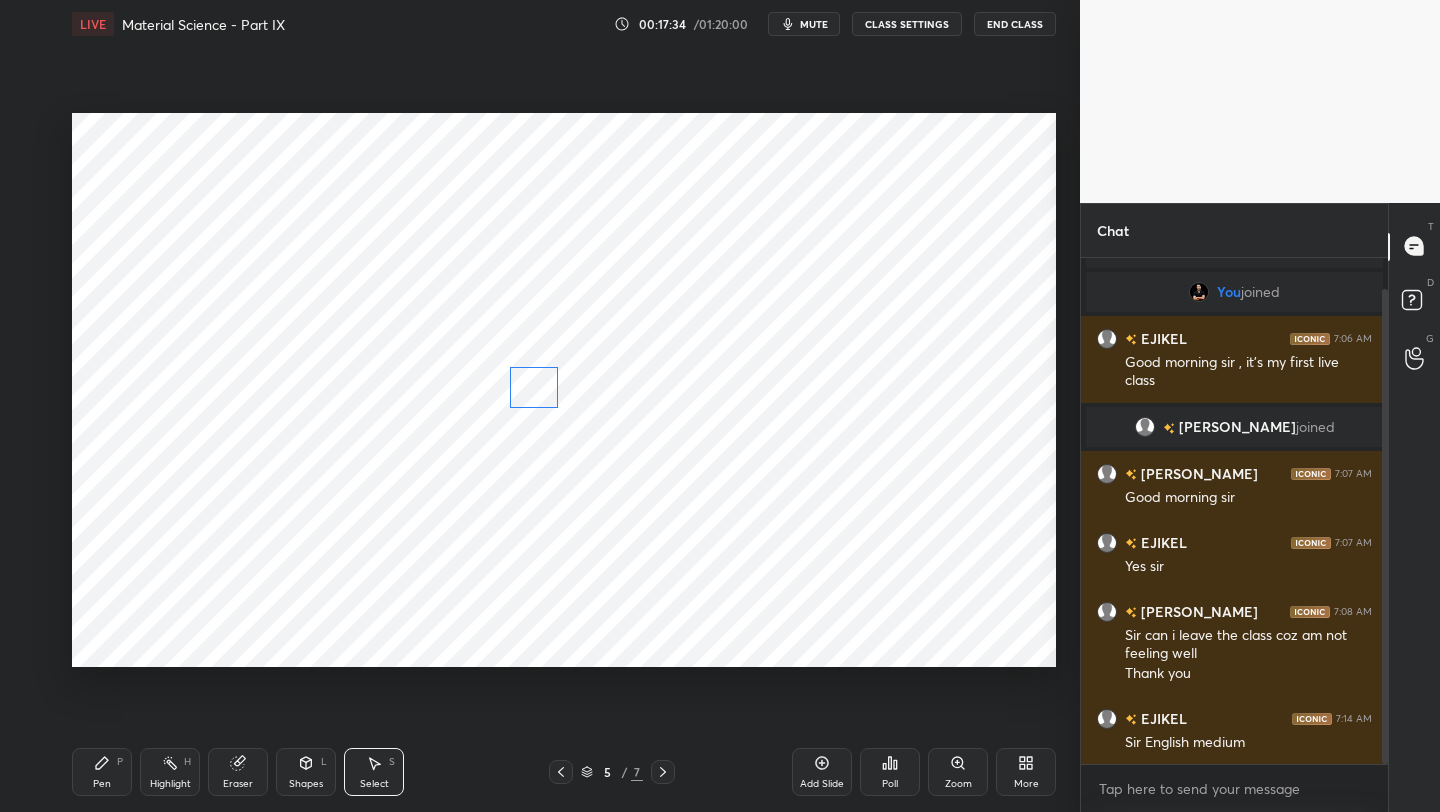drag, startPoint x: 533, startPoint y: 425, endPoint x: 530, endPoint y: 395, distance: 30.149628 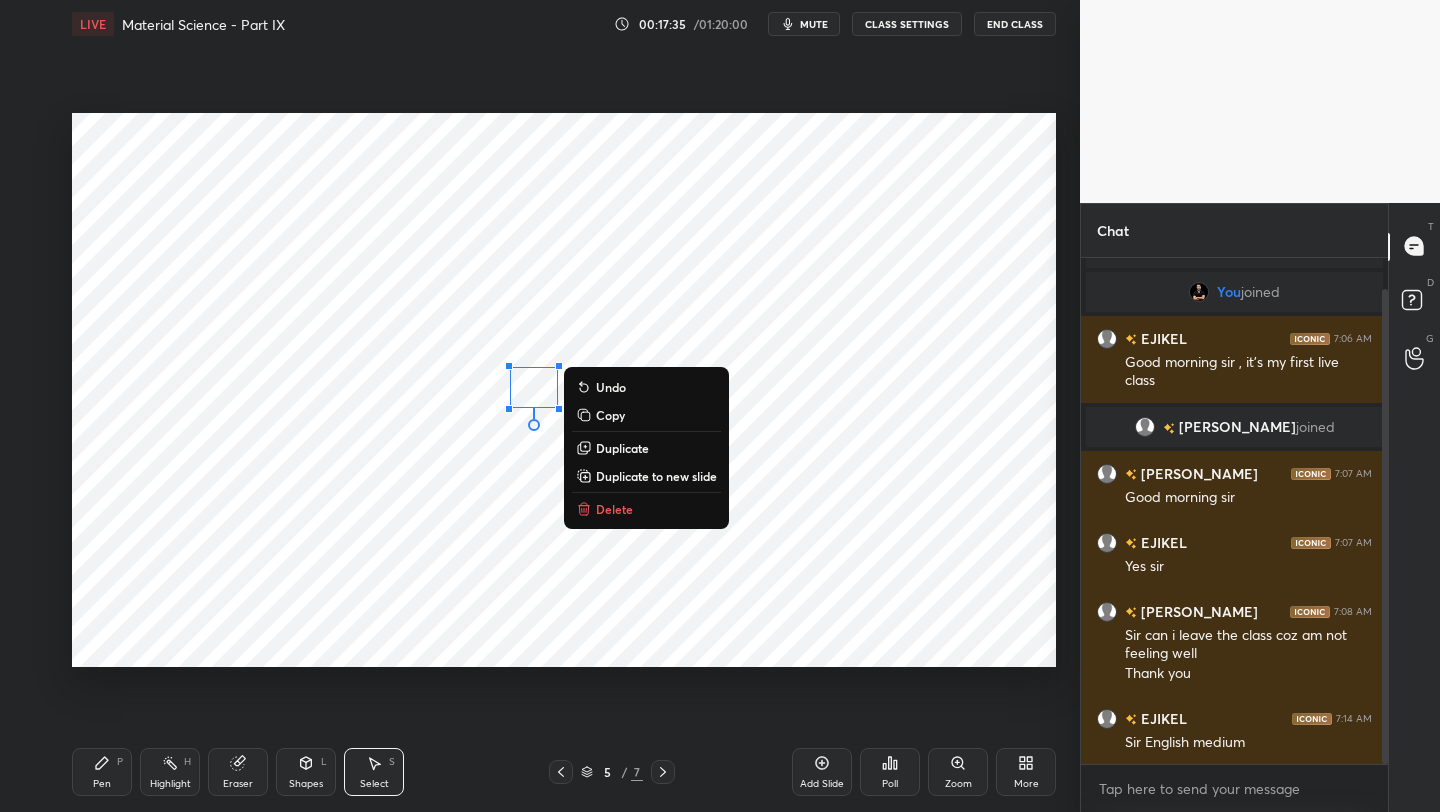 drag, startPoint x: 97, startPoint y: 770, endPoint x: 128, endPoint y: 713, distance: 64.884514 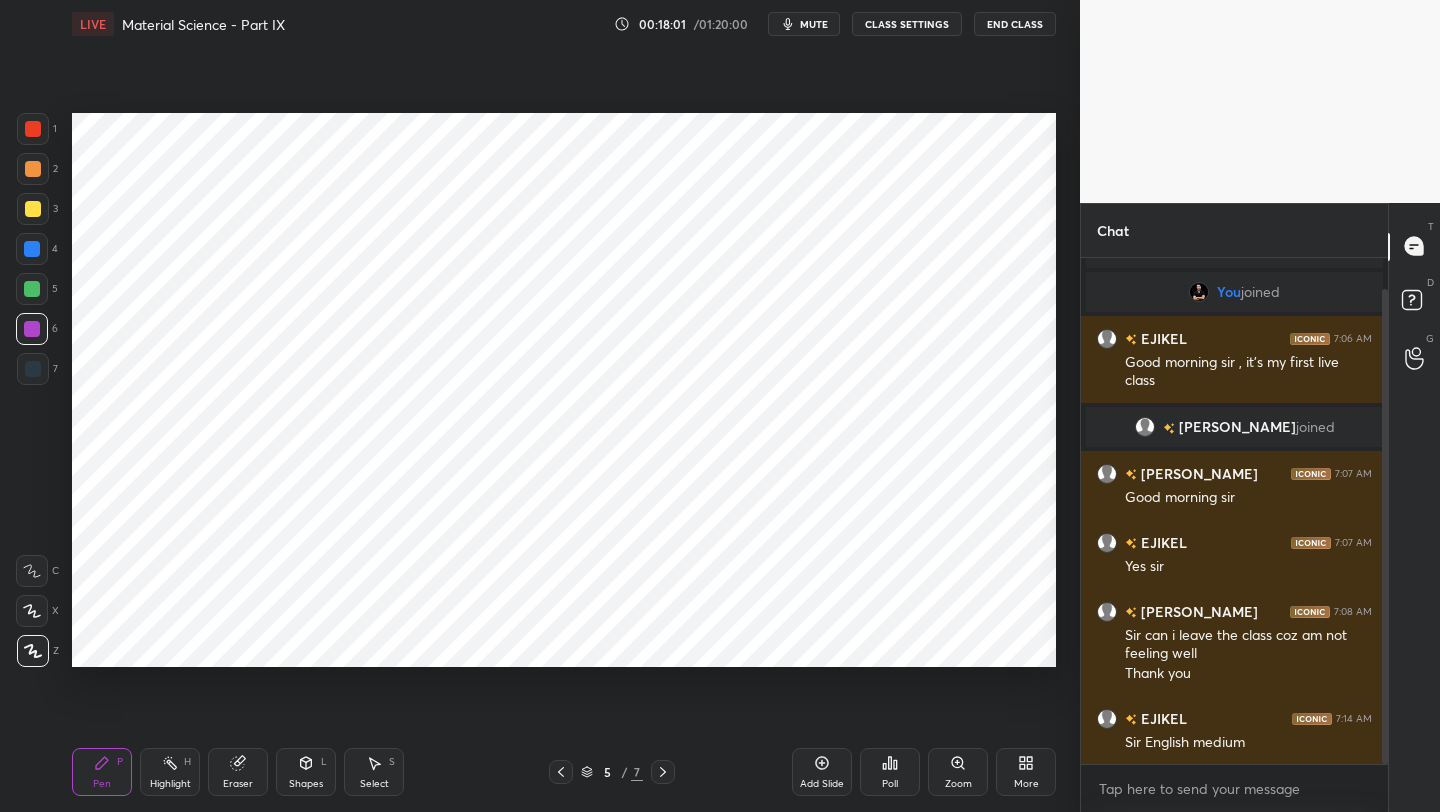click at bounding box center (32, 289) 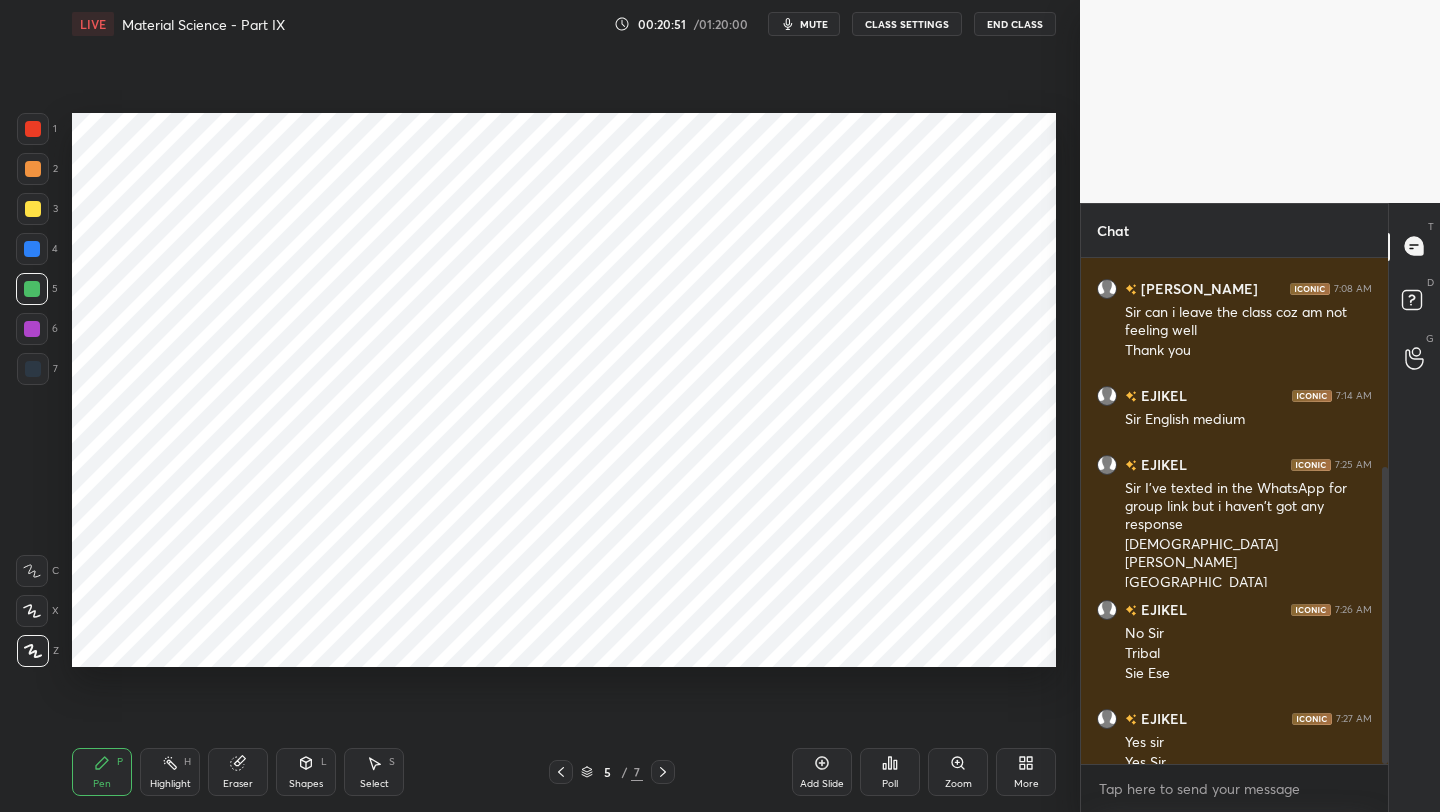scroll, scrollTop: 377, scrollLeft: 0, axis: vertical 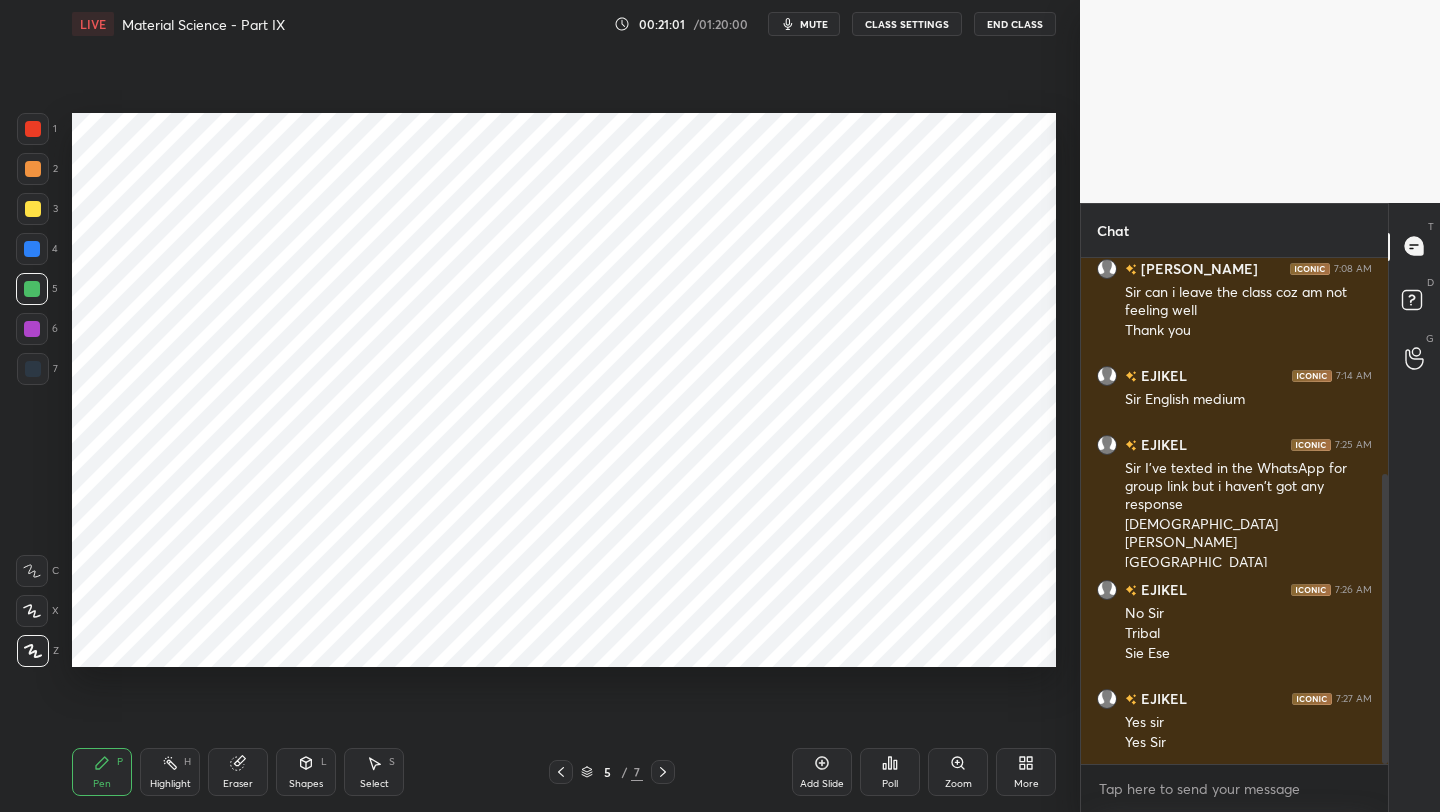 click at bounding box center (32, 329) 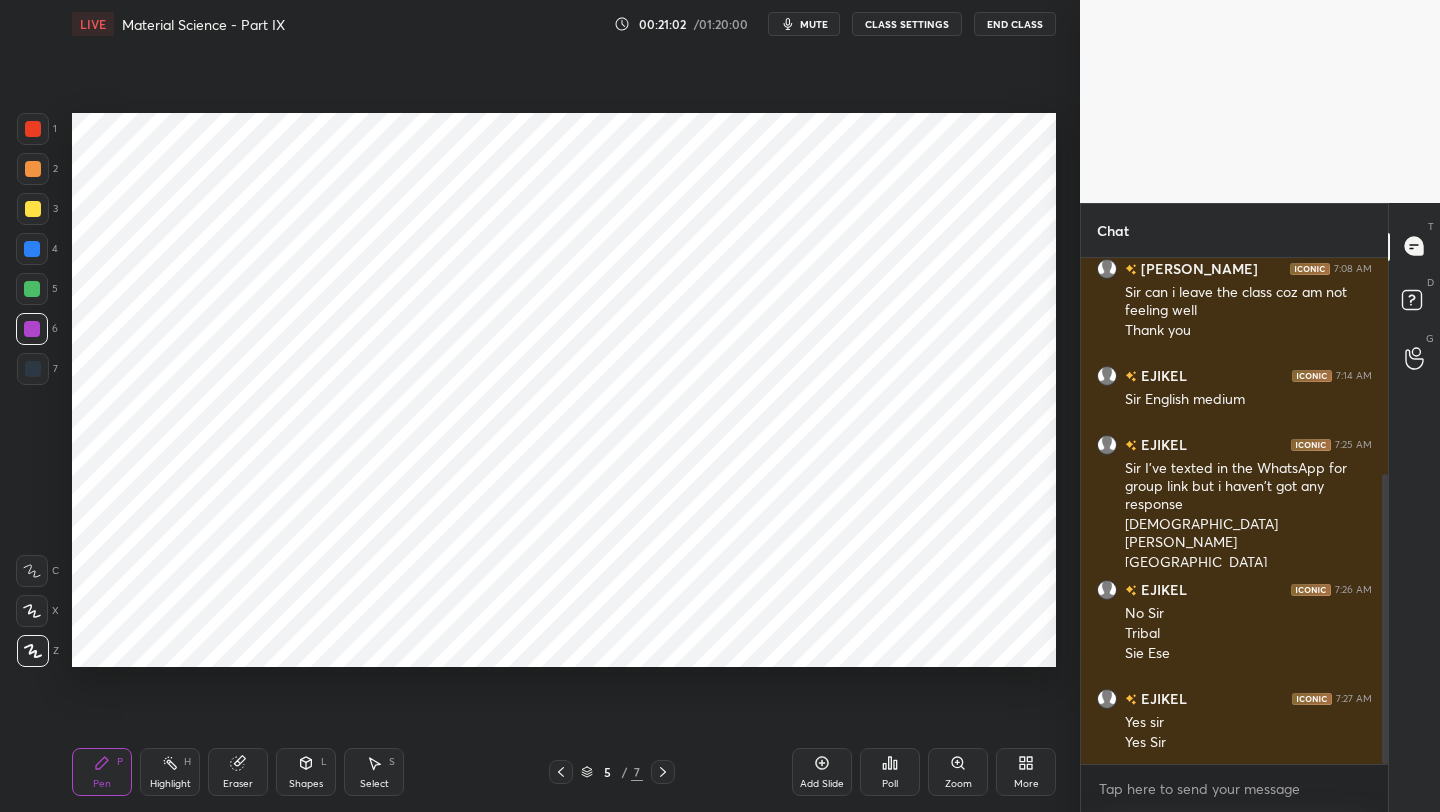 click at bounding box center [33, 369] 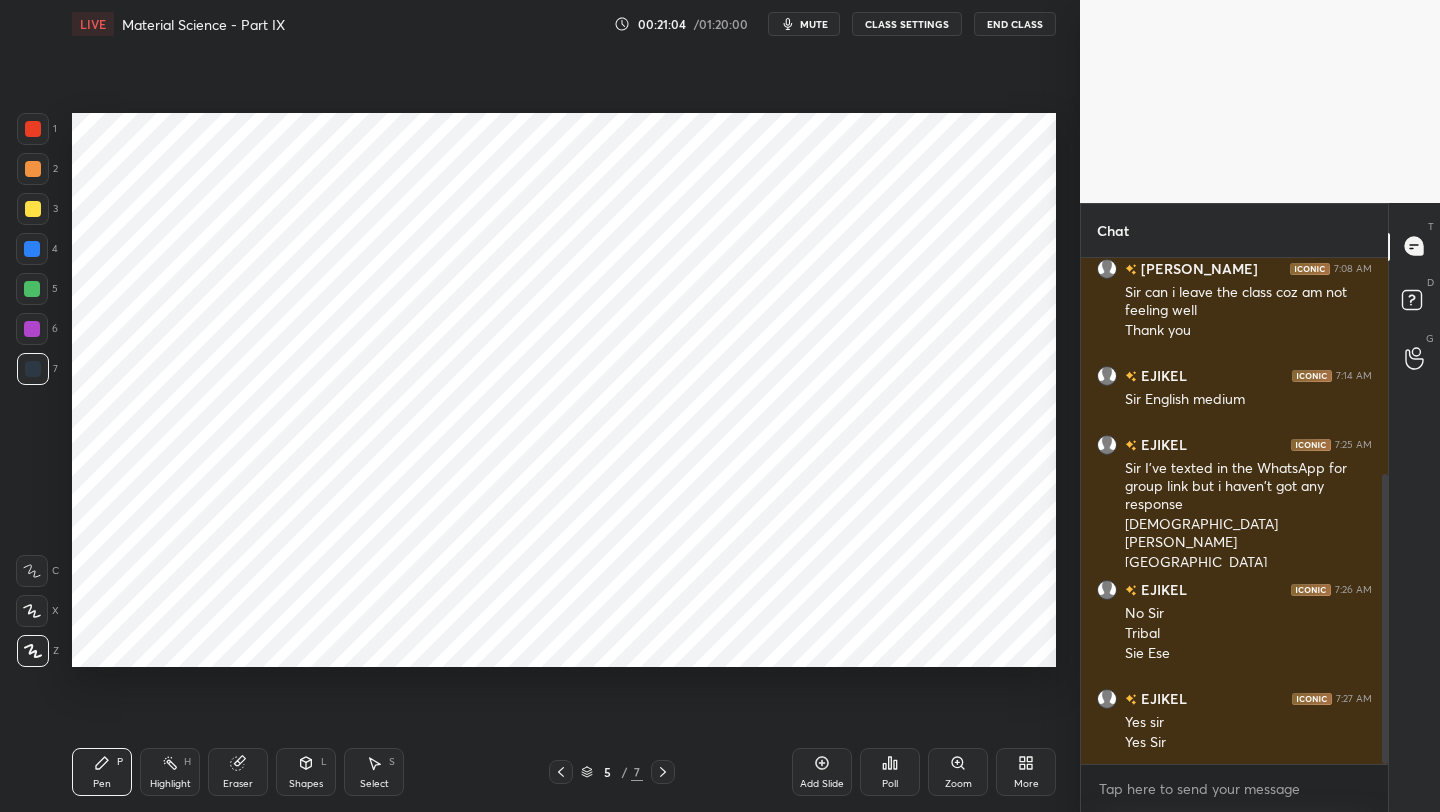 drag, startPoint x: 316, startPoint y: 769, endPoint x: 313, endPoint y: 753, distance: 16.27882 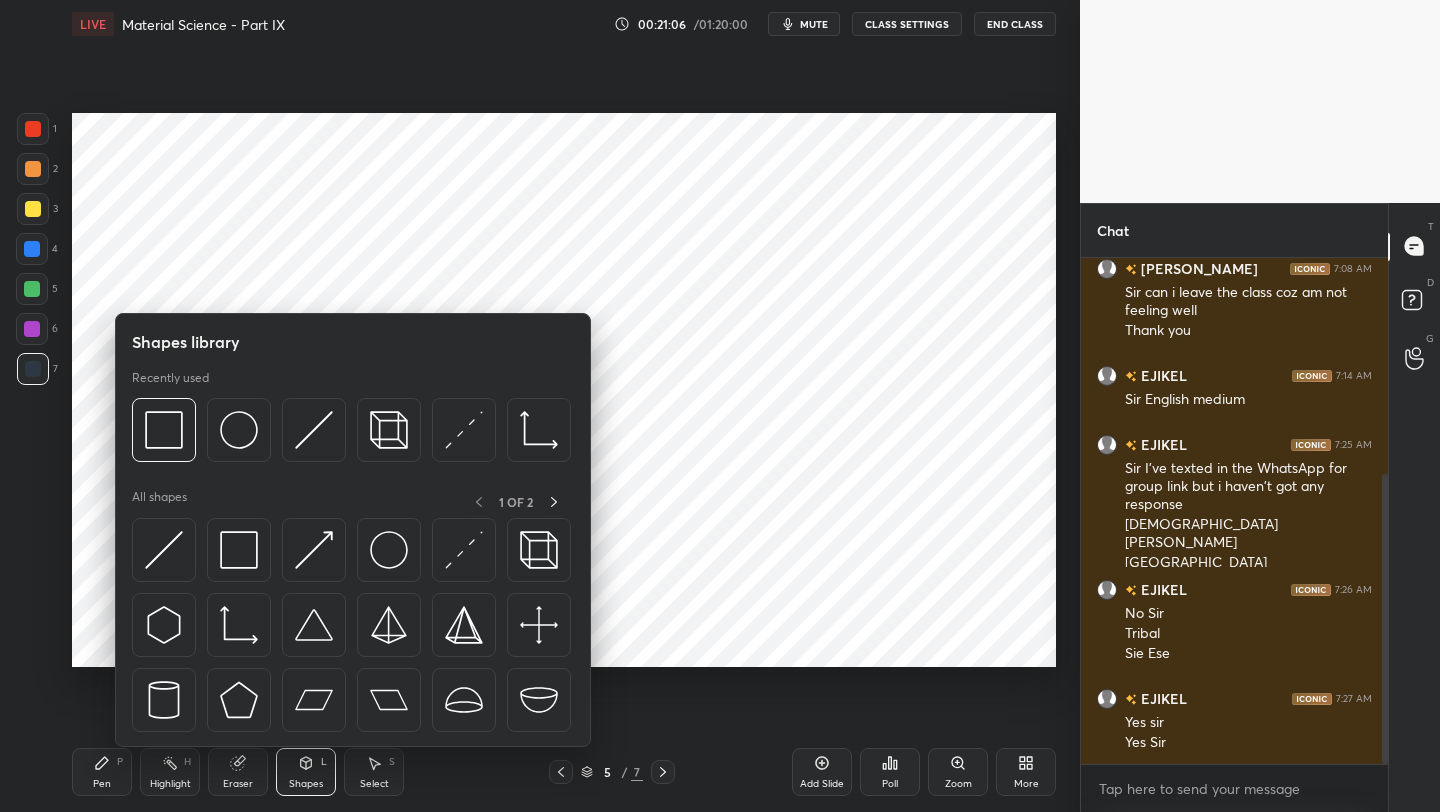 click at bounding box center [32, 329] 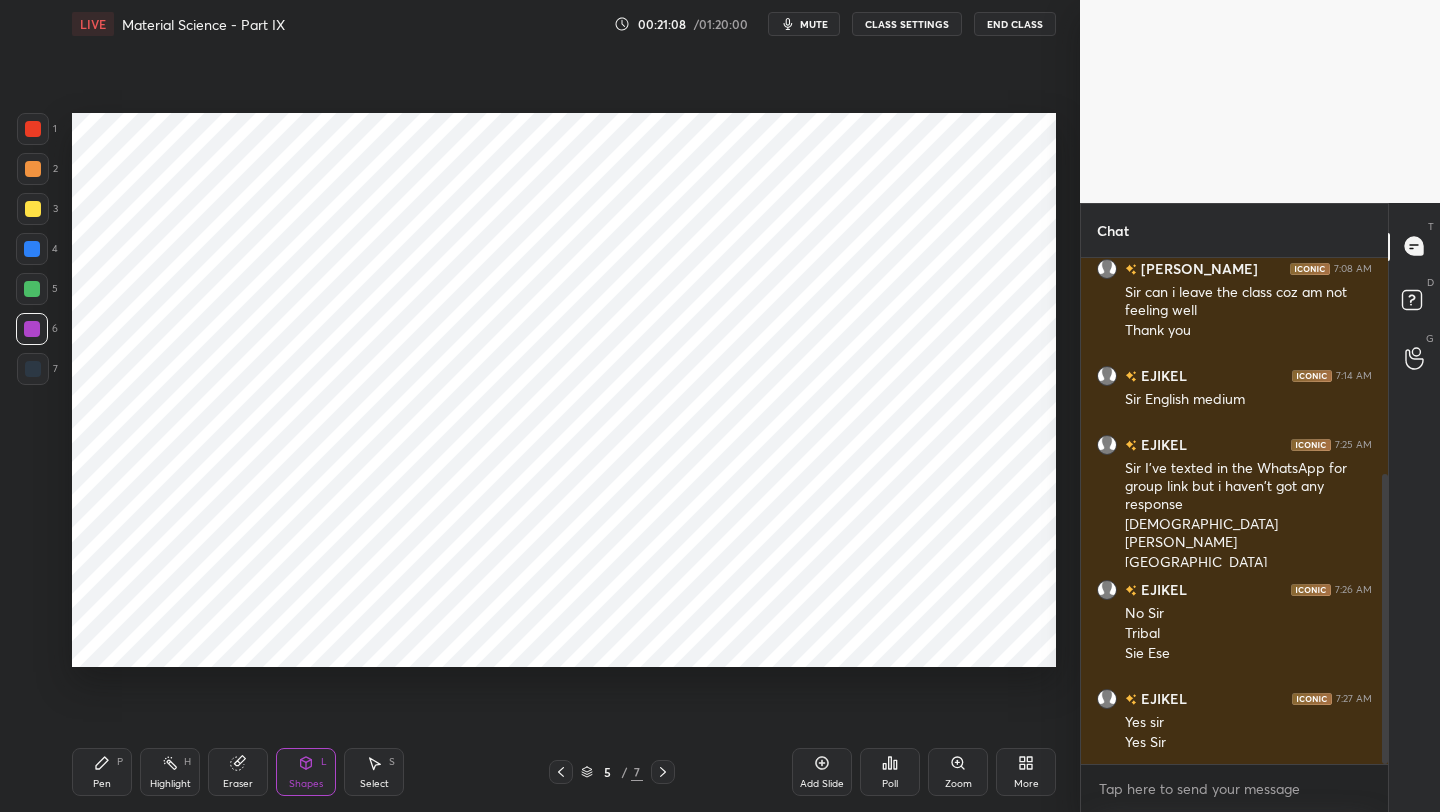 click at bounding box center (32, 289) 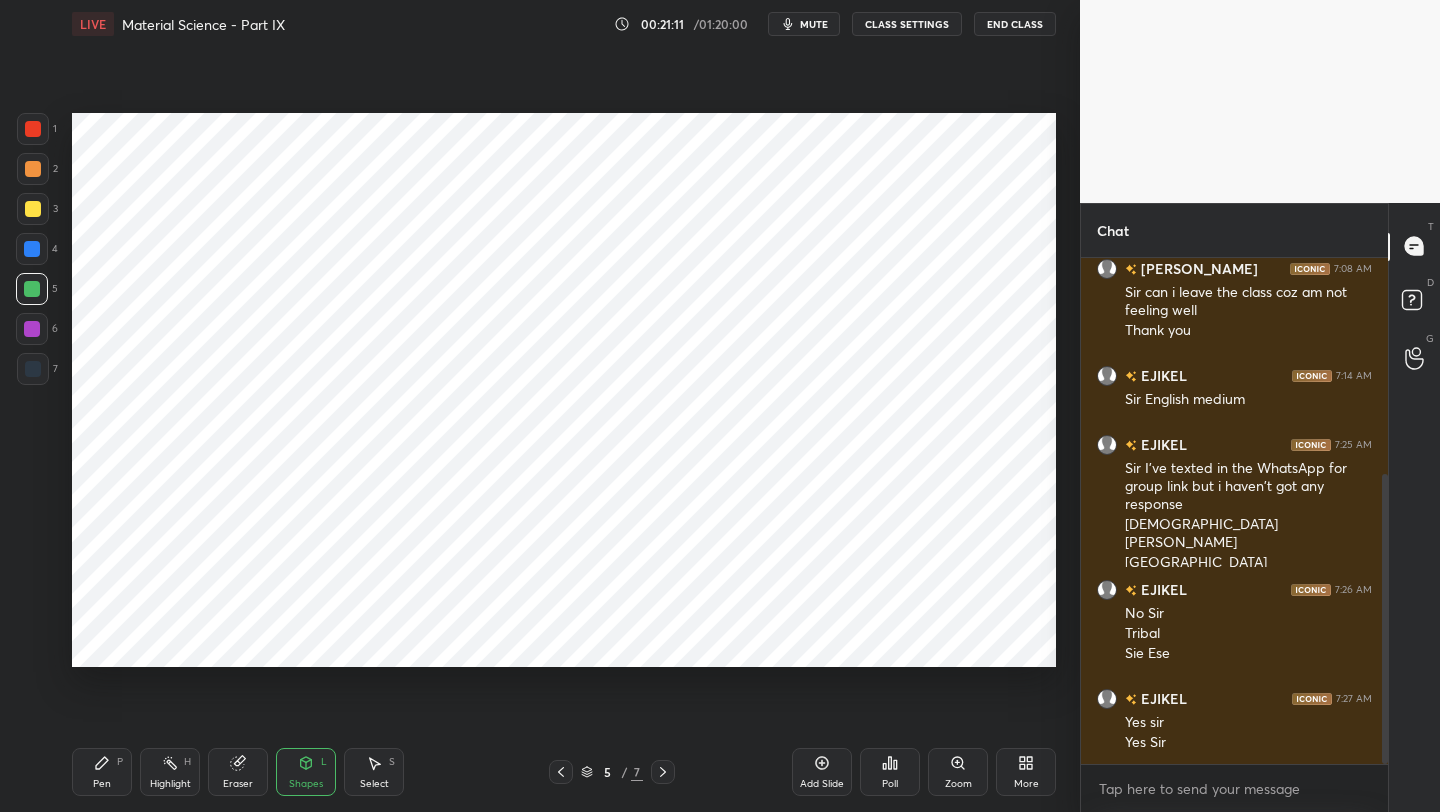 click on "Pen P" at bounding box center (102, 772) 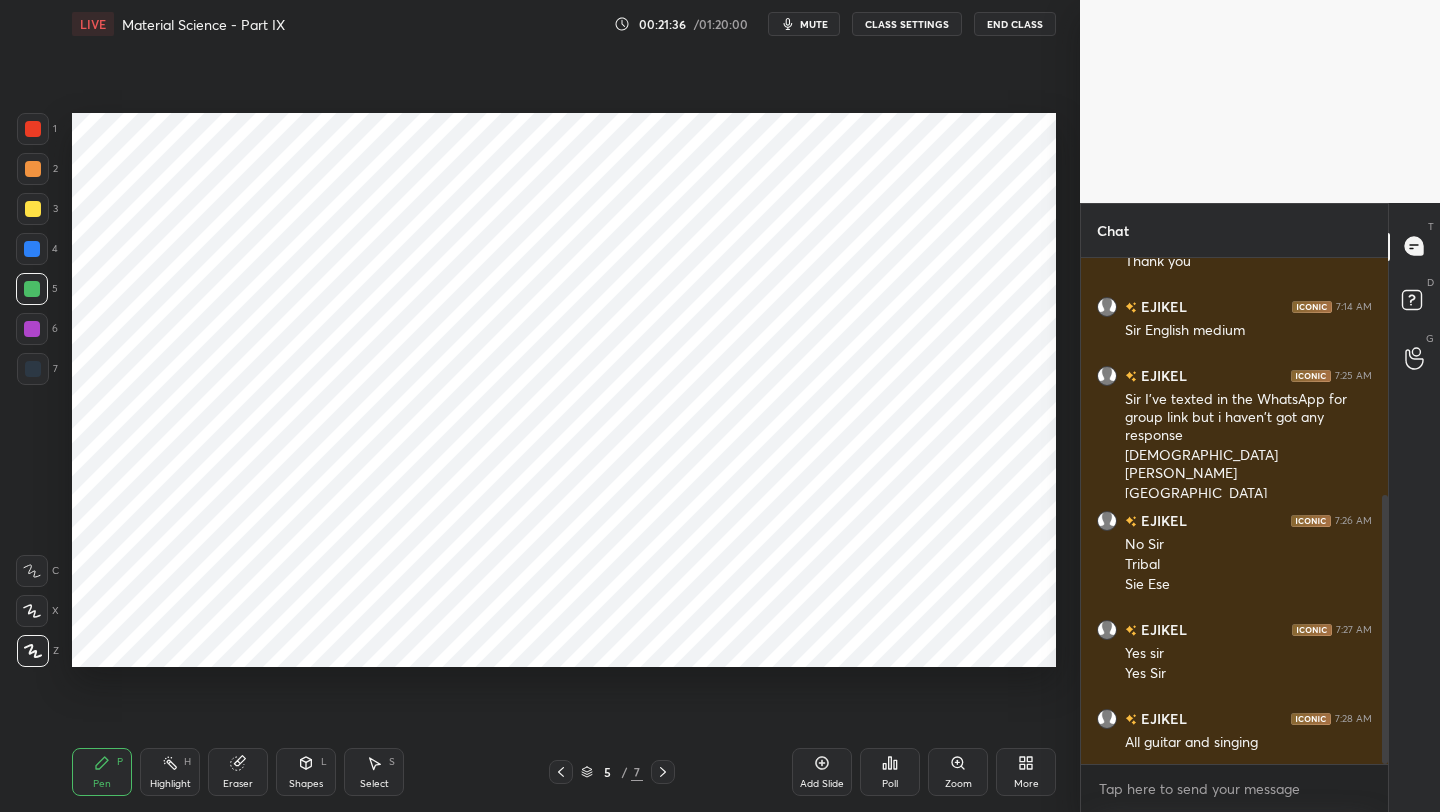 scroll, scrollTop: 466, scrollLeft: 0, axis: vertical 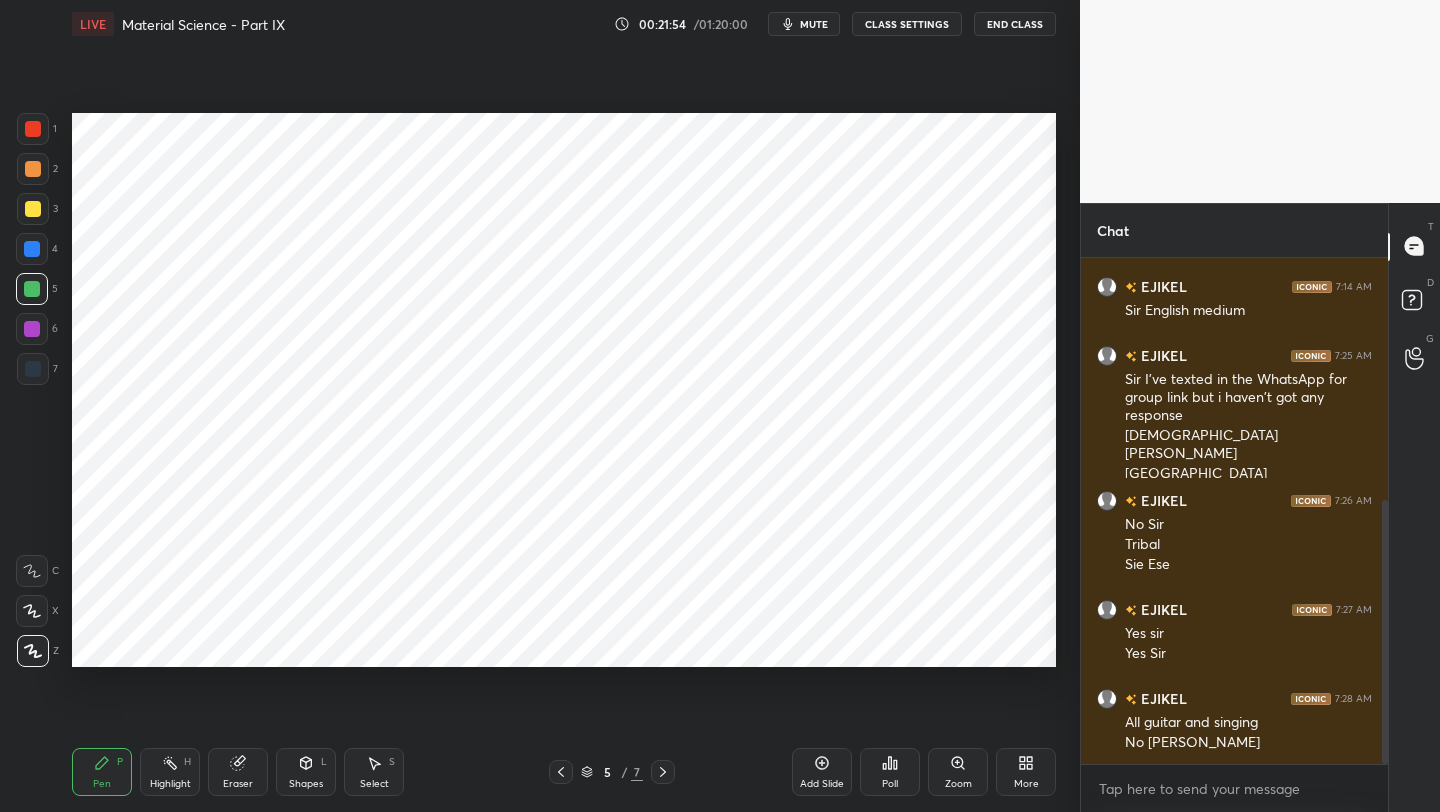 click at bounding box center [32, 289] 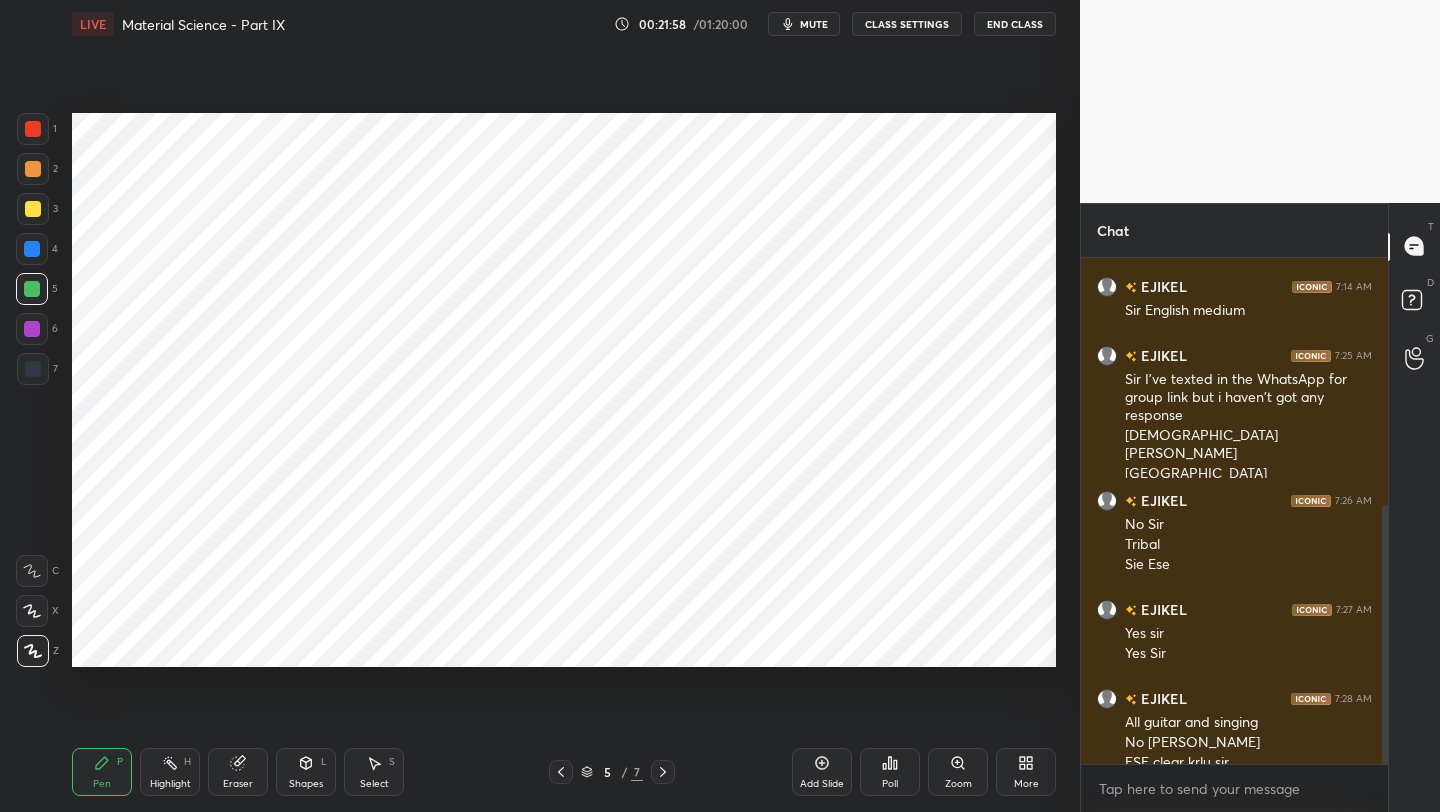 scroll, scrollTop: 486, scrollLeft: 0, axis: vertical 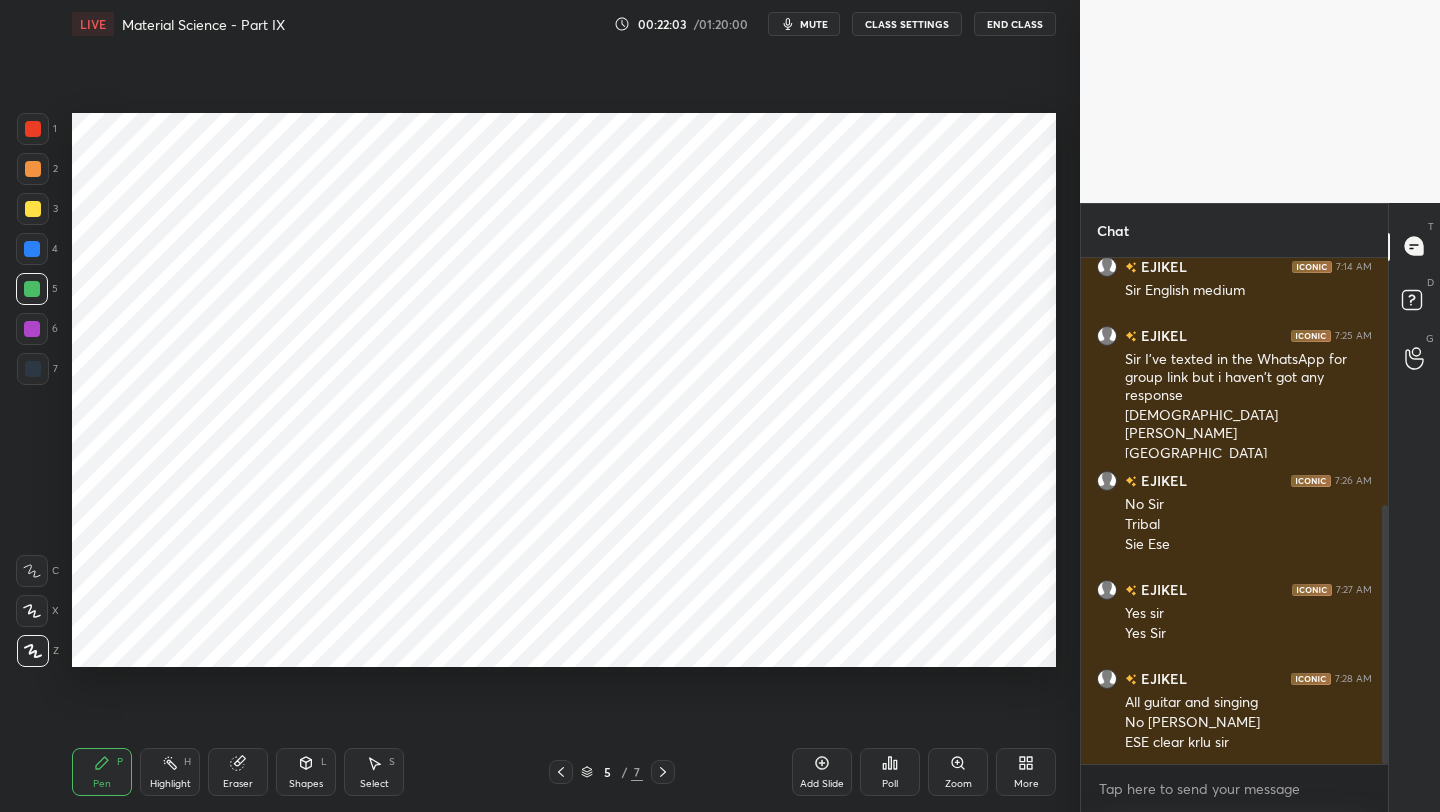 click at bounding box center [33, 369] 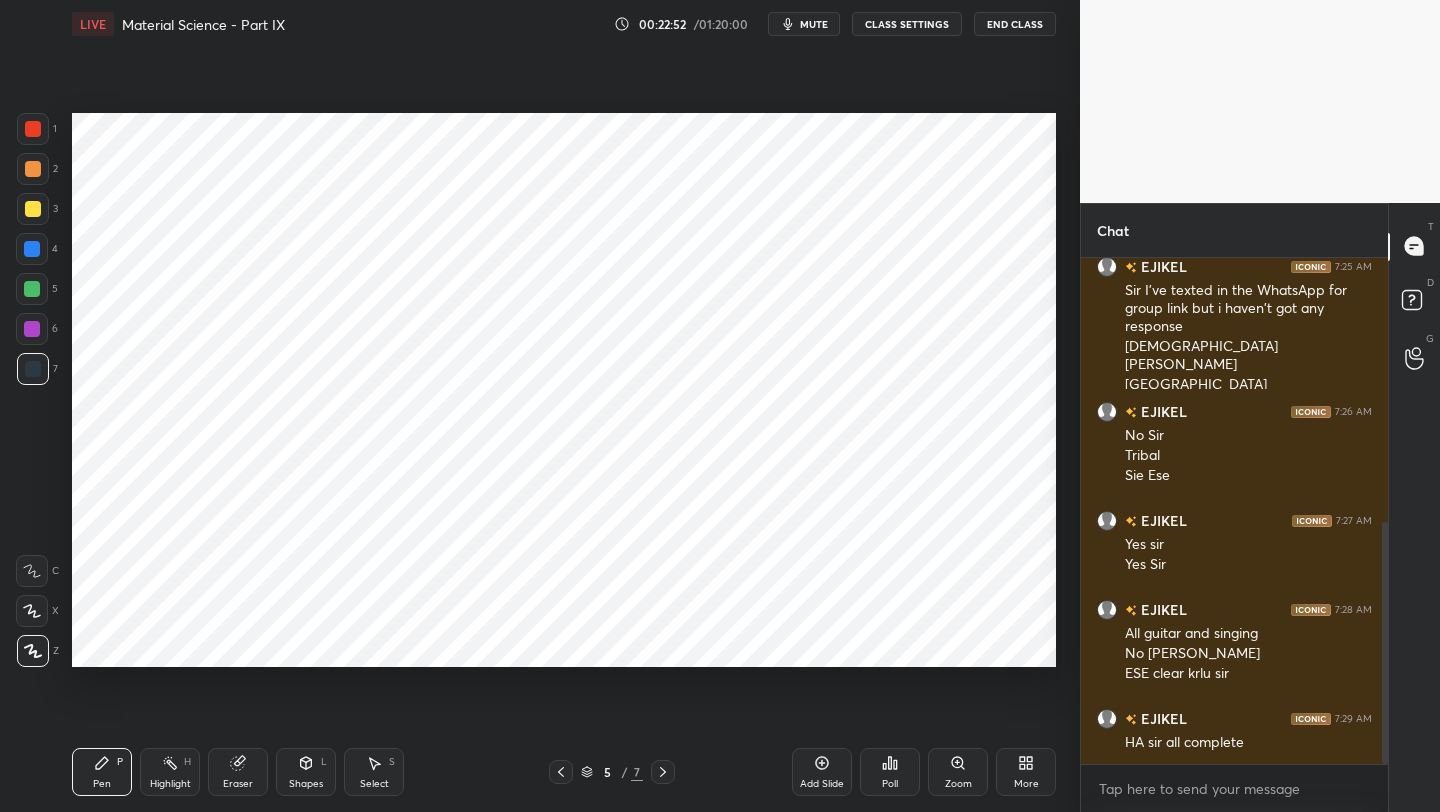 scroll, scrollTop: 575, scrollLeft: 0, axis: vertical 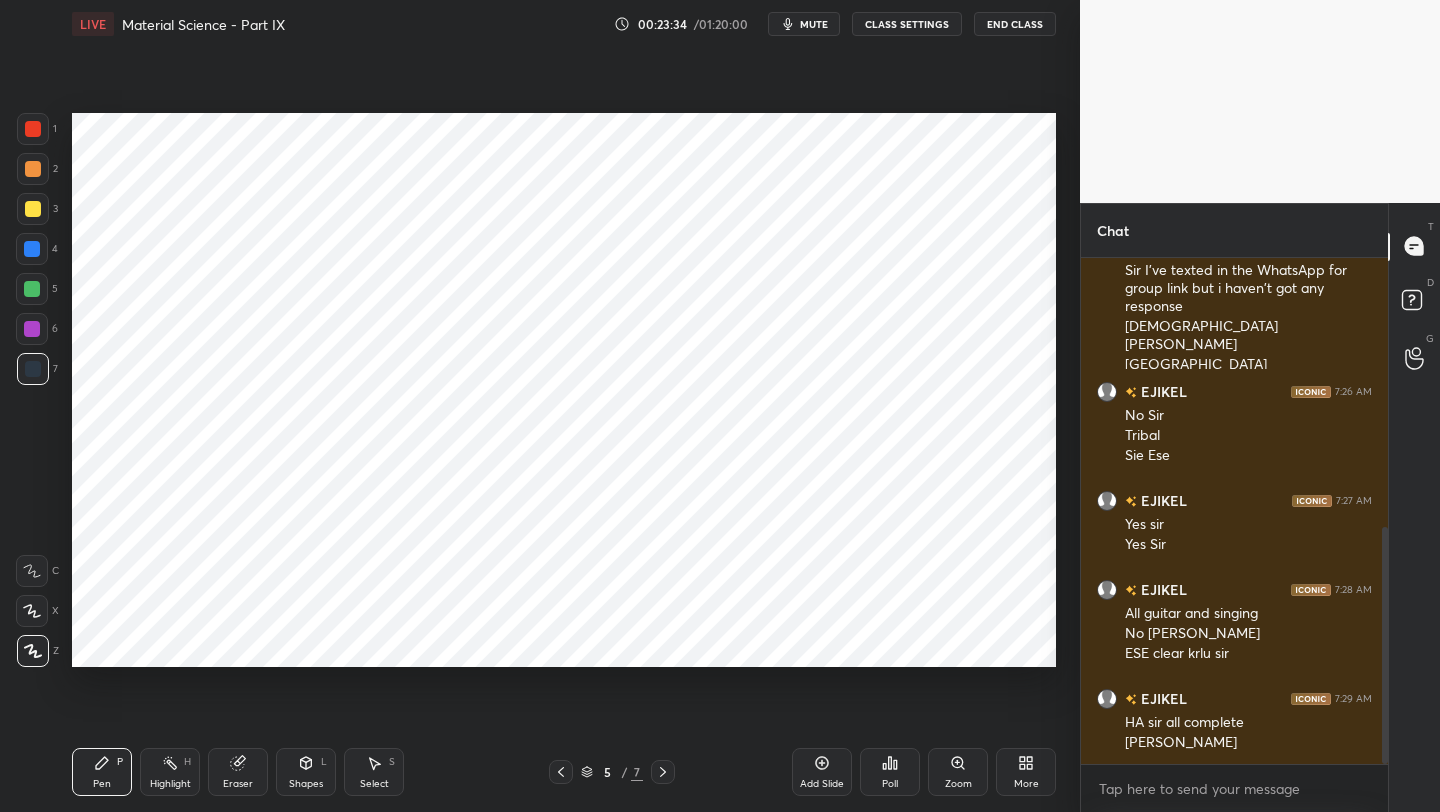 click at bounding box center (32, 329) 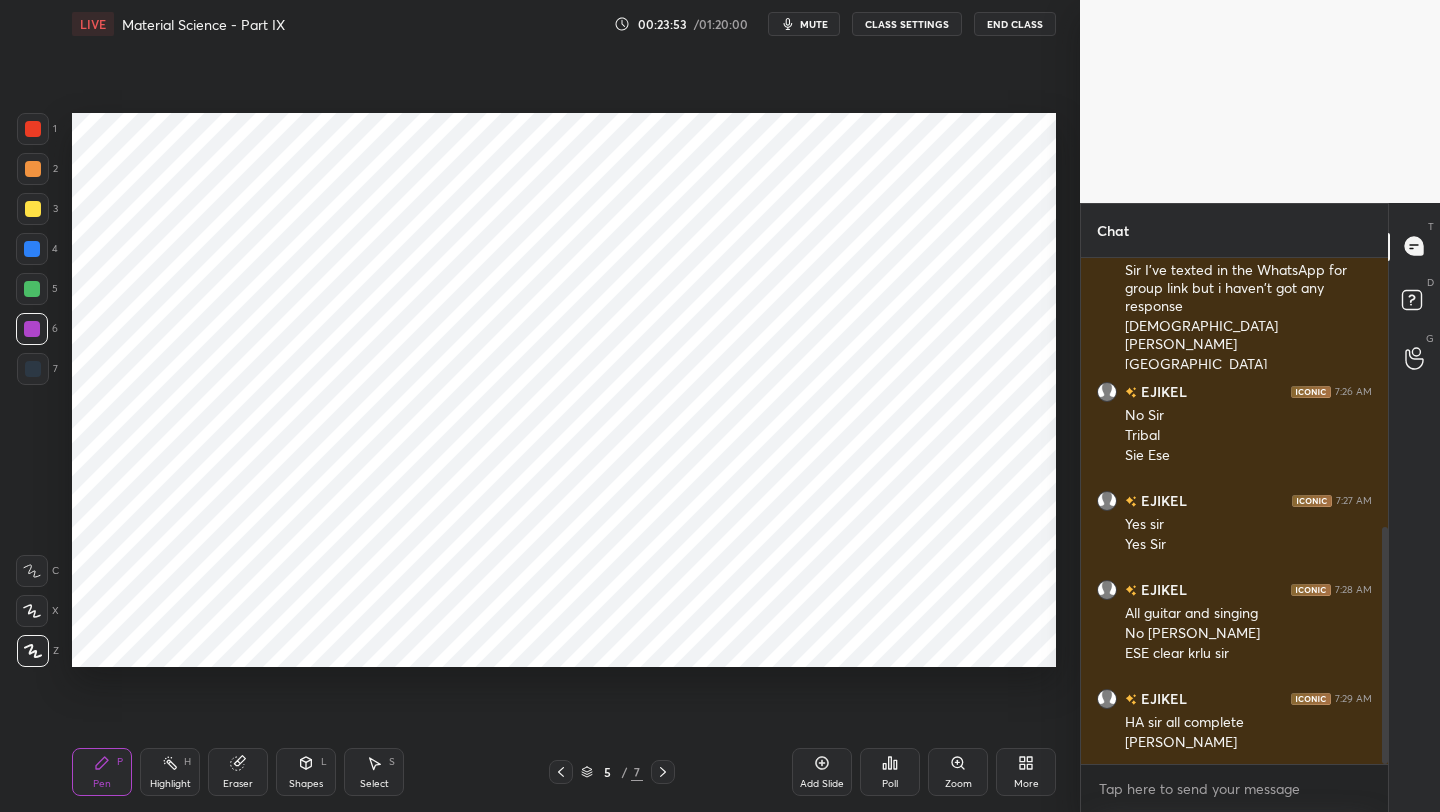 click at bounding box center [32, 289] 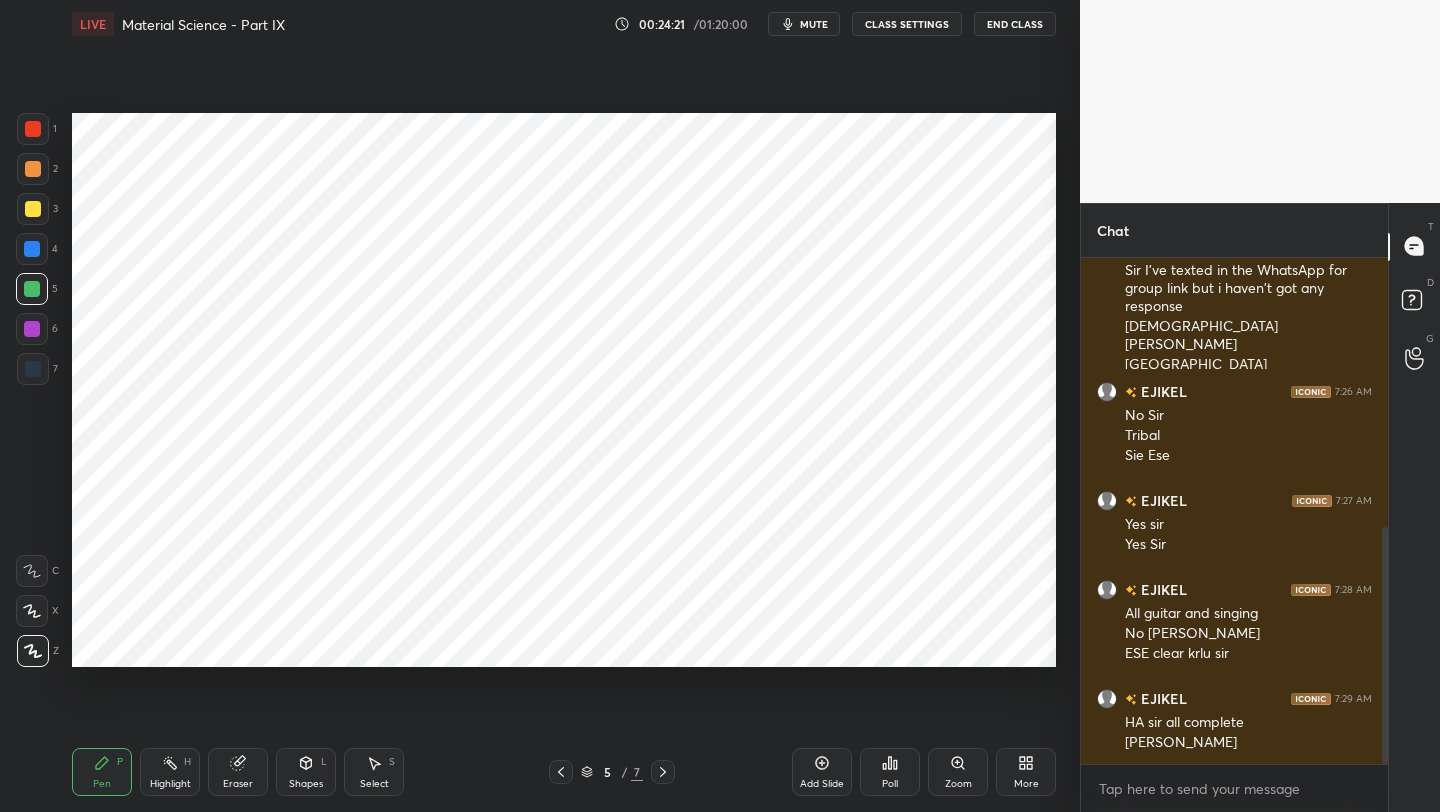 click 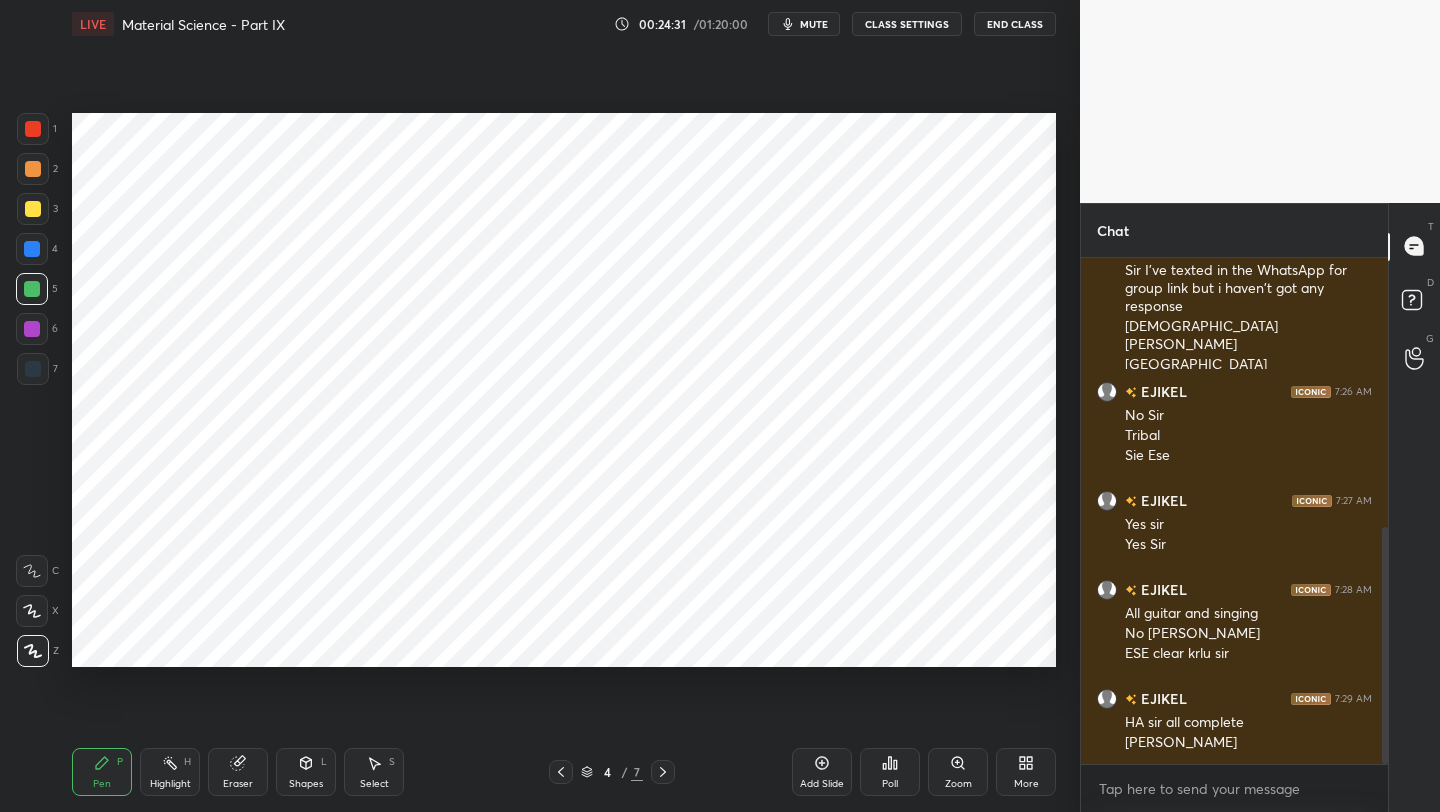 click on "Pen P Highlight H Eraser Shapes L Select S 4 / 7 Add Slide Poll Zoom More" at bounding box center (564, 772) 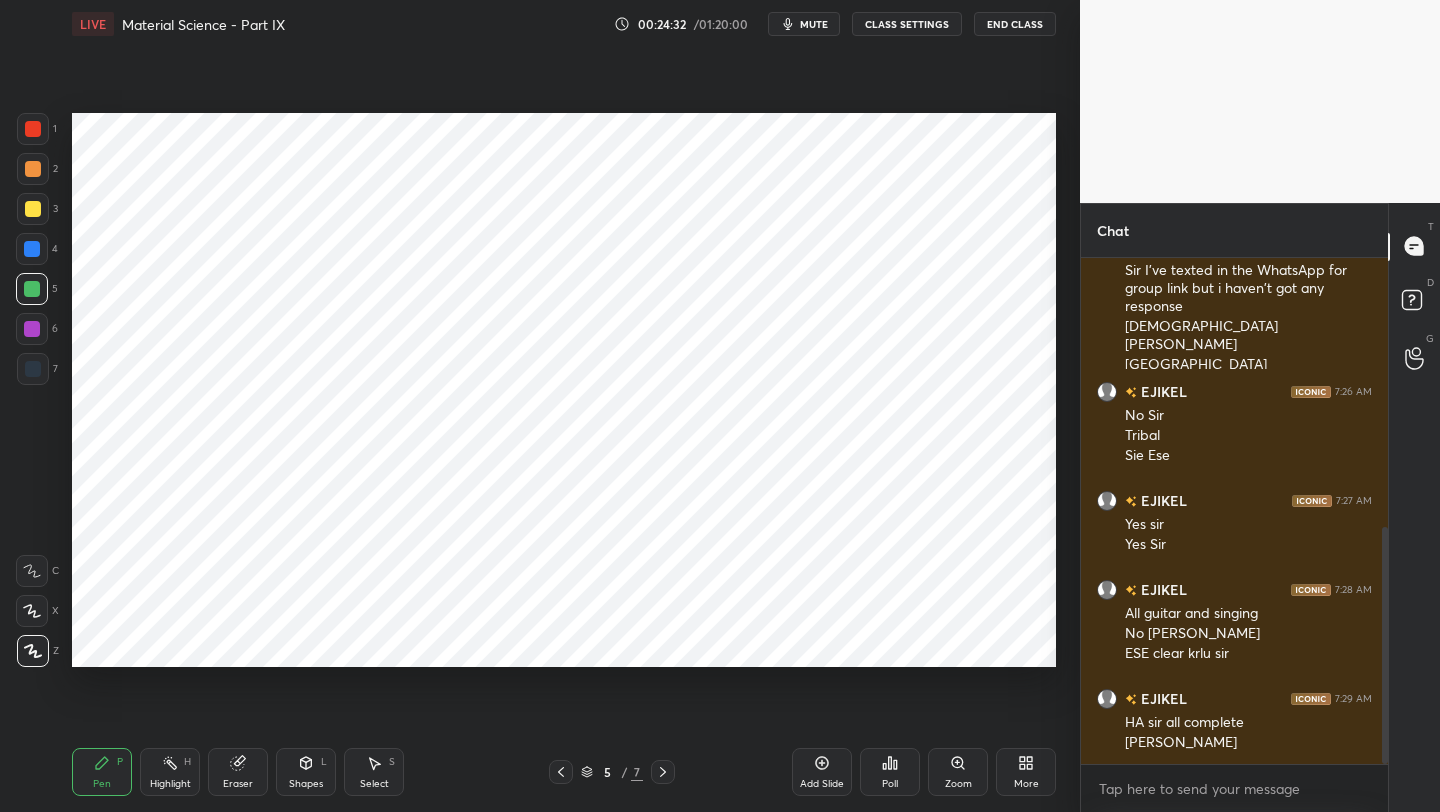 click at bounding box center [663, 772] 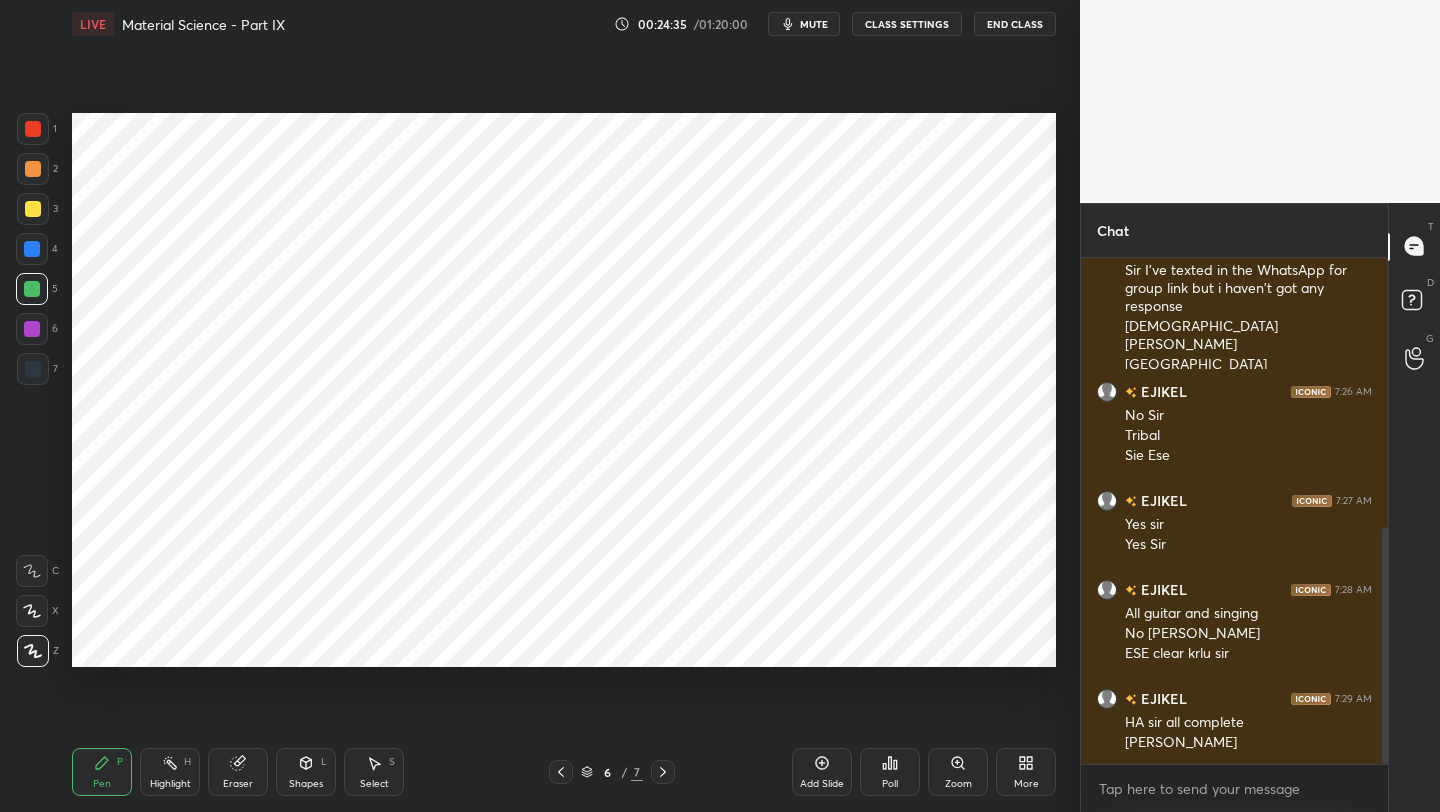 drag, startPoint x: 35, startPoint y: 337, endPoint x: 44, endPoint y: 328, distance: 12.727922 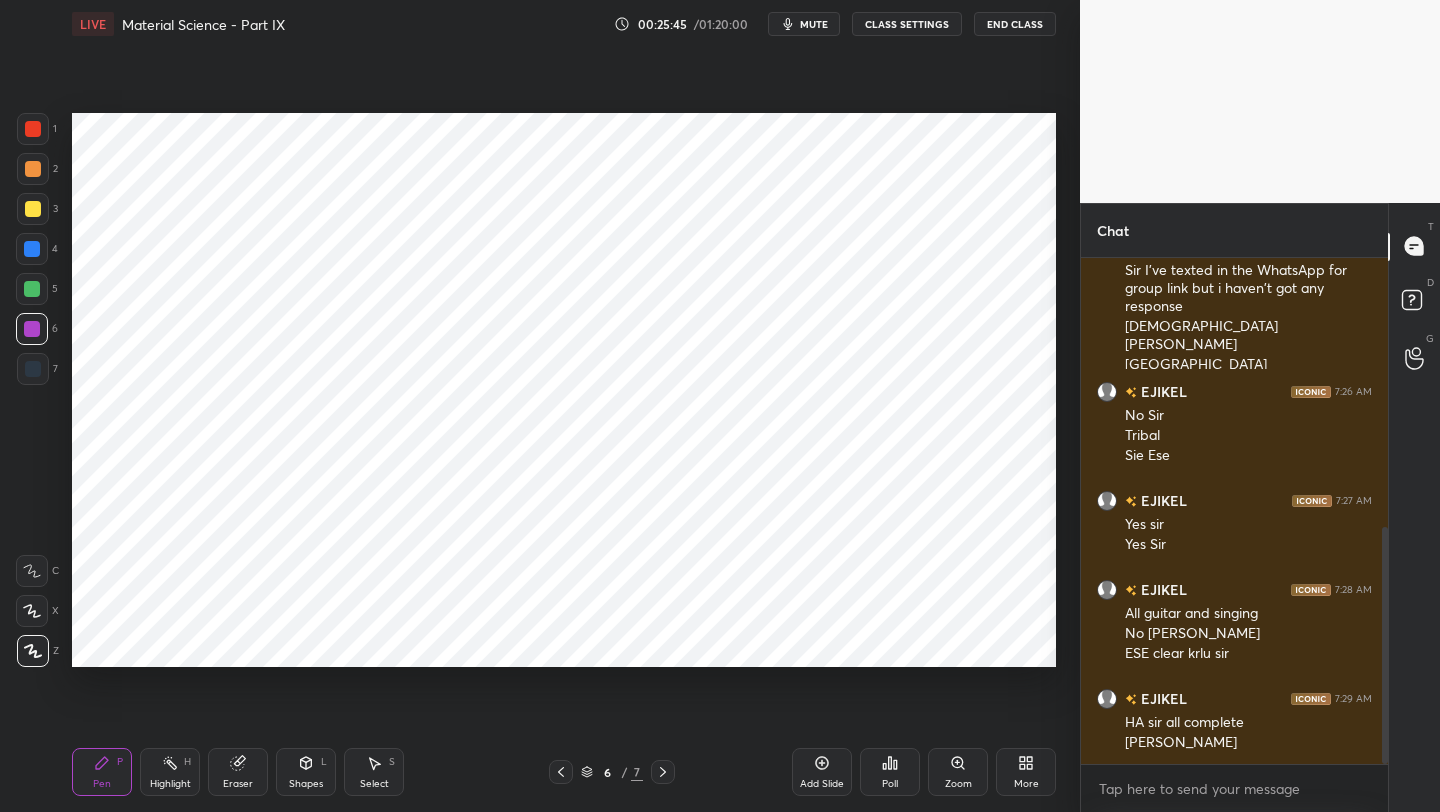 click on "Eraser" at bounding box center (238, 772) 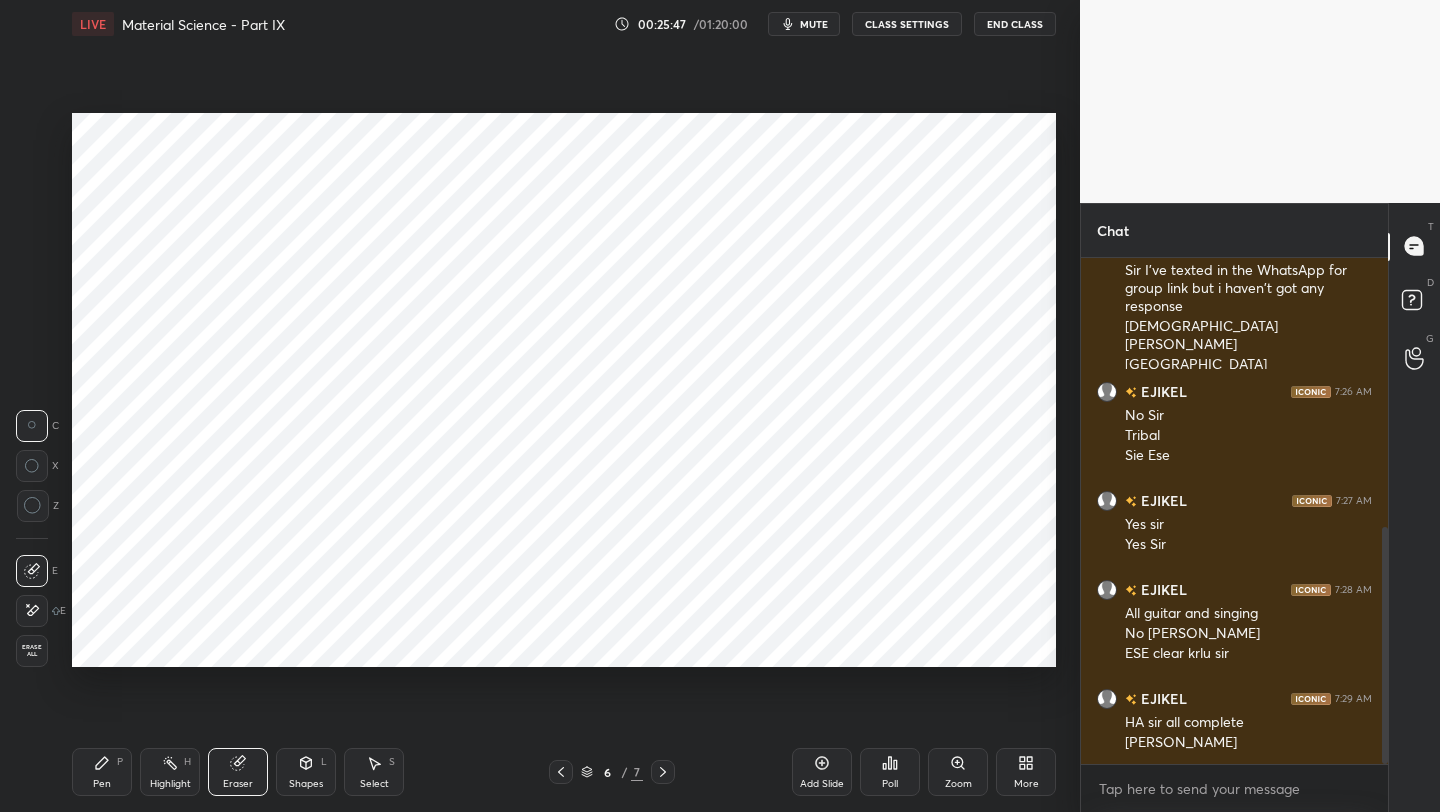 click on "Pen P" at bounding box center (102, 772) 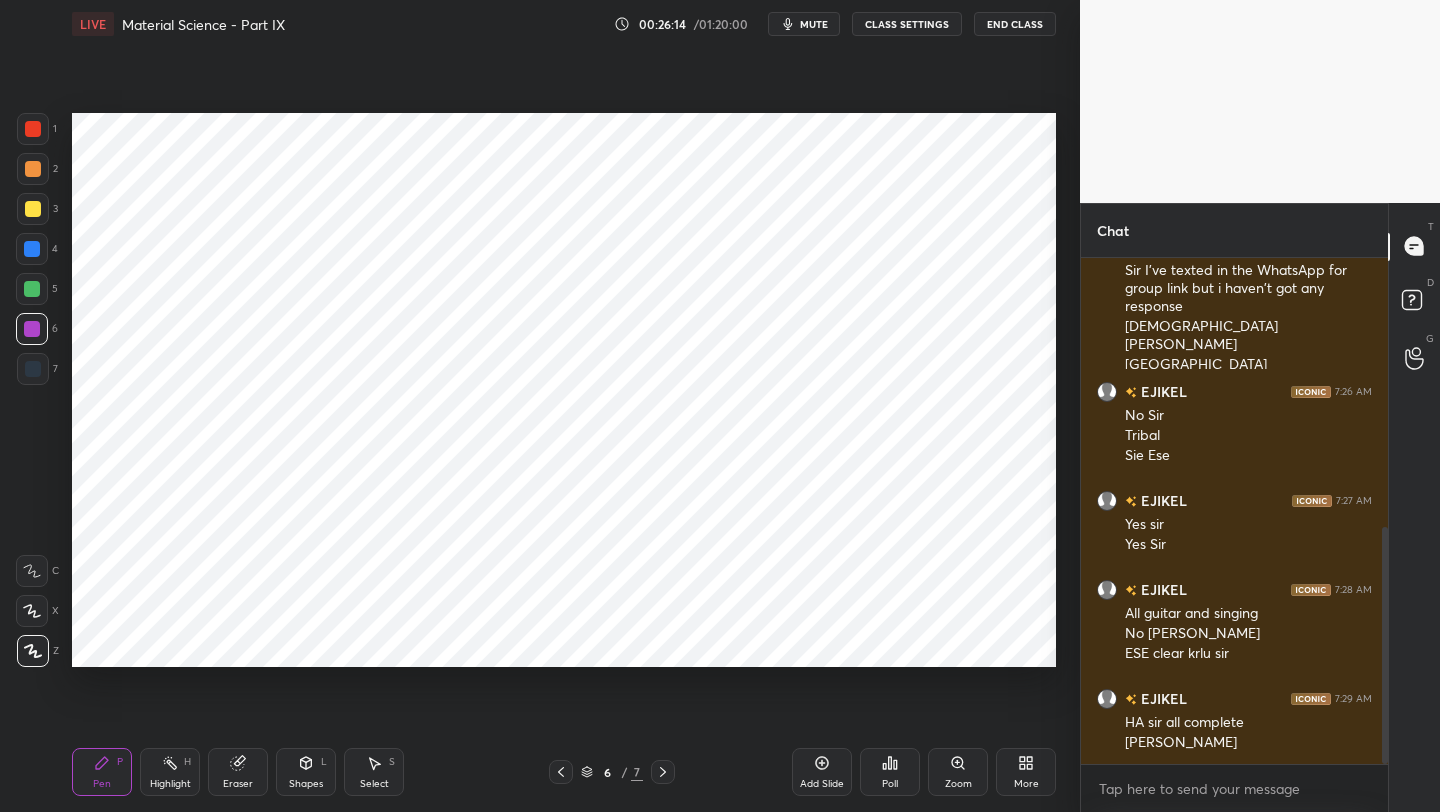 click 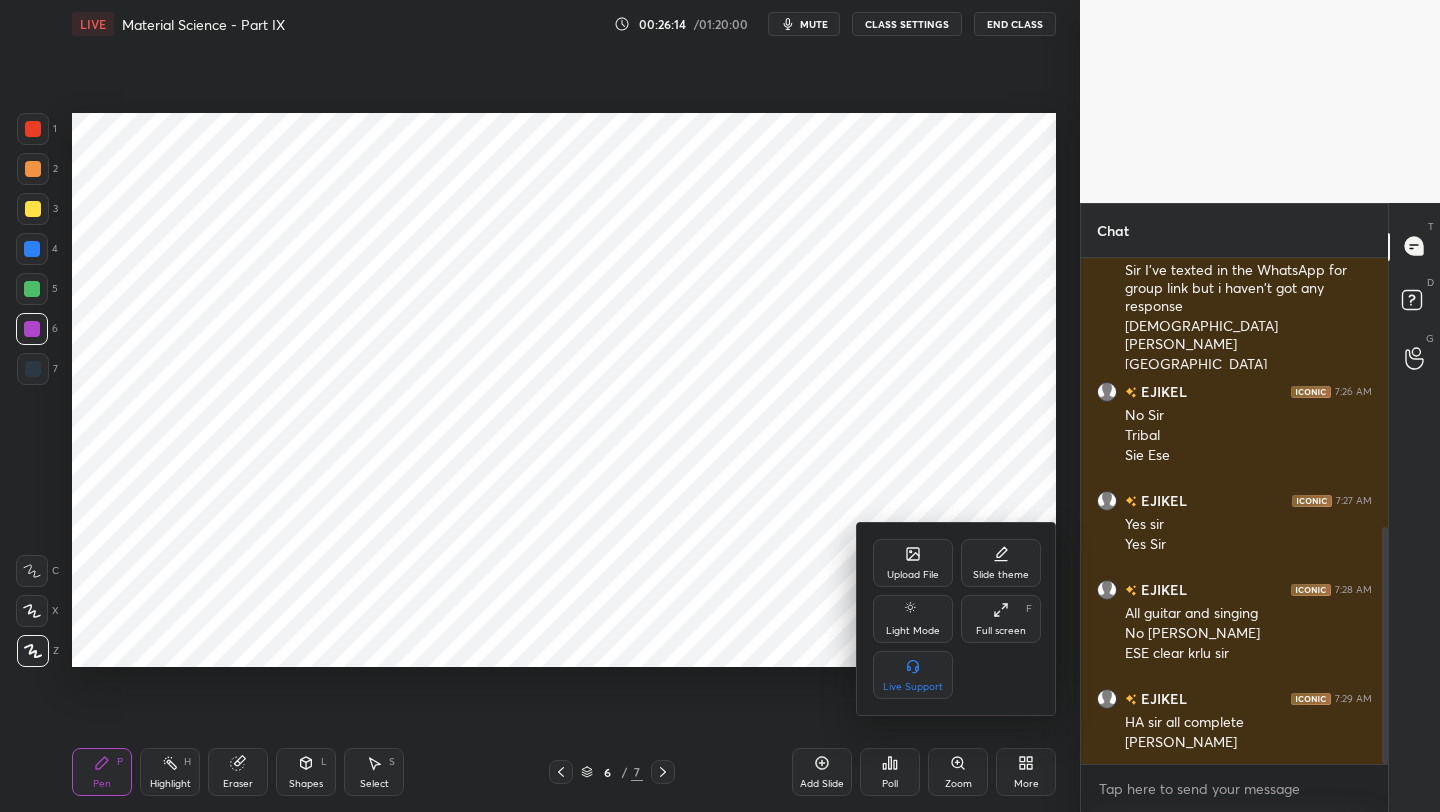 click on "Upload File" at bounding box center (913, 563) 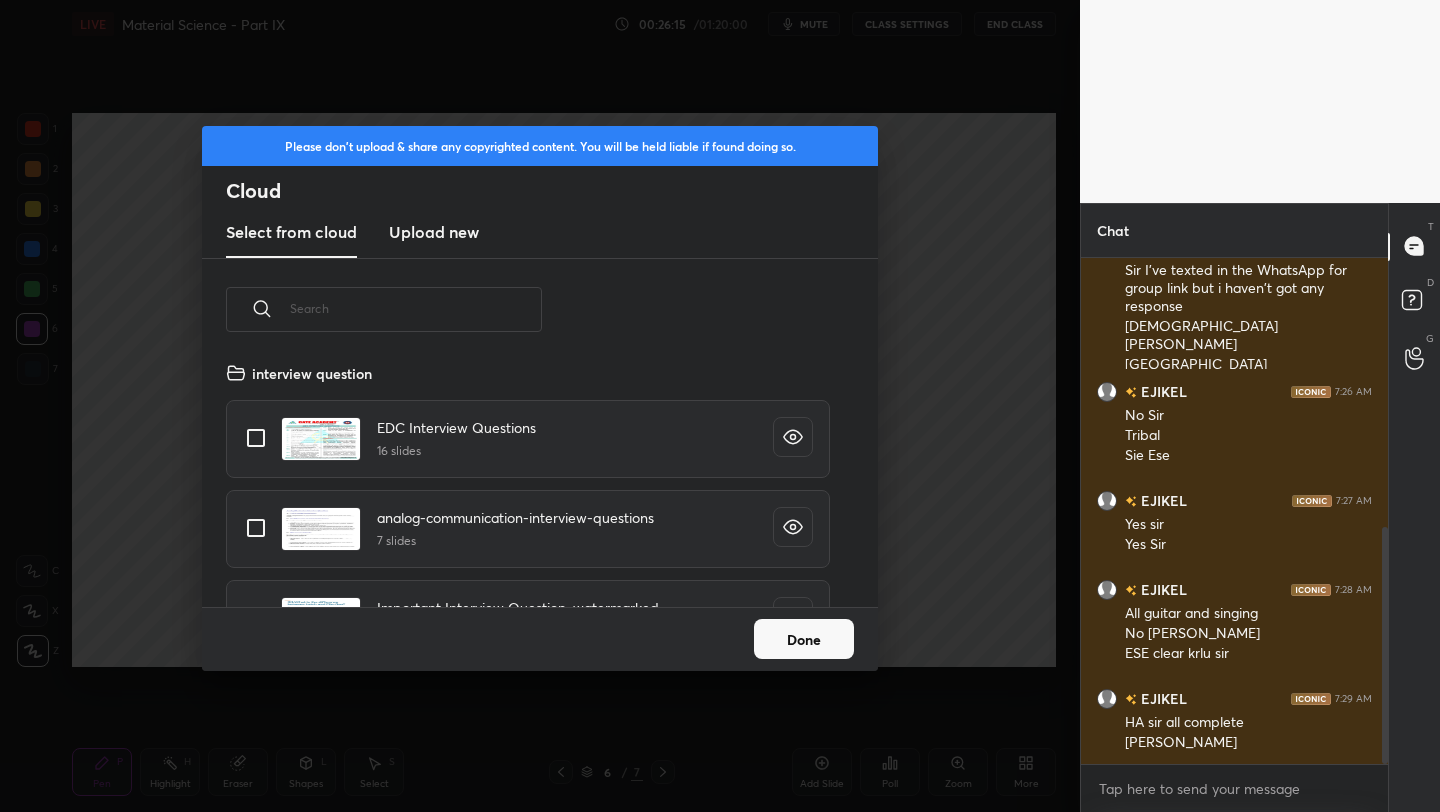 scroll, scrollTop: 7, scrollLeft: 11, axis: both 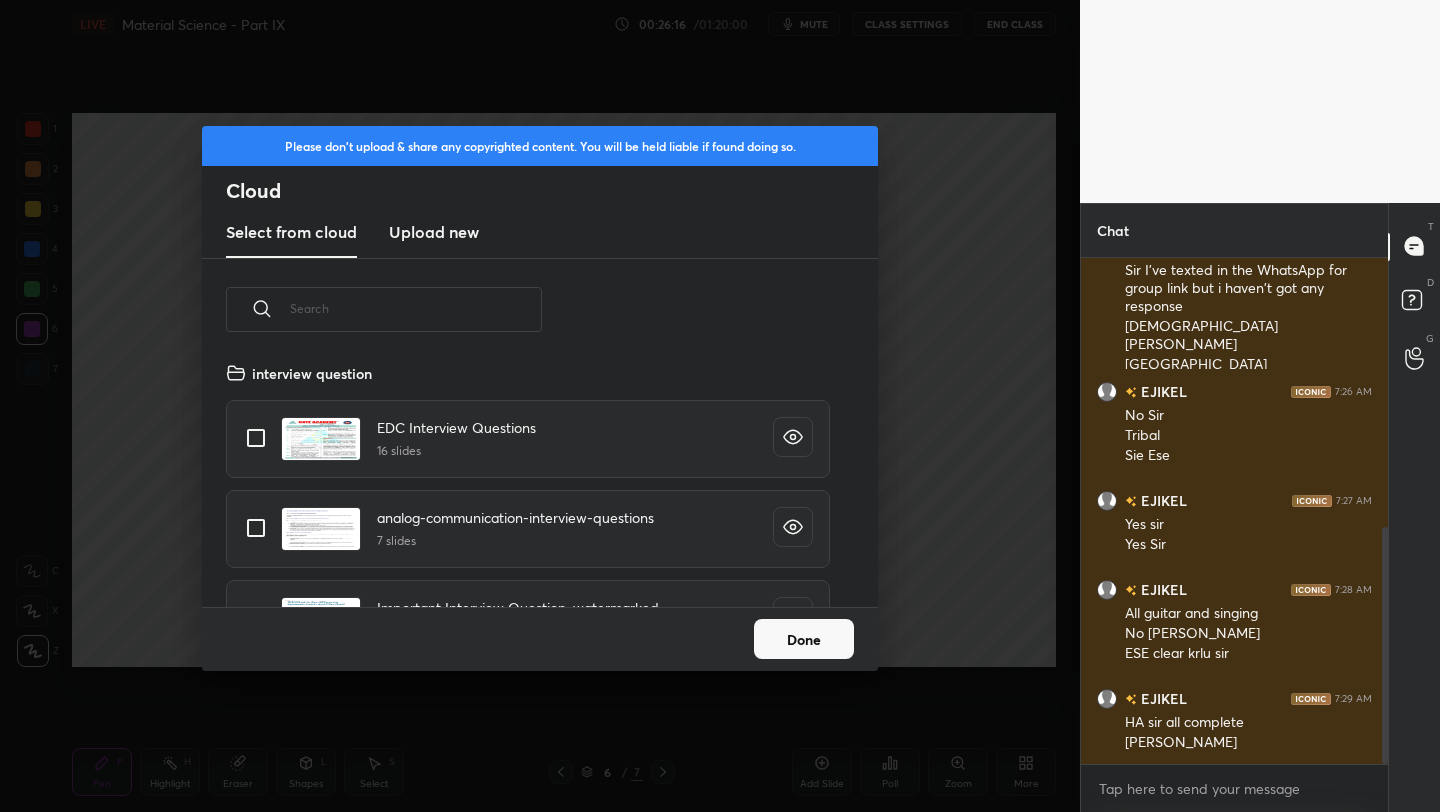click on "Upload new" at bounding box center (434, 232) 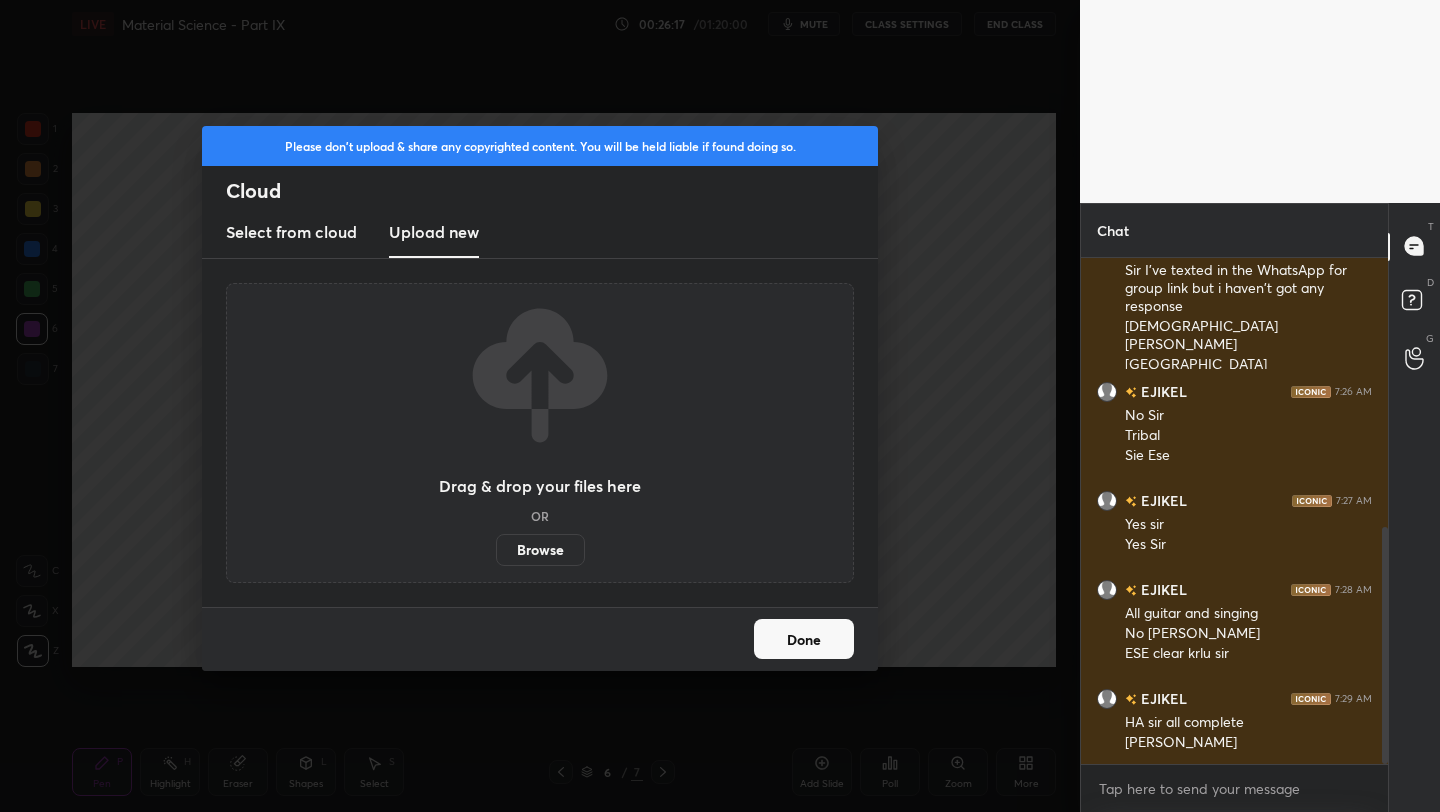 click on "Browse" at bounding box center (540, 550) 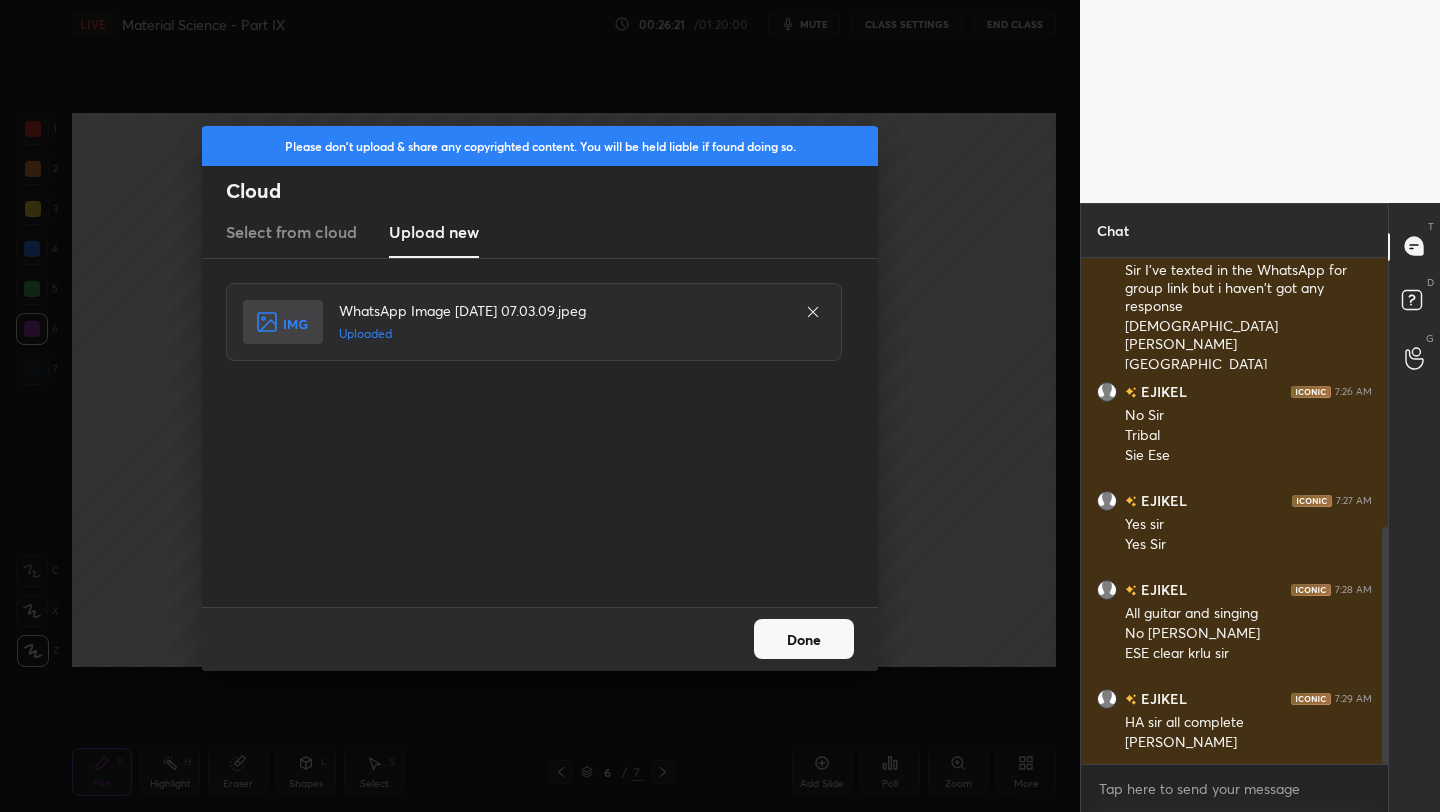 click on "Done" at bounding box center [804, 639] 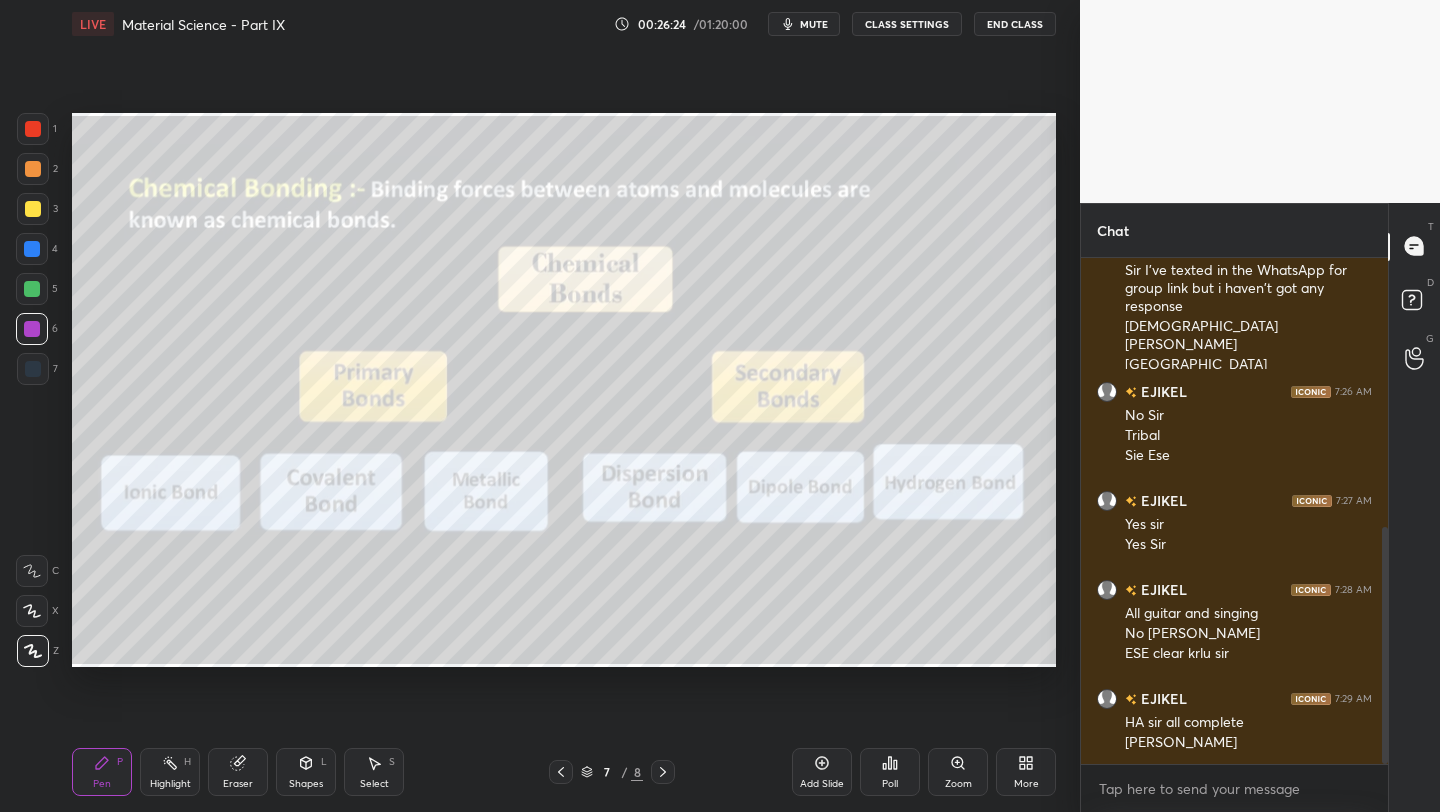 click on "Shapes" at bounding box center (306, 784) 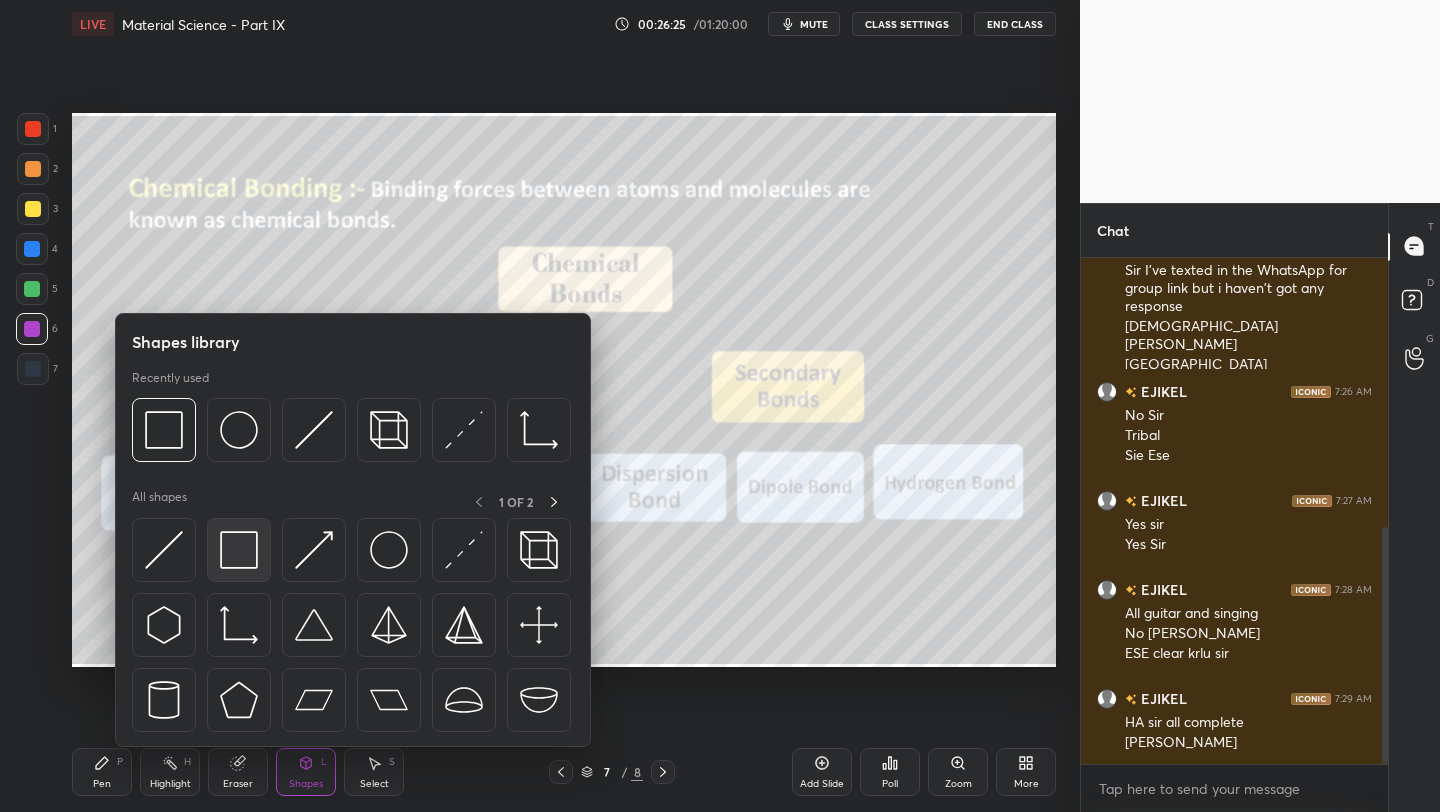 click at bounding box center (239, 550) 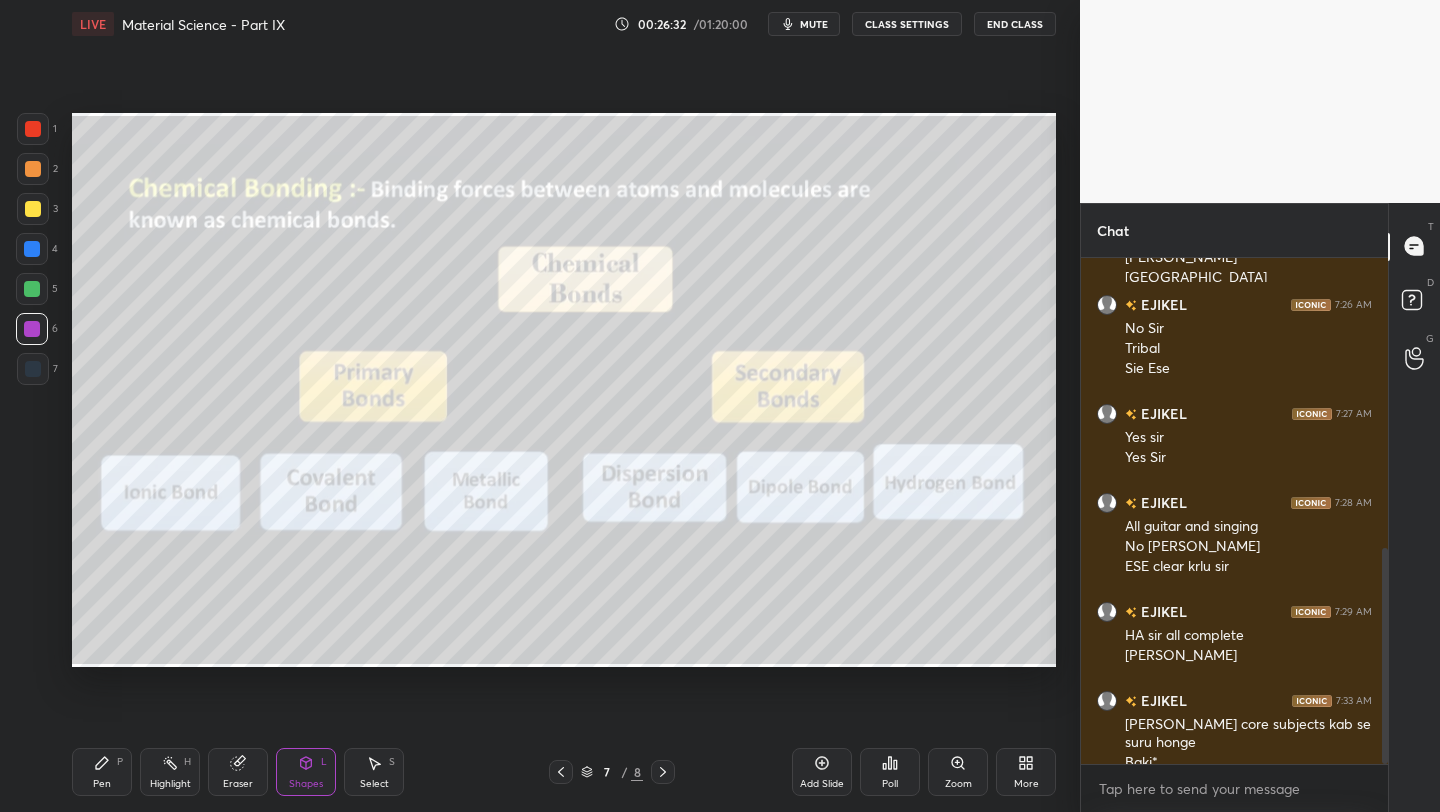 scroll, scrollTop: 682, scrollLeft: 0, axis: vertical 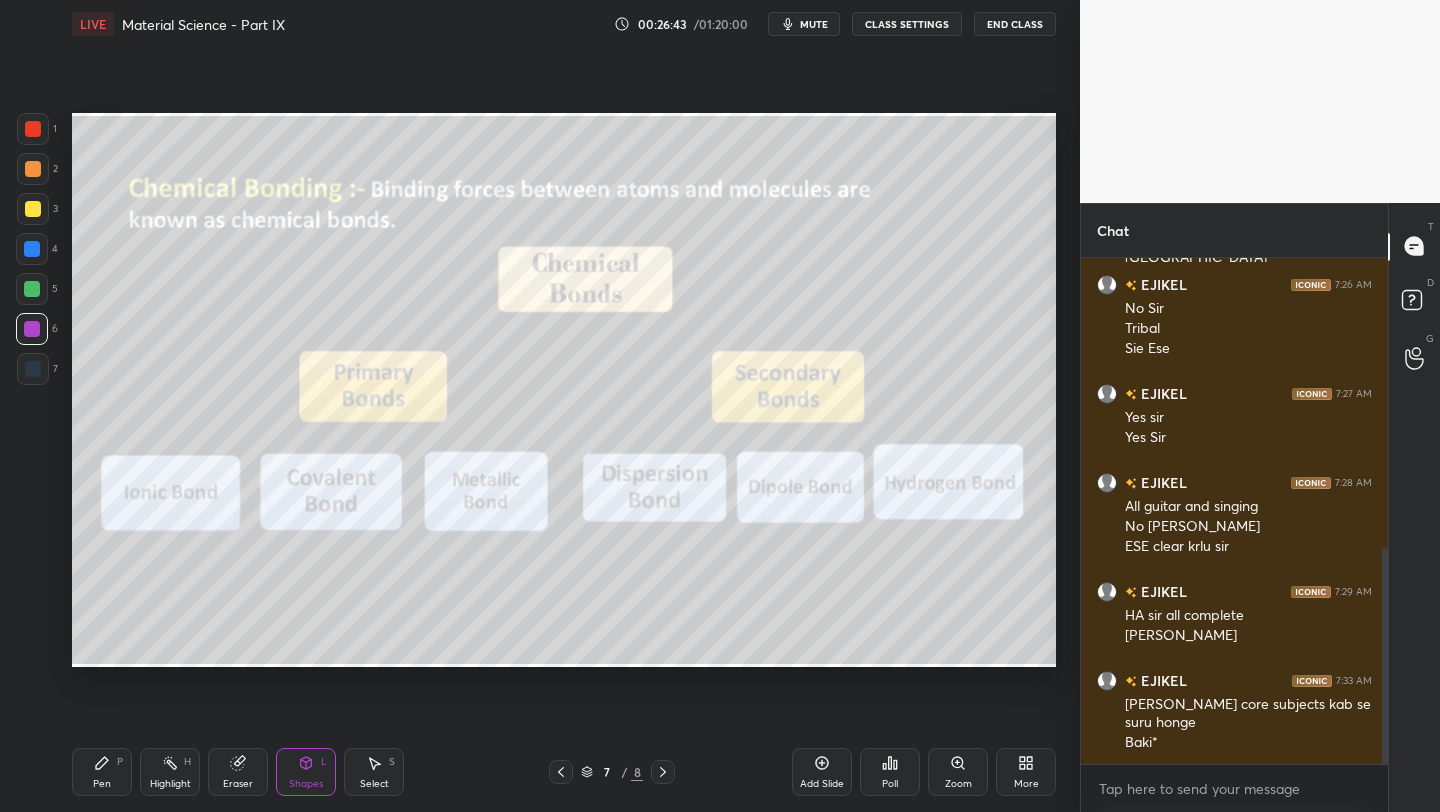 click on "Pen P" at bounding box center (102, 772) 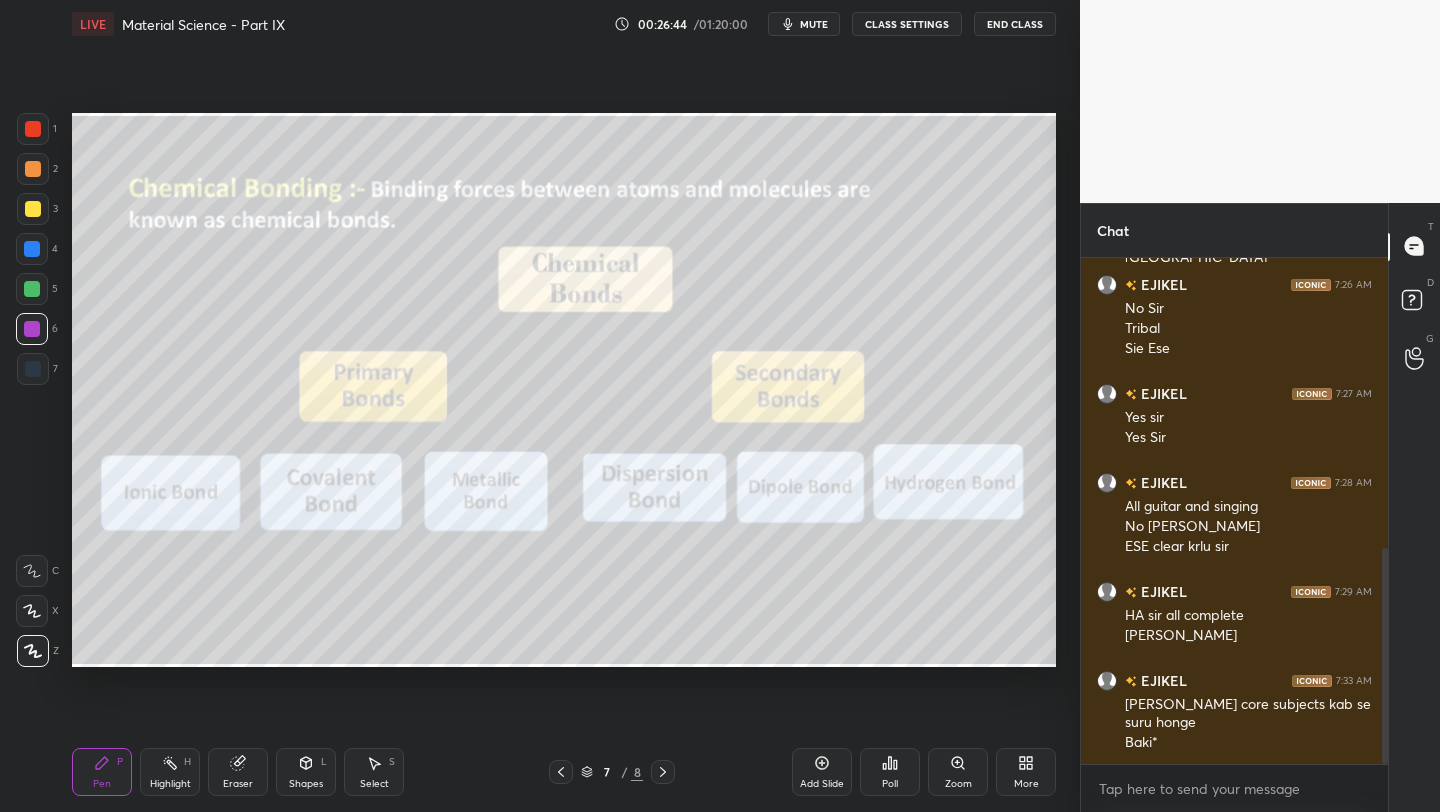 click at bounding box center [33, 369] 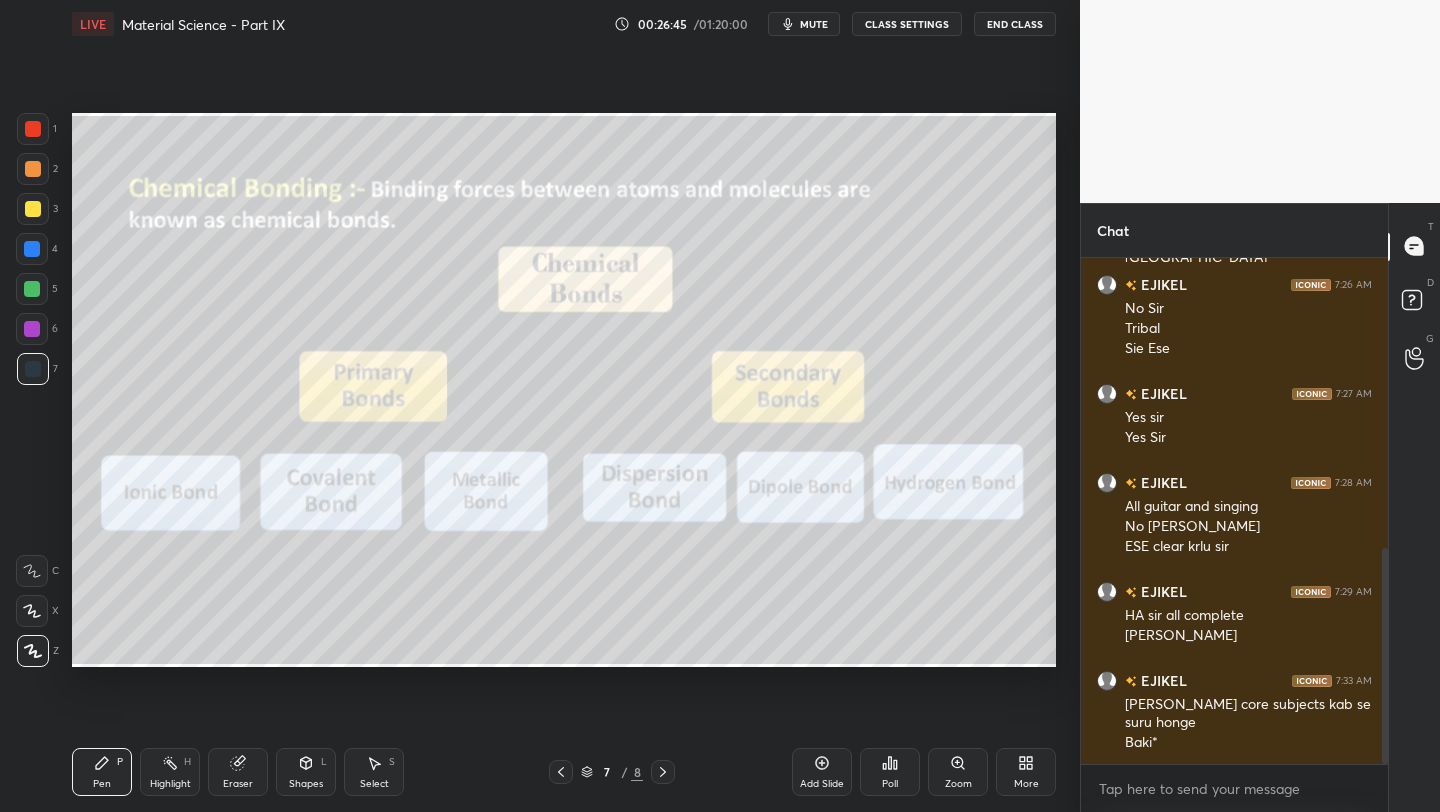 click on "Shapes L" at bounding box center [306, 772] 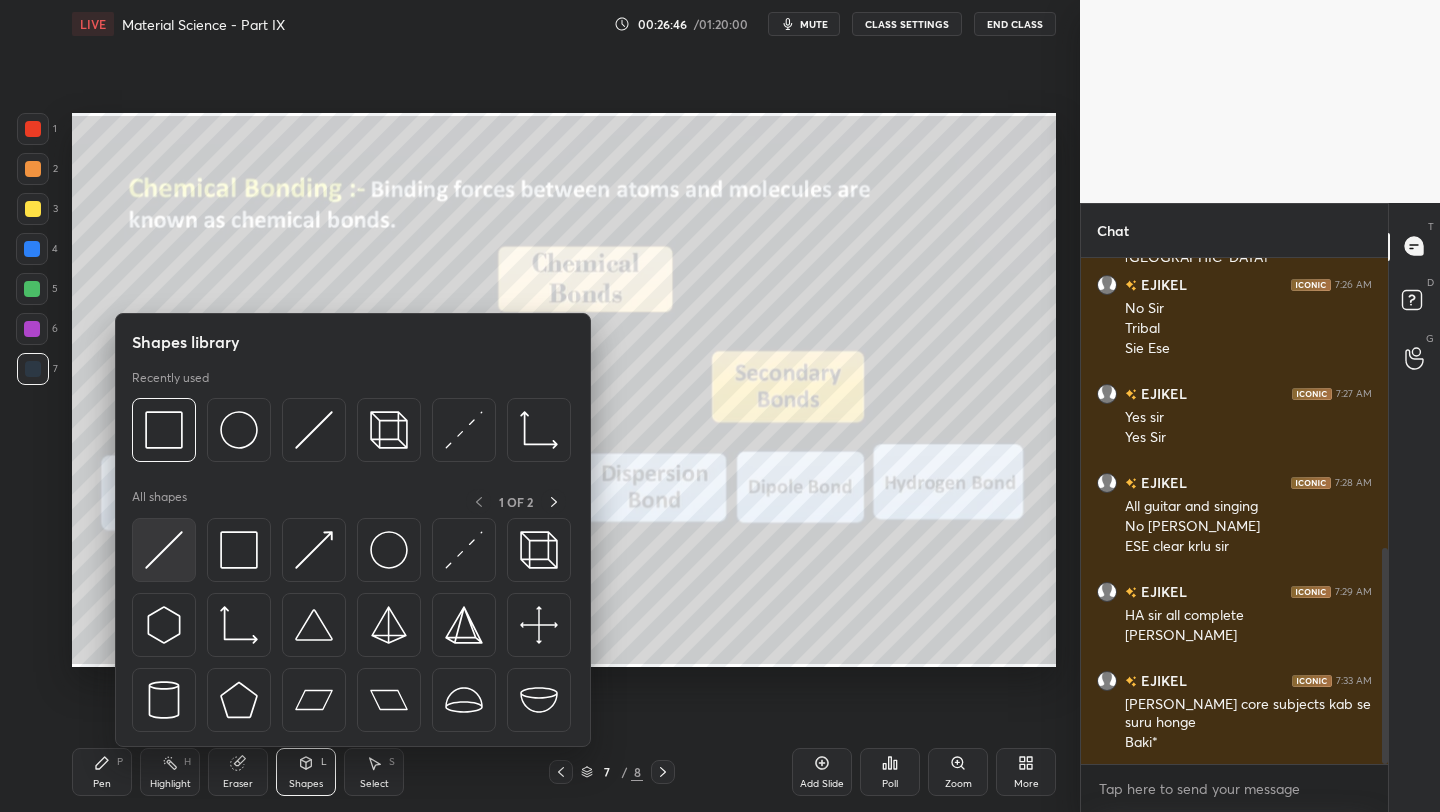 click at bounding box center [164, 550] 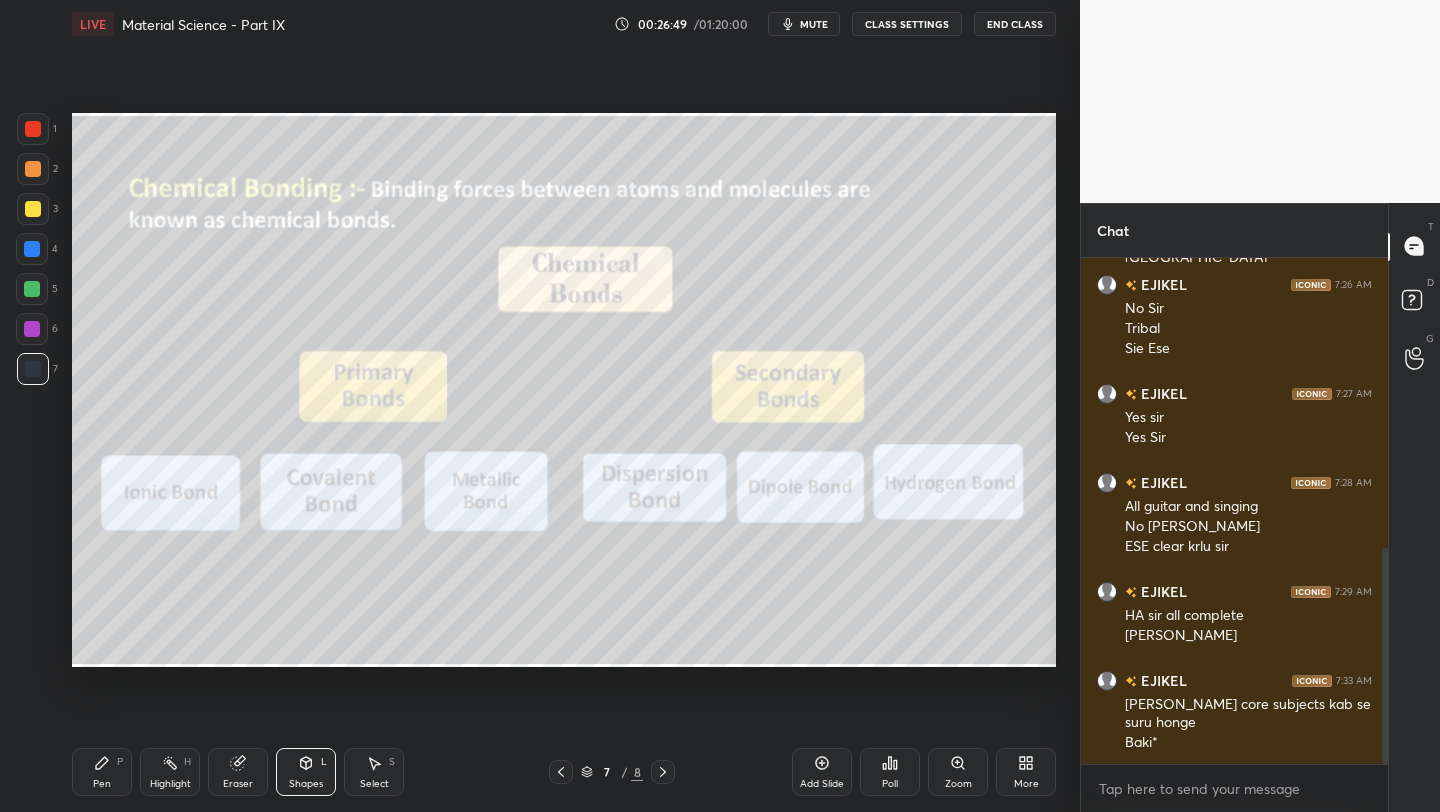click at bounding box center [32, 329] 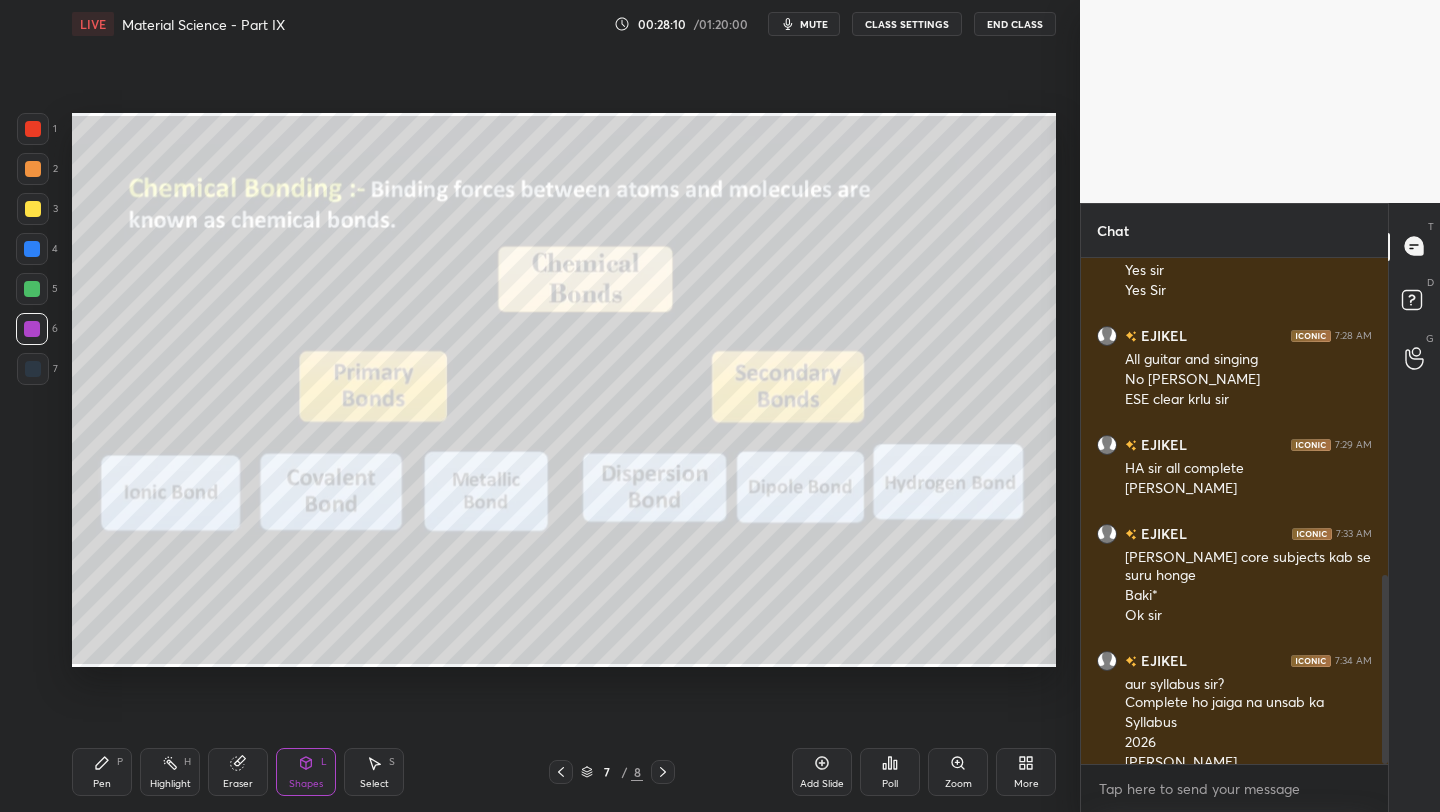 scroll, scrollTop: 849, scrollLeft: 0, axis: vertical 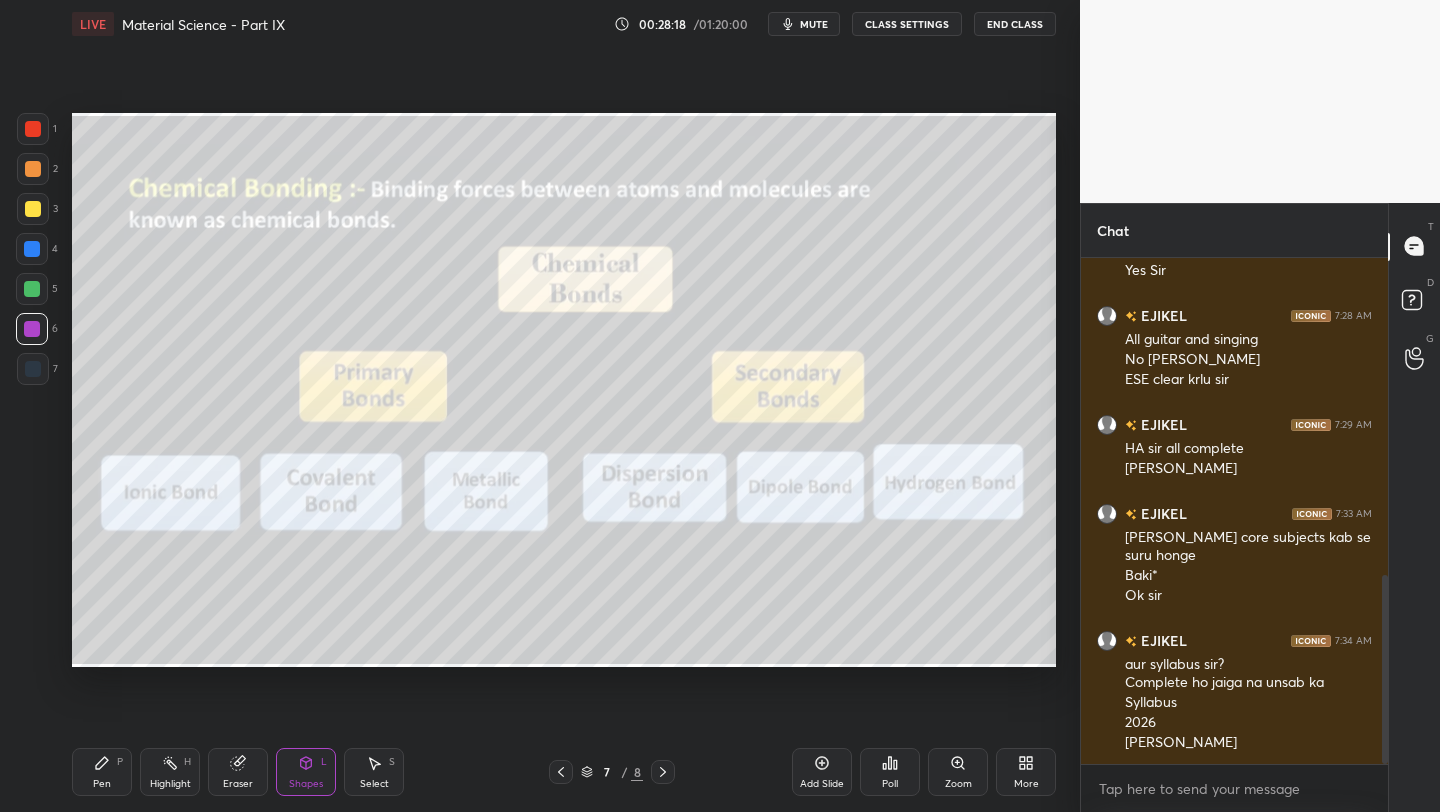 click at bounding box center (663, 772) 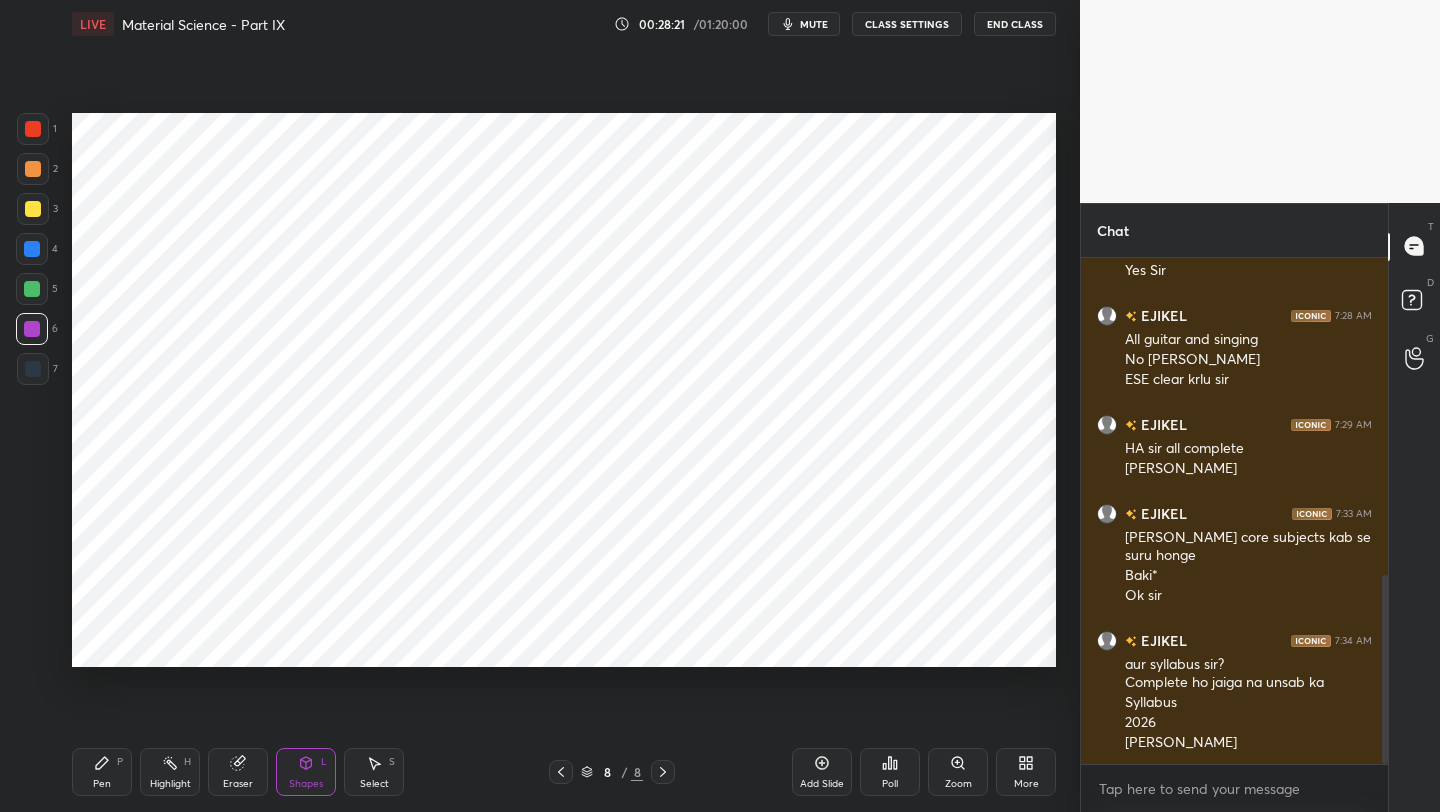 click at bounding box center (33, 369) 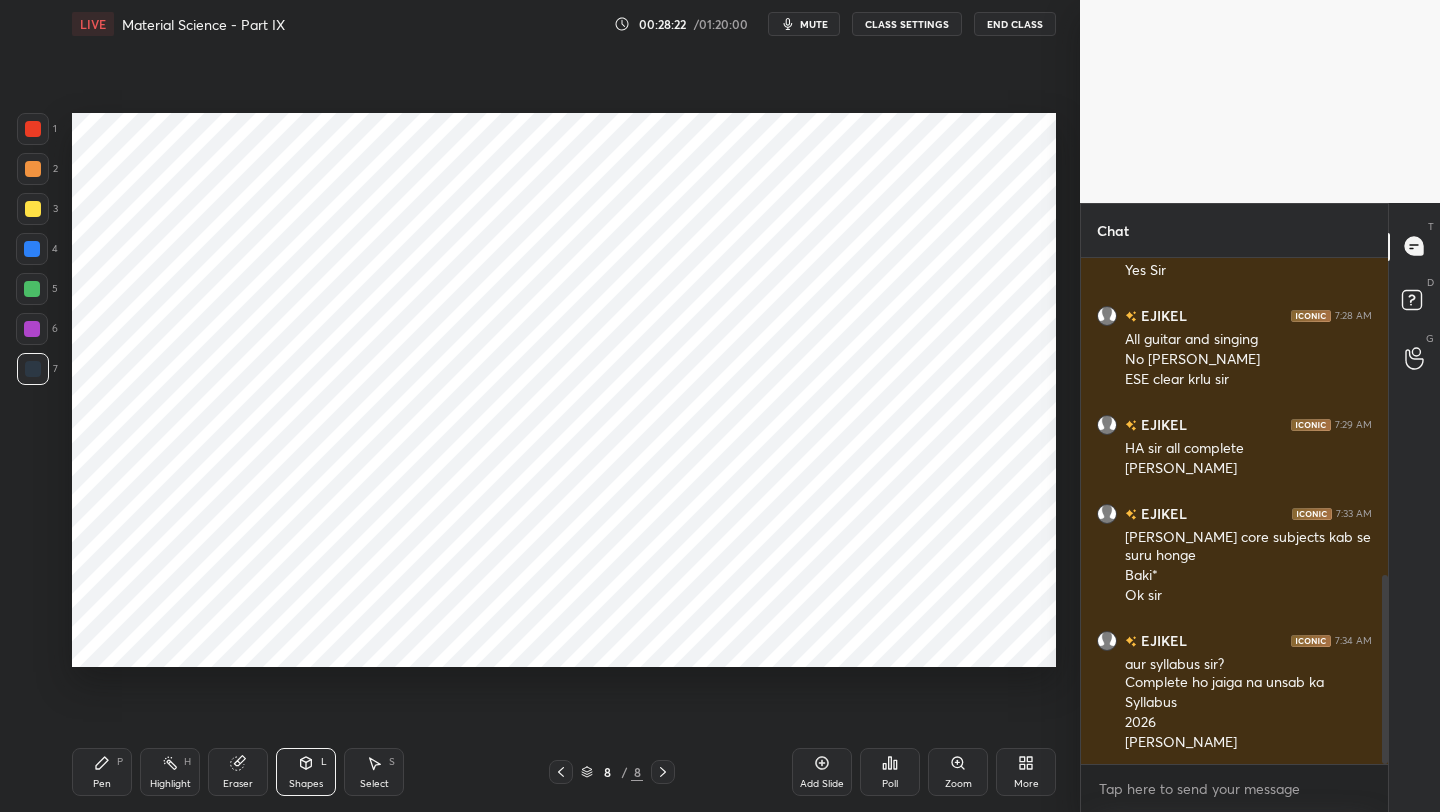 drag, startPoint x: 108, startPoint y: 749, endPoint x: 102, endPoint y: 702, distance: 47.38143 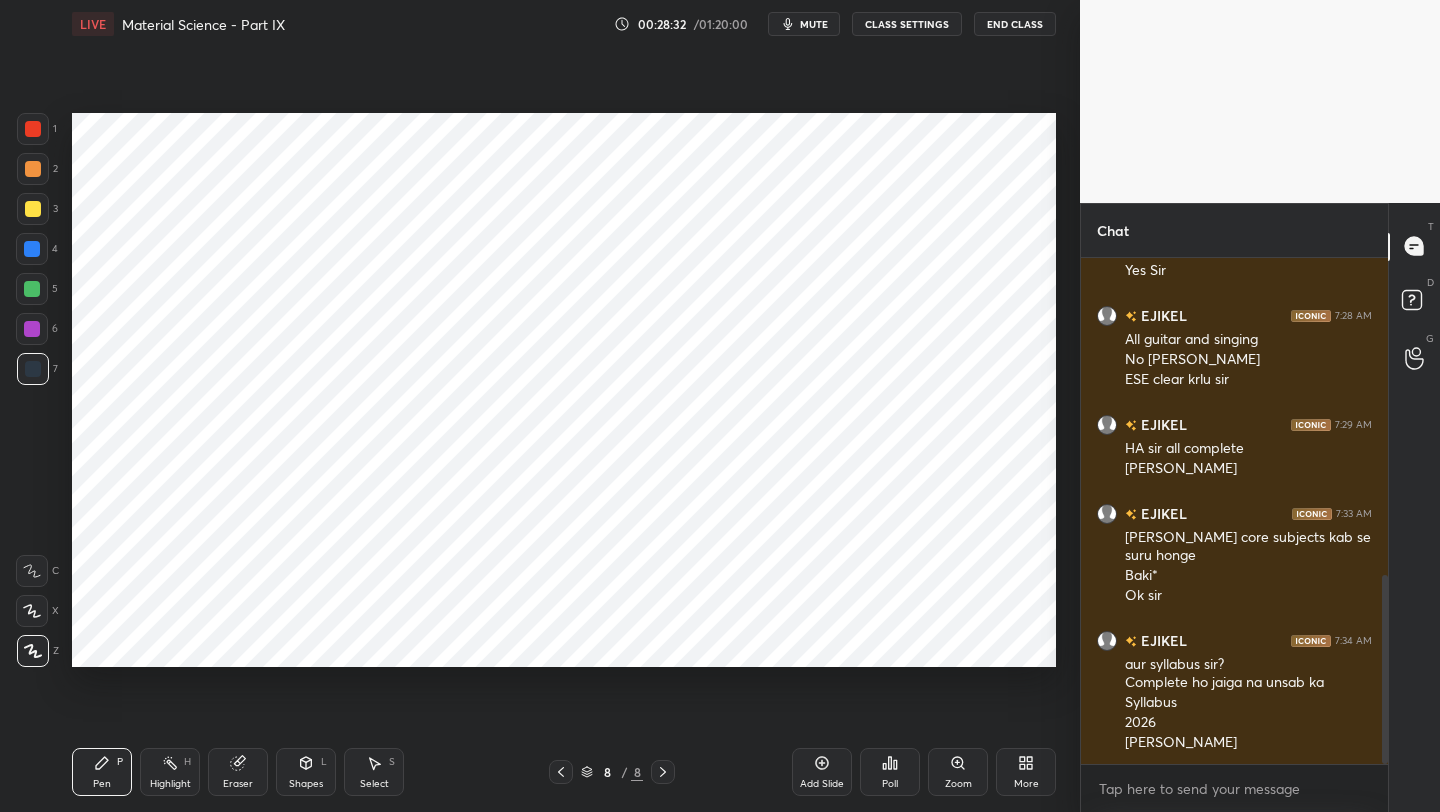 drag, startPoint x: 222, startPoint y: 760, endPoint x: 201, endPoint y: 686, distance: 76.922035 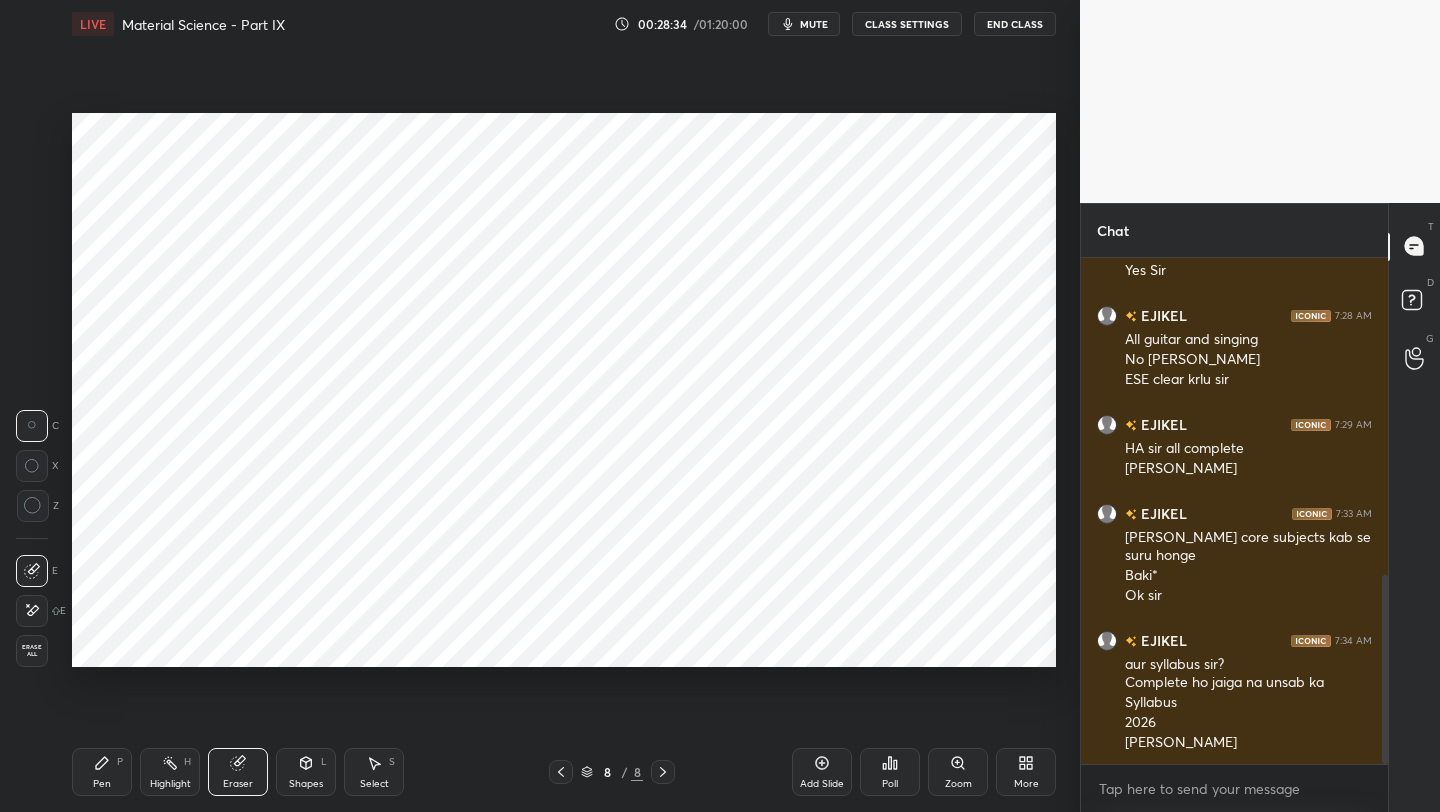scroll, scrollTop: 918, scrollLeft: 0, axis: vertical 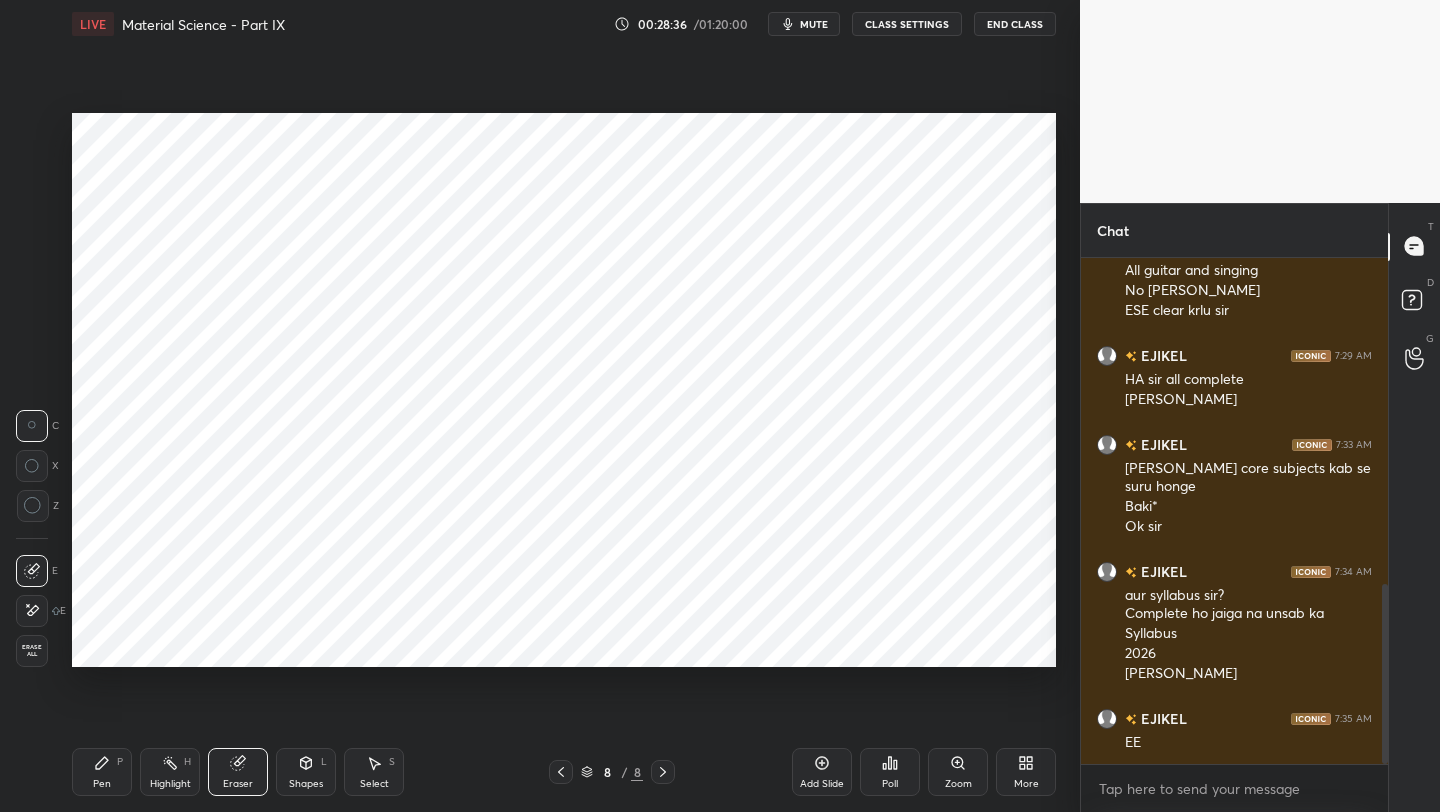 drag, startPoint x: 108, startPoint y: 750, endPoint x: 95, endPoint y: 710, distance: 42.059483 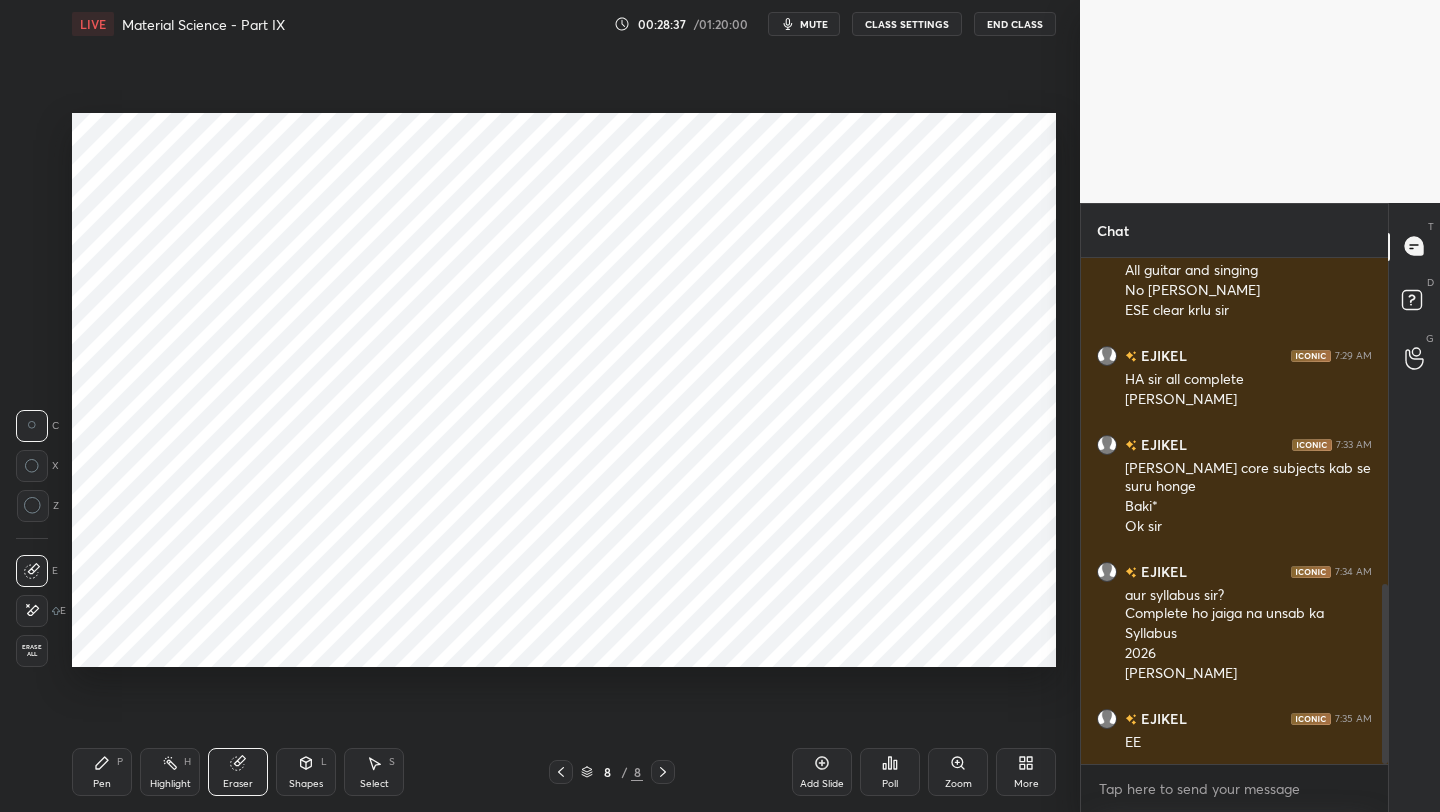click on "Pen P" at bounding box center [102, 772] 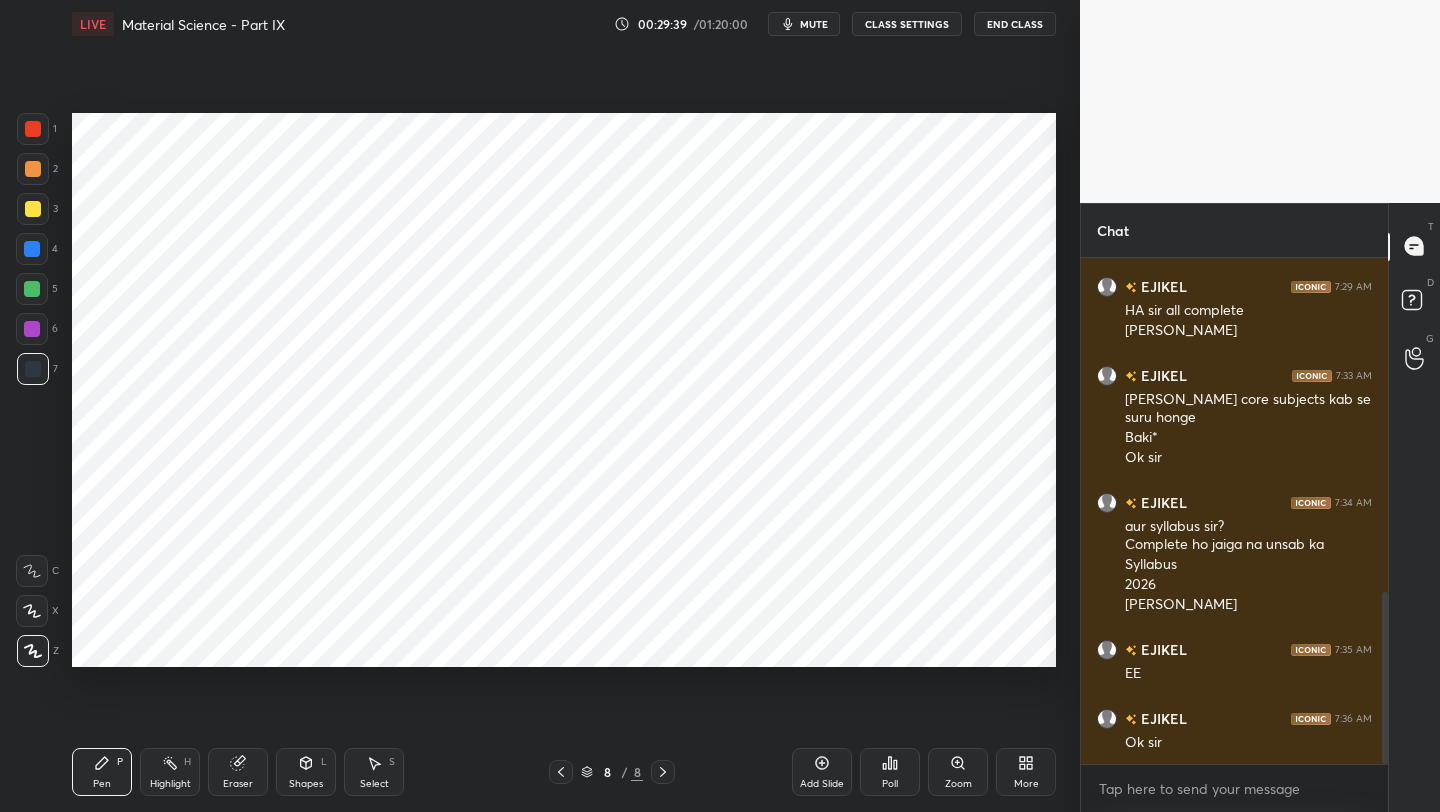 scroll, scrollTop: 1007, scrollLeft: 0, axis: vertical 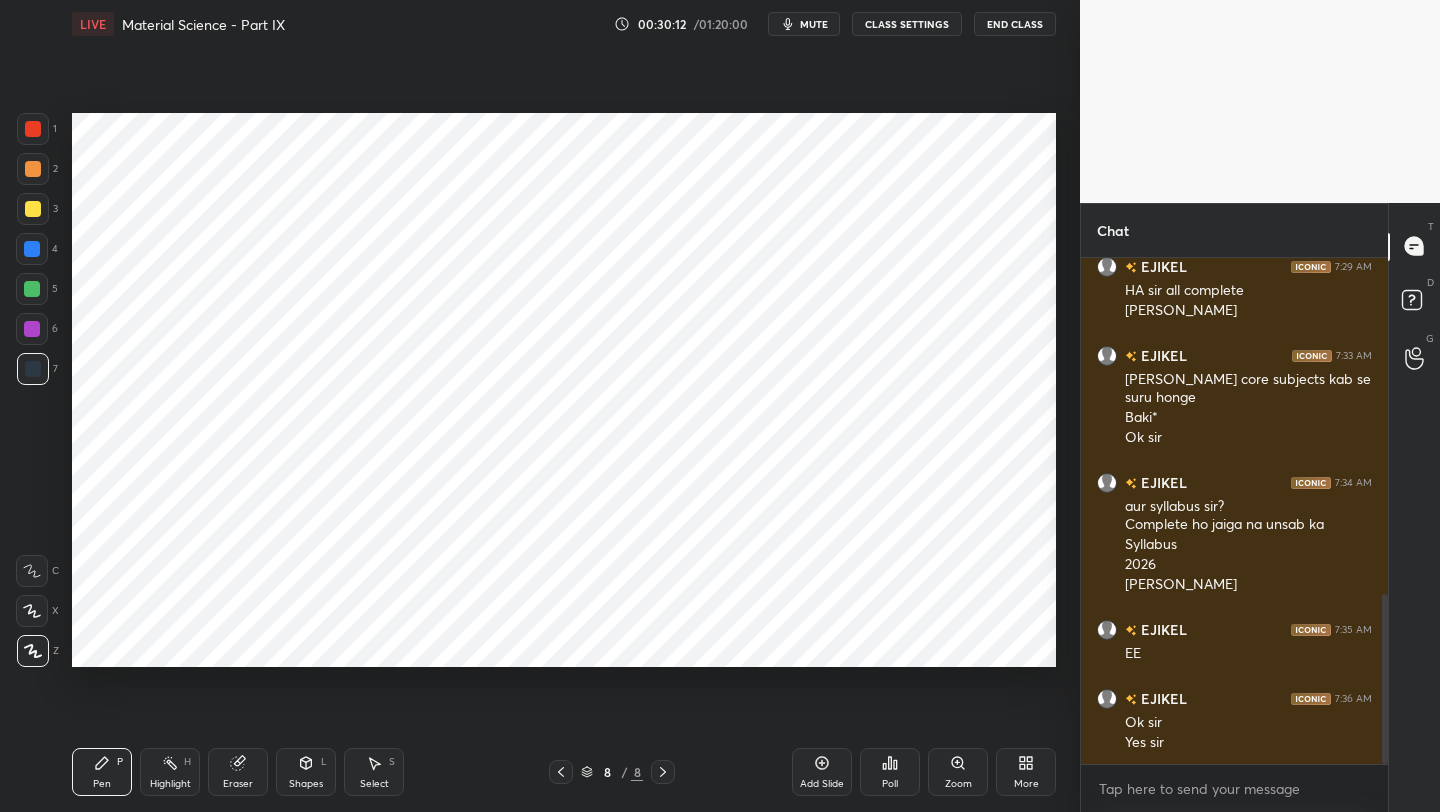 click 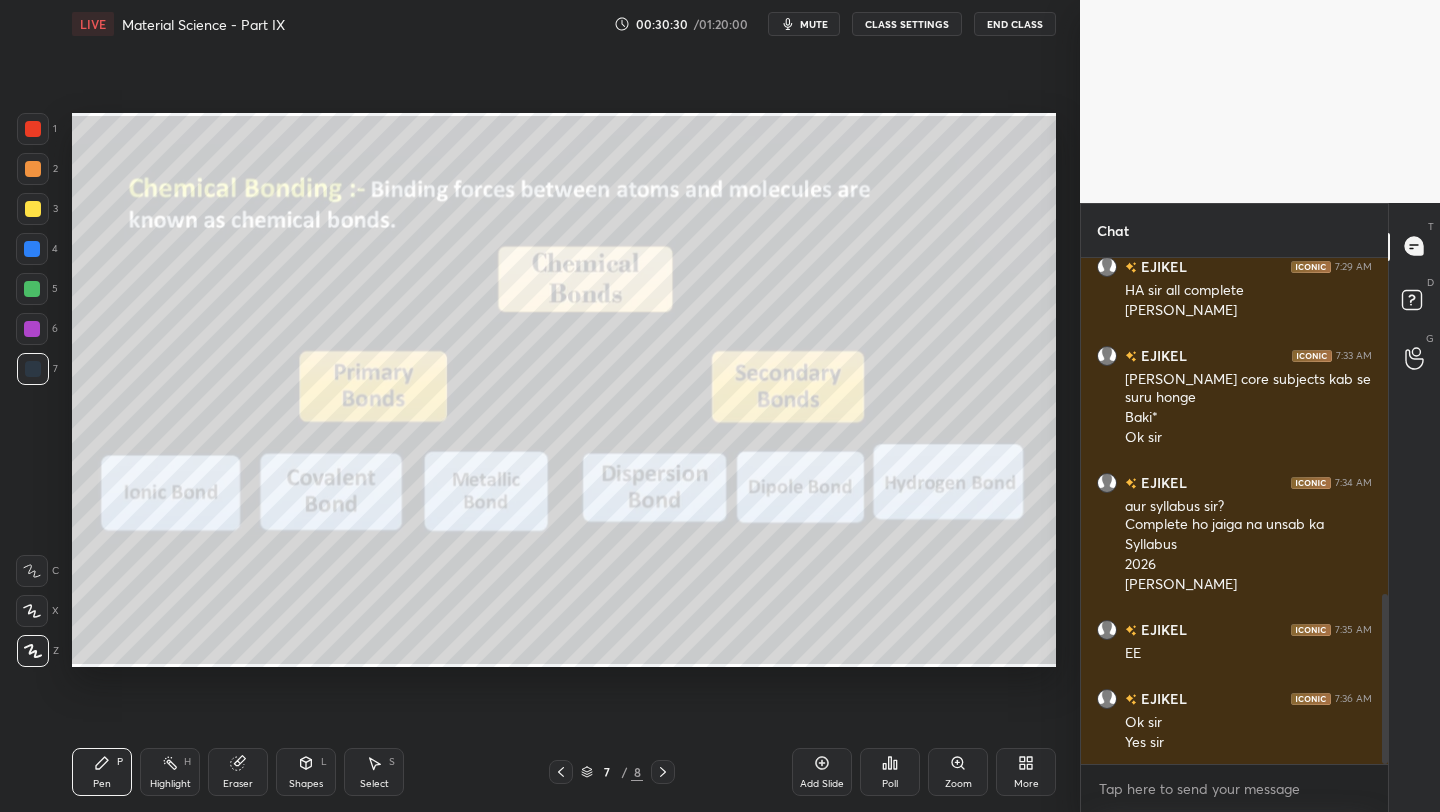 scroll, scrollTop: 1076, scrollLeft: 0, axis: vertical 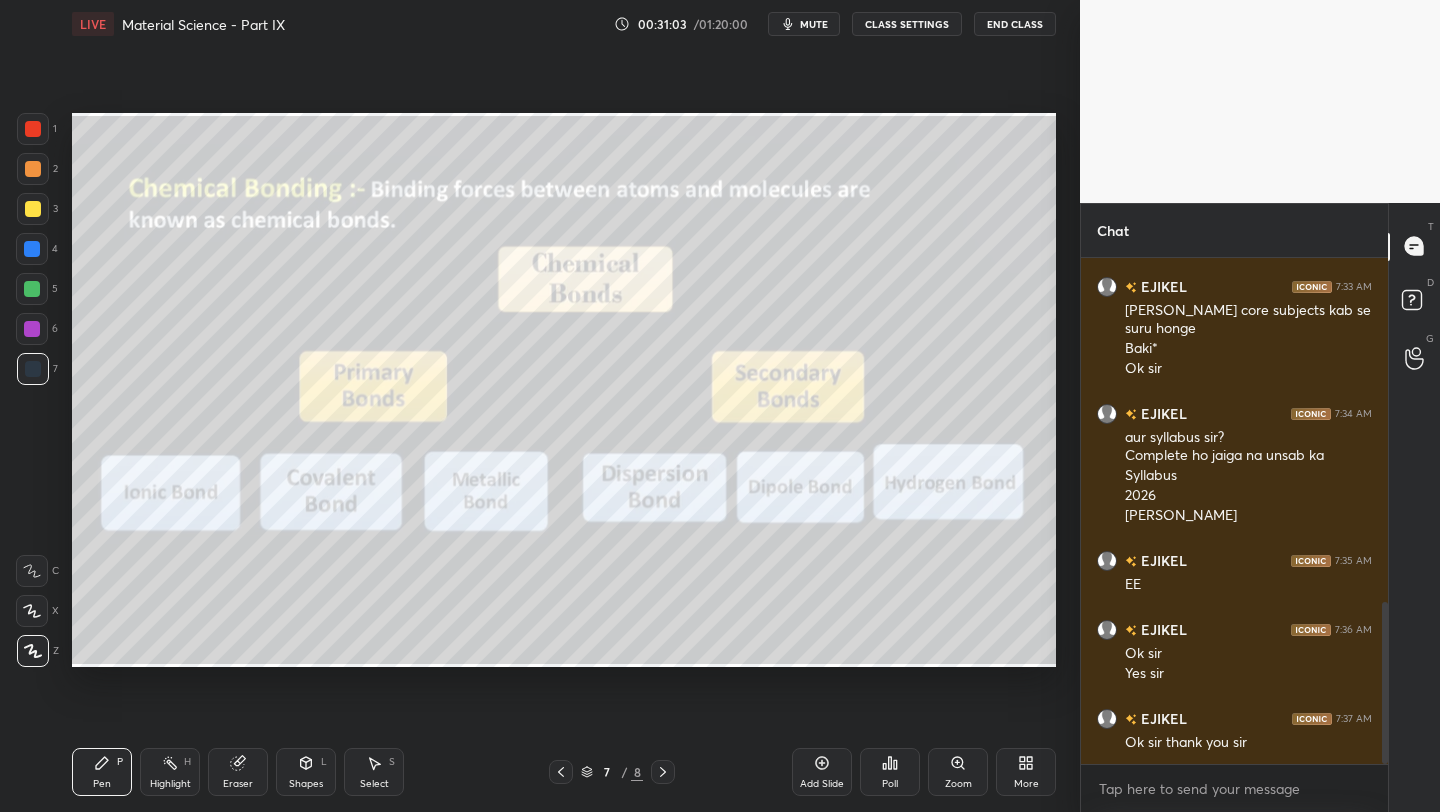 drag, startPoint x: 816, startPoint y: 766, endPoint x: 811, endPoint y: 741, distance: 25.495098 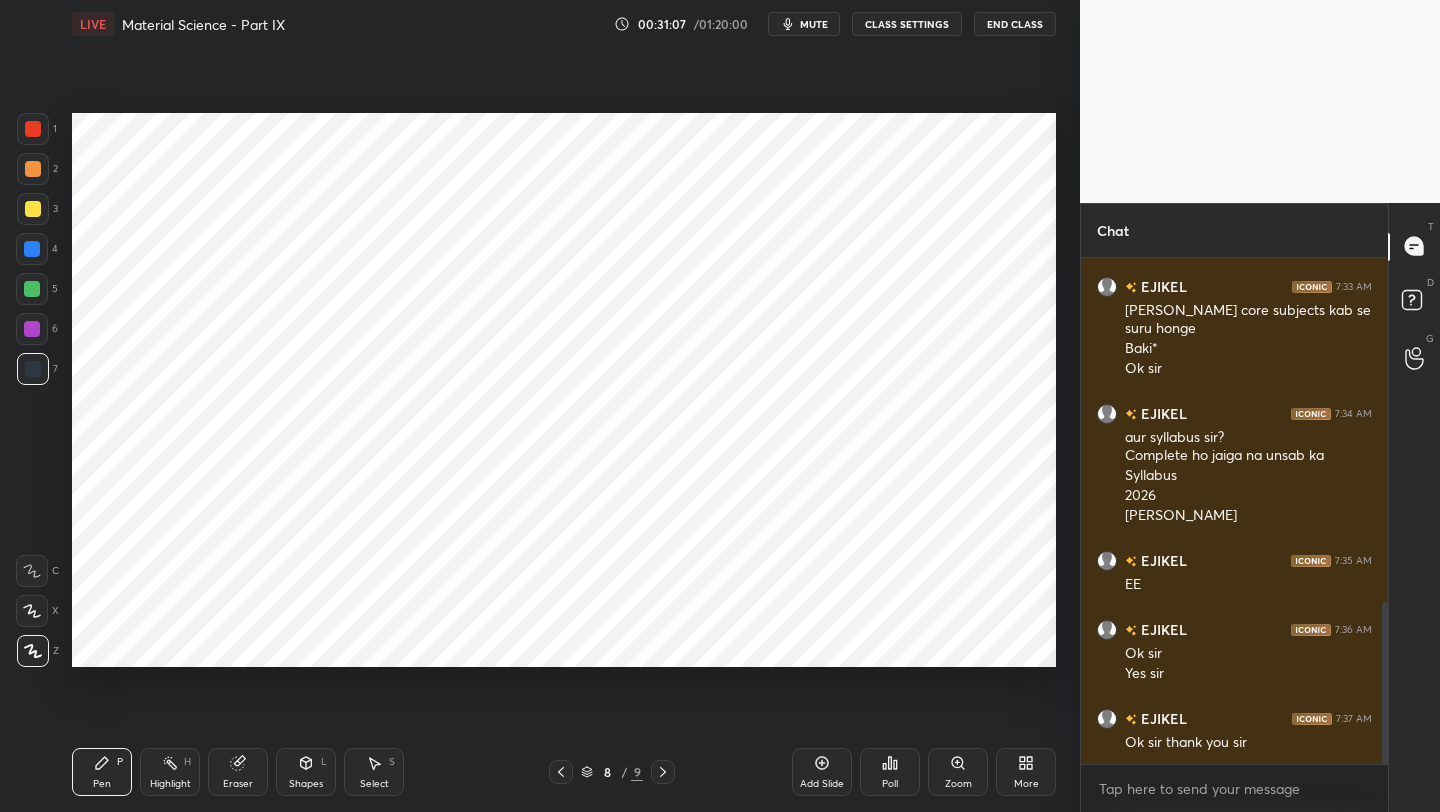 click at bounding box center (33, 129) 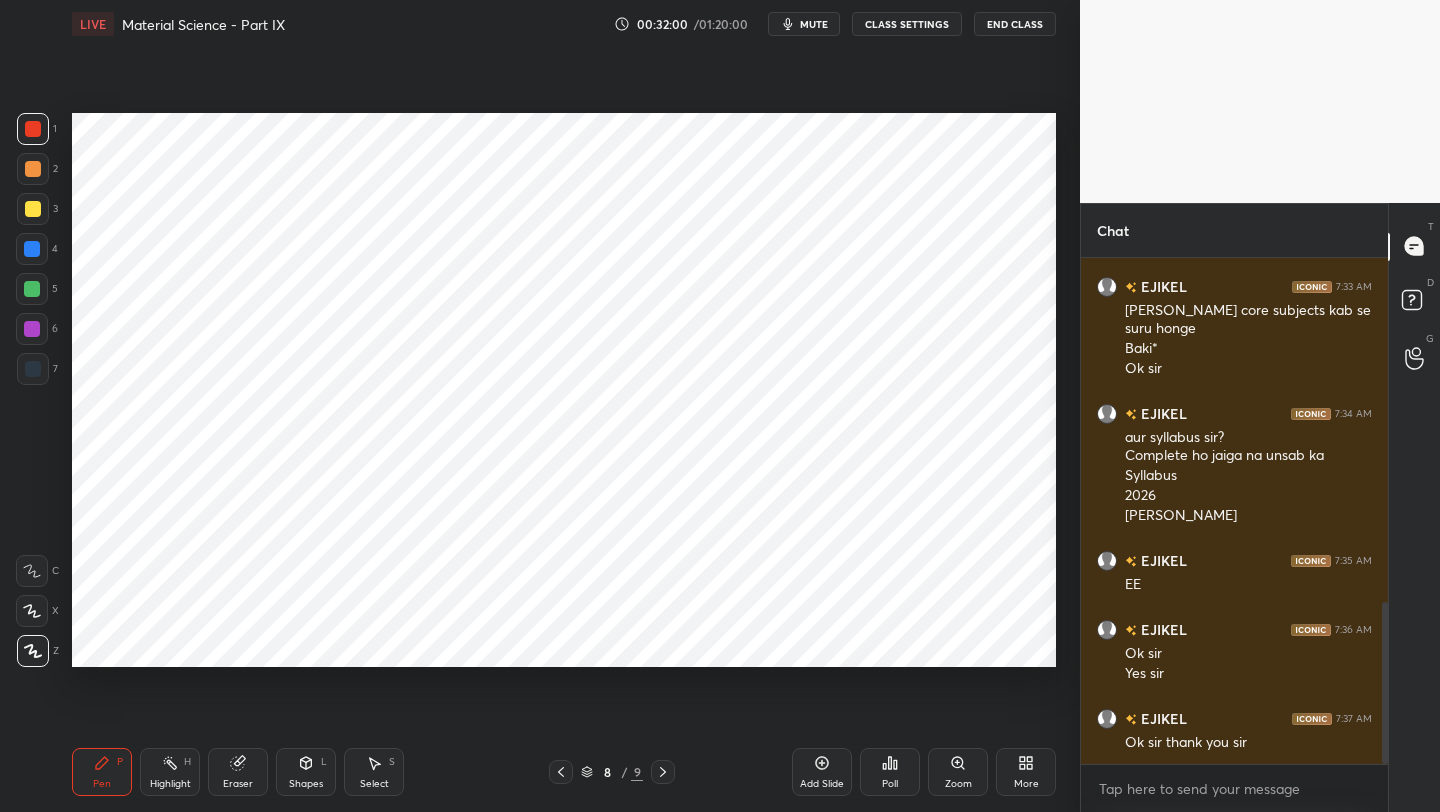 click at bounding box center [32, 289] 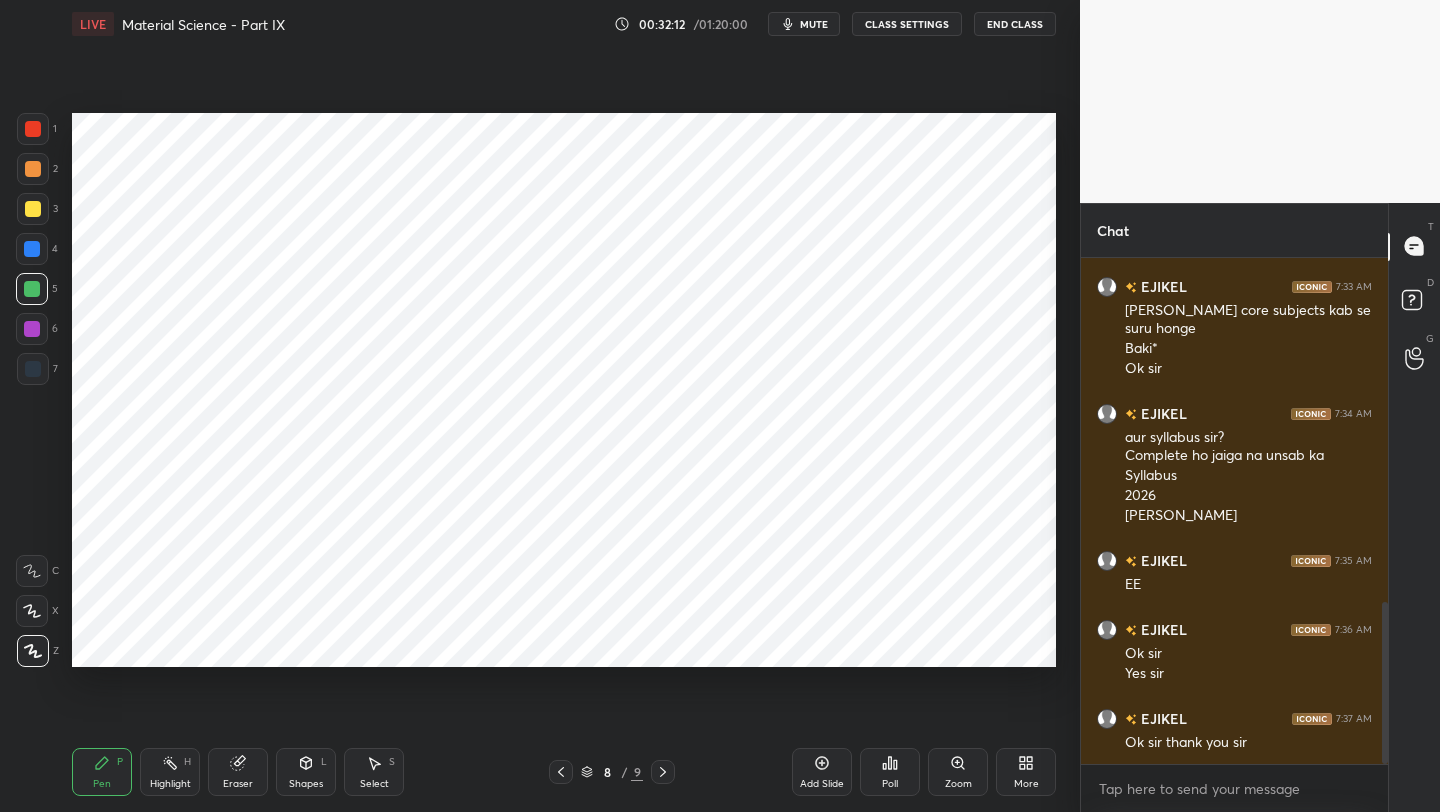 drag, startPoint x: 35, startPoint y: 325, endPoint x: 66, endPoint y: 307, distance: 35.846897 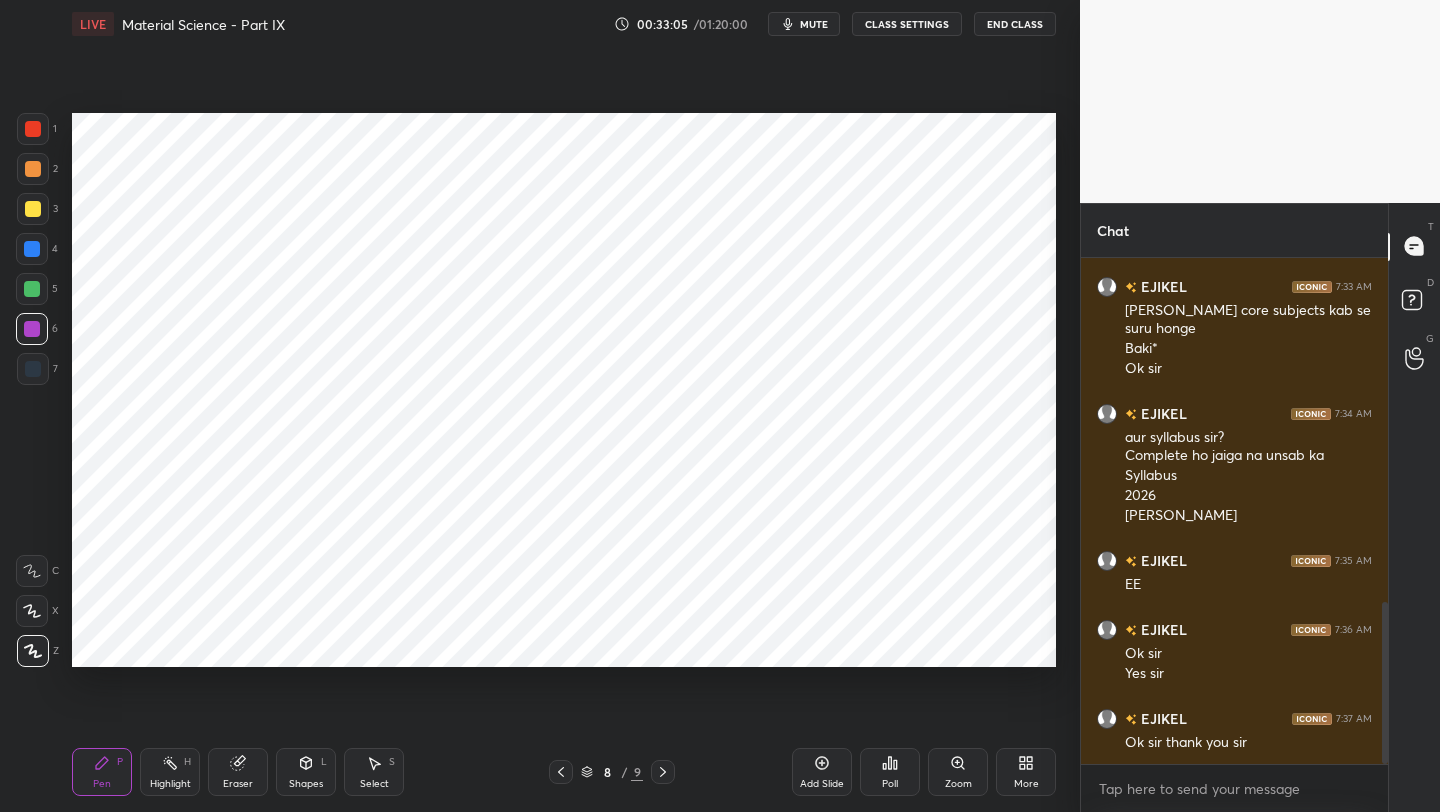 click on "Eraser" at bounding box center [238, 784] 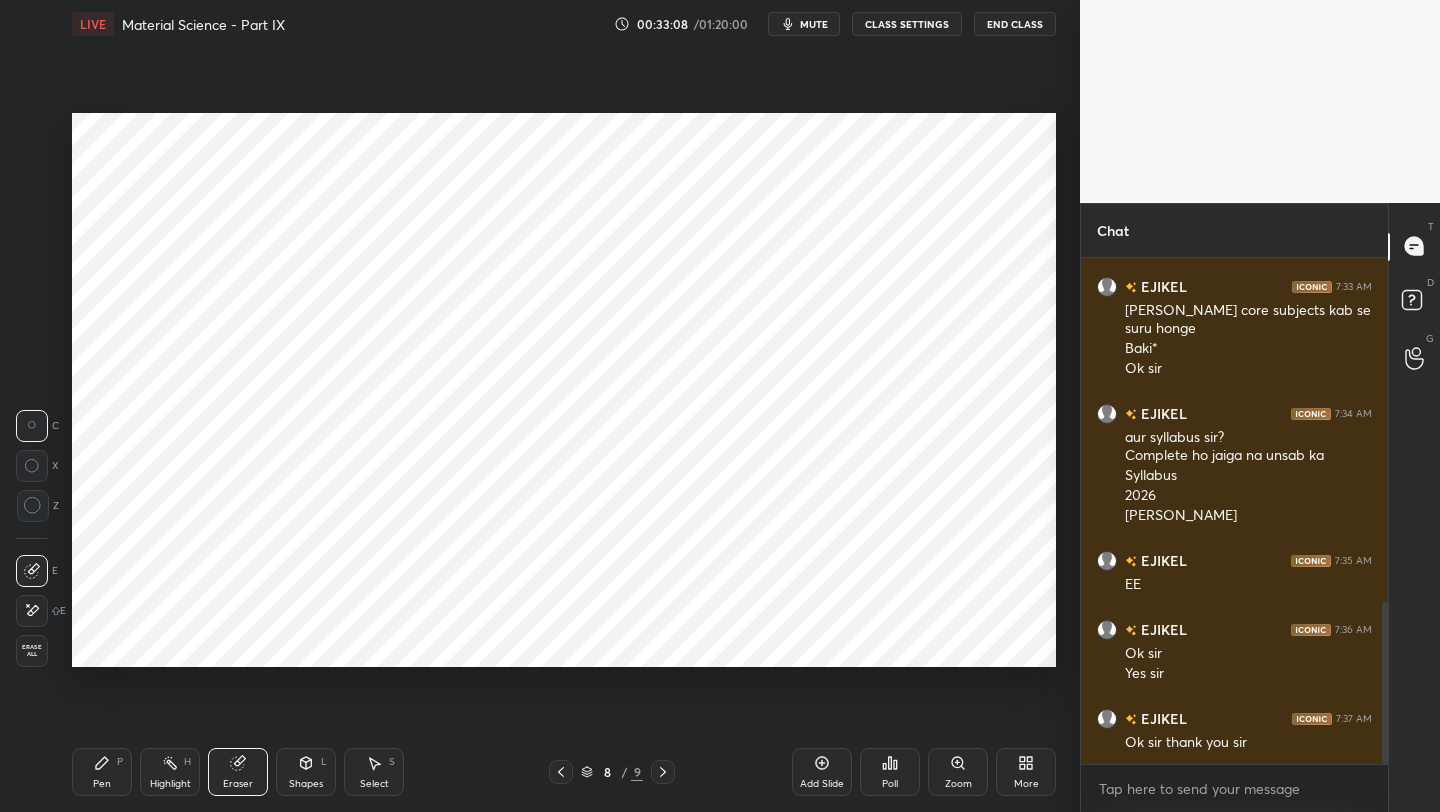 drag, startPoint x: 109, startPoint y: 772, endPoint x: 175, endPoint y: 691, distance: 104.48445 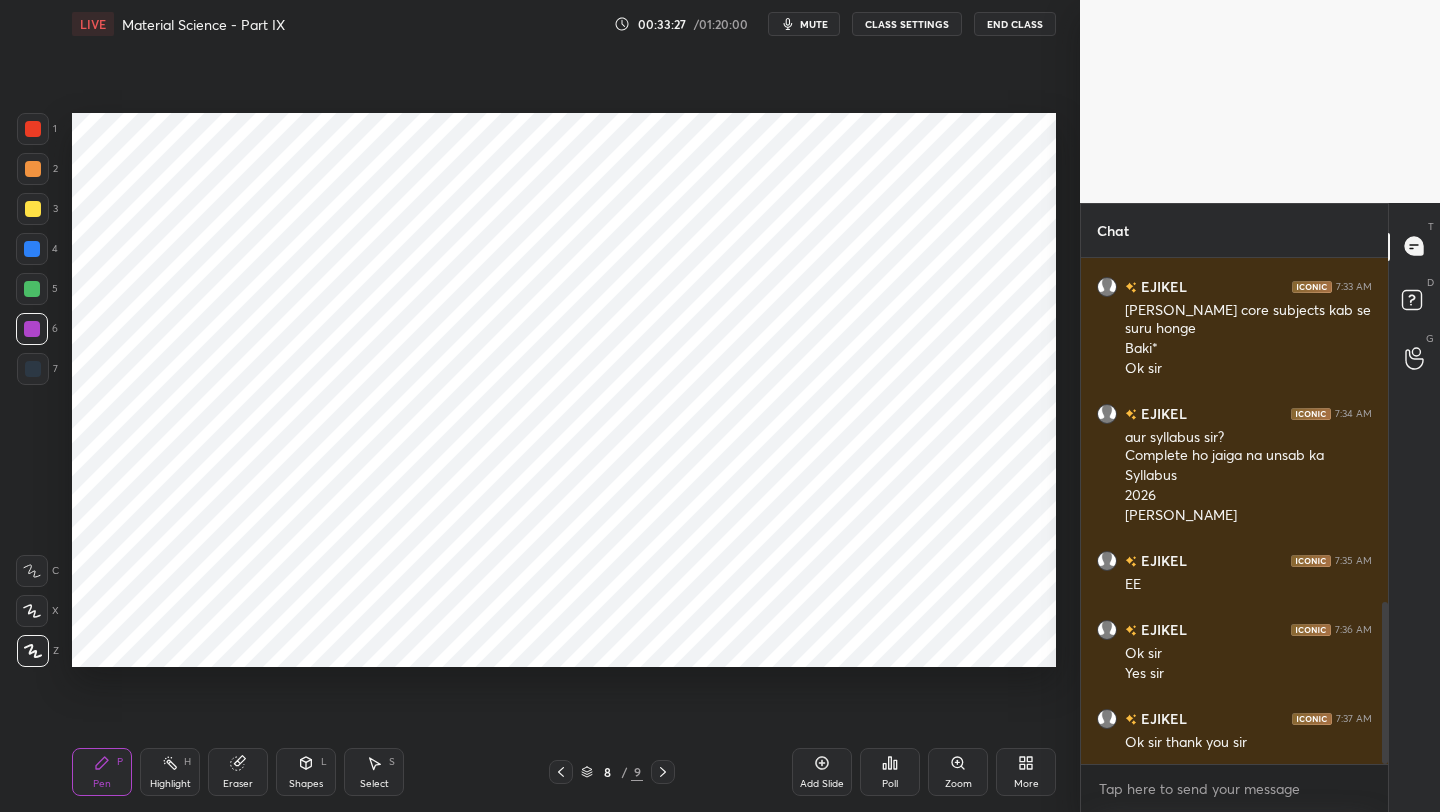 click at bounding box center [33, 369] 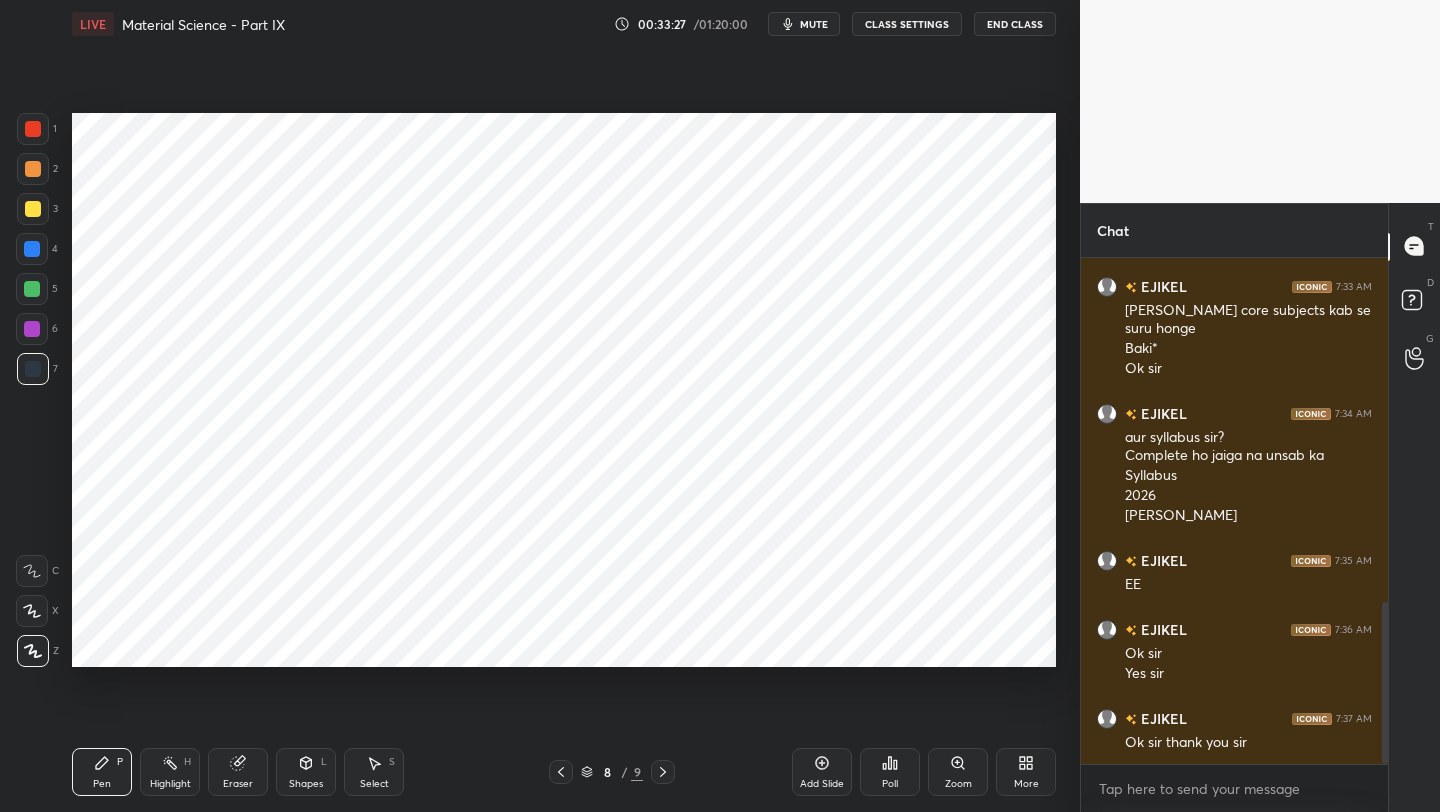 click at bounding box center [32, 289] 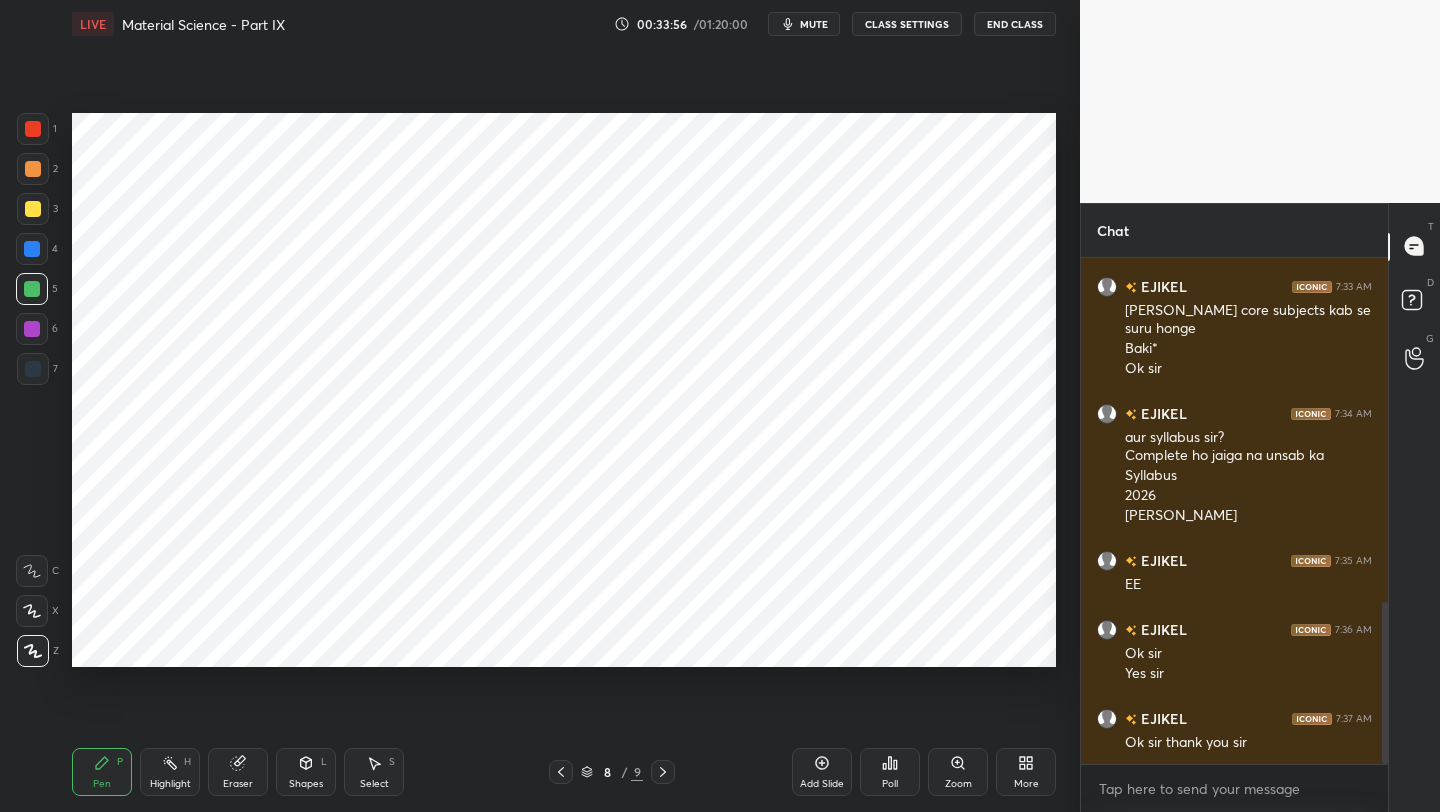 click at bounding box center [561, 772] 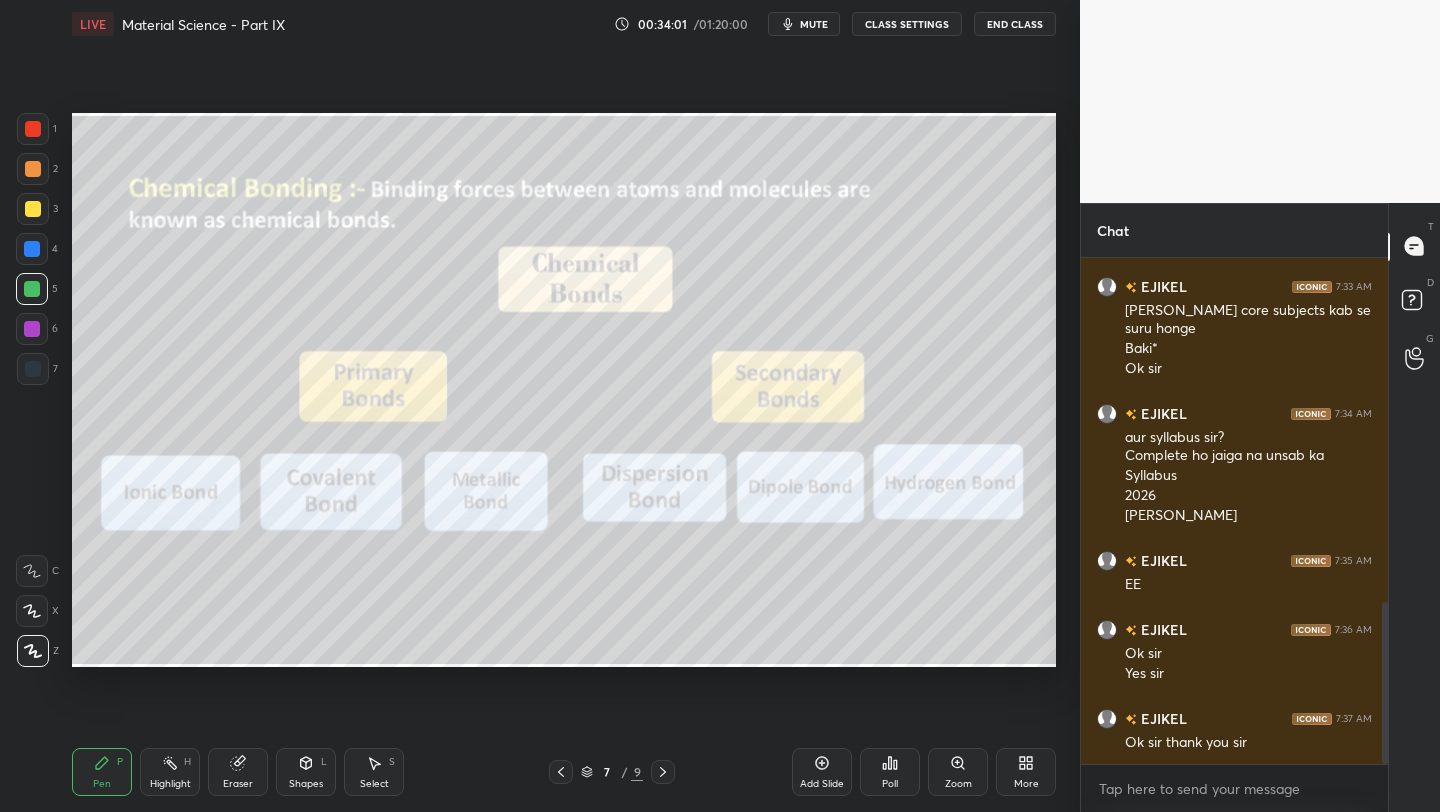 click at bounding box center (663, 772) 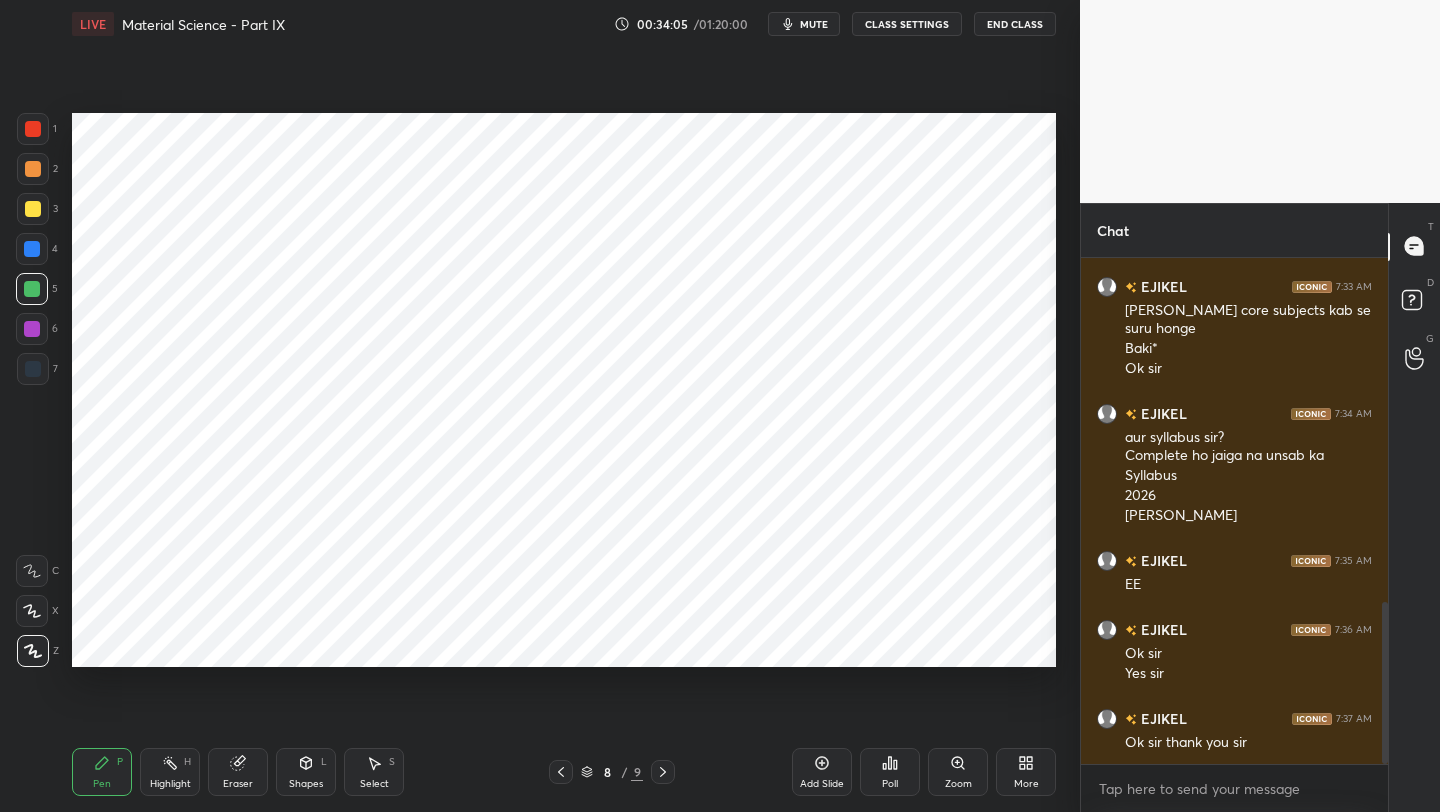 click on "Add Slide" at bounding box center [822, 772] 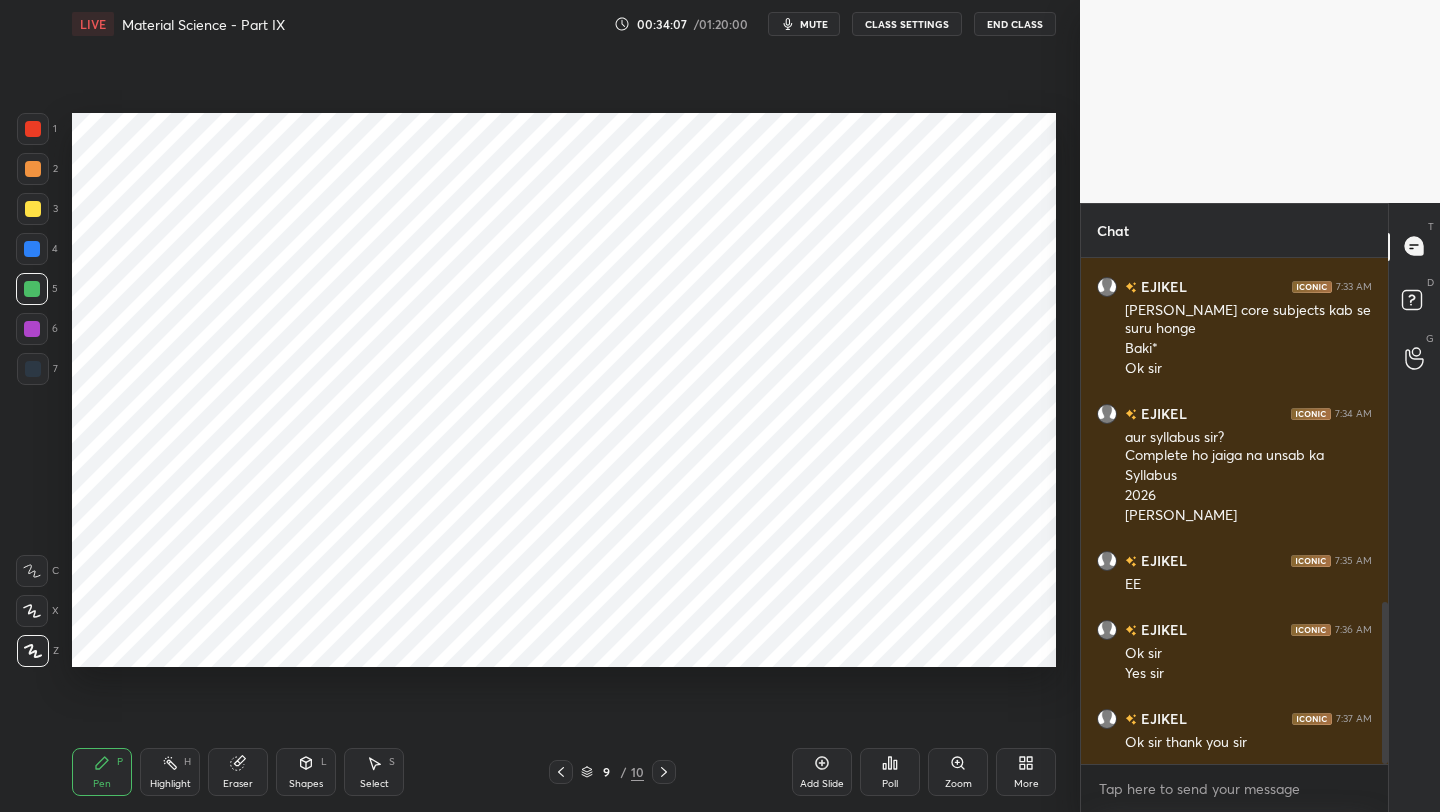 drag, startPoint x: 30, startPoint y: 137, endPoint x: 43, endPoint y: 141, distance: 13.601471 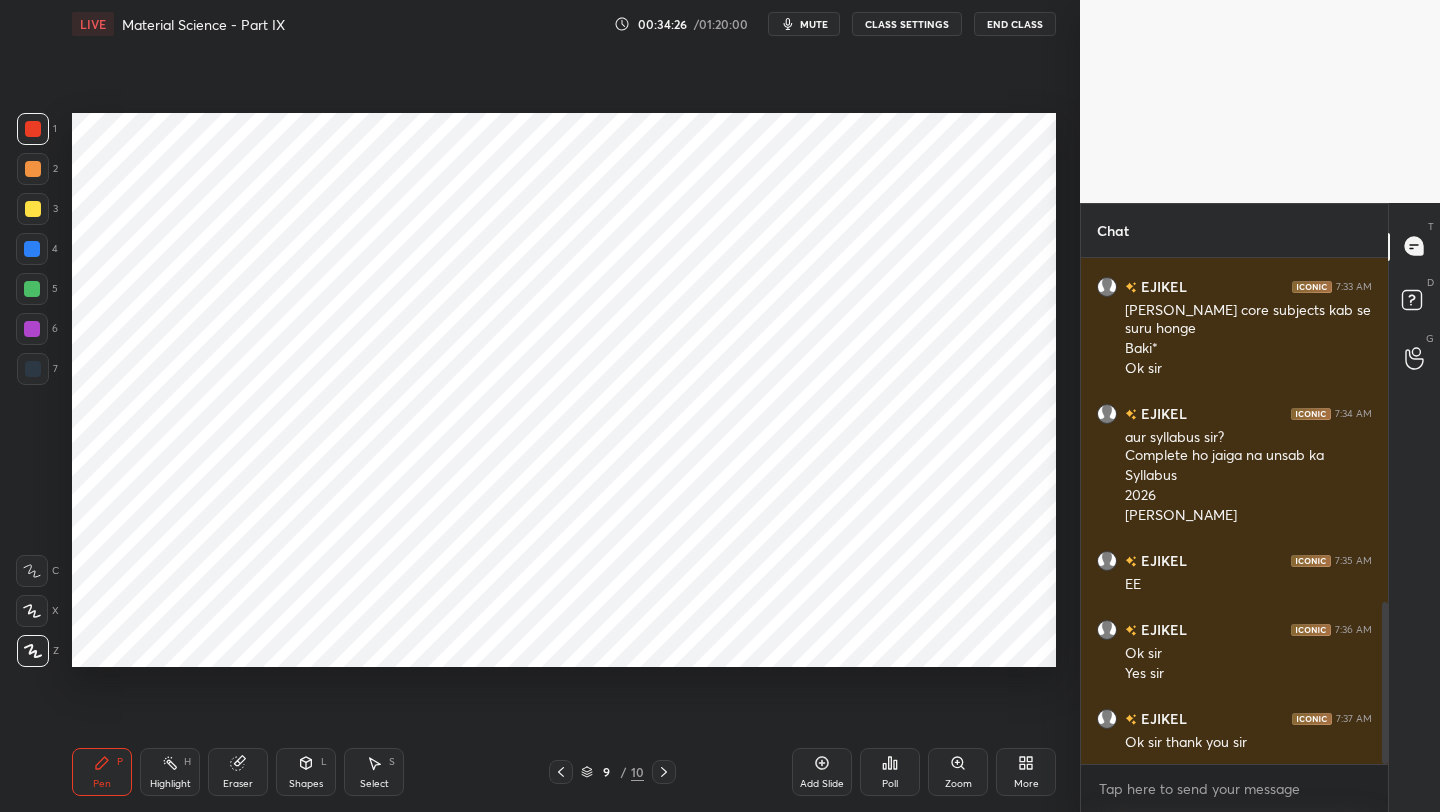 click at bounding box center [32, 249] 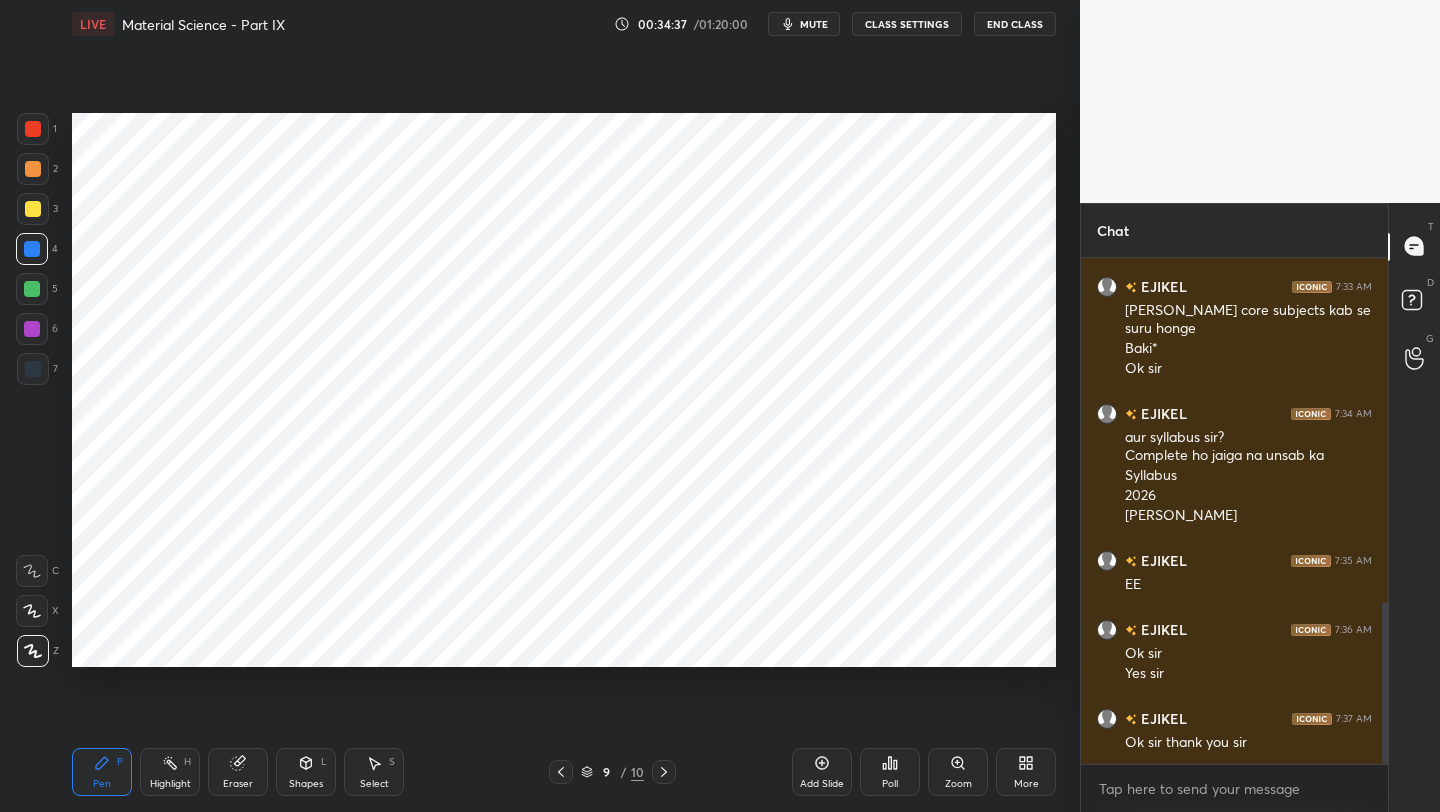 click at bounding box center [32, 289] 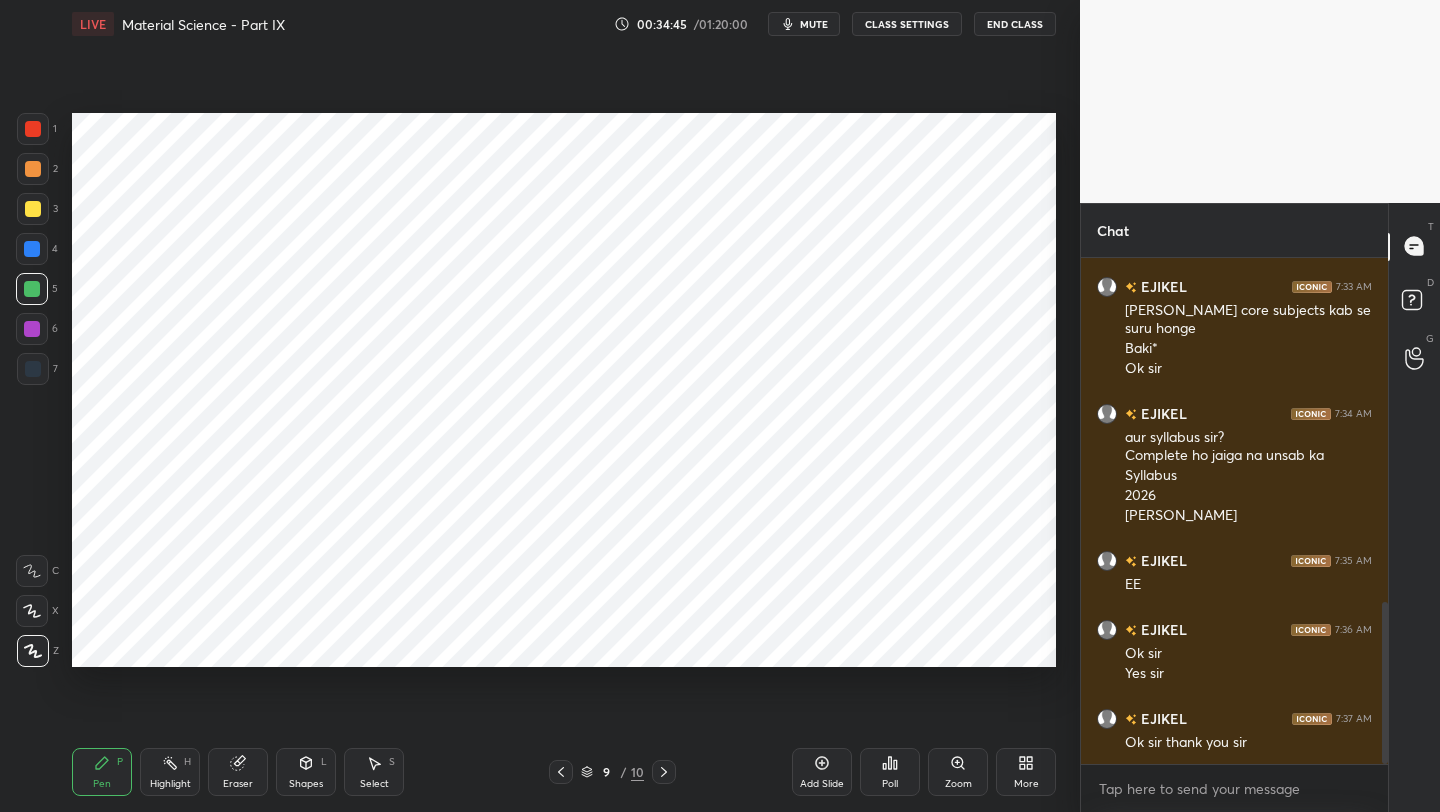 click at bounding box center [32, 249] 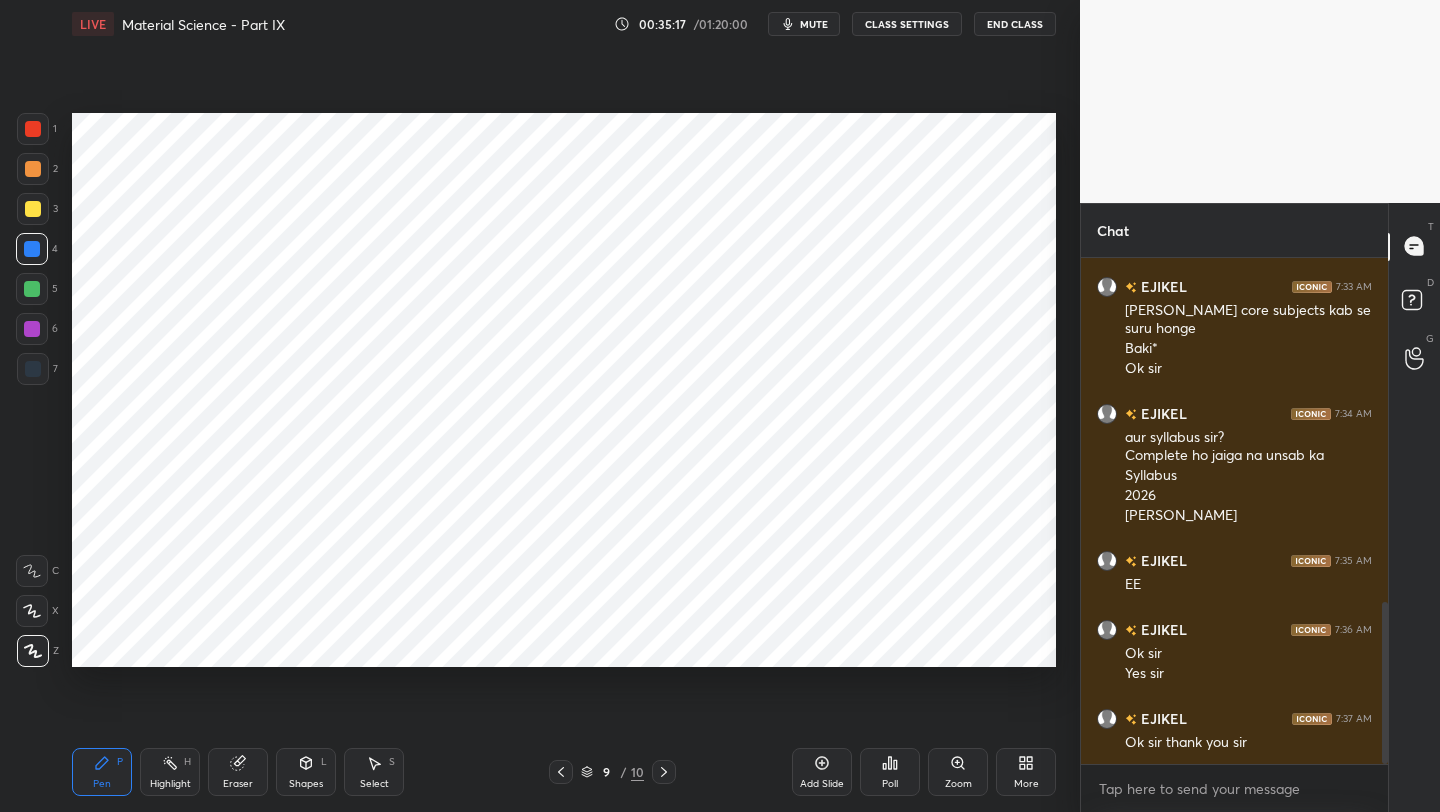 click at bounding box center [33, 369] 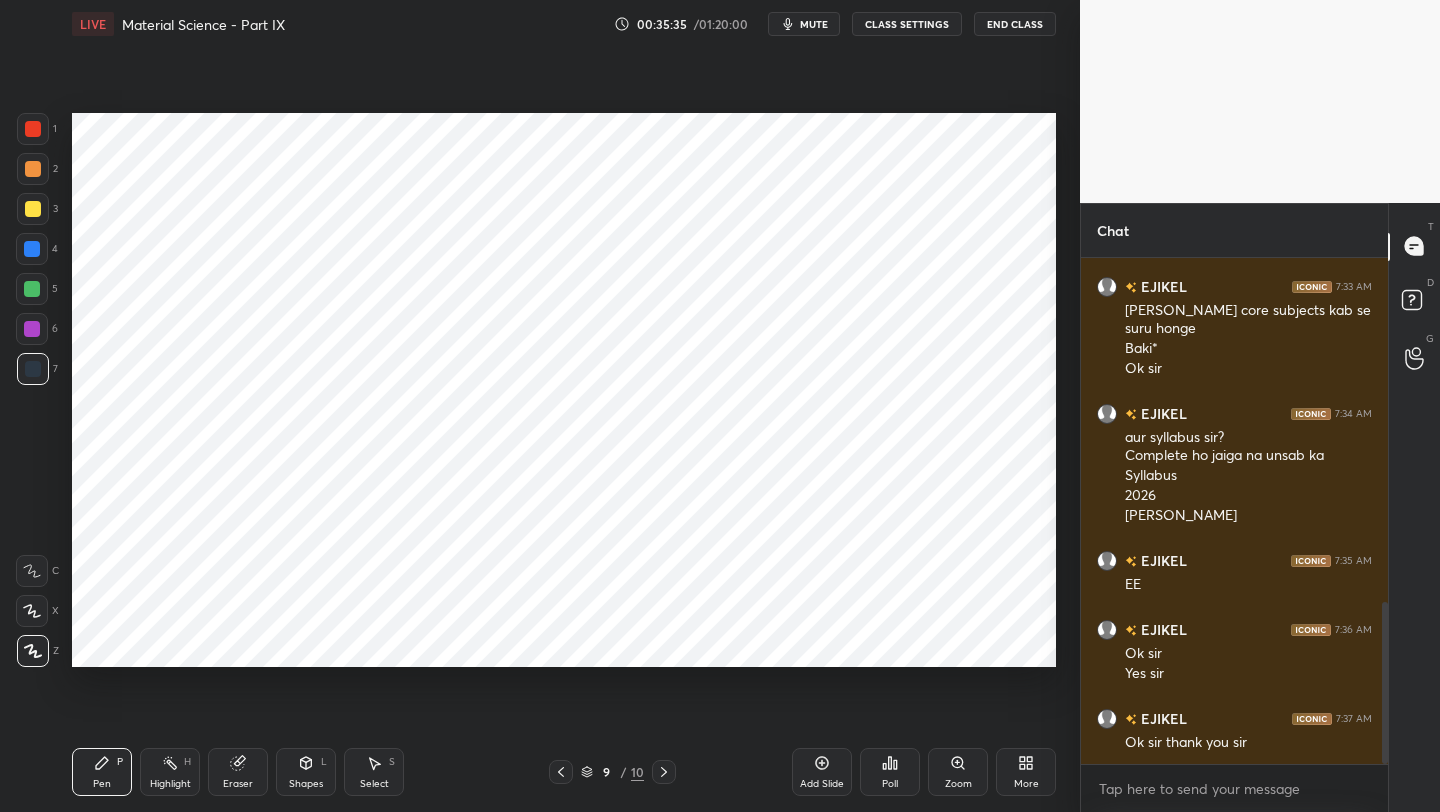 click on "1 2 3 4 5 6 7 C X Z C X Z E E Erase all   H H" at bounding box center [32, 390] 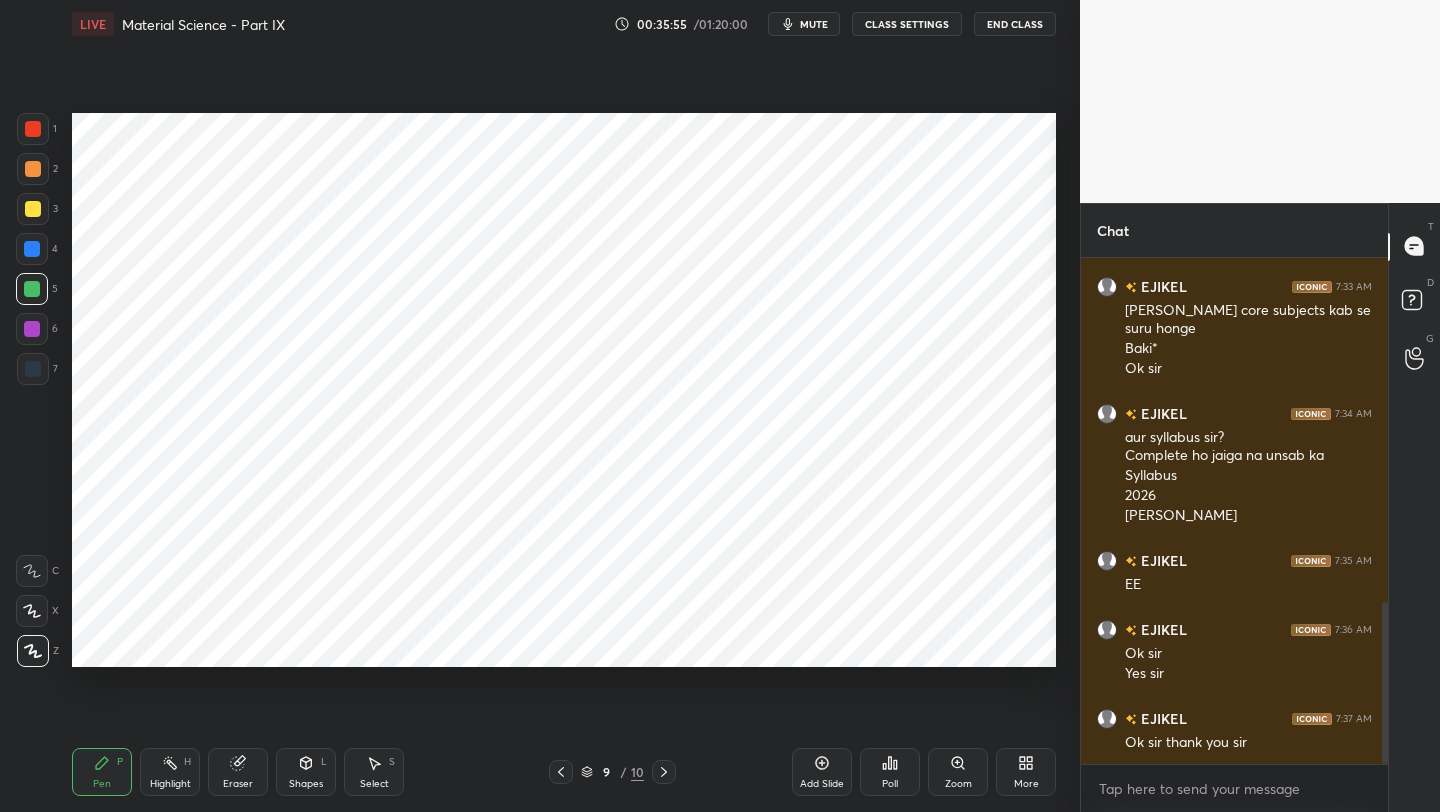 click at bounding box center [33, 369] 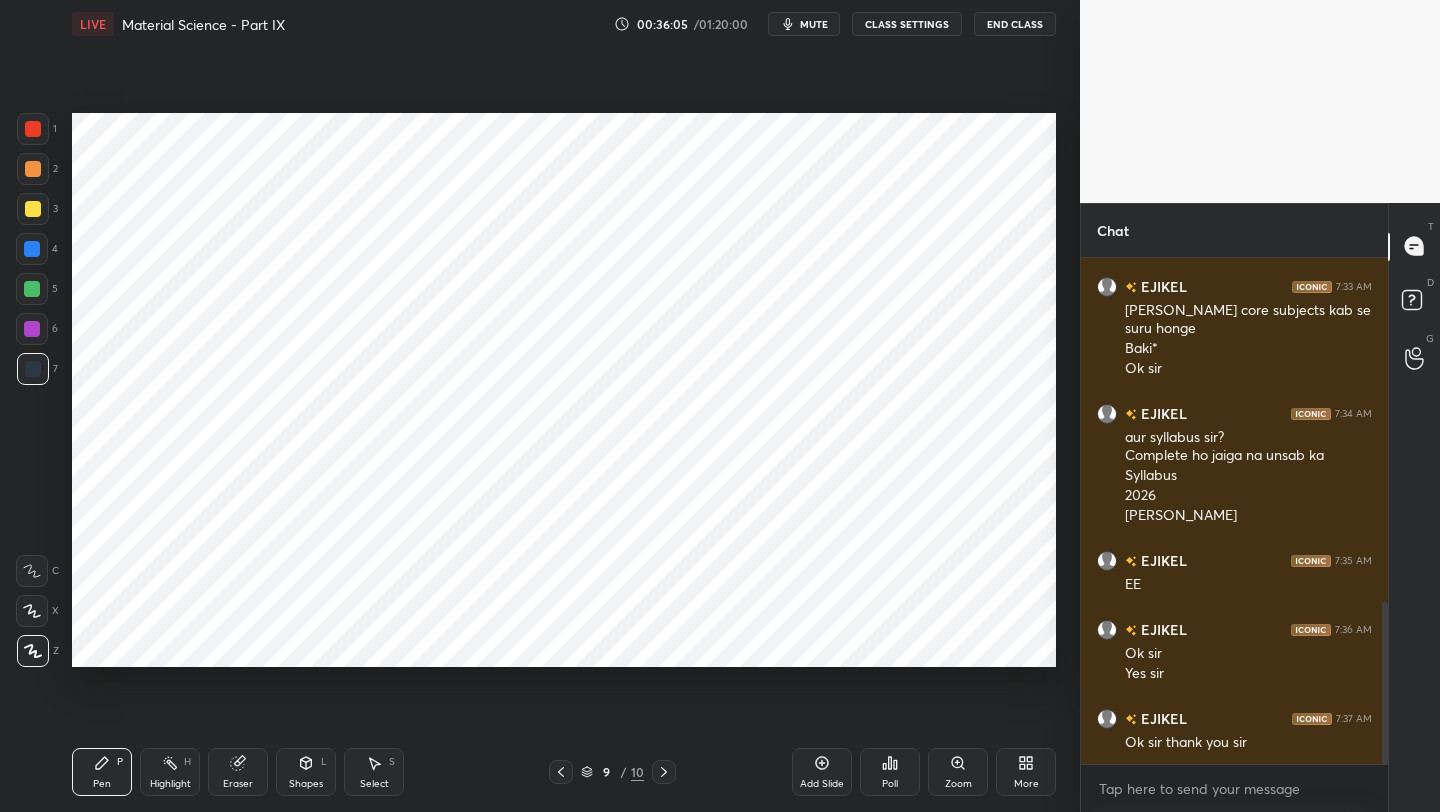 click 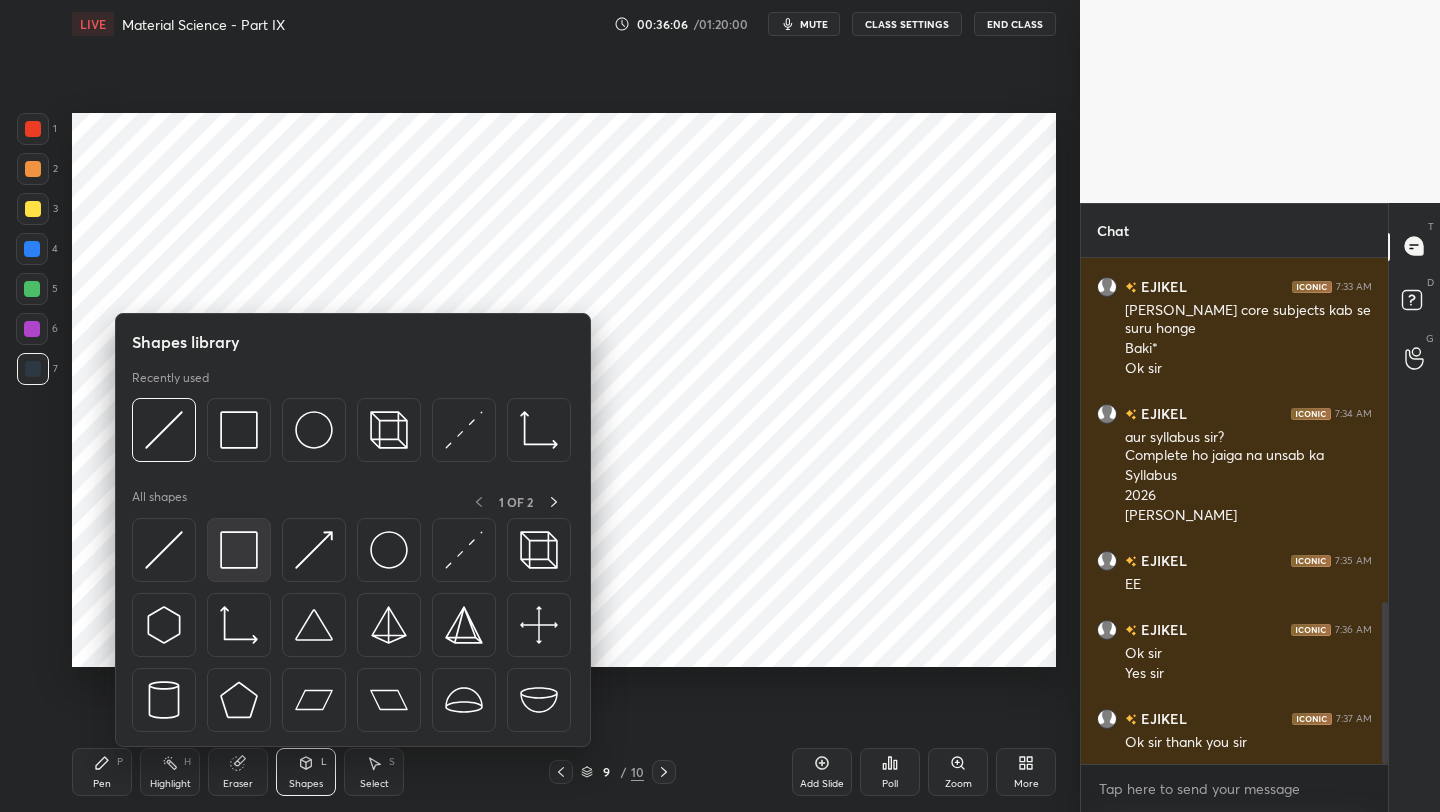 click at bounding box center [239, 550] 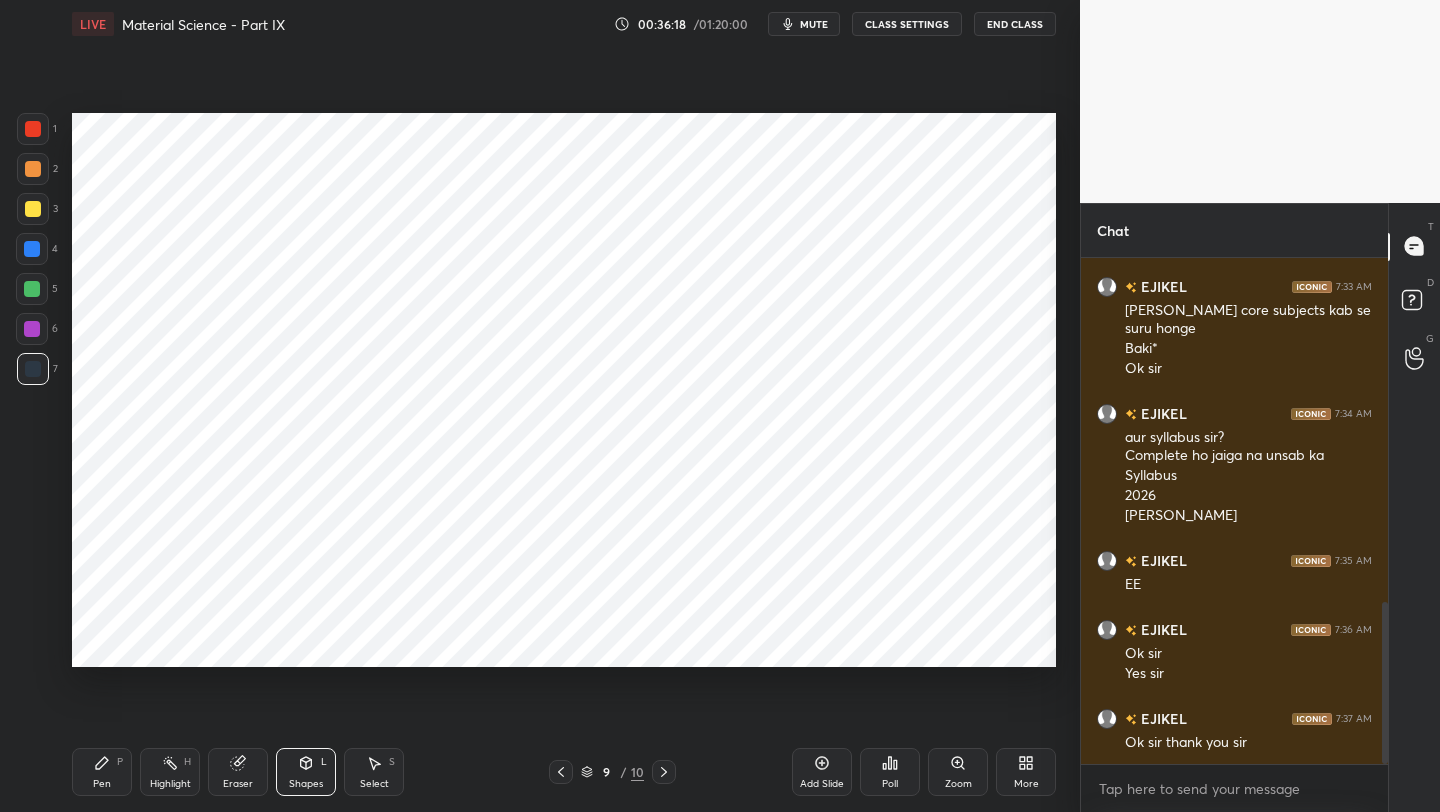 click on "Pen P Highlight H Eraser Shapes L Select S 9 / 10 Add Slide Poll Zoom More" at bounding box center [564, 772] 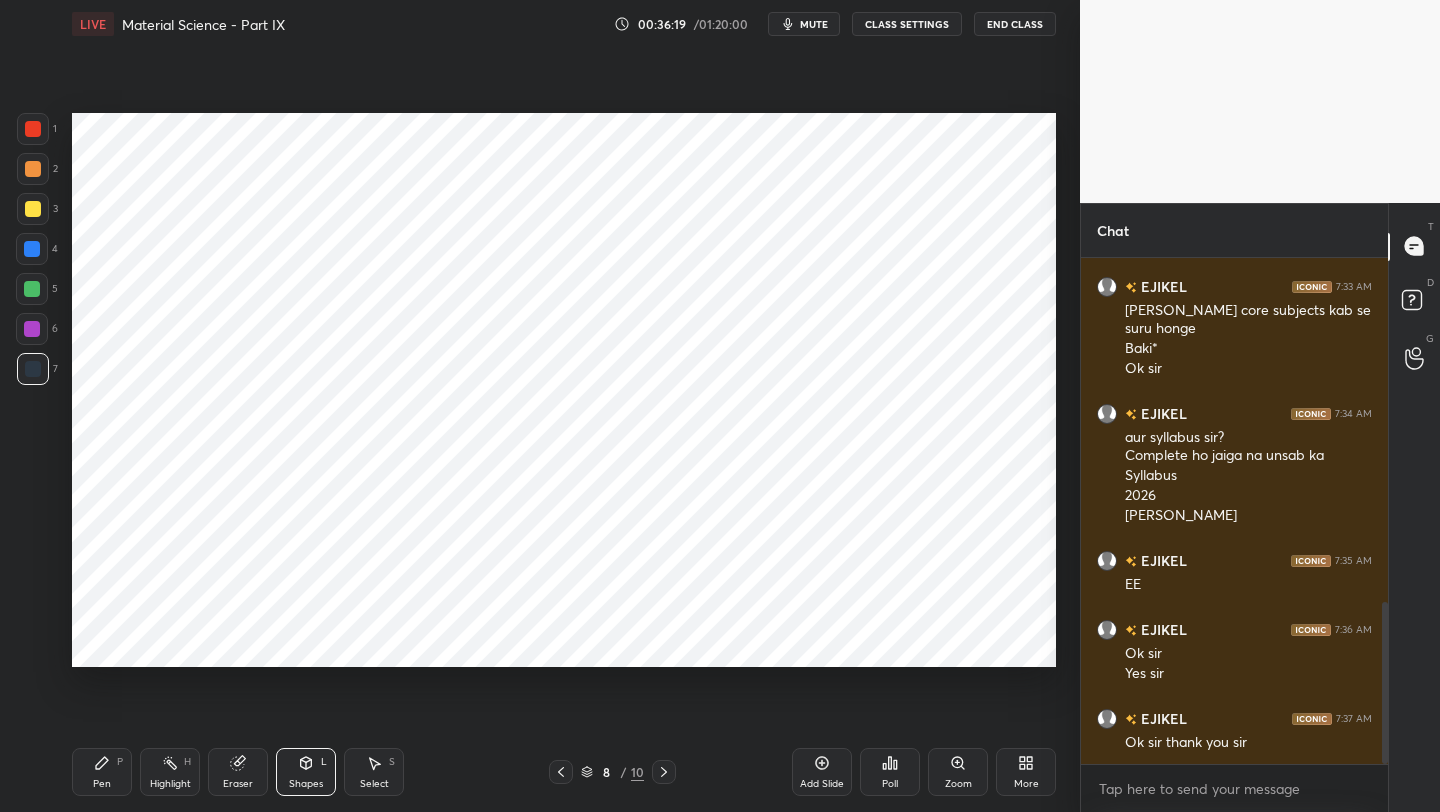 click at bounding box center [561, 772] 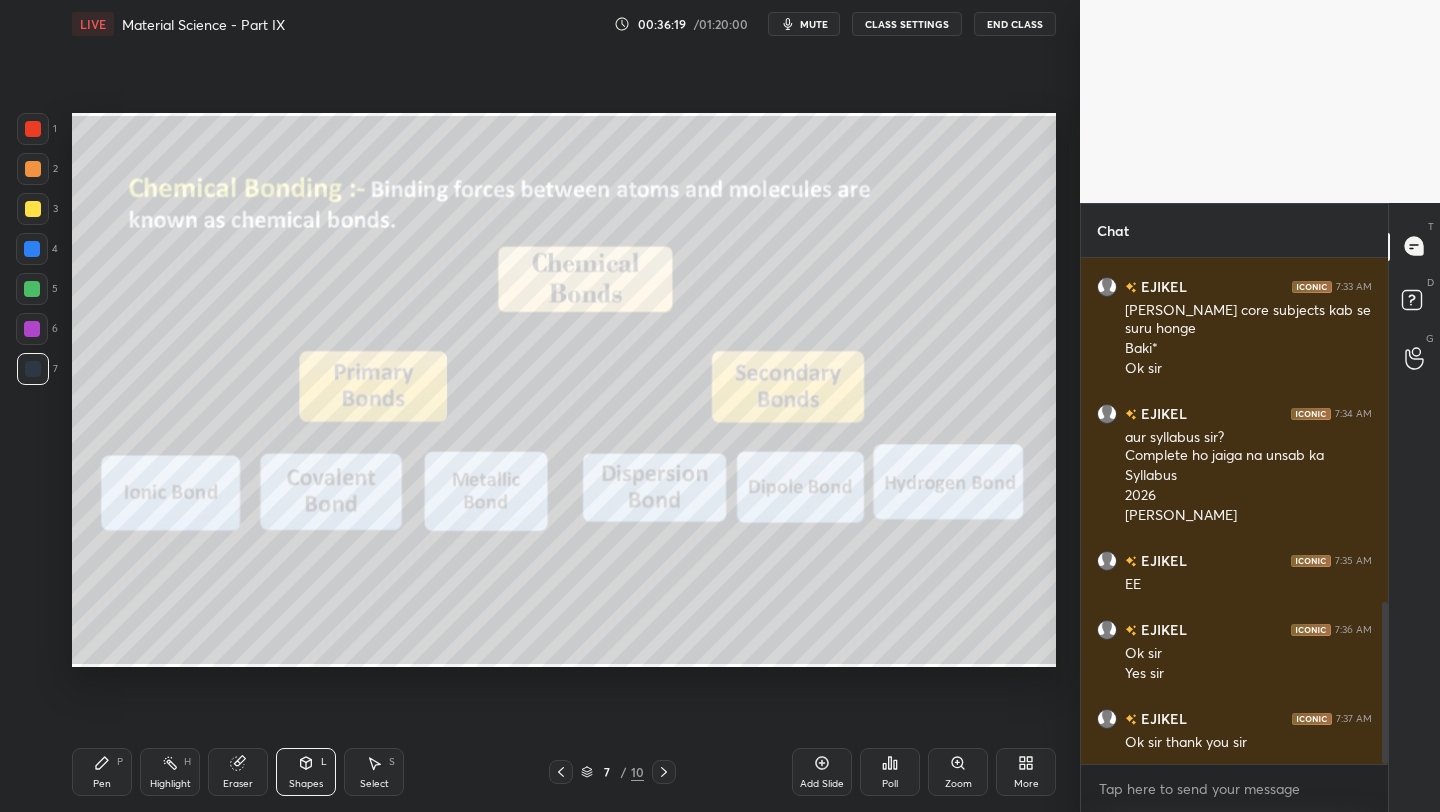 click 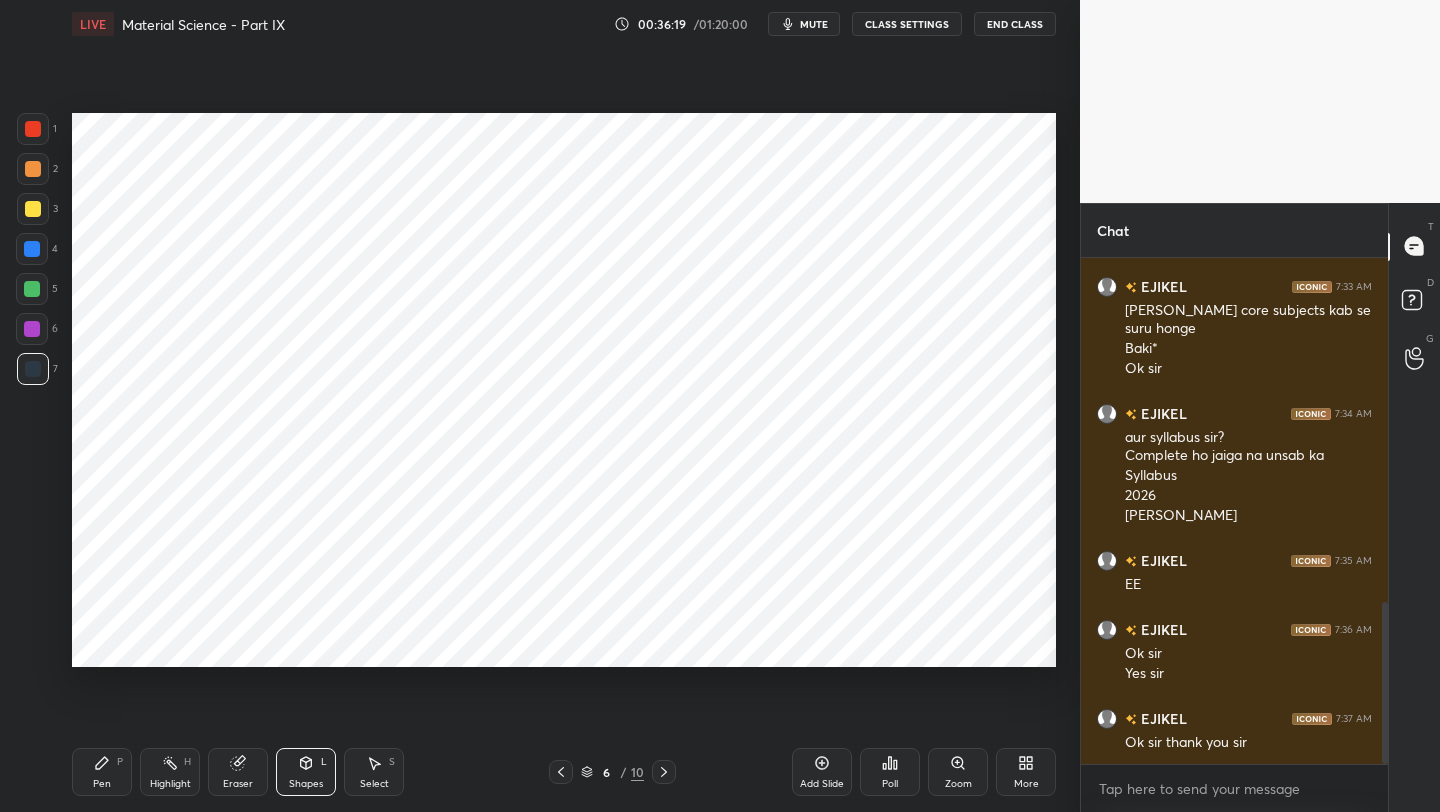 click 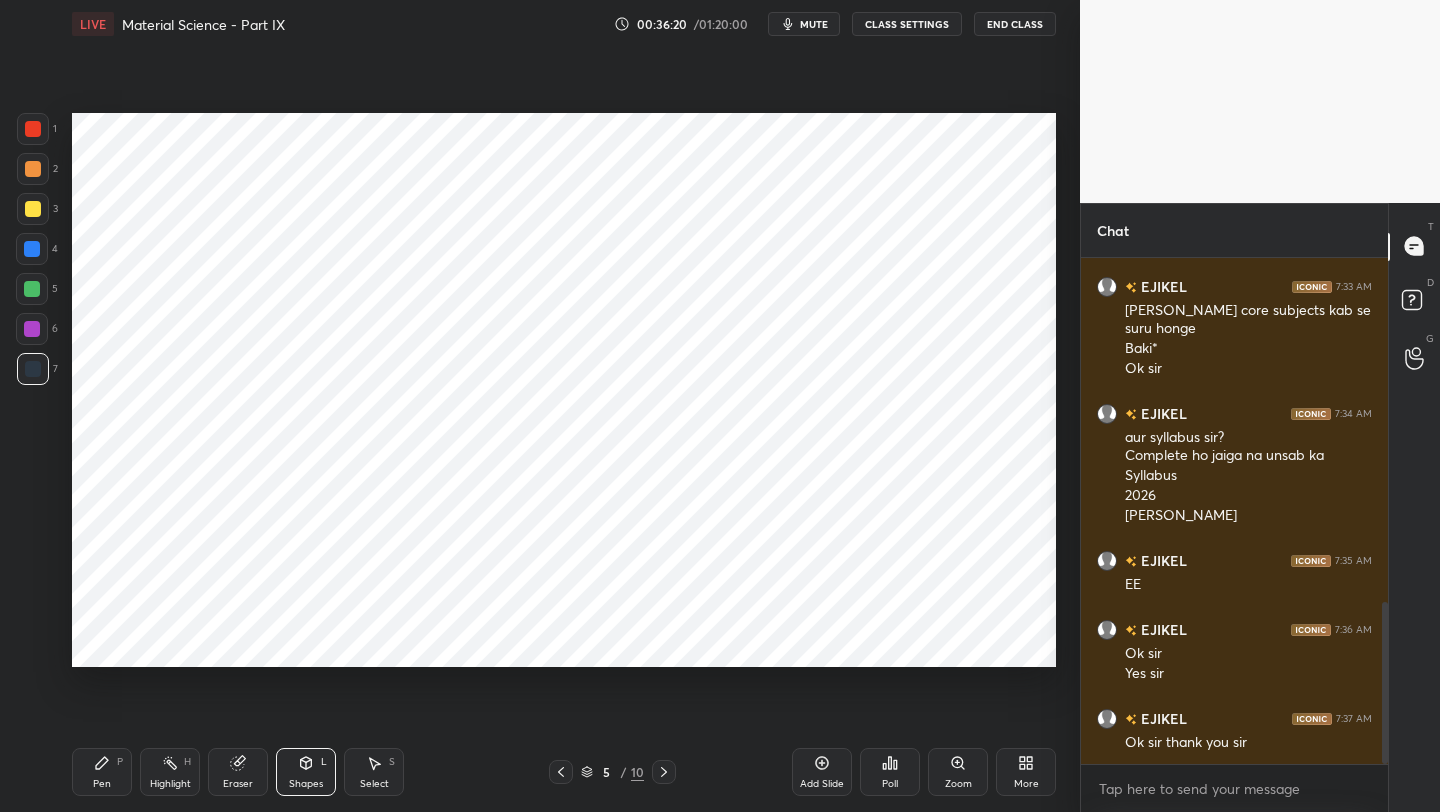 click 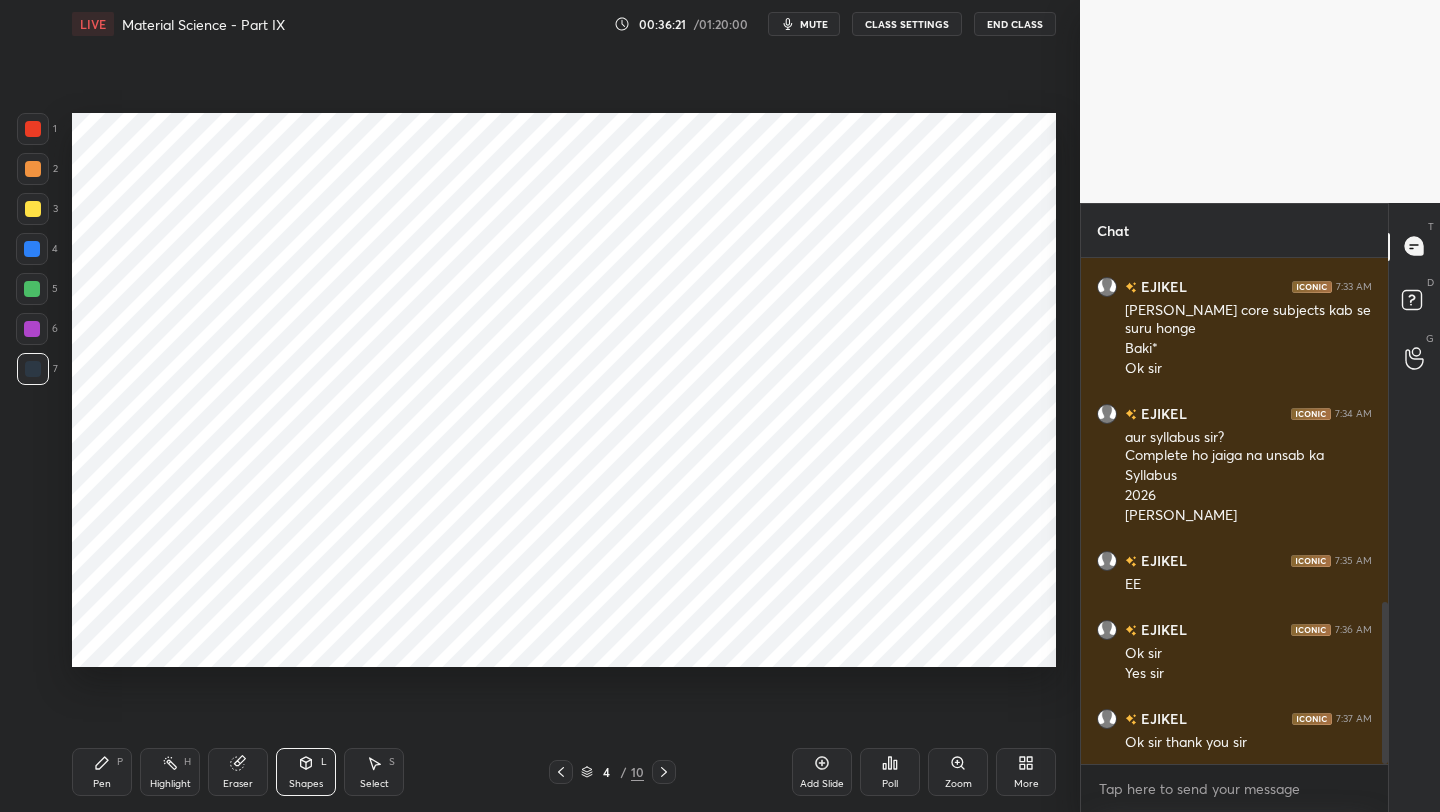 click at bounding box center [561, 772] 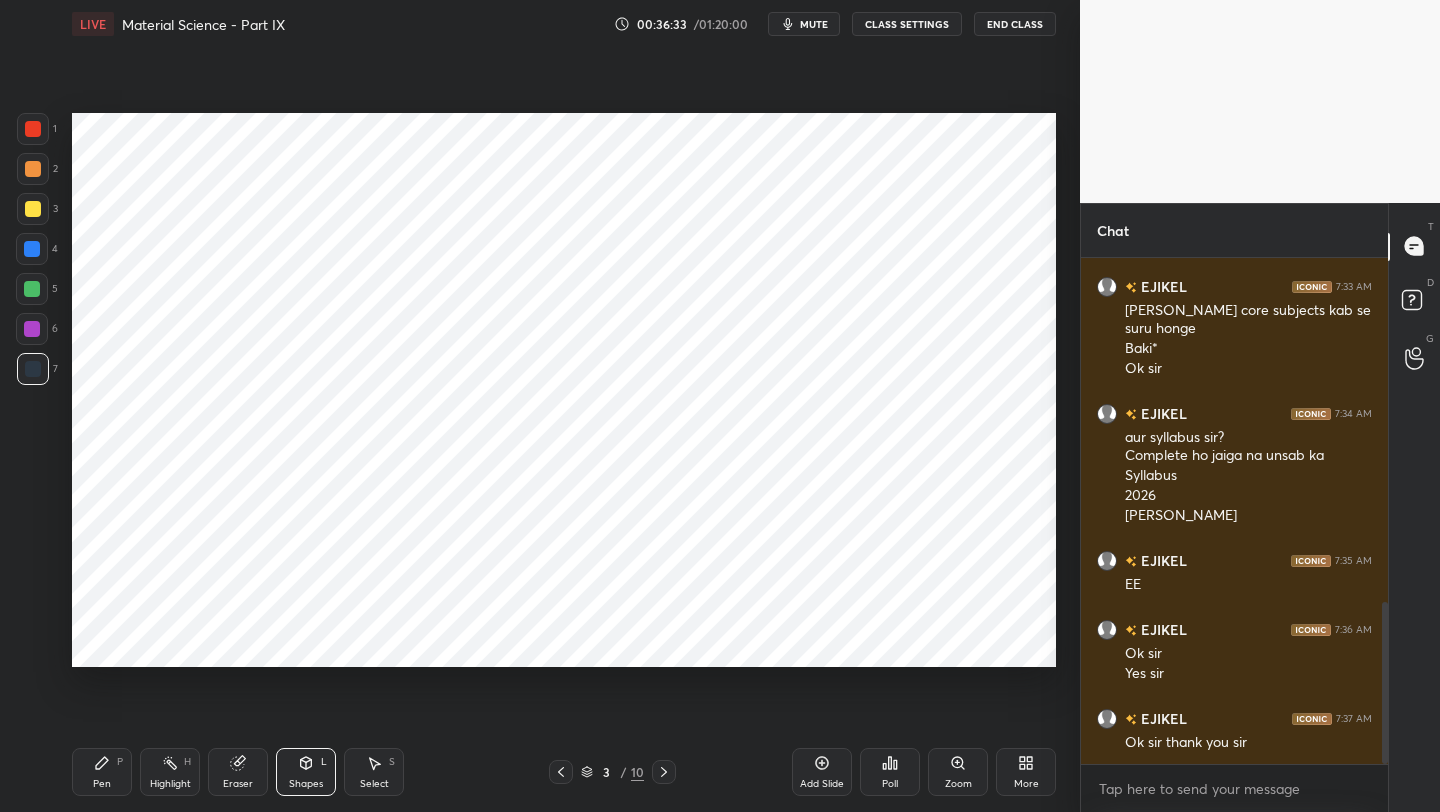 click 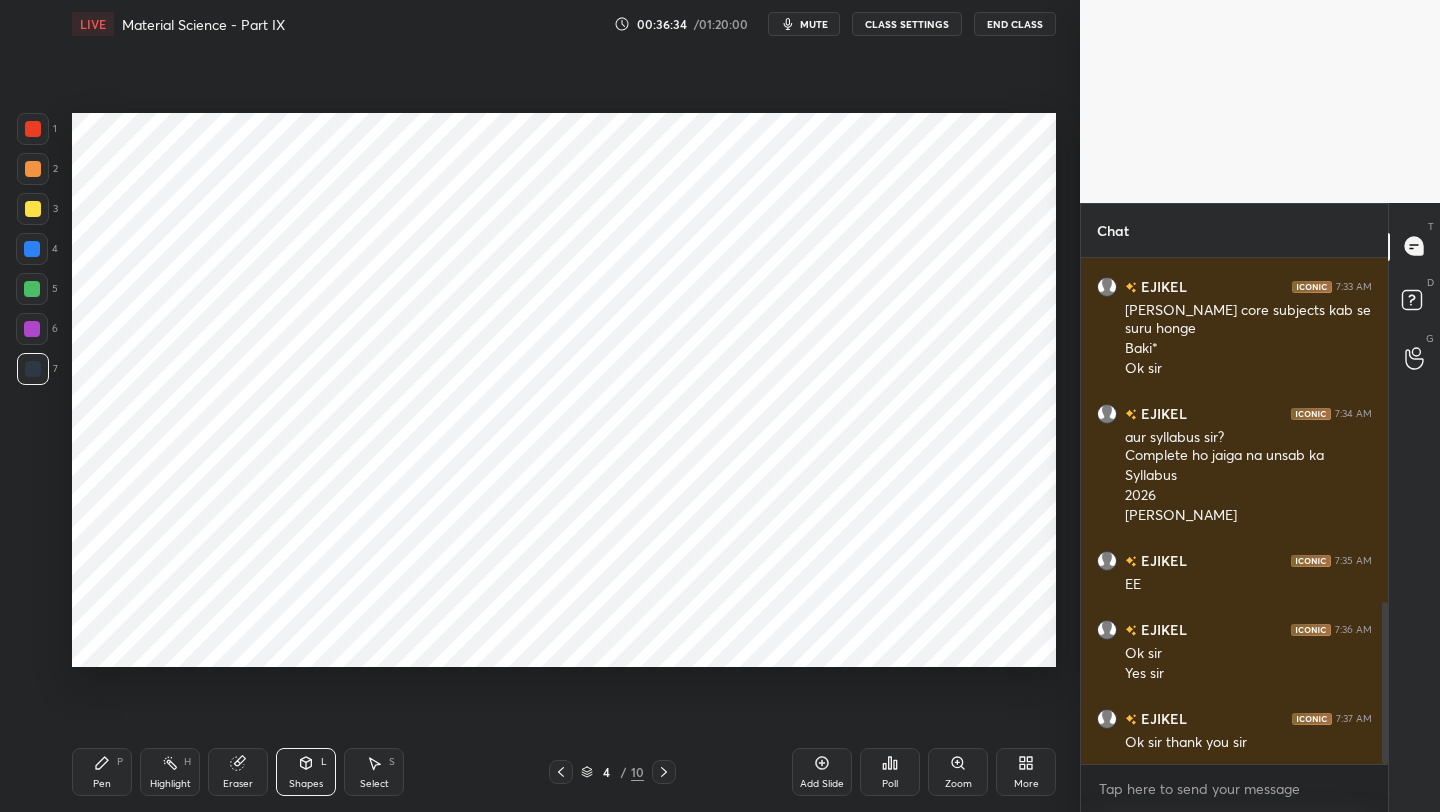 click 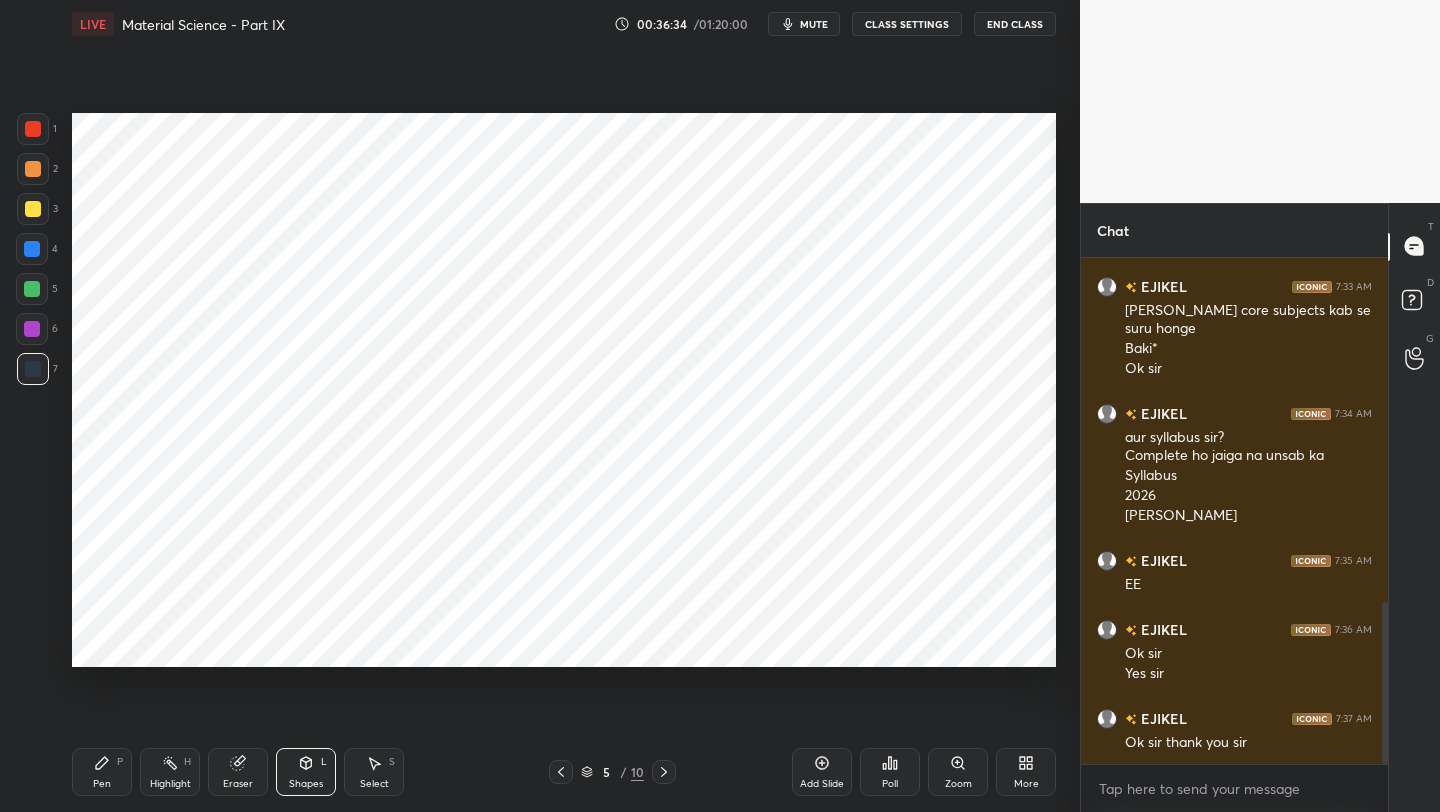 click 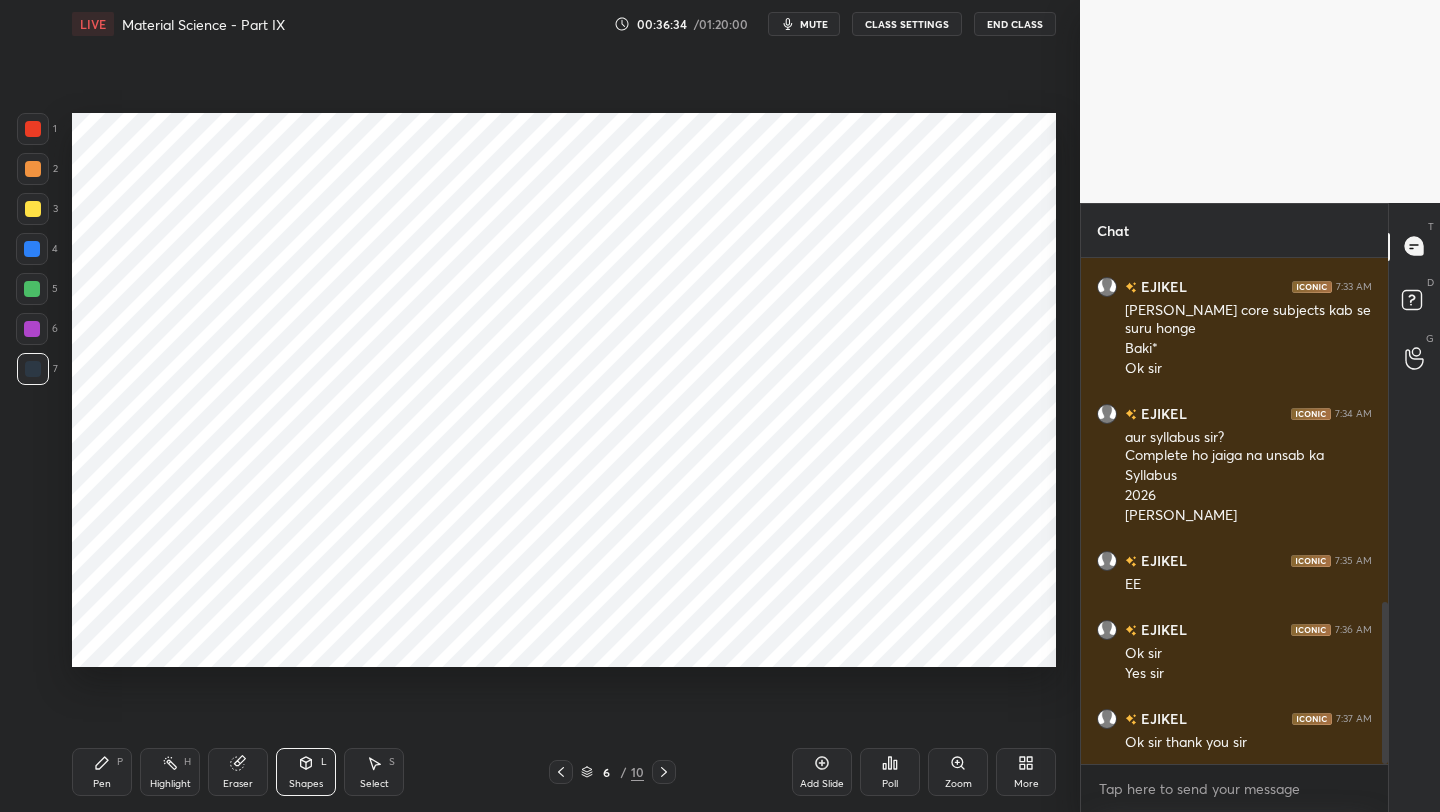 click 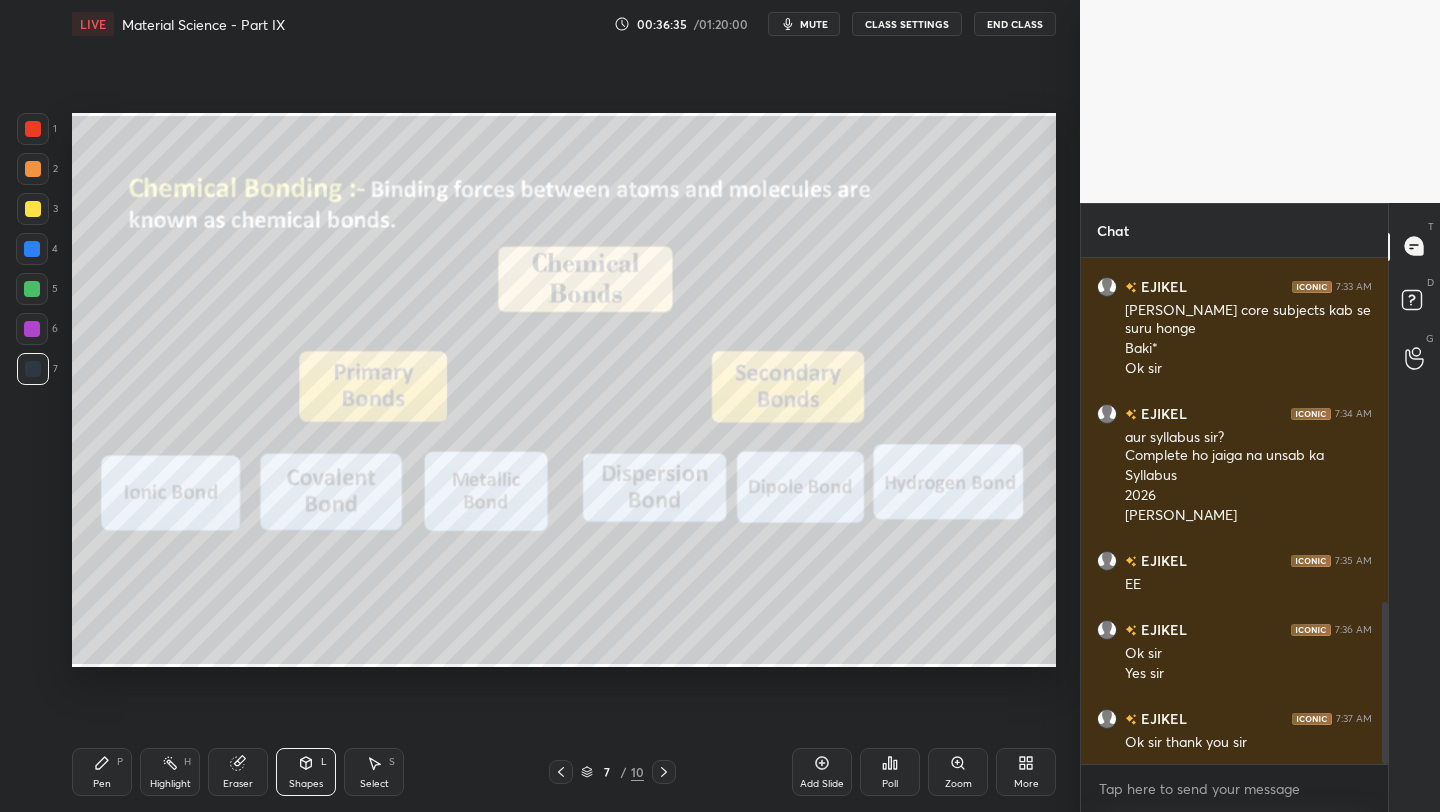 click 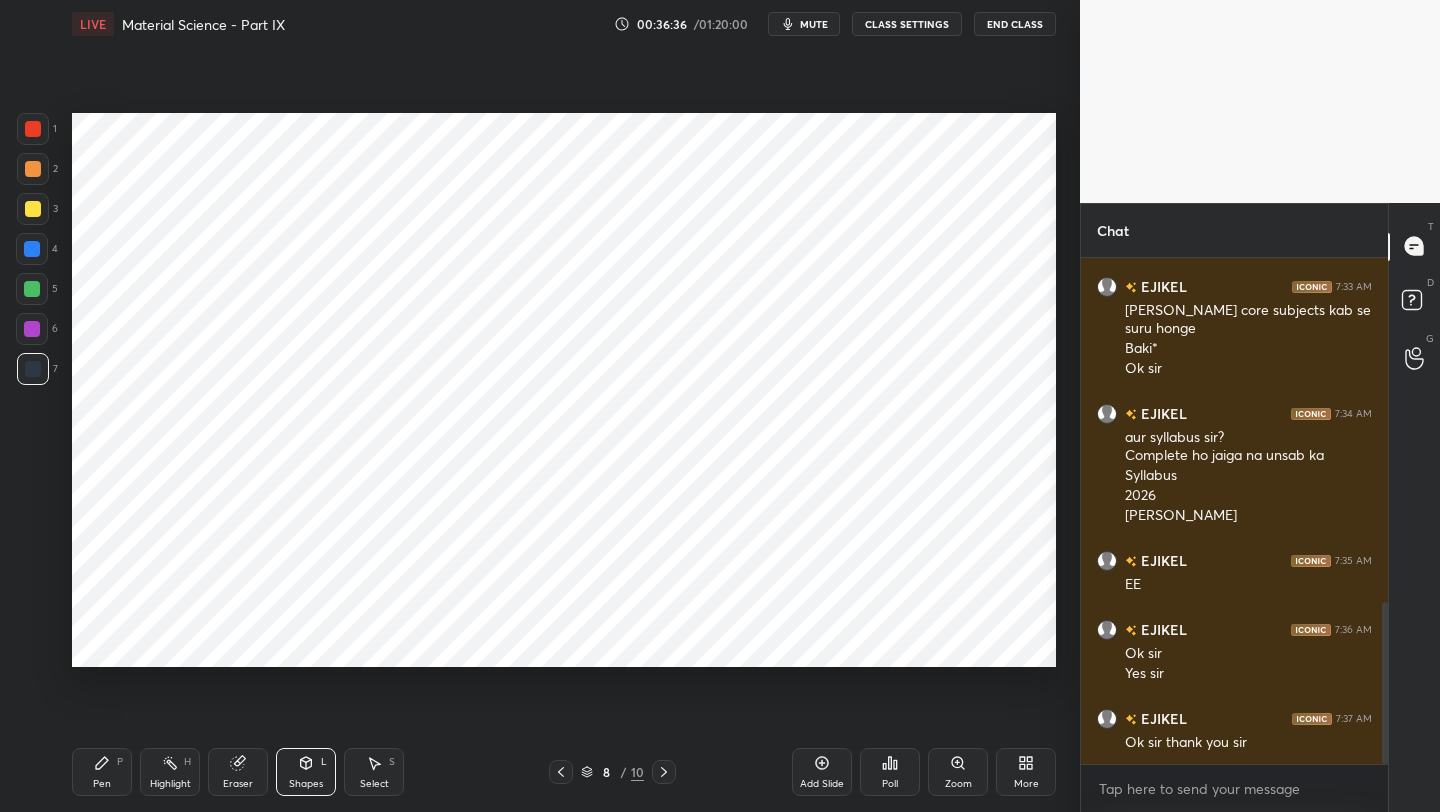 click 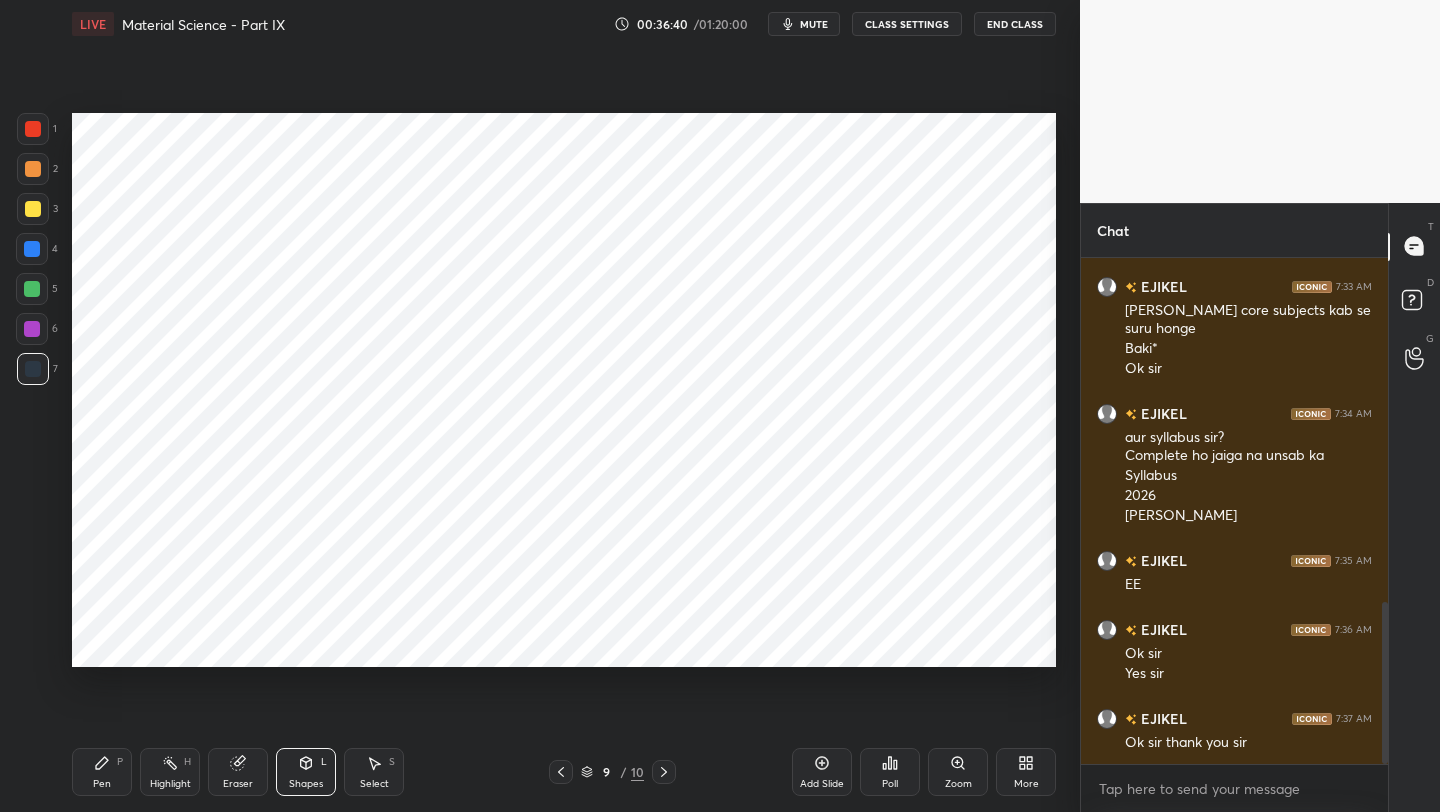 drag, startPoint x: 33, startPoint y: 131, endPoint x: 41, endPoint y: 142, distance: 13.601471 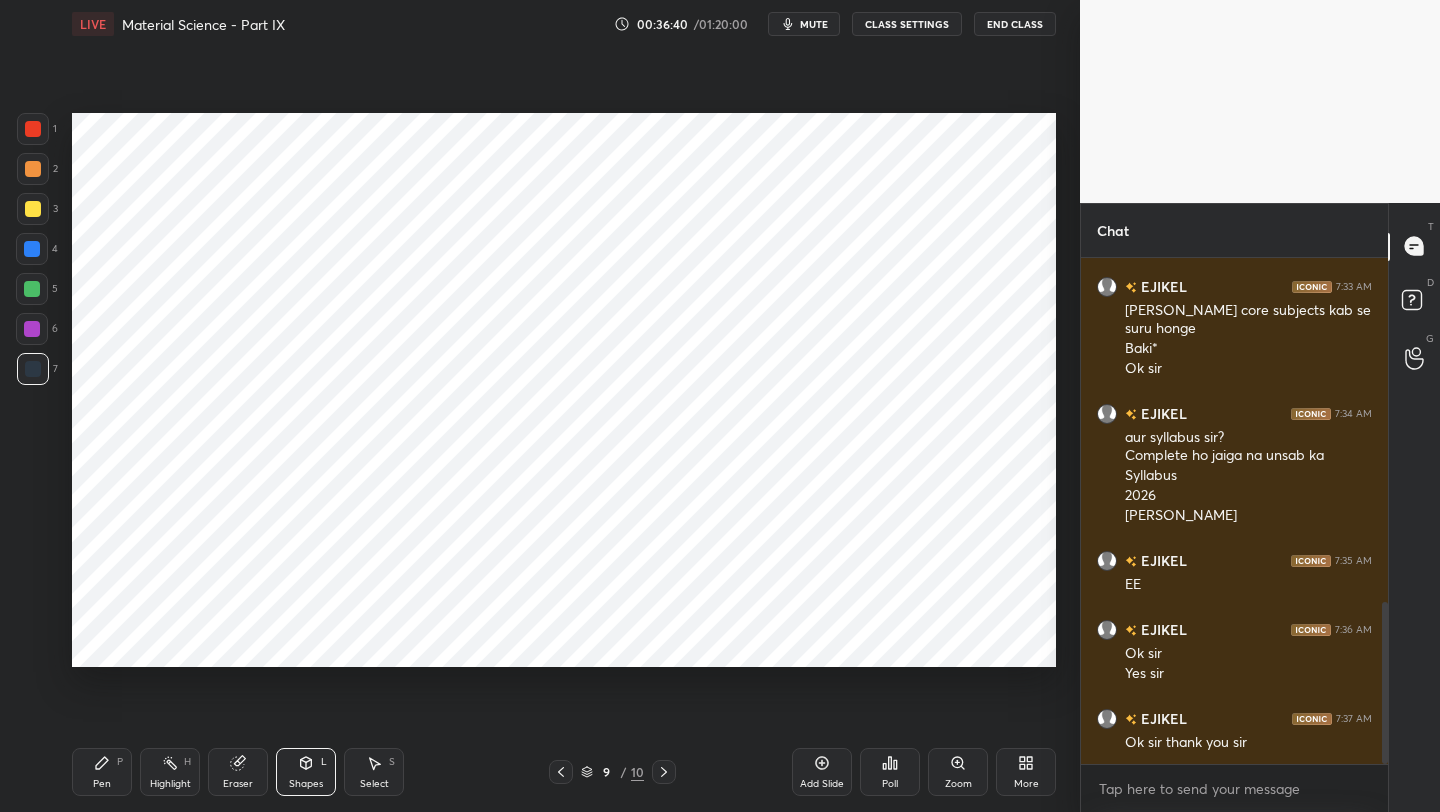 click at bounding box center (33, 129) 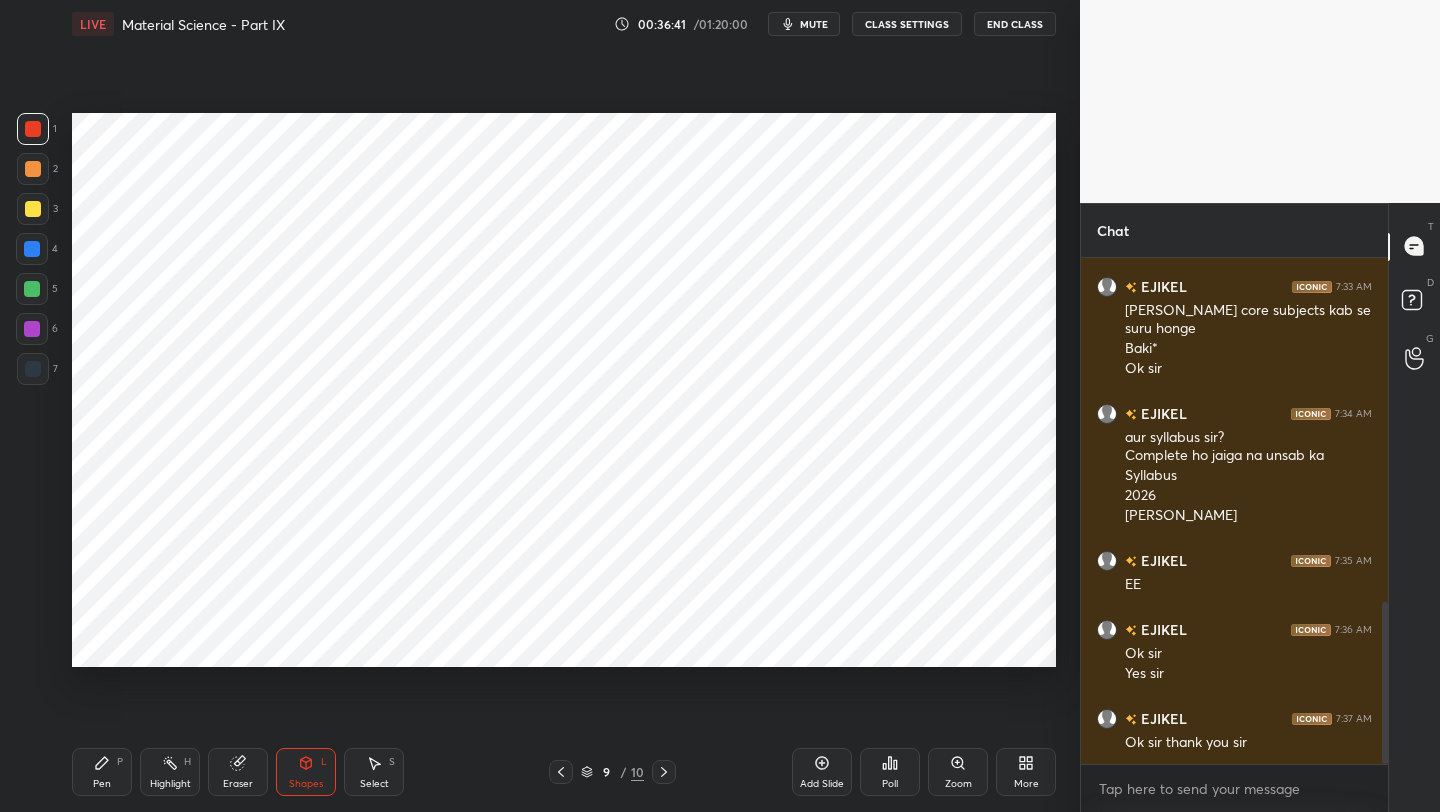 drag, startPoint x: 107, startPoint y: 782, endPoint x: 106, endPoint y: 772, distance: 10.049875 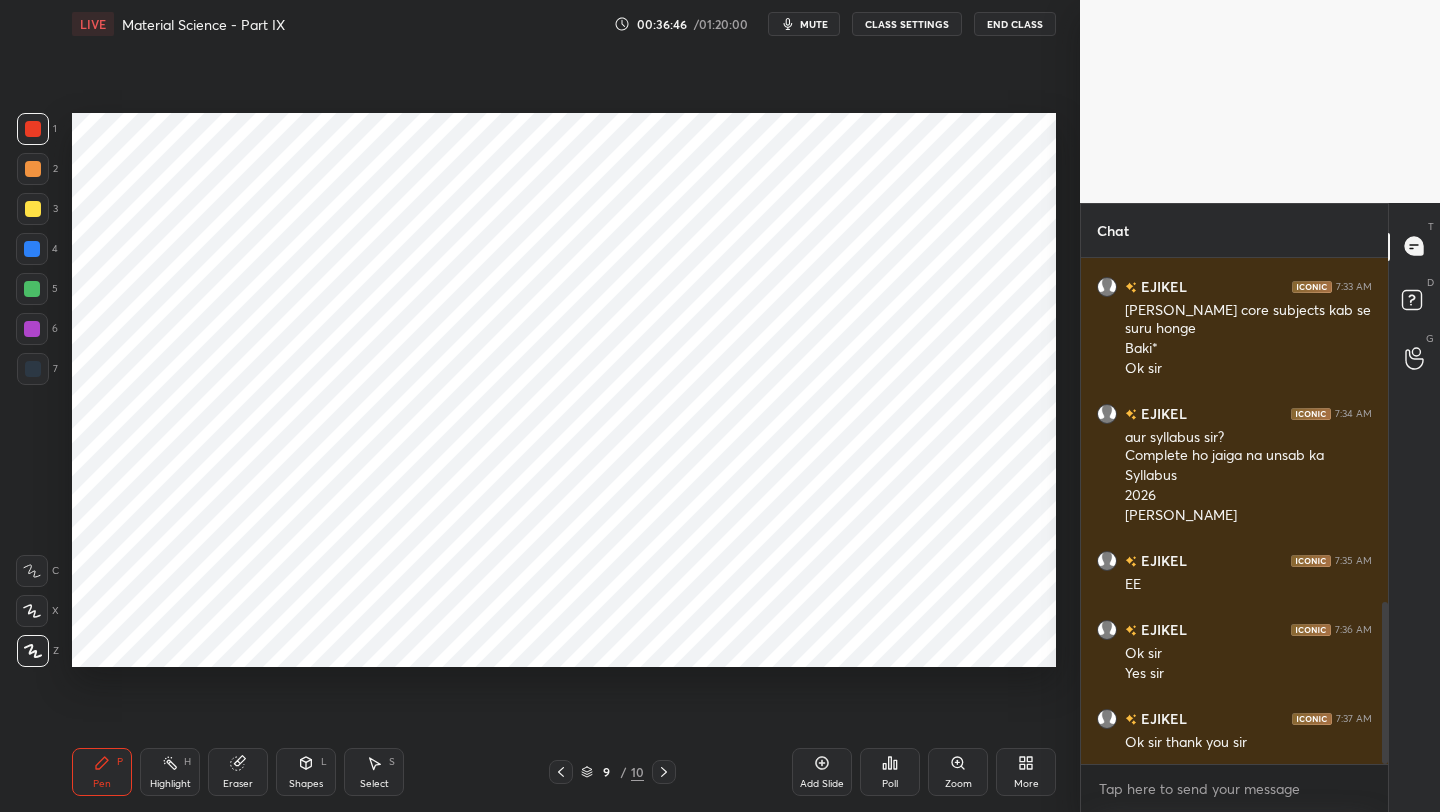 click at bounding box center [33, 369] 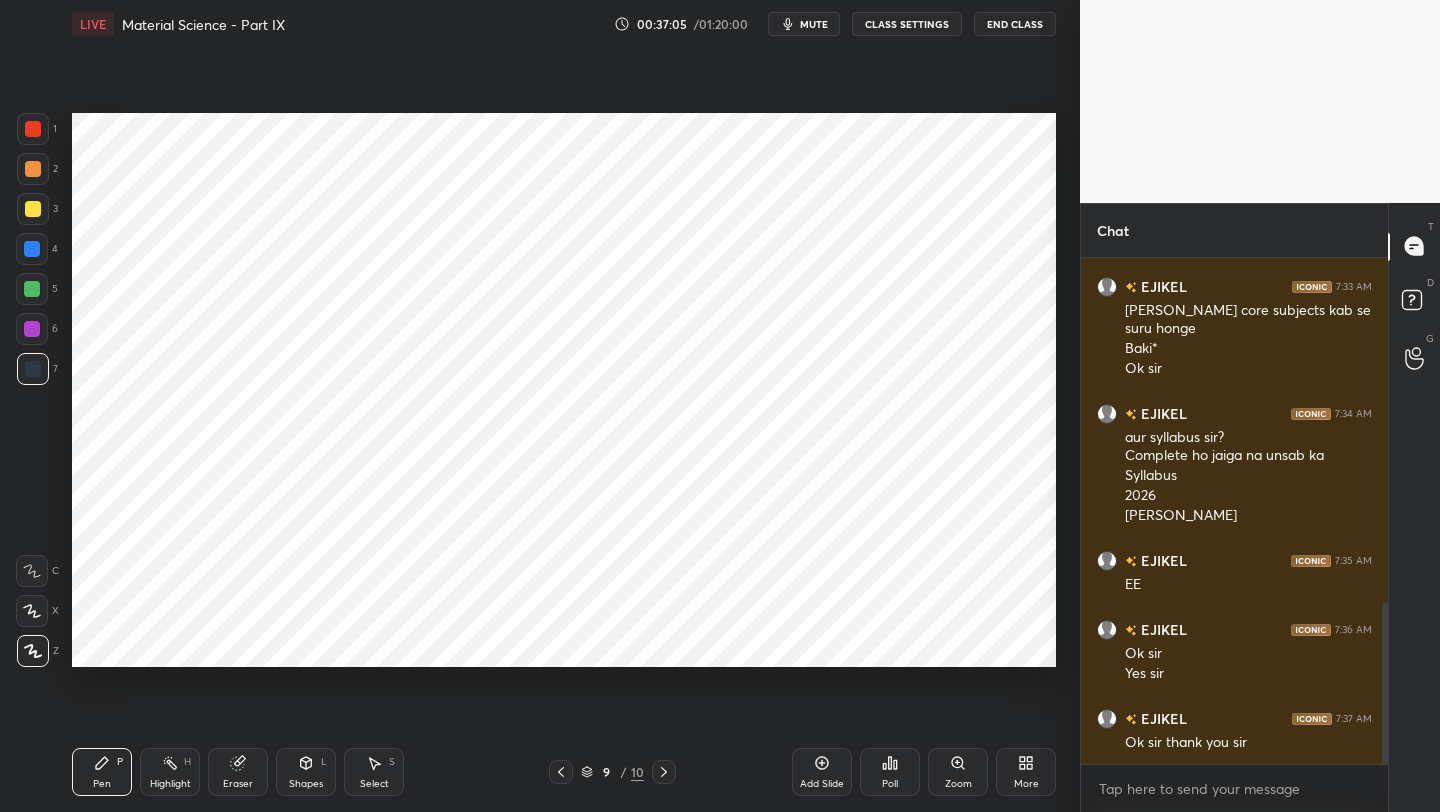 click at bounding box center (32, 289) 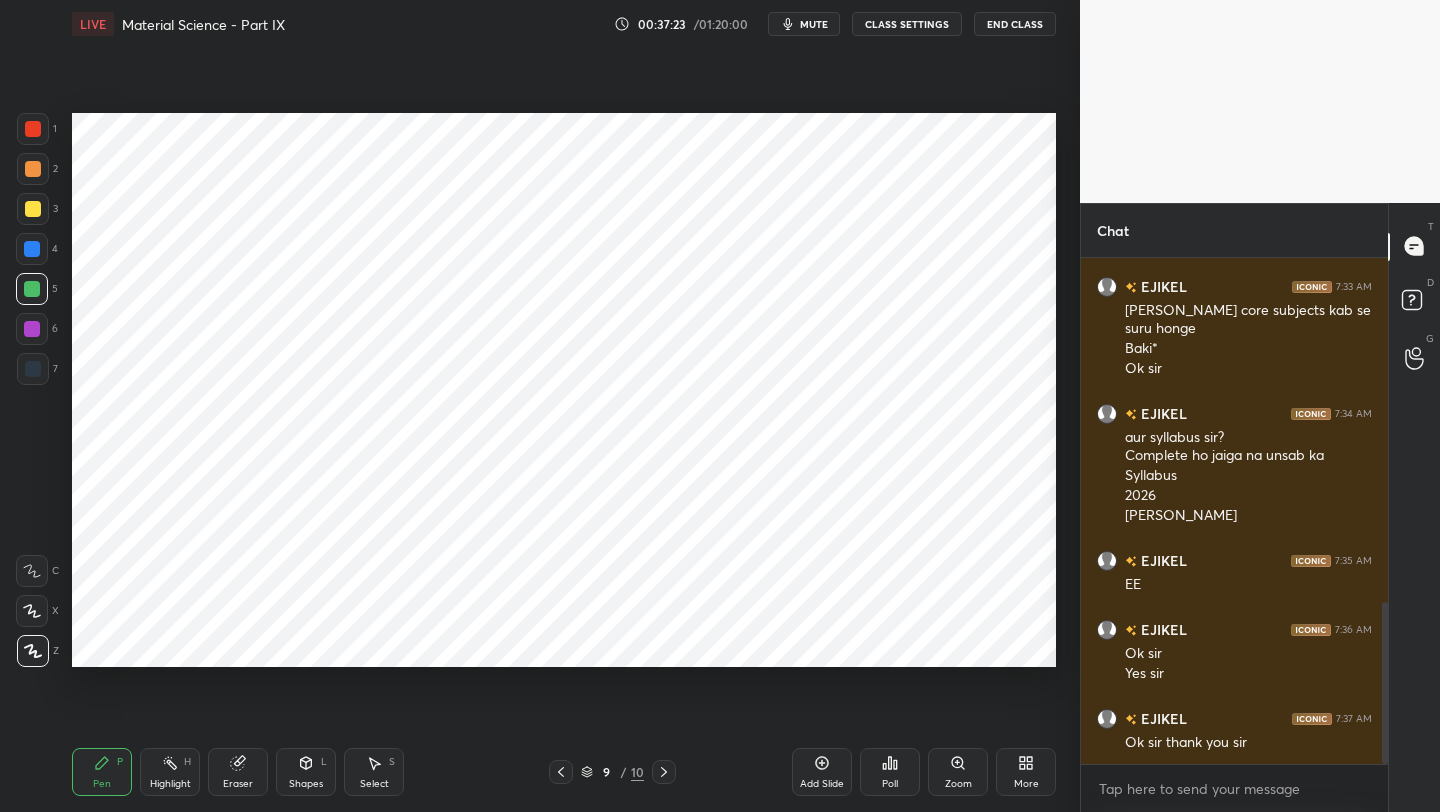 click on "Eraser" at bounding box center [238, 772] 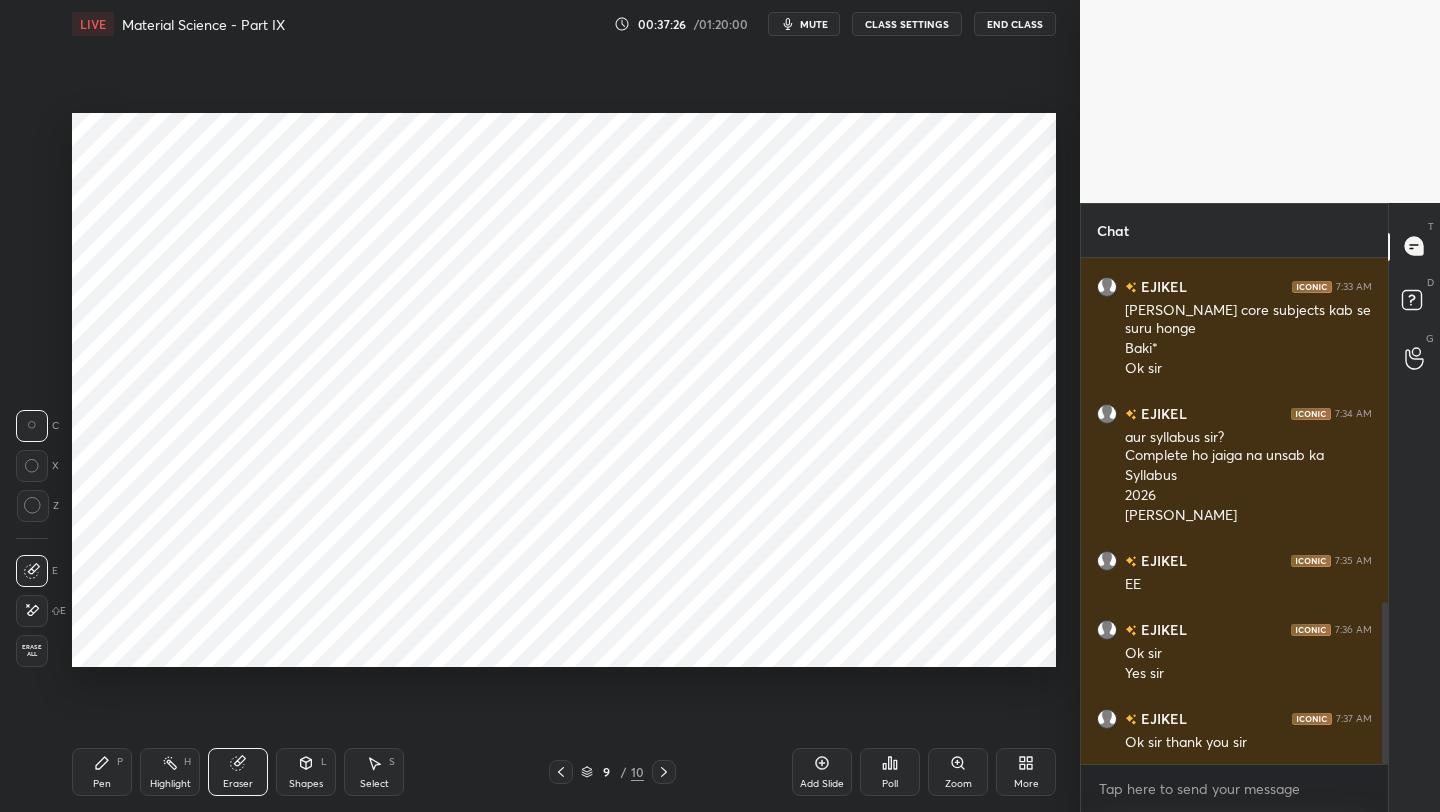 drag, startPoint x: 92, startPoint y: 762, endPoint x: 109, endPoint y: 722, distance: 43.462627 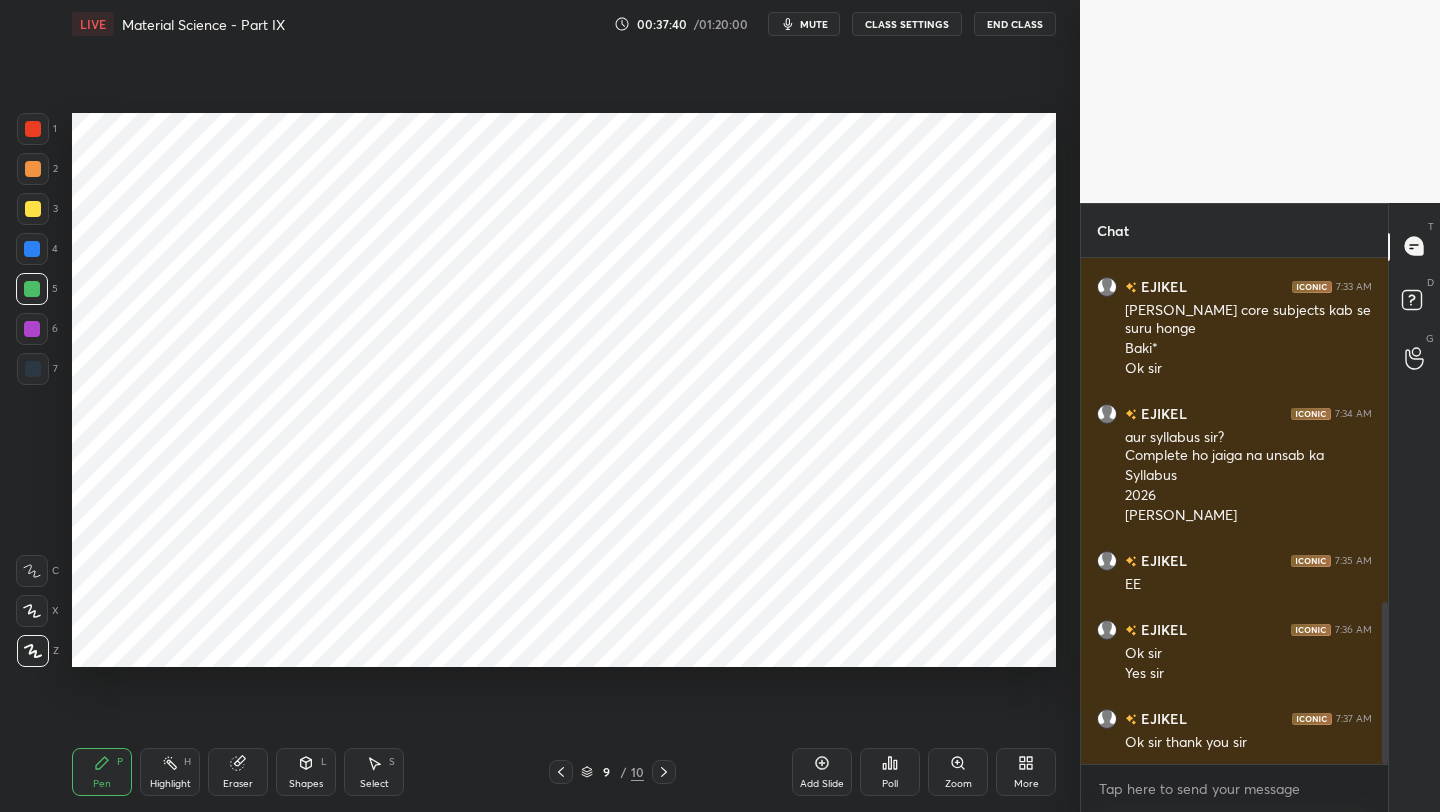 drag, startPoint x: 28, startPoint y: 375, endPoint x: 54, endPoint y: 370, distance: 26.476404 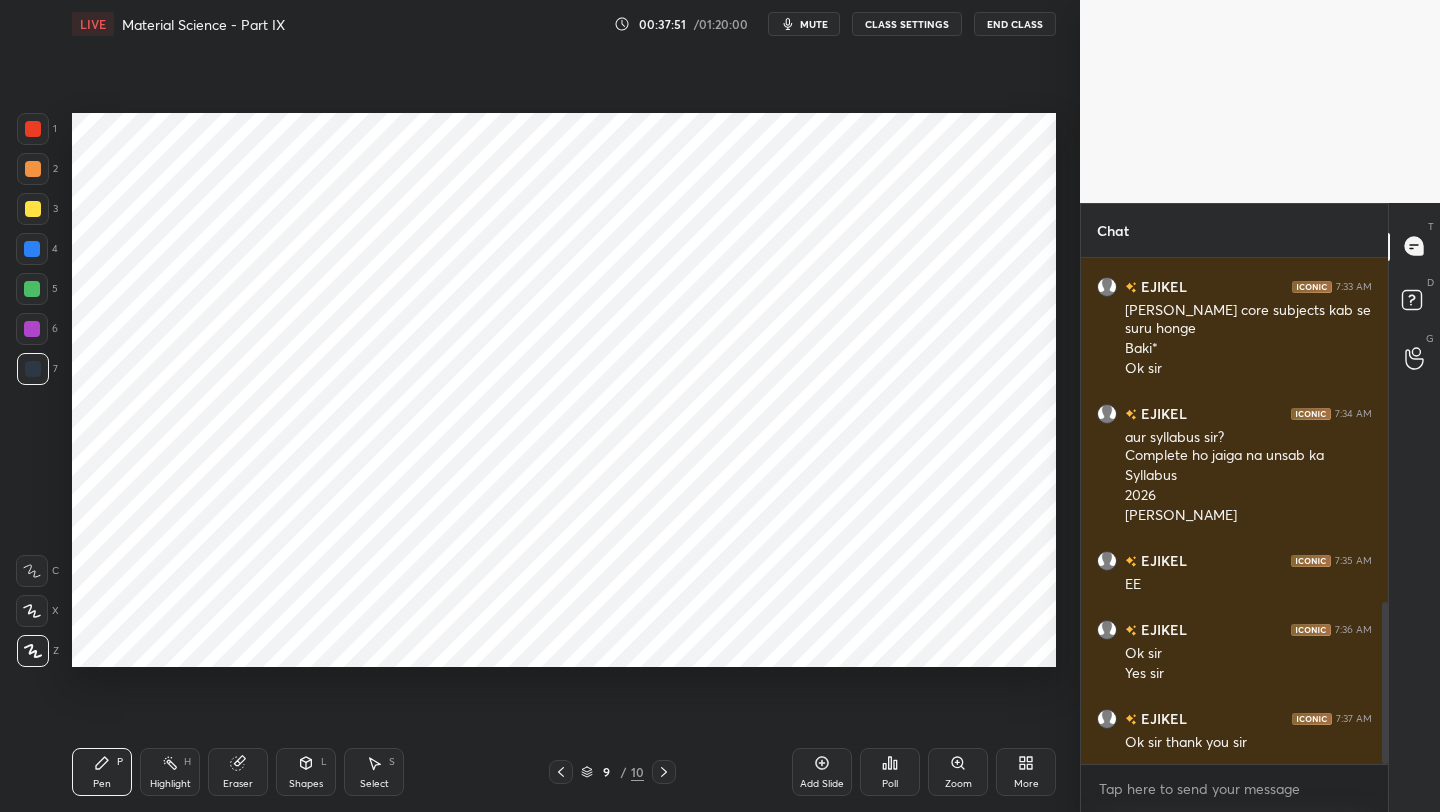 drag, startPoint x: 44, startPoint y: 325, endPoint x: 35, endPoint y: 301, distance: 25.632011 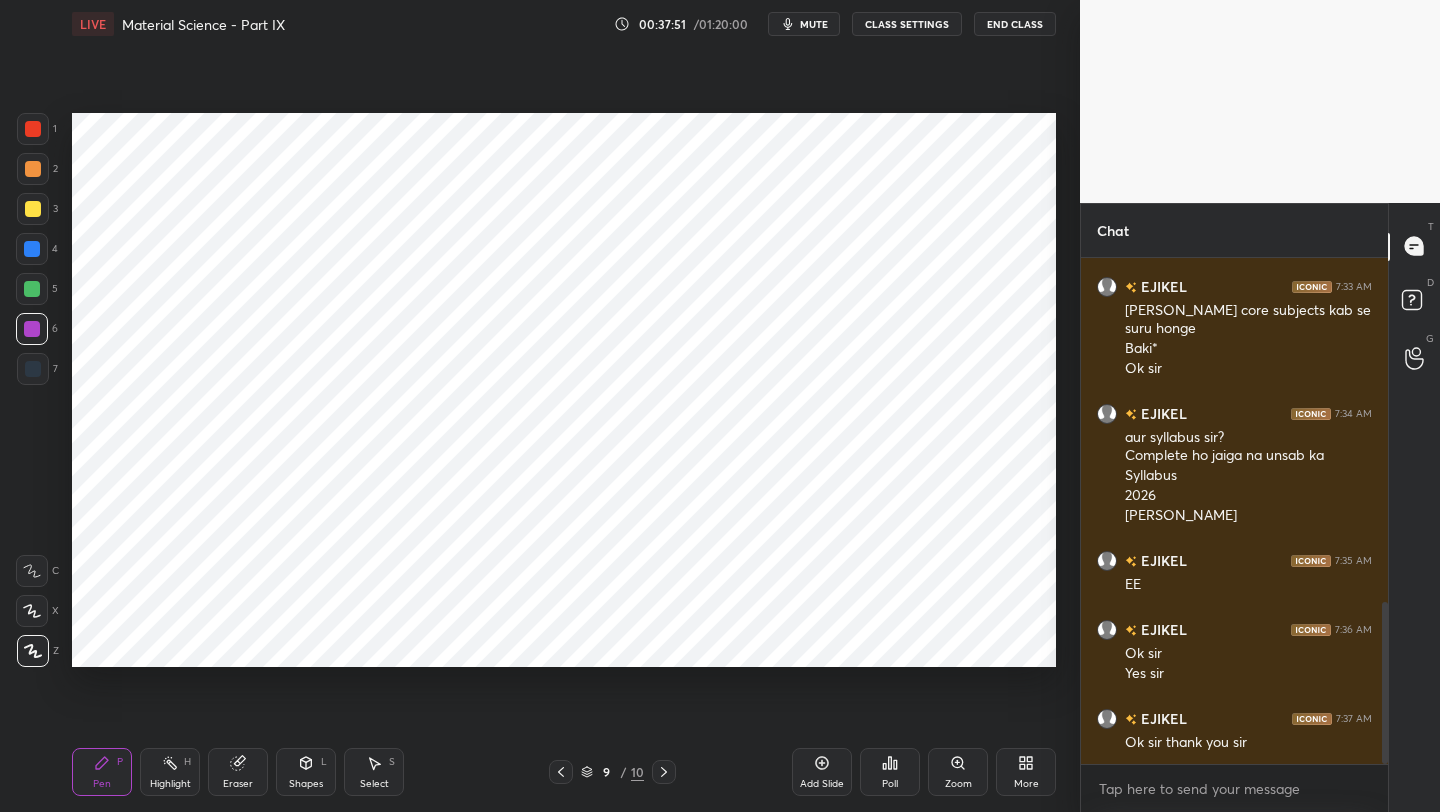 click at bounding box center [33, 129] 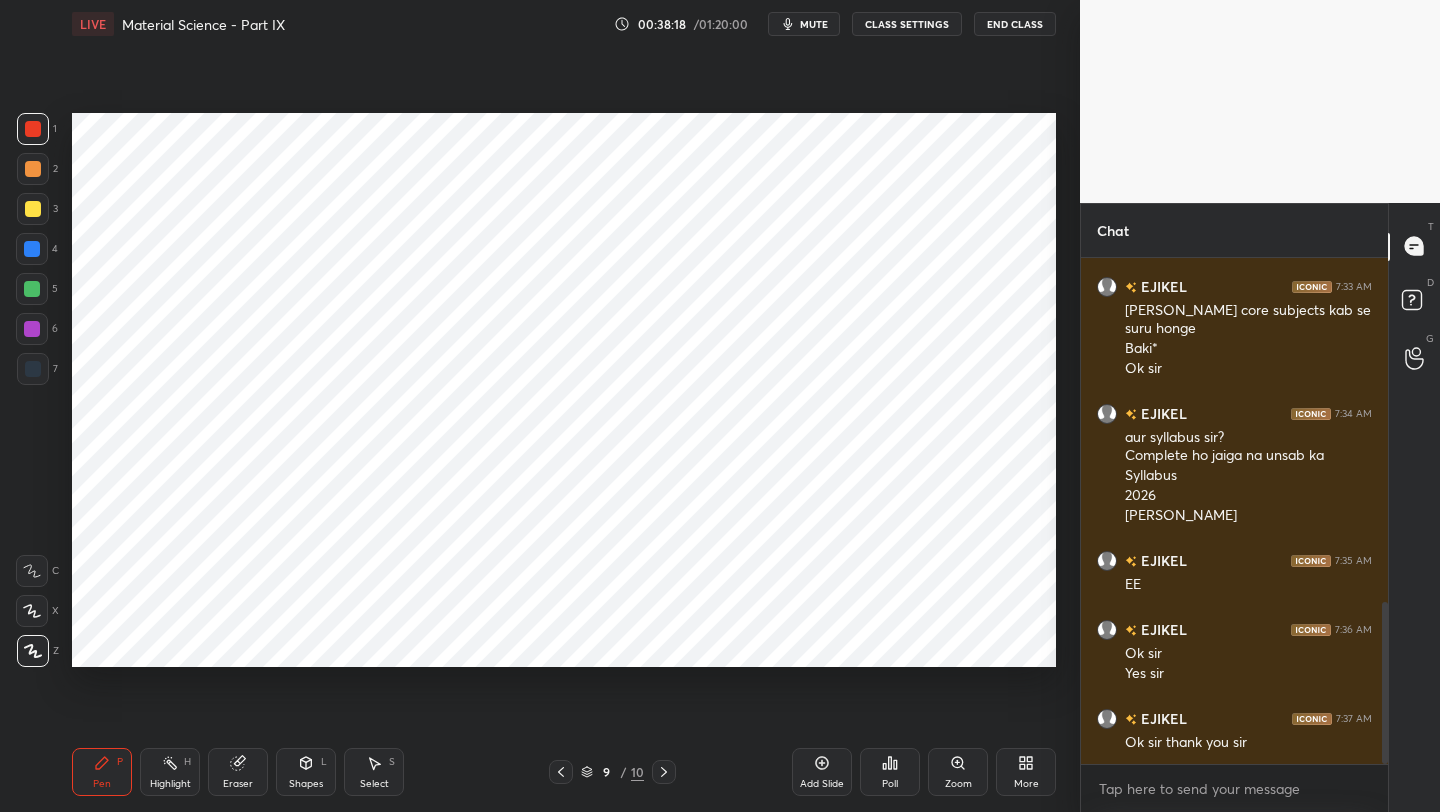 click 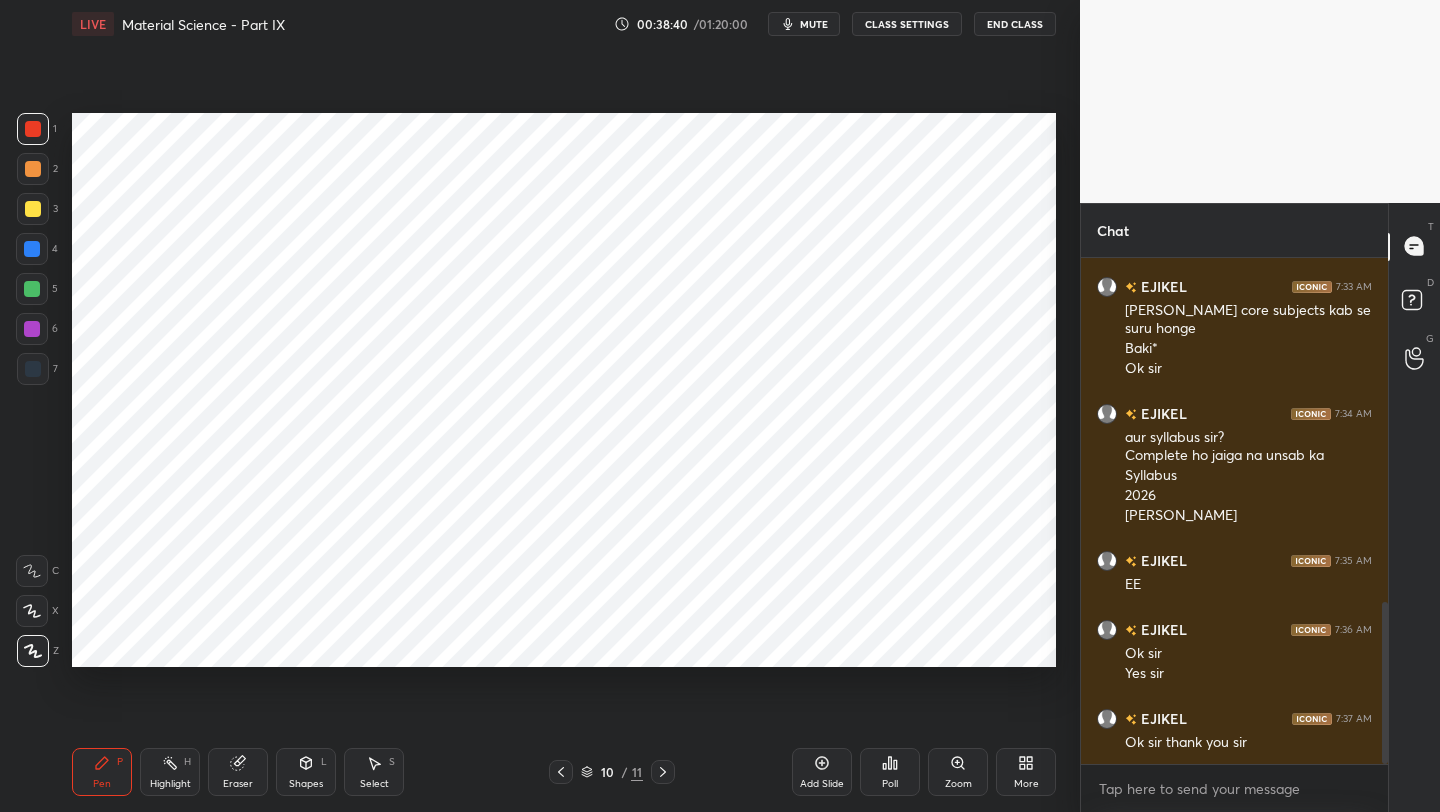 drag, startPoint x: 42, startPoint y: 295, endPoint x: 66, endPoint y: 292, distance: 24.186773 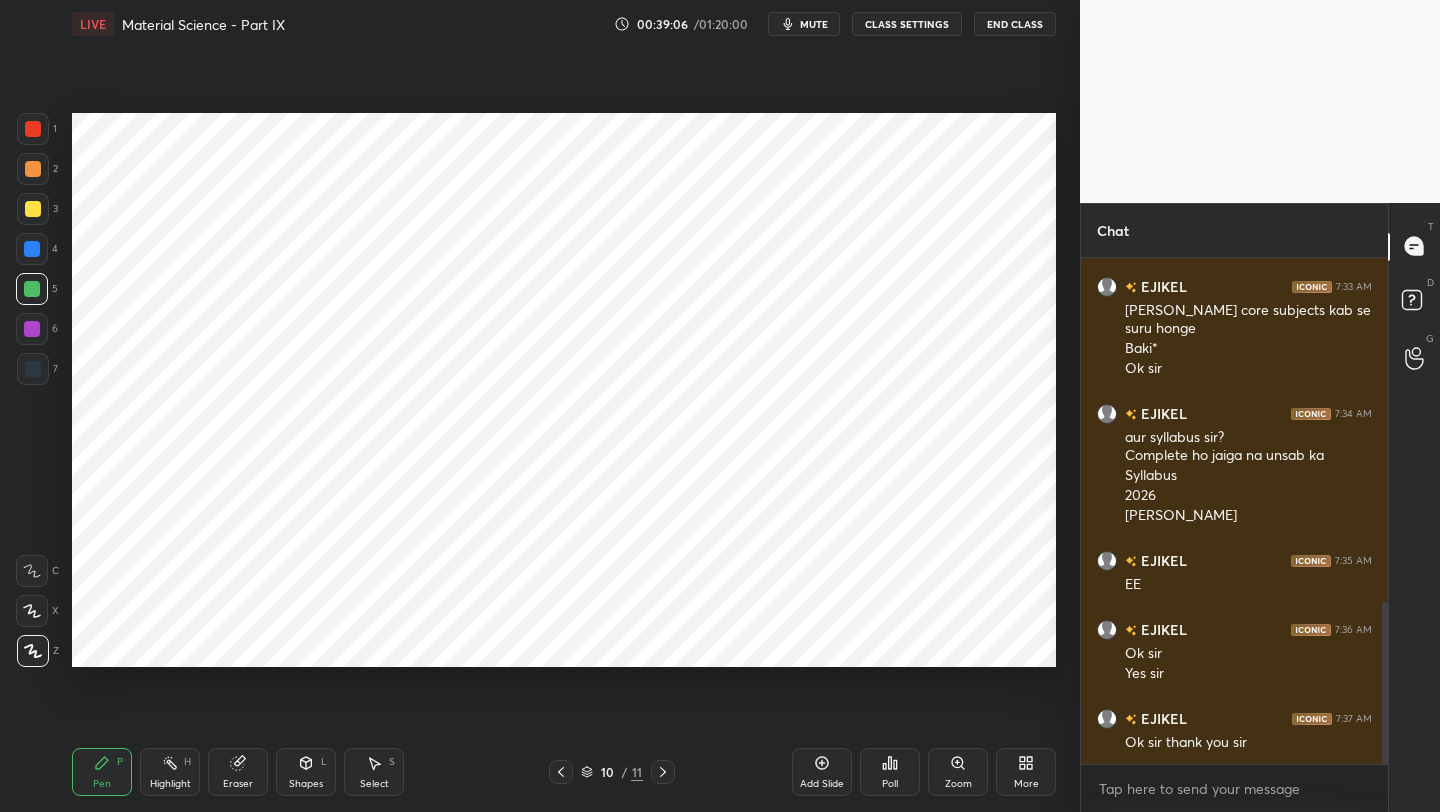 click on "Eraser" at bounding box center [238, 772] 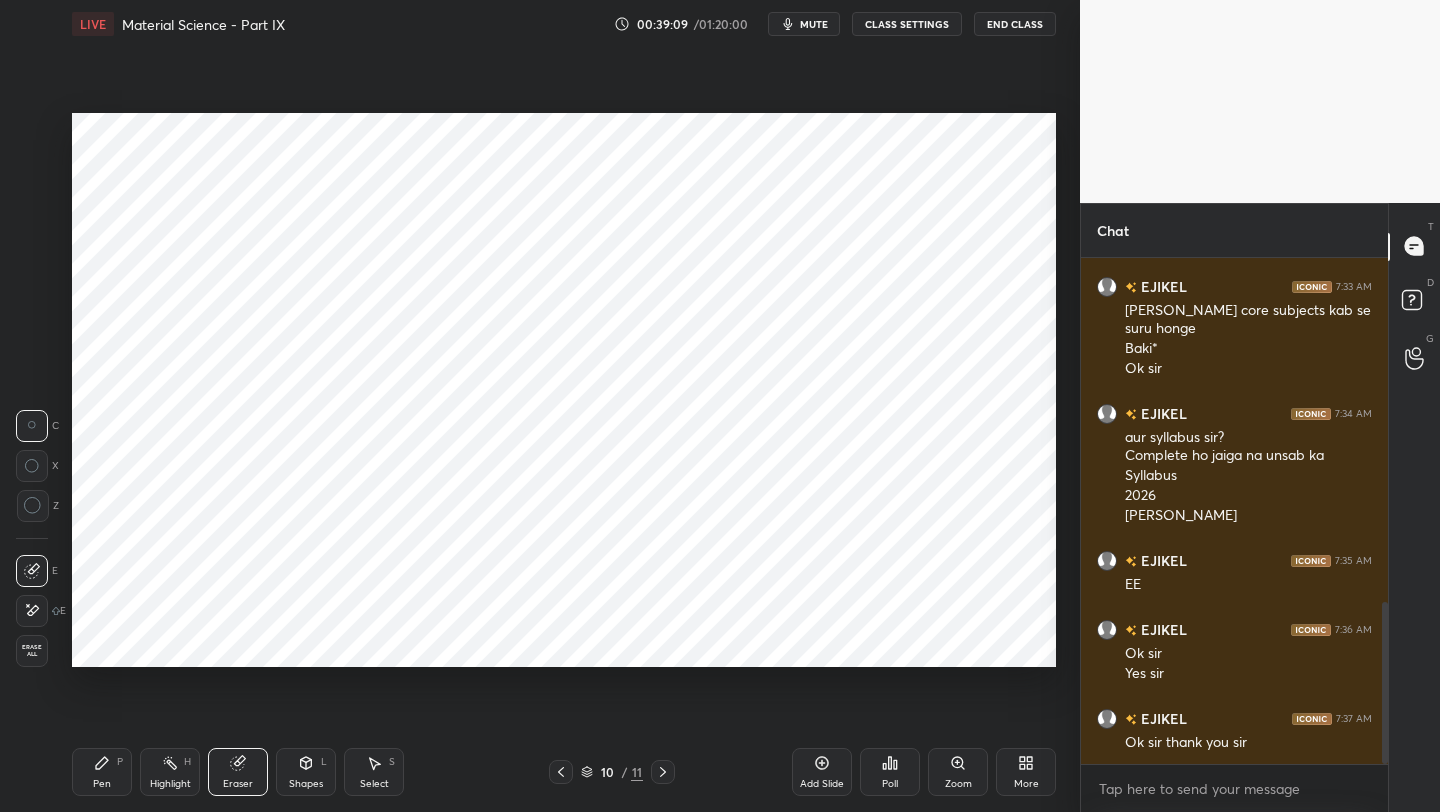 drag, startPoint x: 117, startPoint y: 778, endPoint x: 116, endPoint y: 758, distance: 20.024984 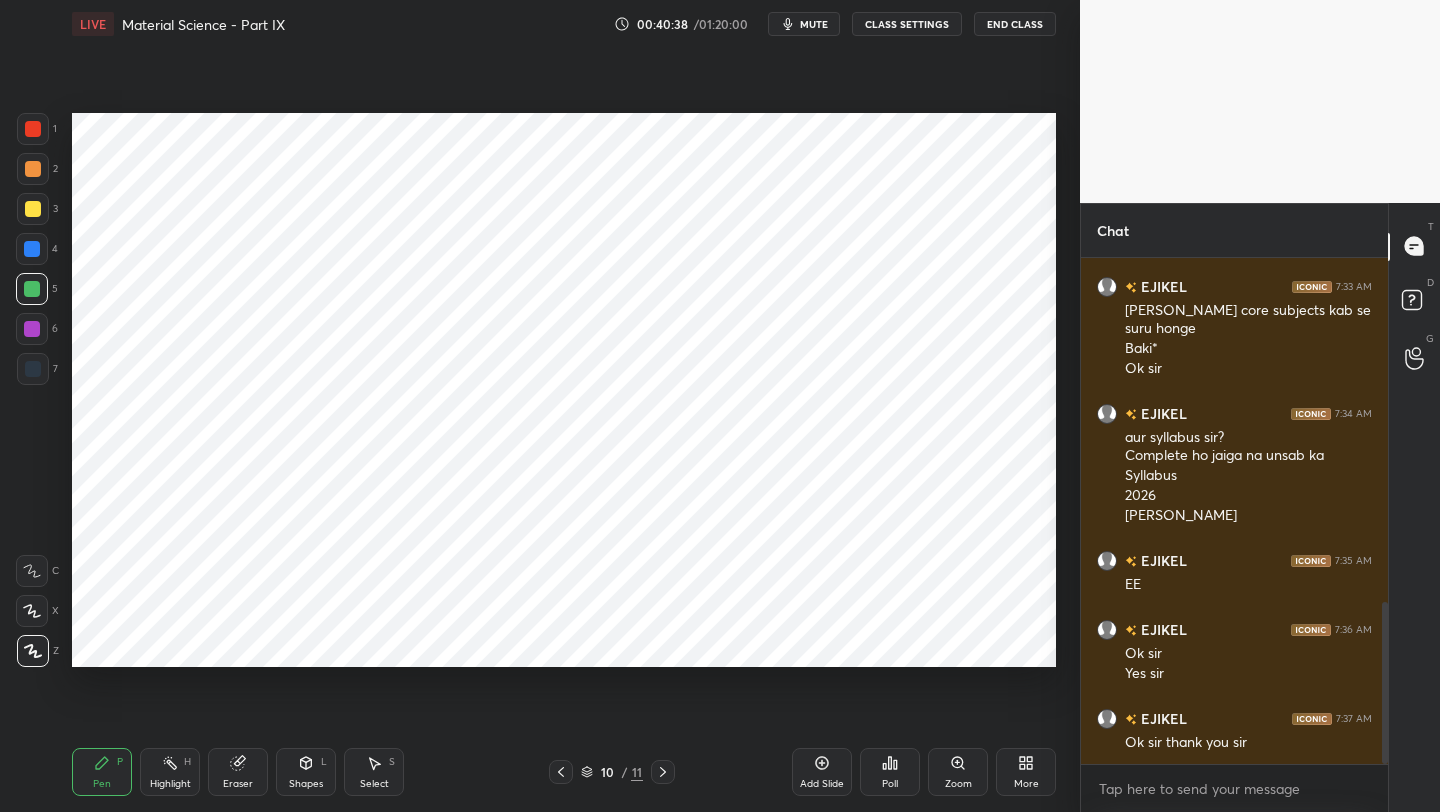 click at bounding box center [33, 129] 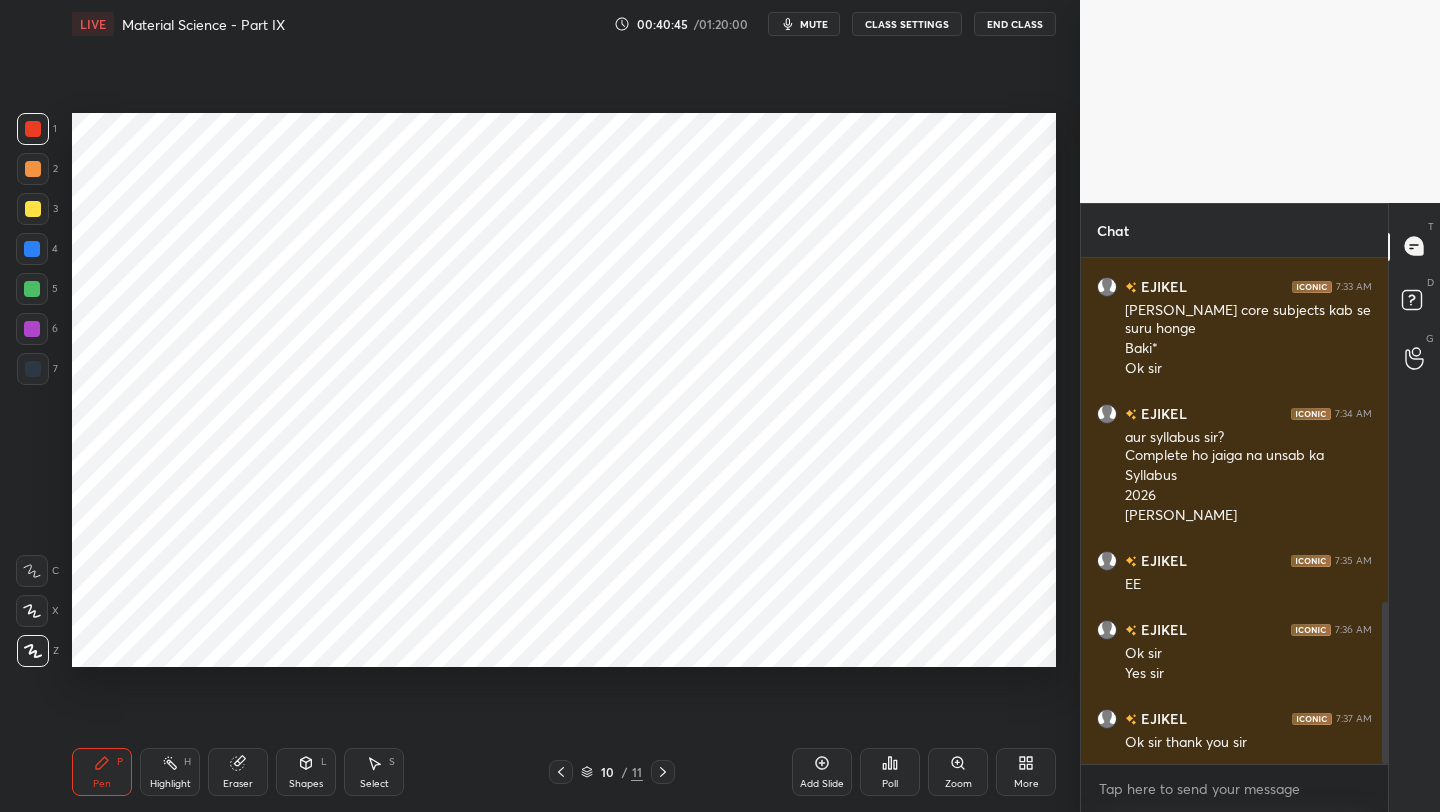 click 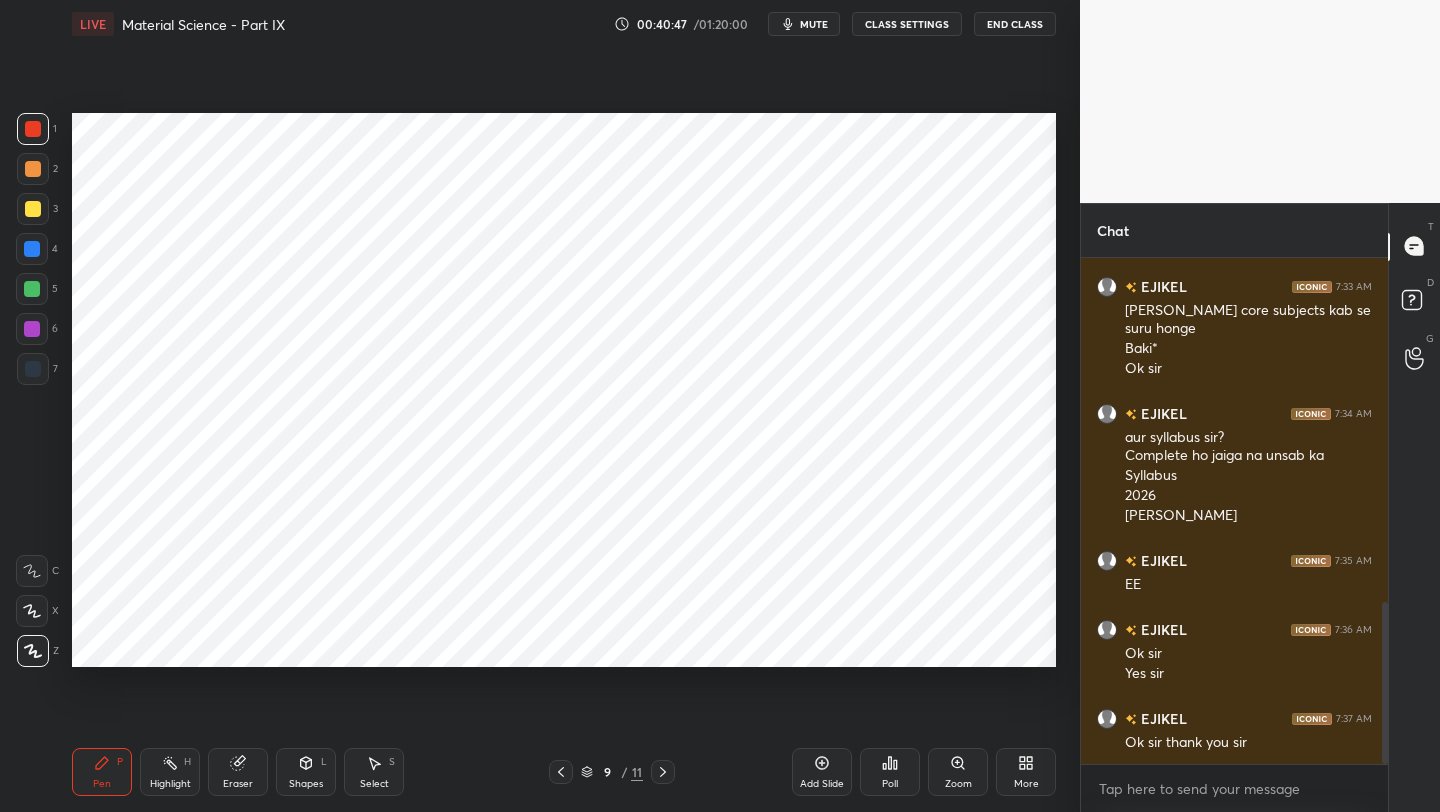 click 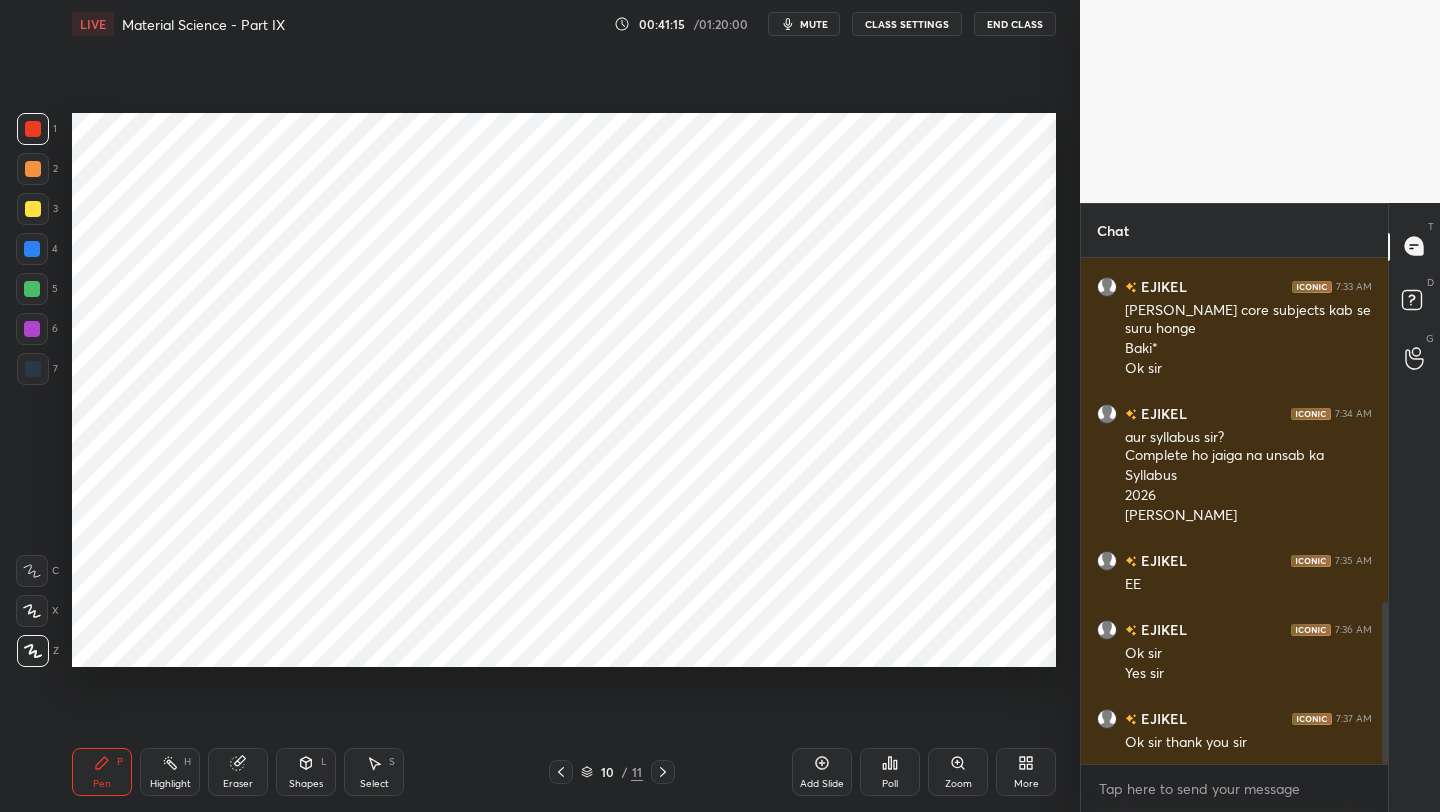 click on "Add Slide" at bounding box center [822, 772] 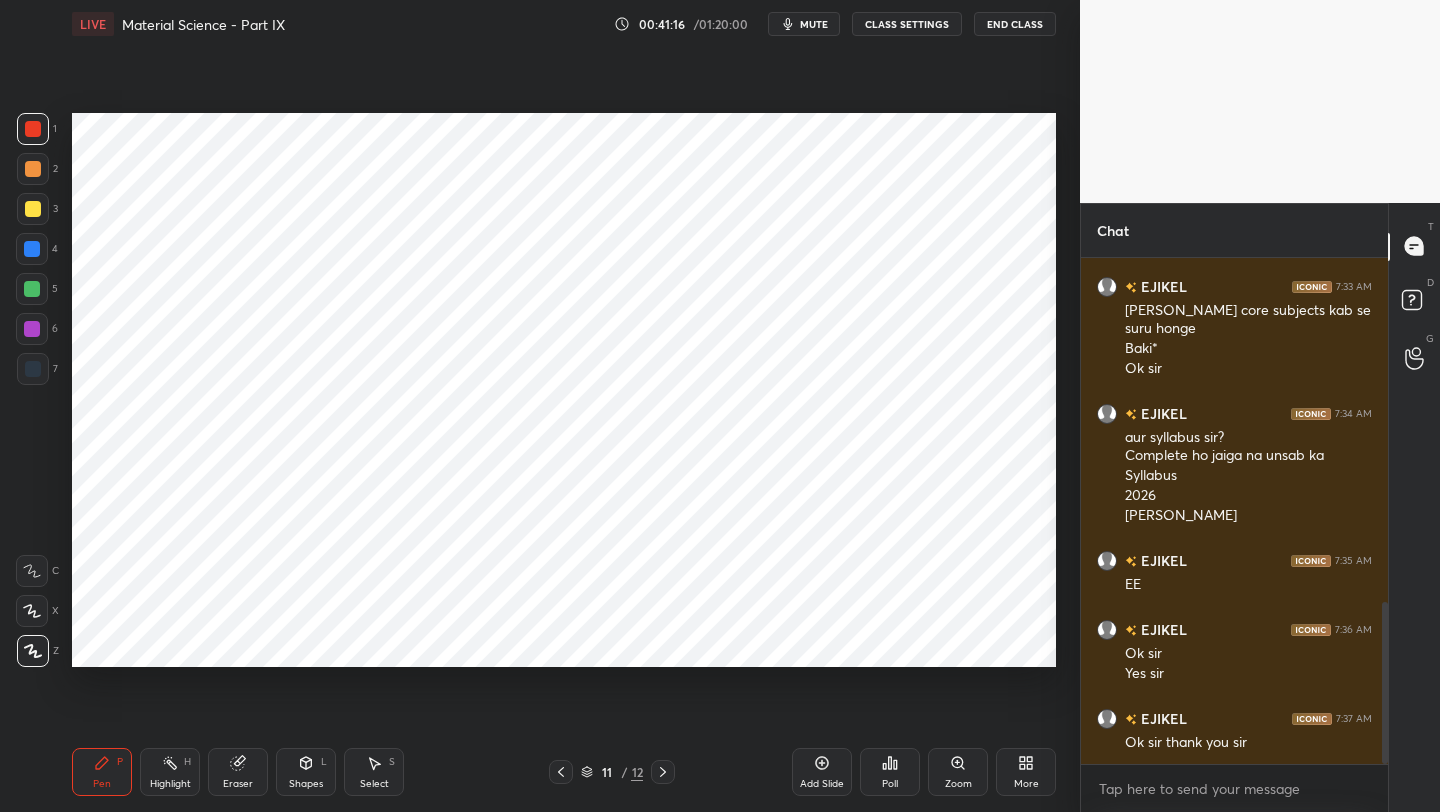 click at bounding box center [32, 249] 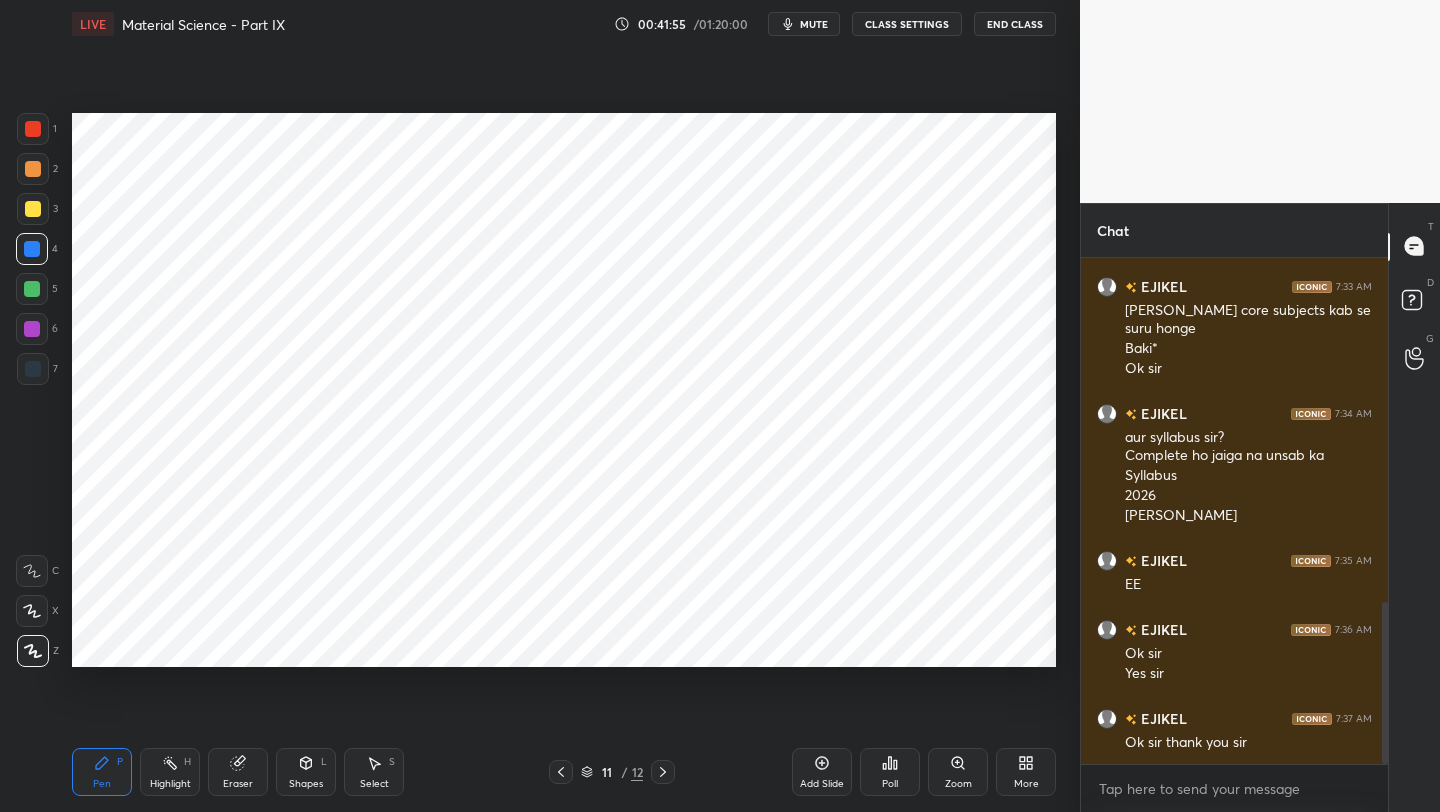click 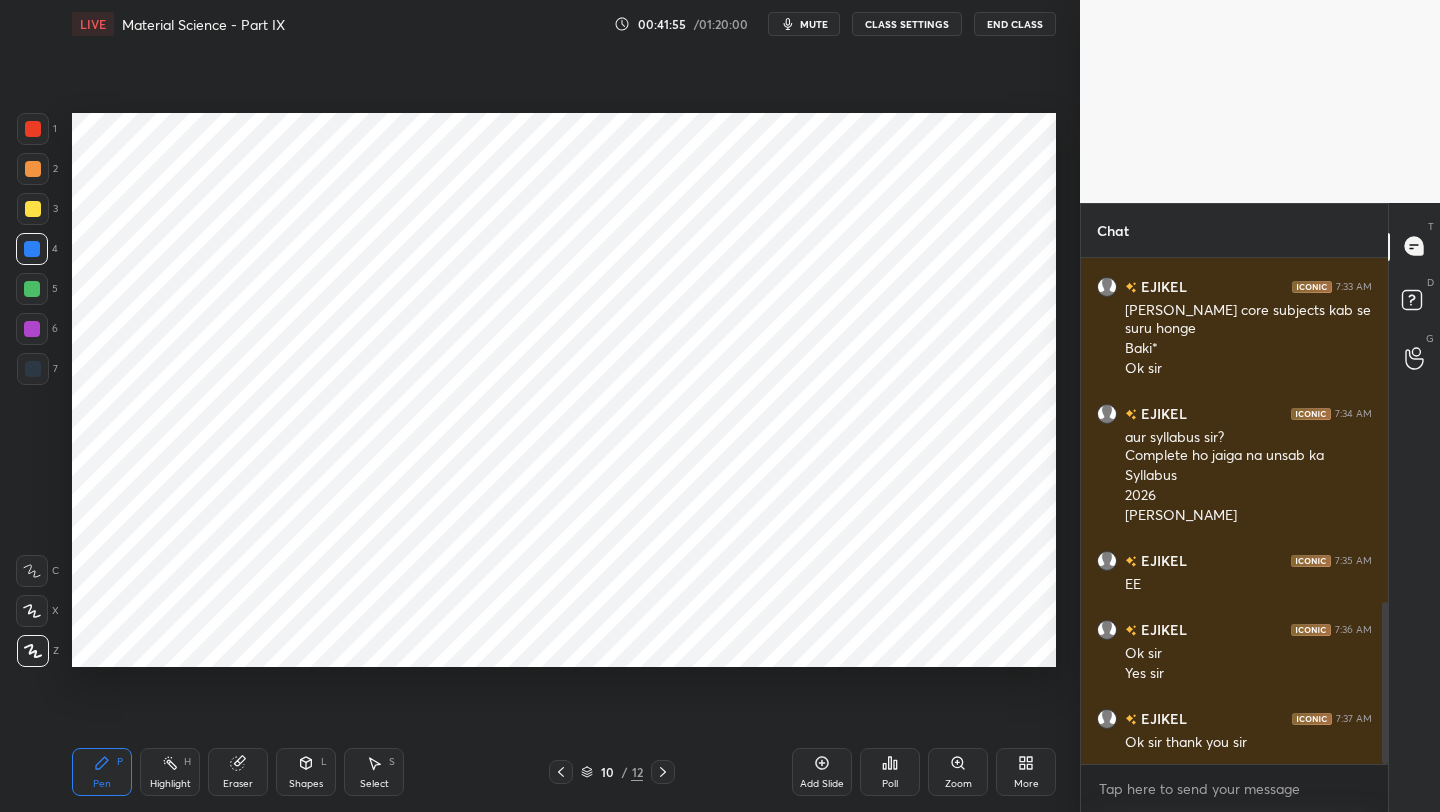click 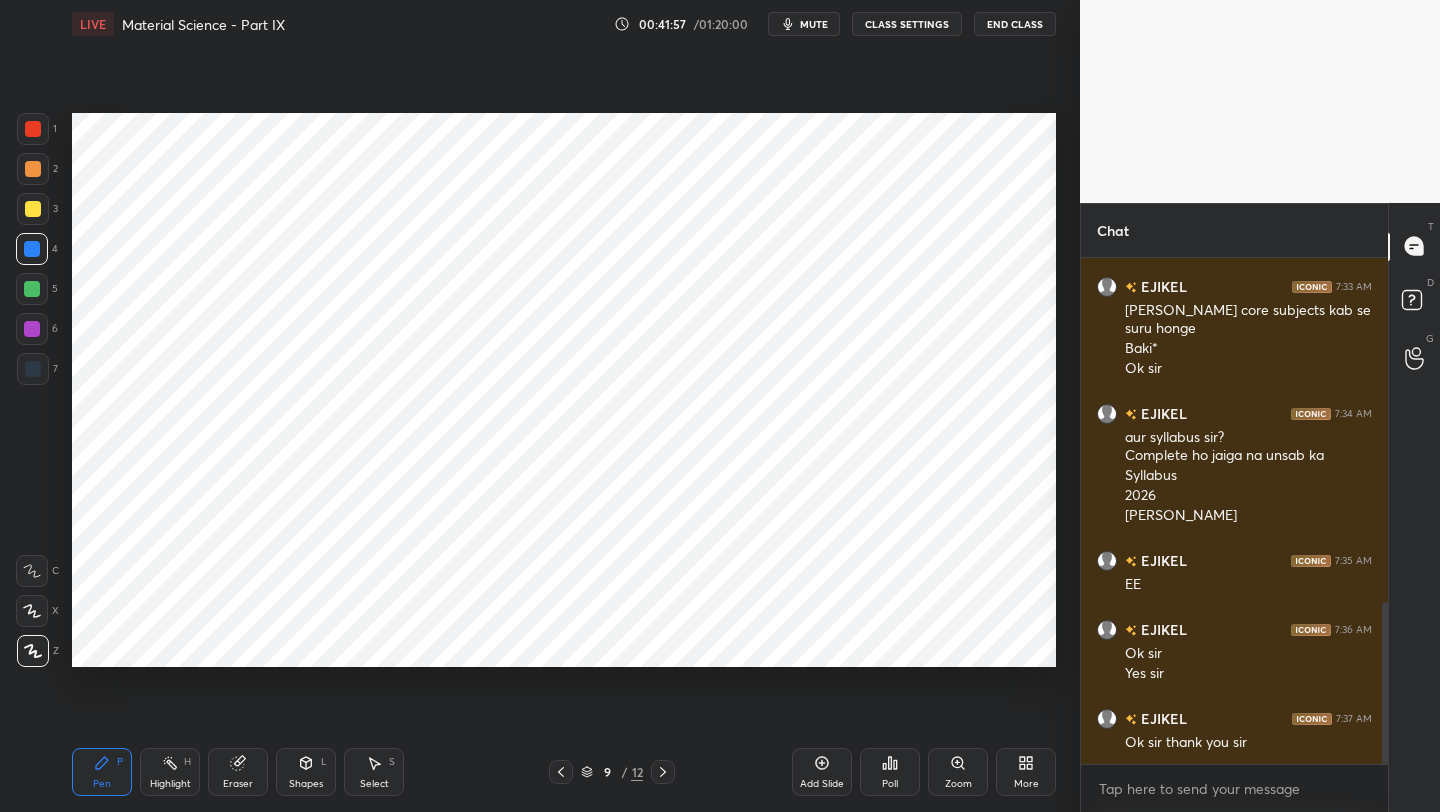 drag, startPoint x: 310, startPoint y: 777, endPoint x: 306, endPoint y: 757, distance: 20.396078 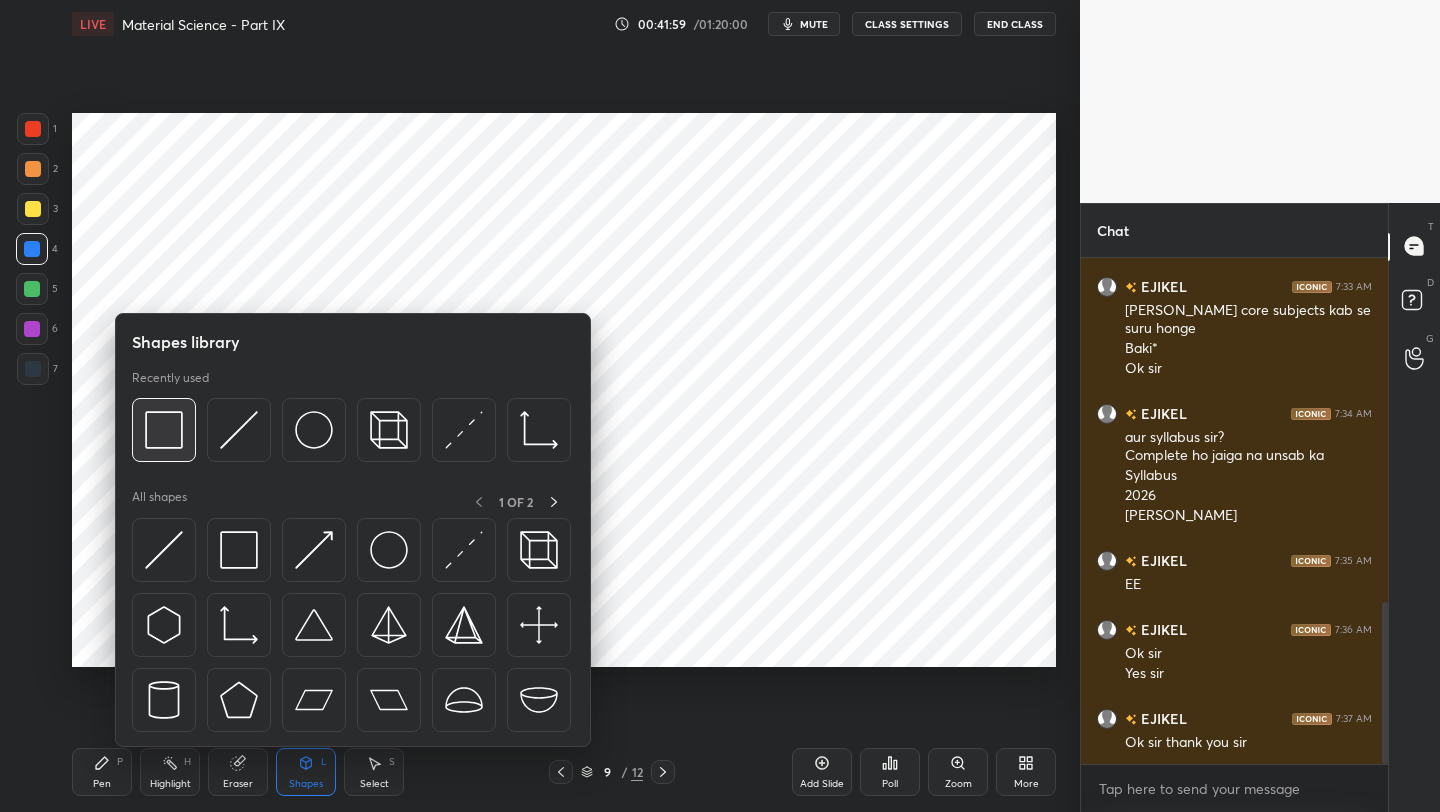 click at bounding box center [164, 430] 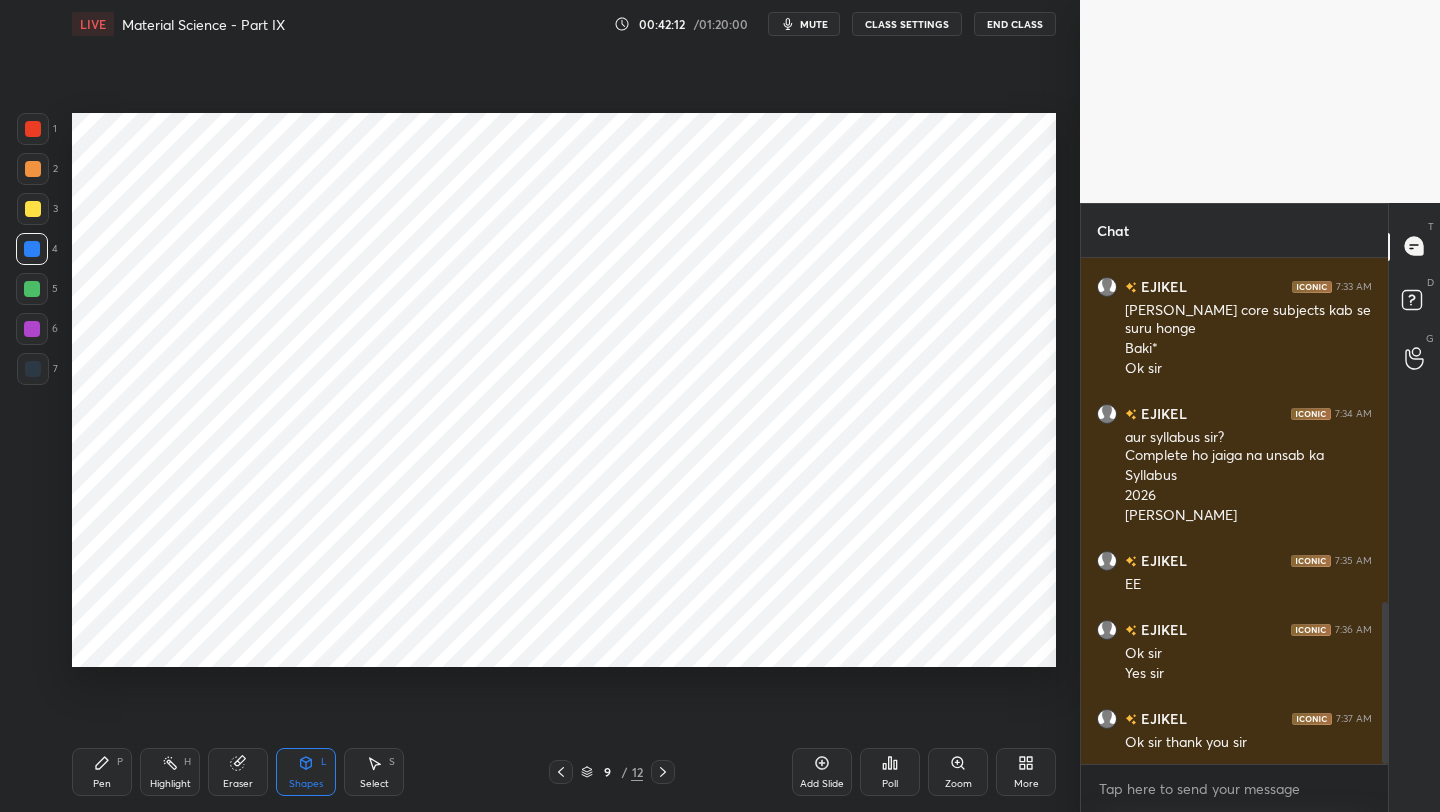 click 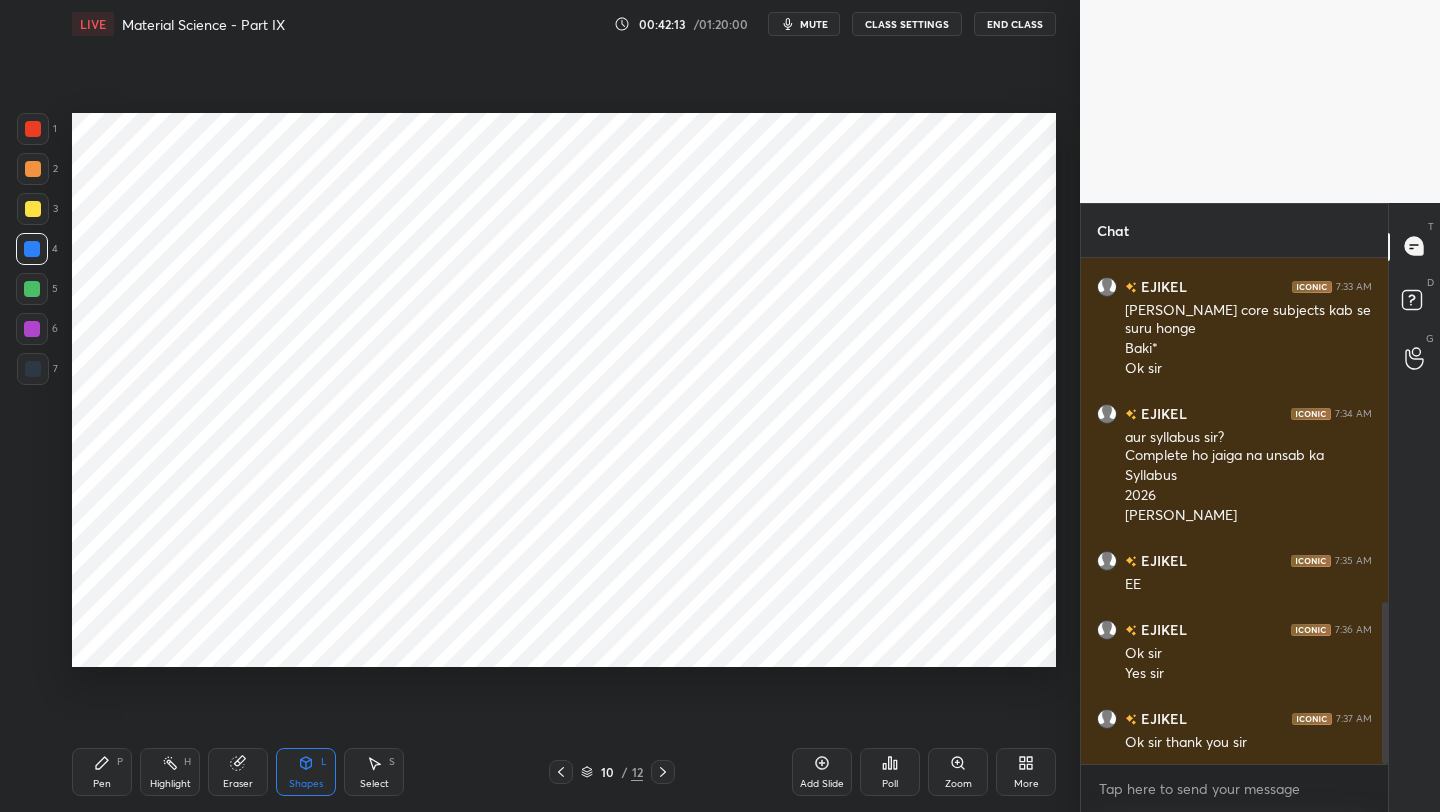 click 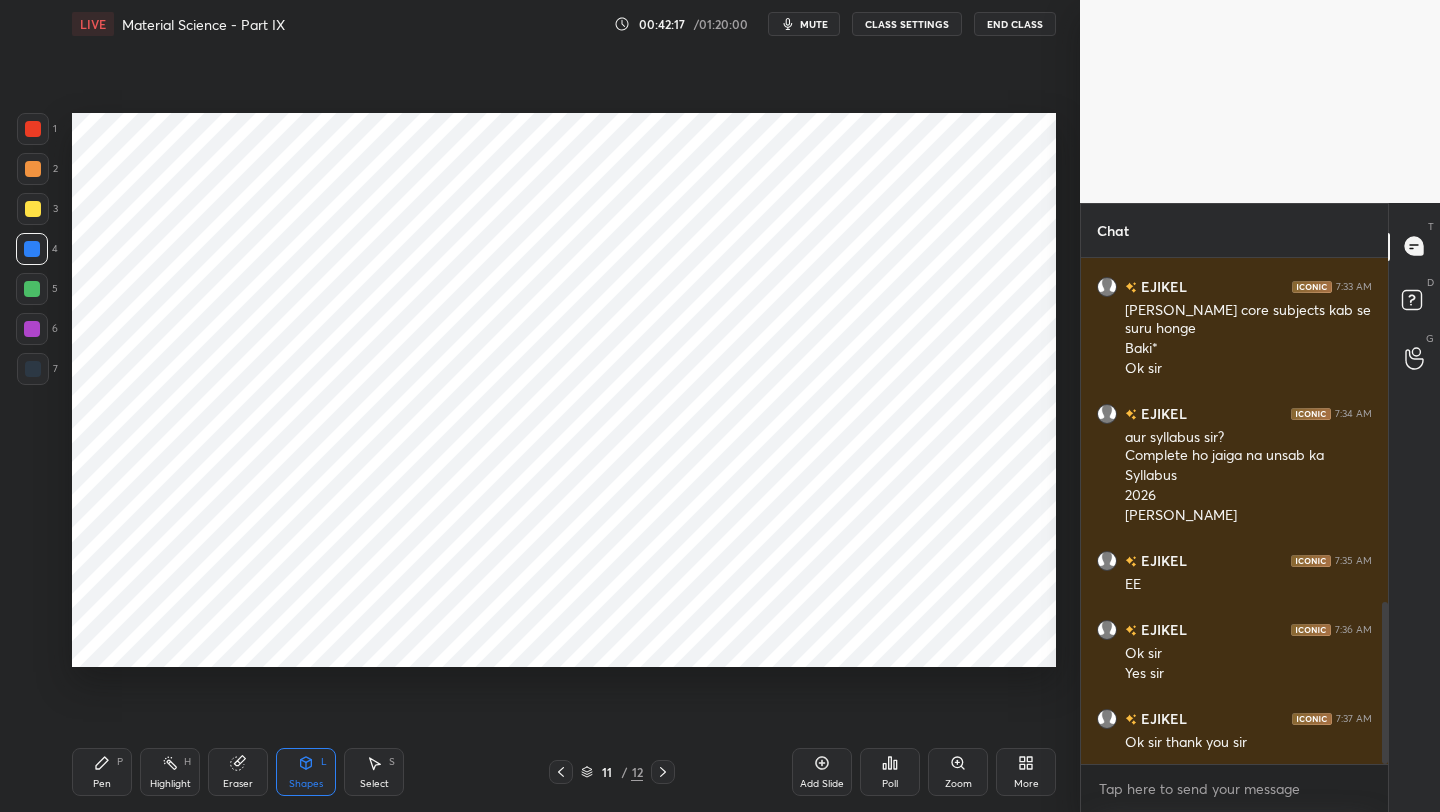 click 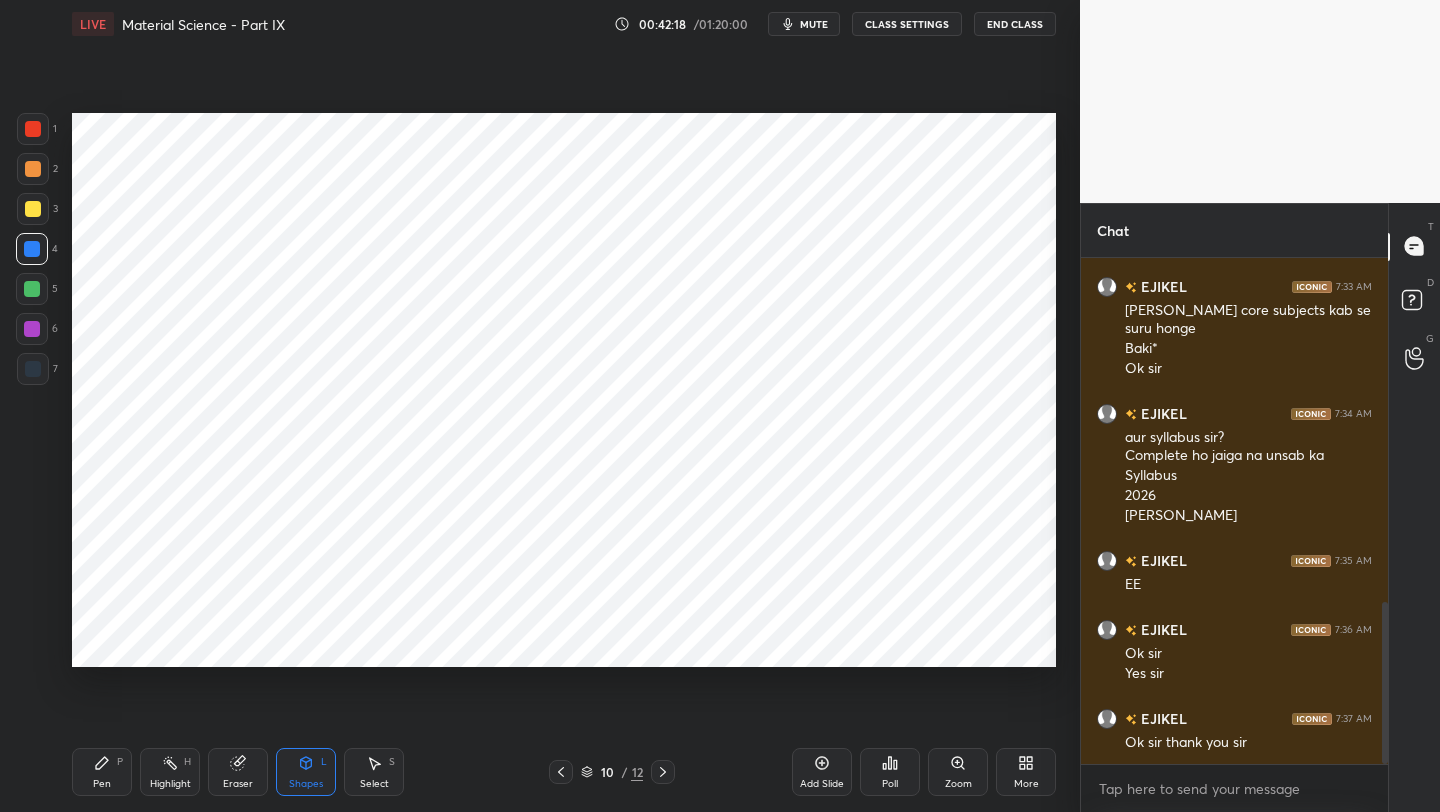 click 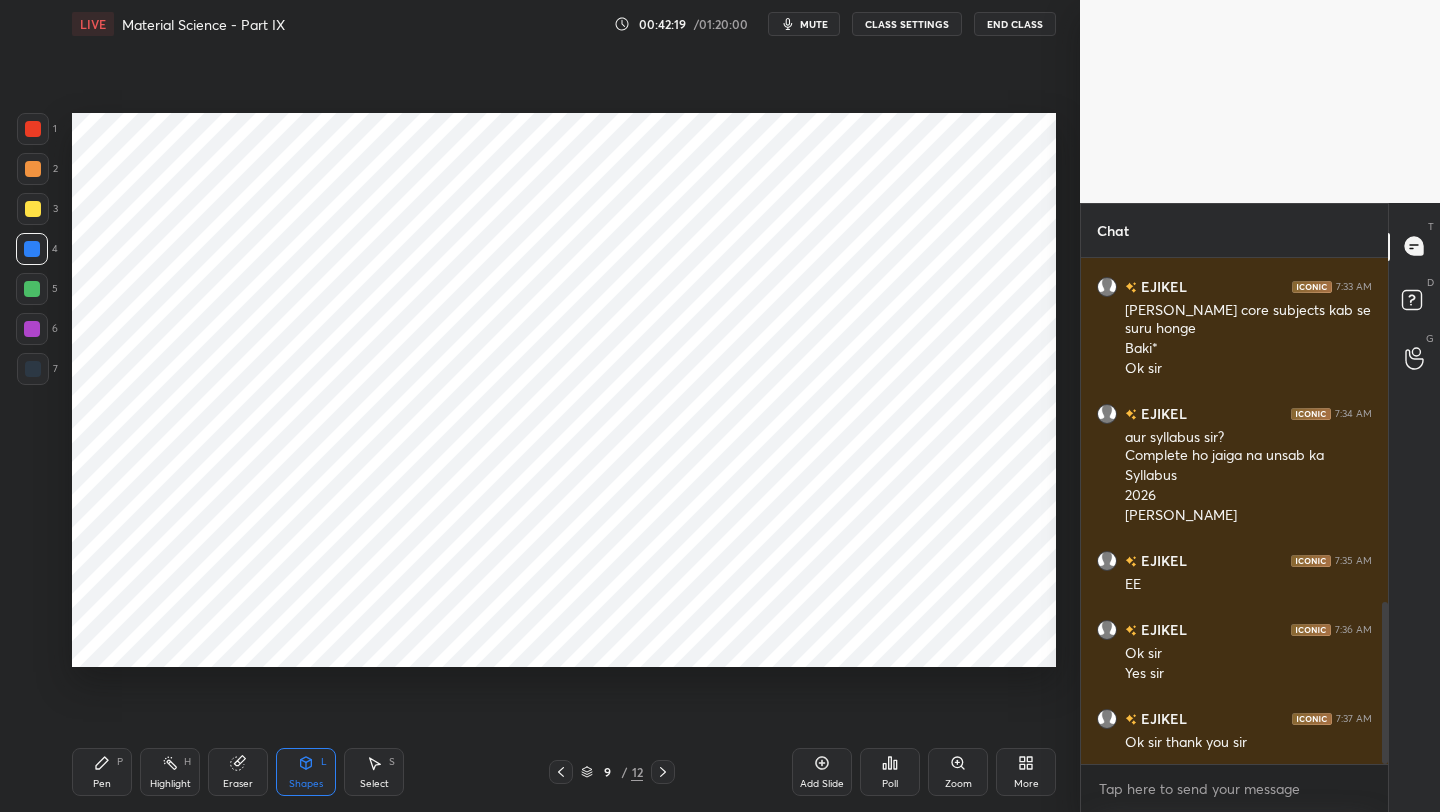 click at bounding box center [561, 772] 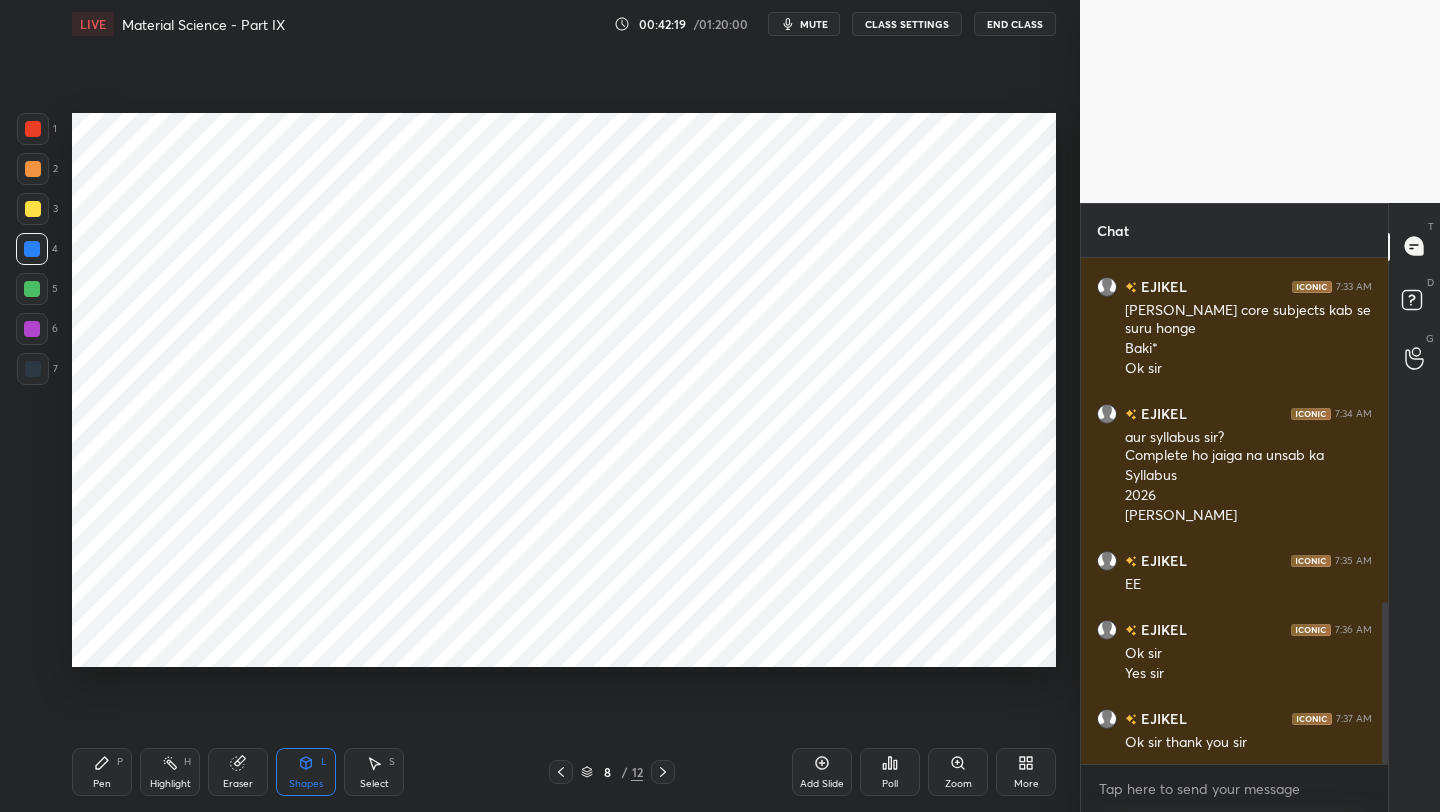 click at bounding box center (561, 772) 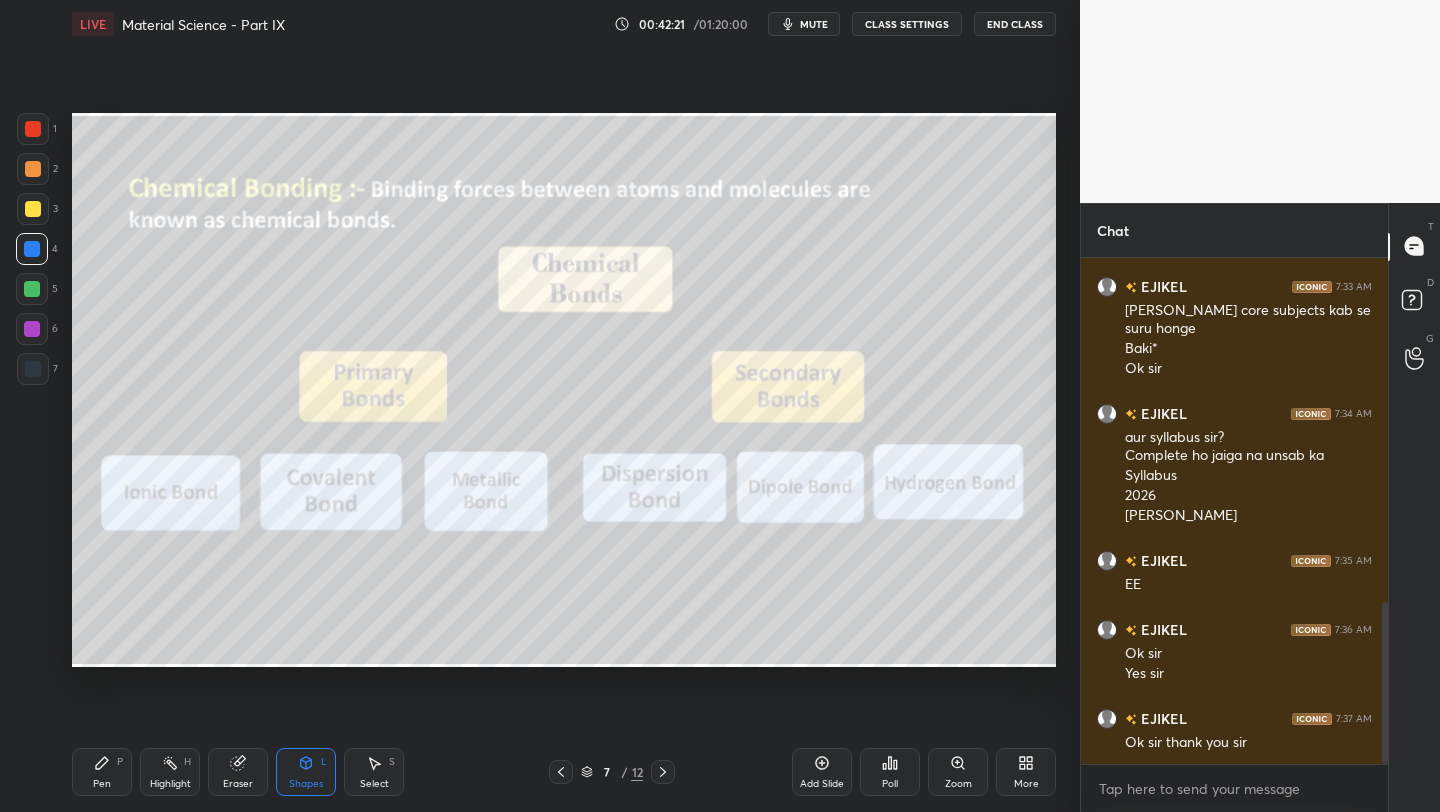 click 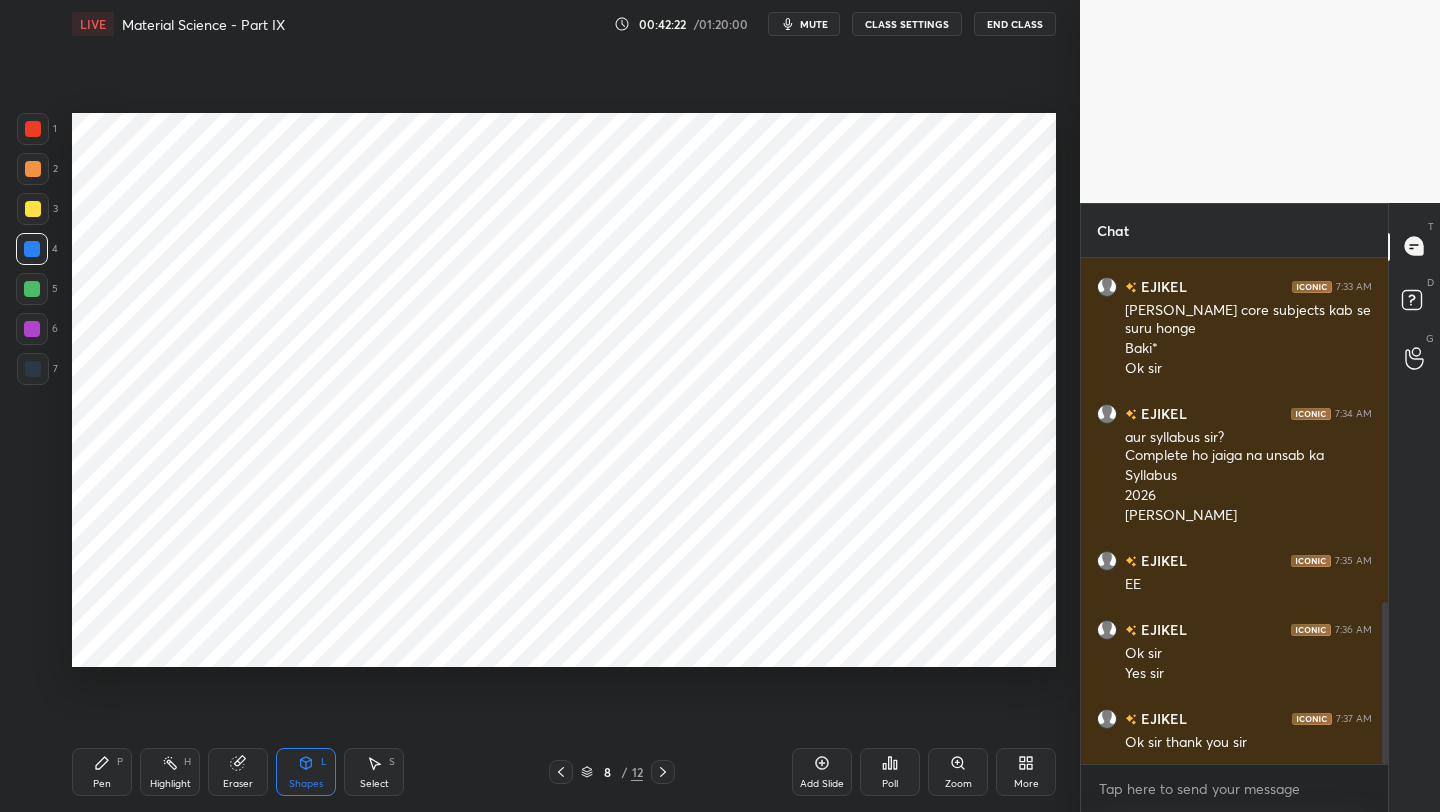click 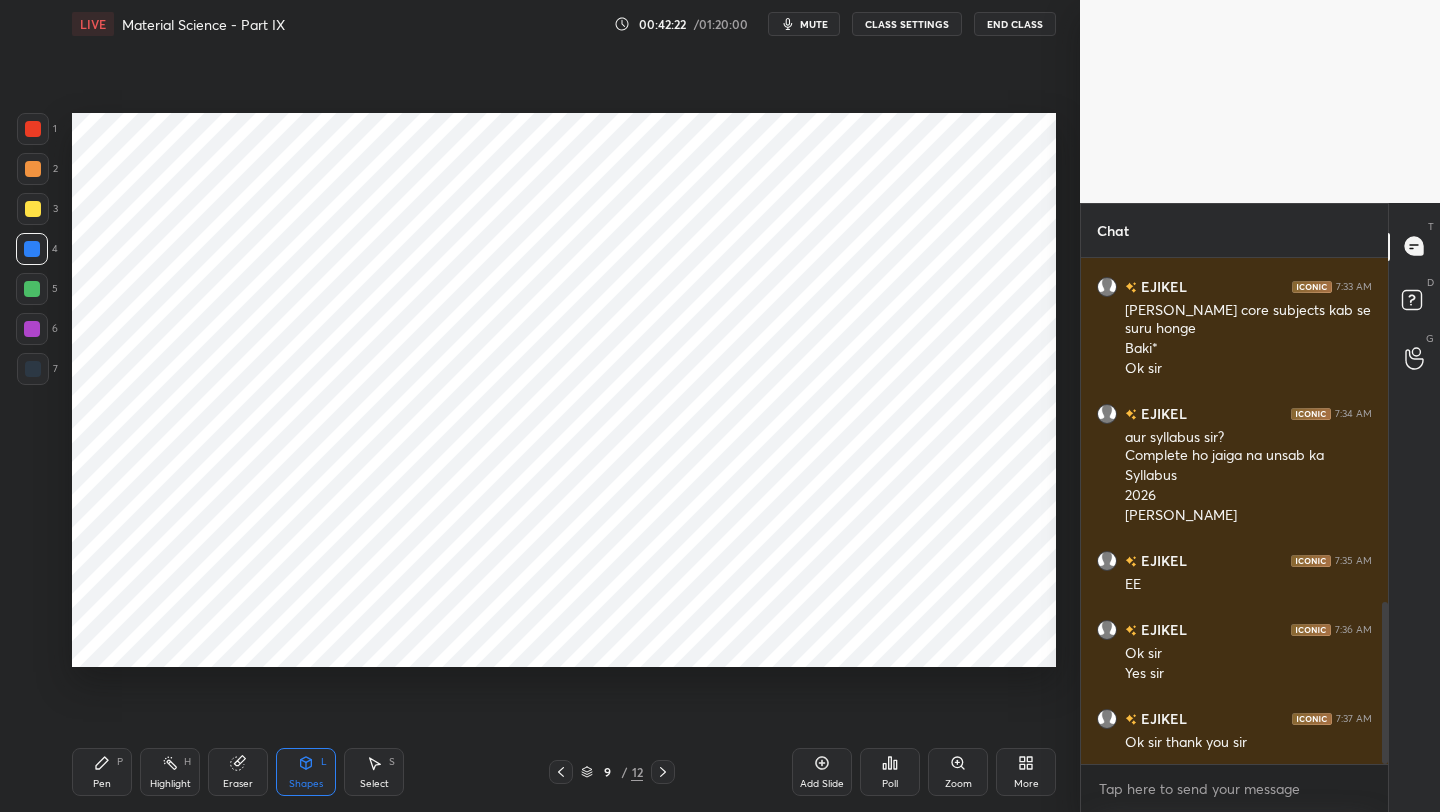 click 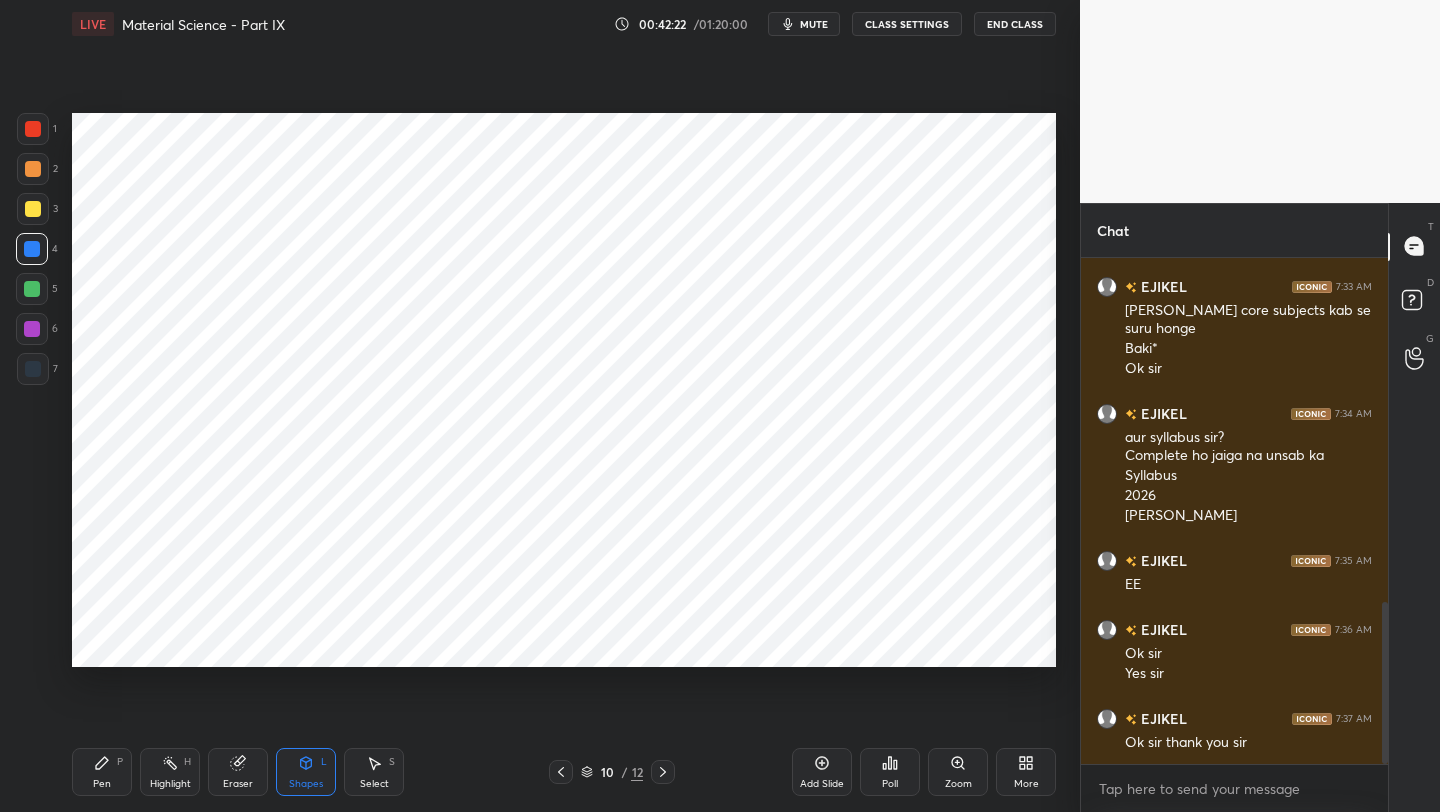 click 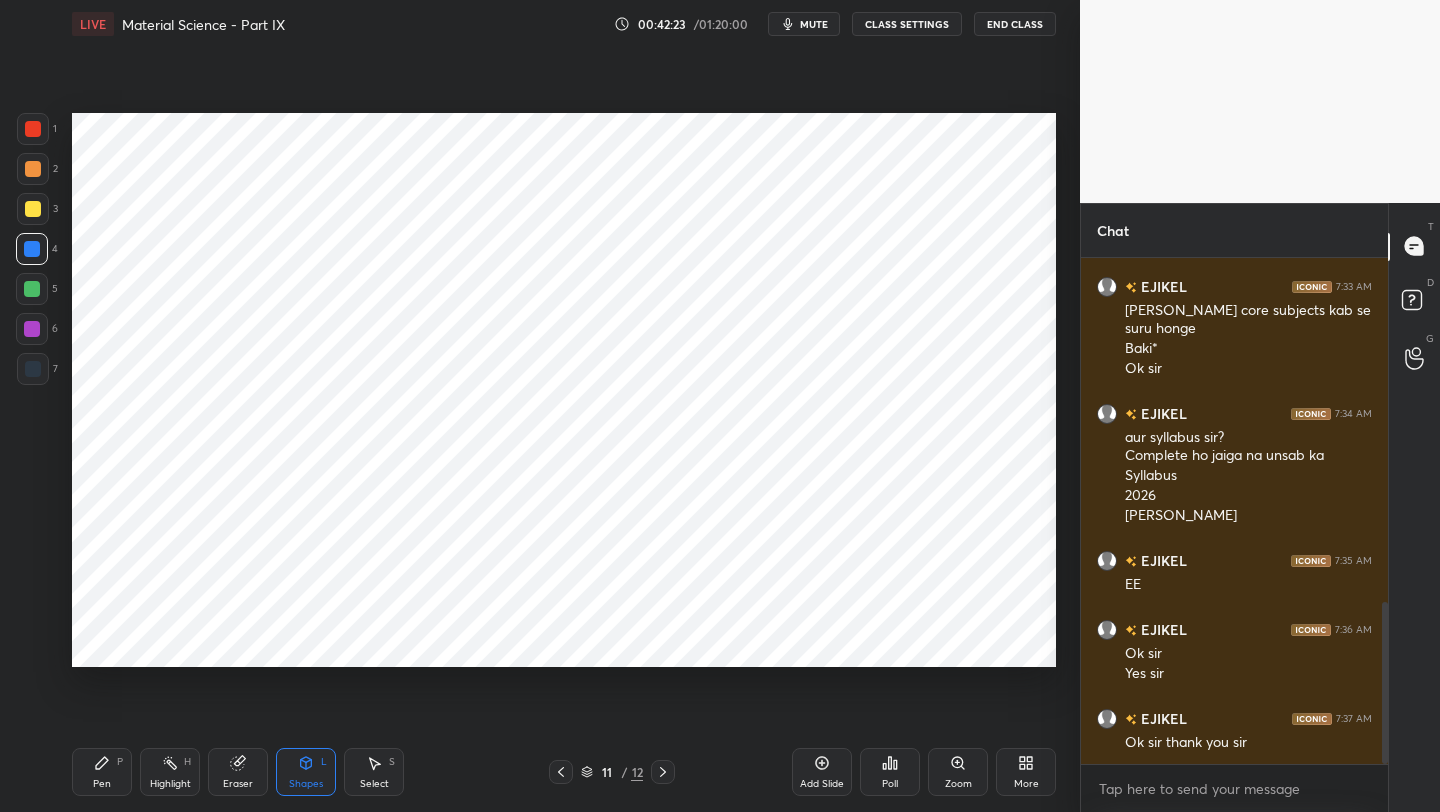 click 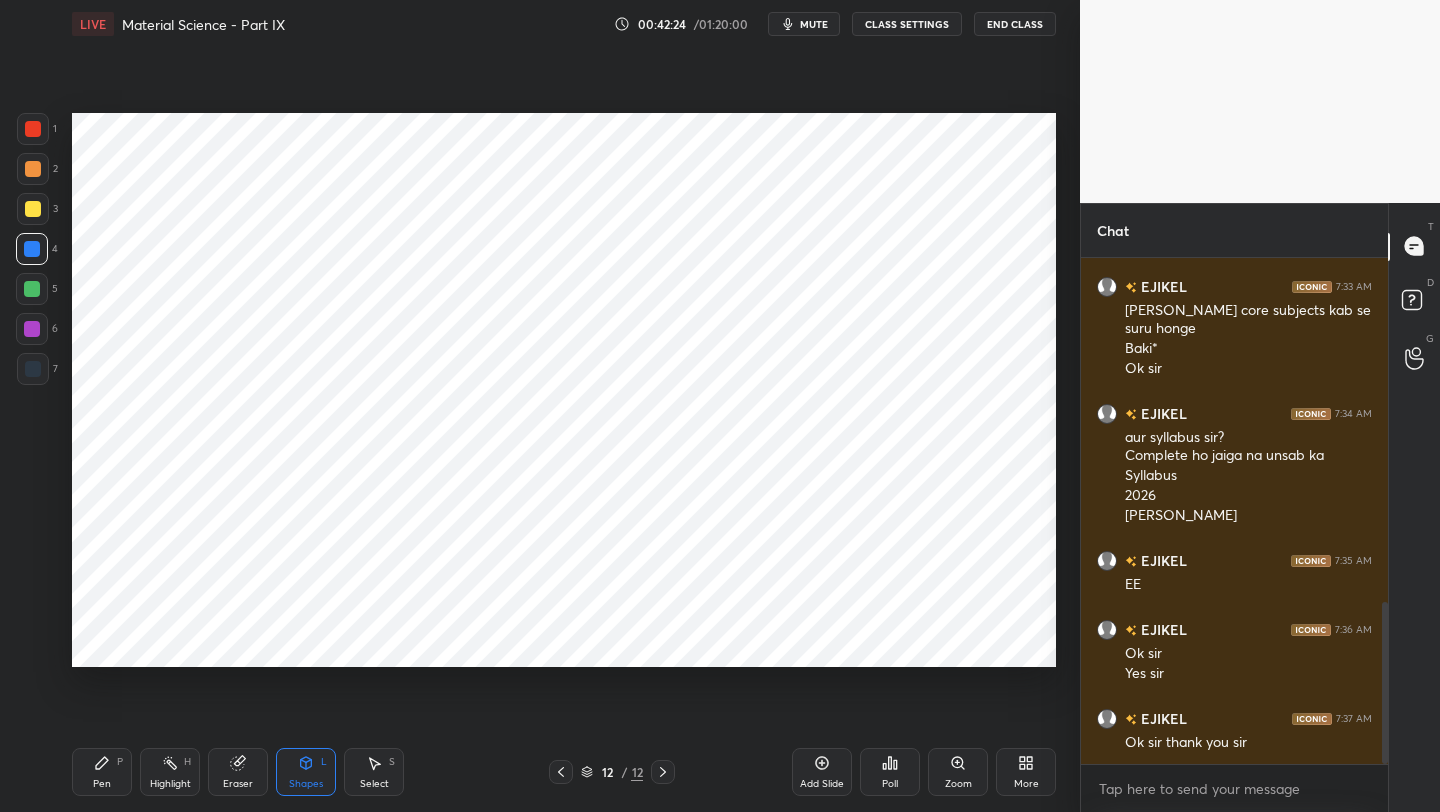 click 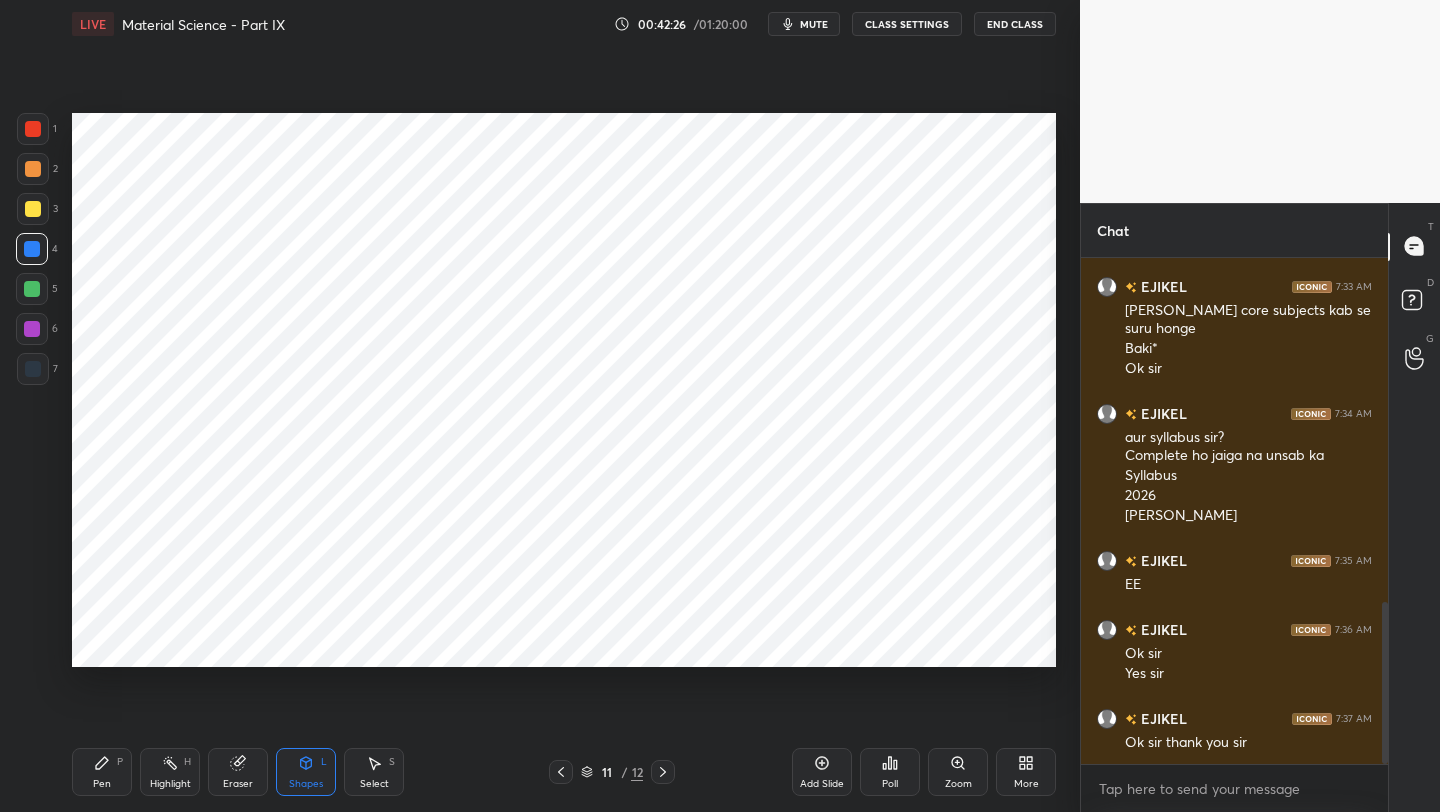 click at bounding box center [32, 329] 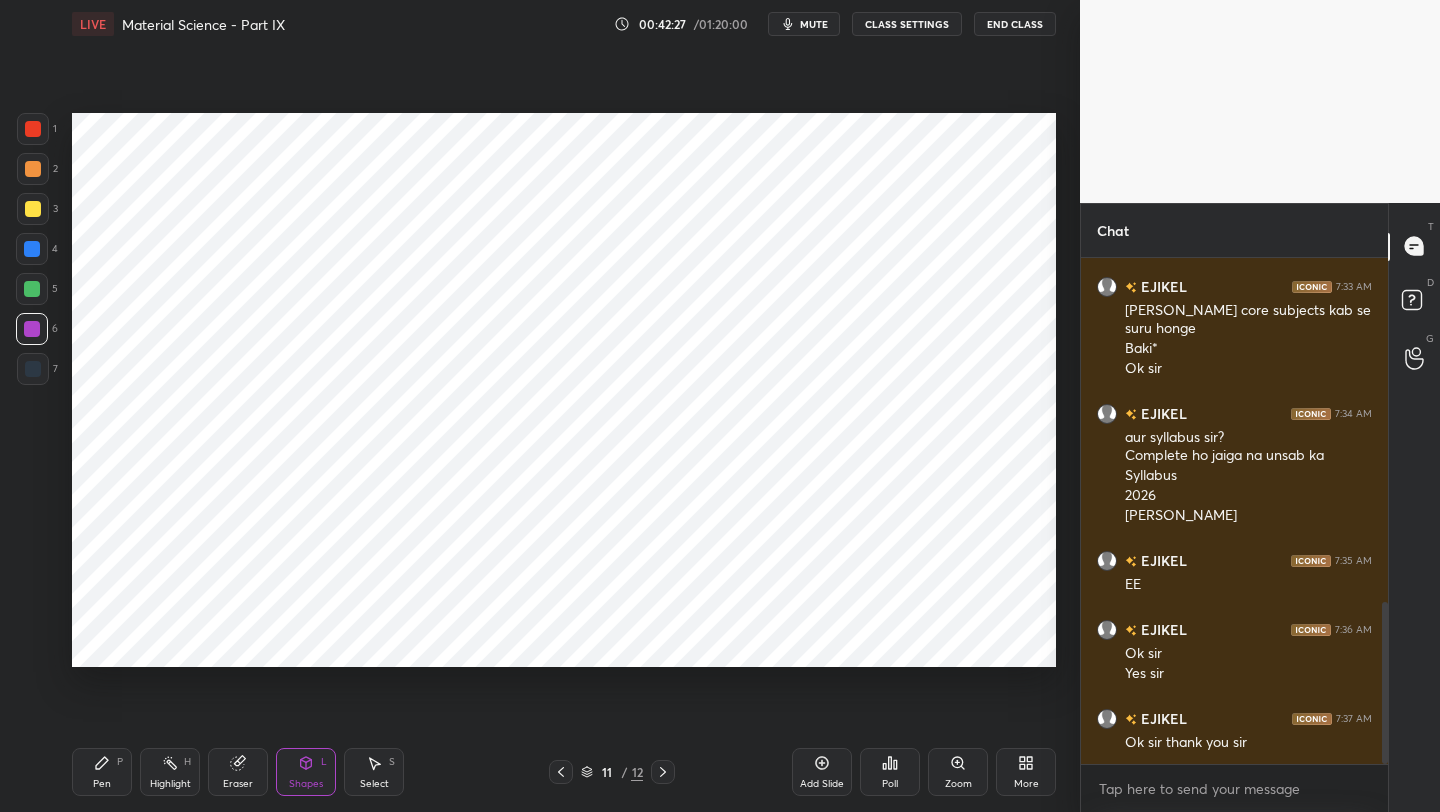 click on "Pen P" at bounding box center [102, 772] 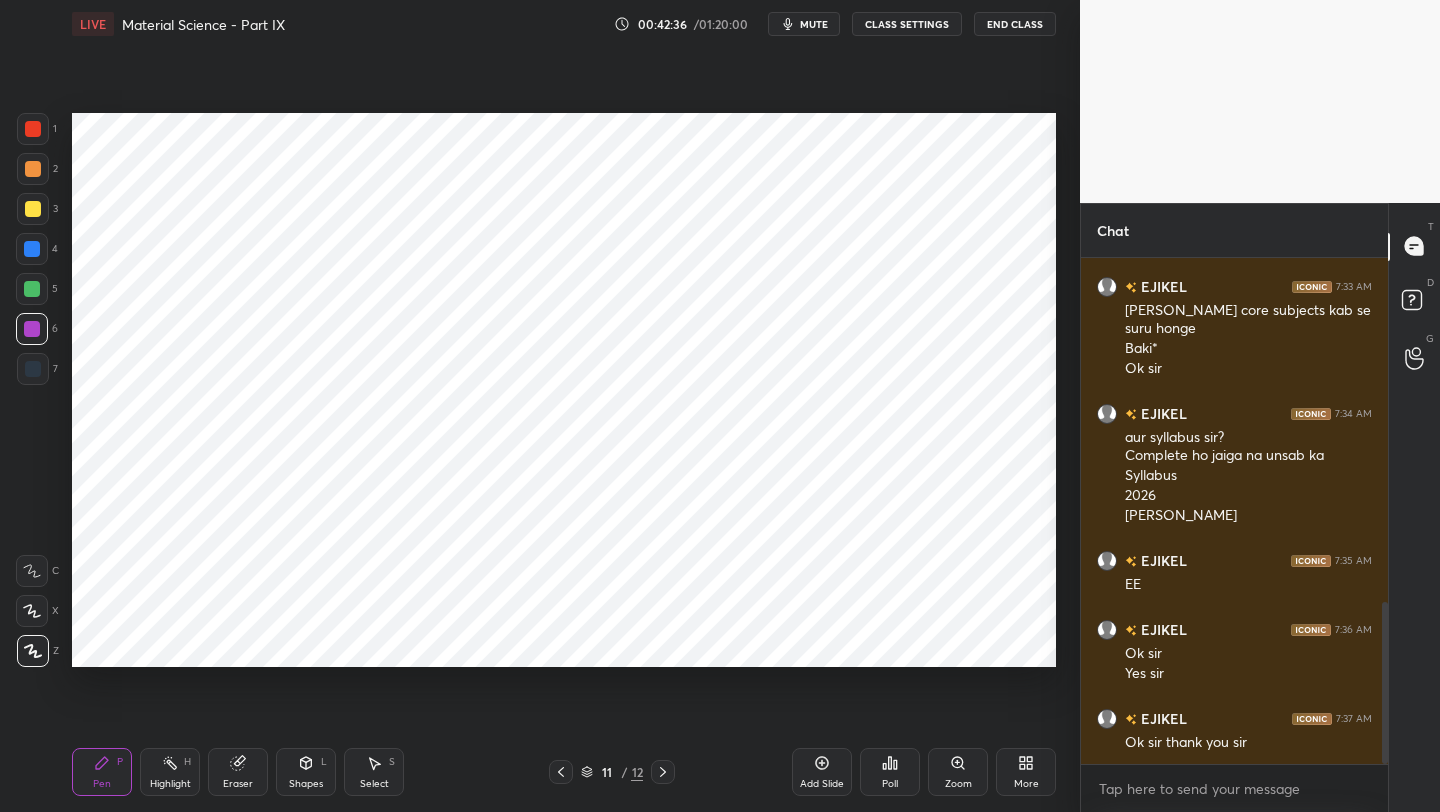 click at bounding box center [32, 249] 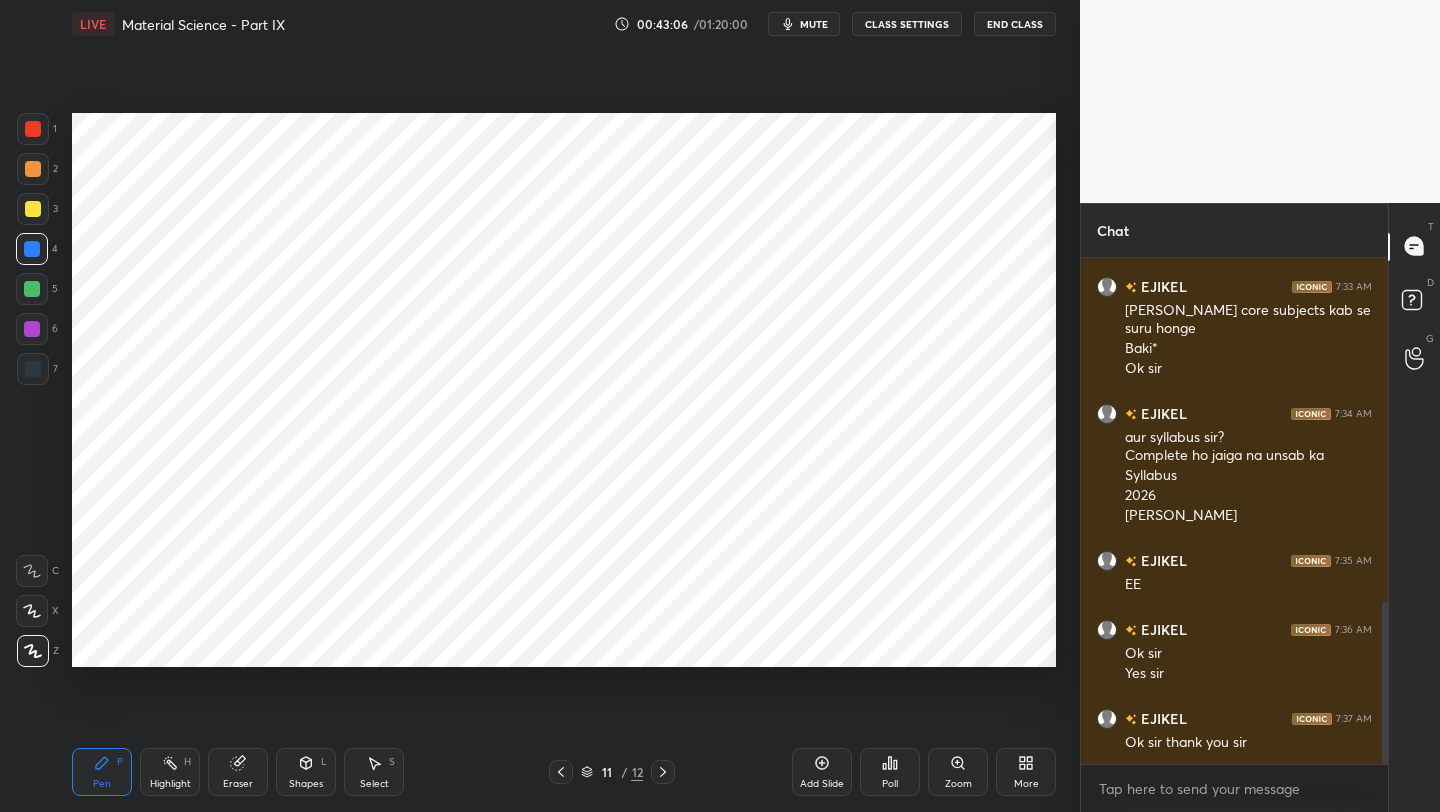 click at bounding box center (33, 369) 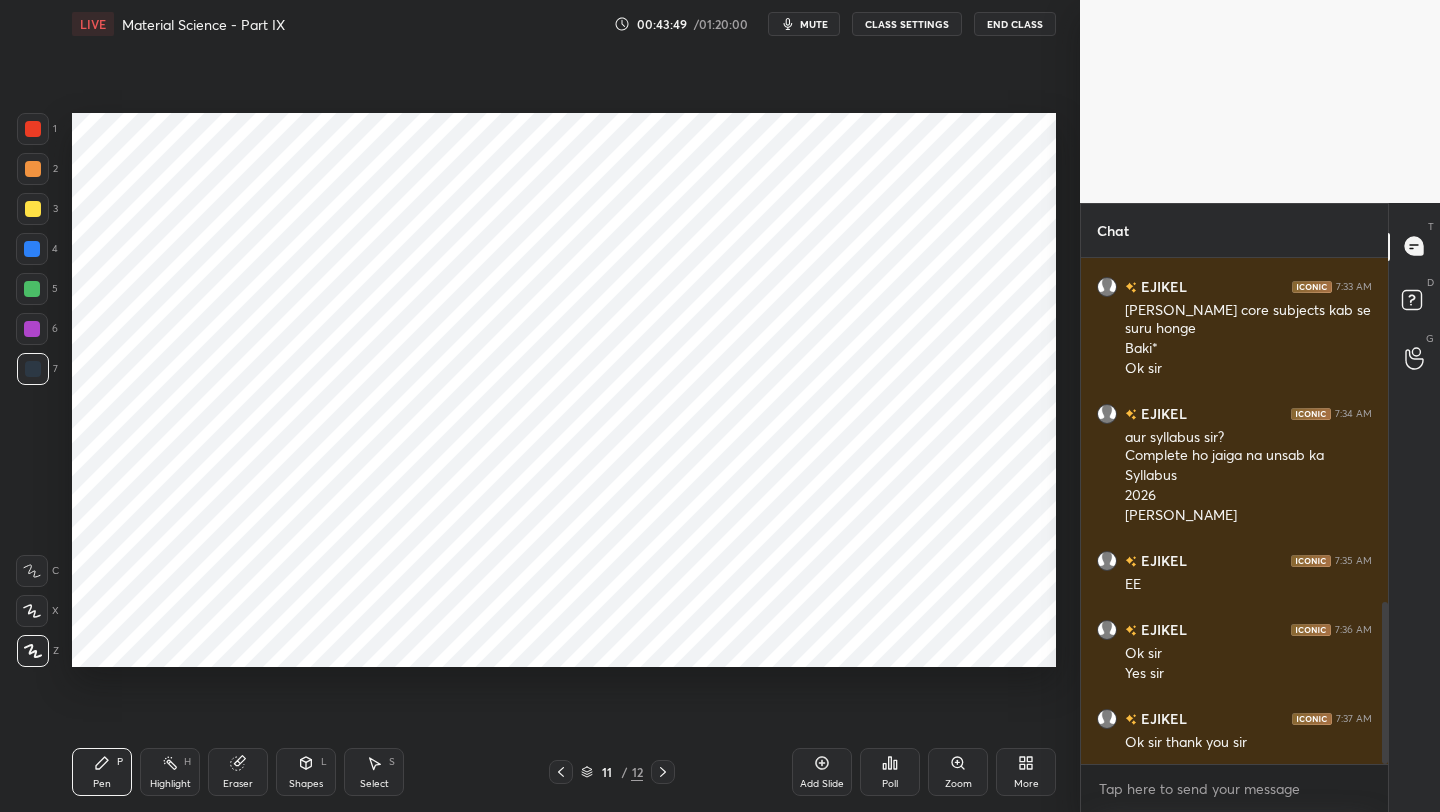 drag, startPoint x: 28, startPoint y: 337, endPoint x: 71, endPoint y: 313, distance: 49.24429 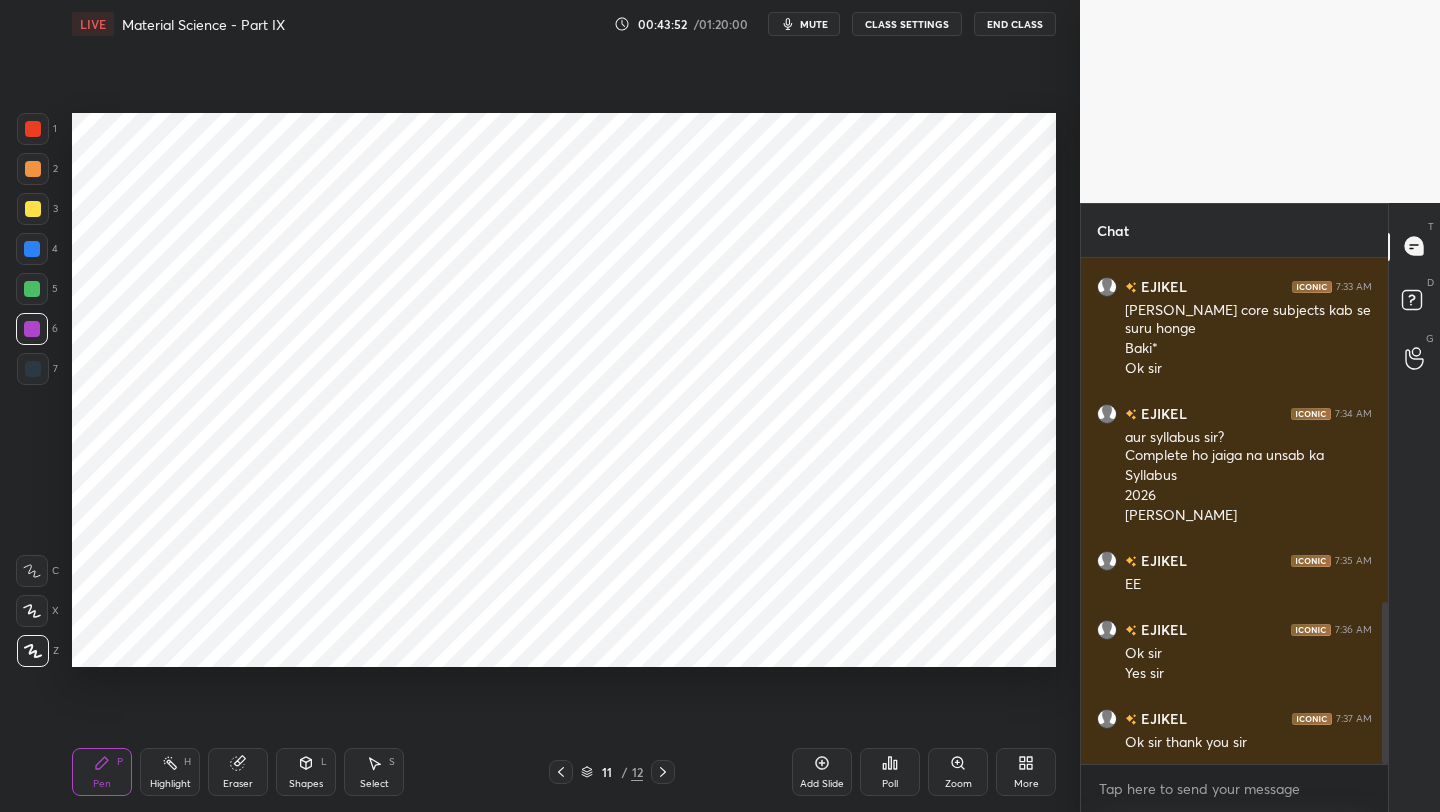 scroll, scrollTop: 1145, scrollLeft: 0, axis: vertical 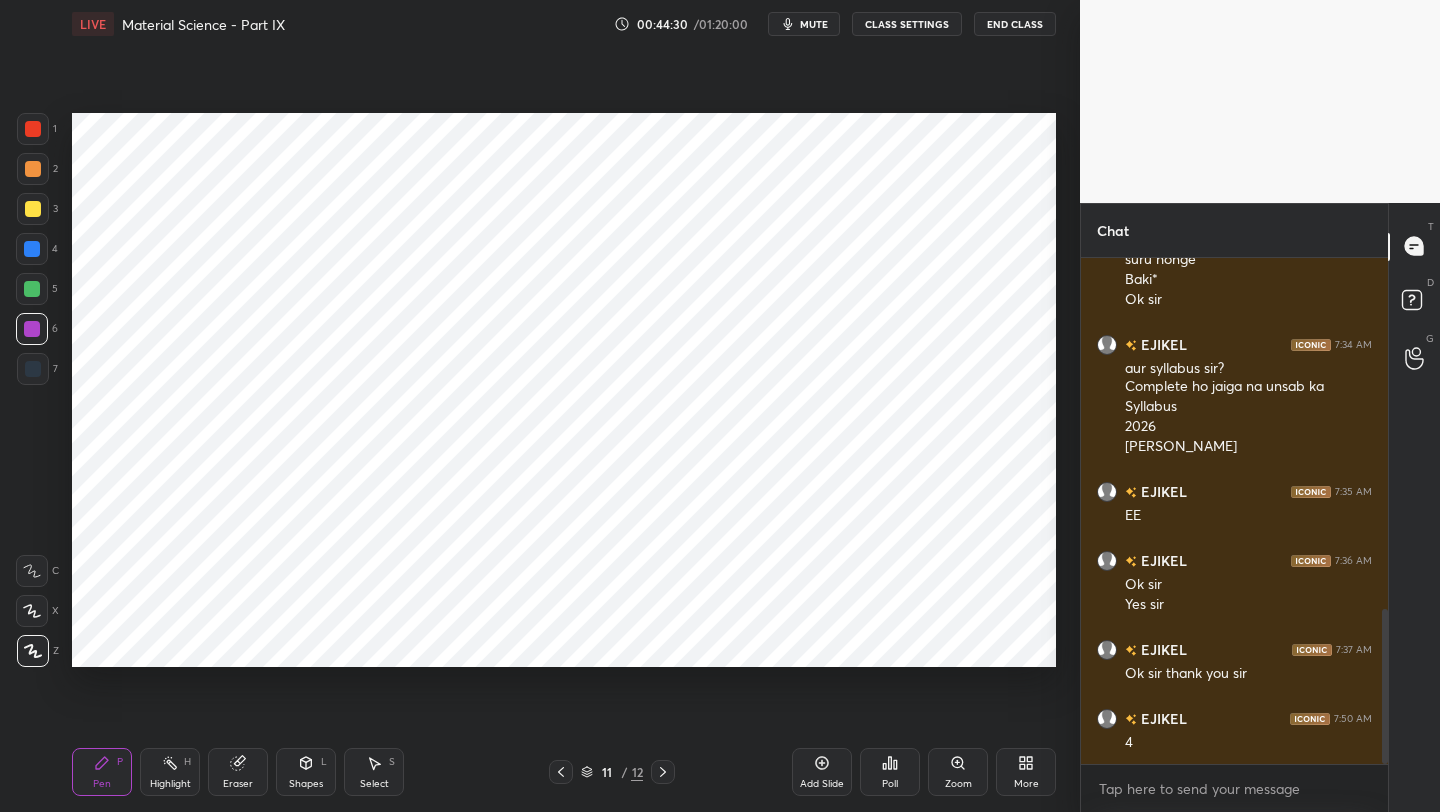 click on "Shapes" at bounding box center [306, 784] 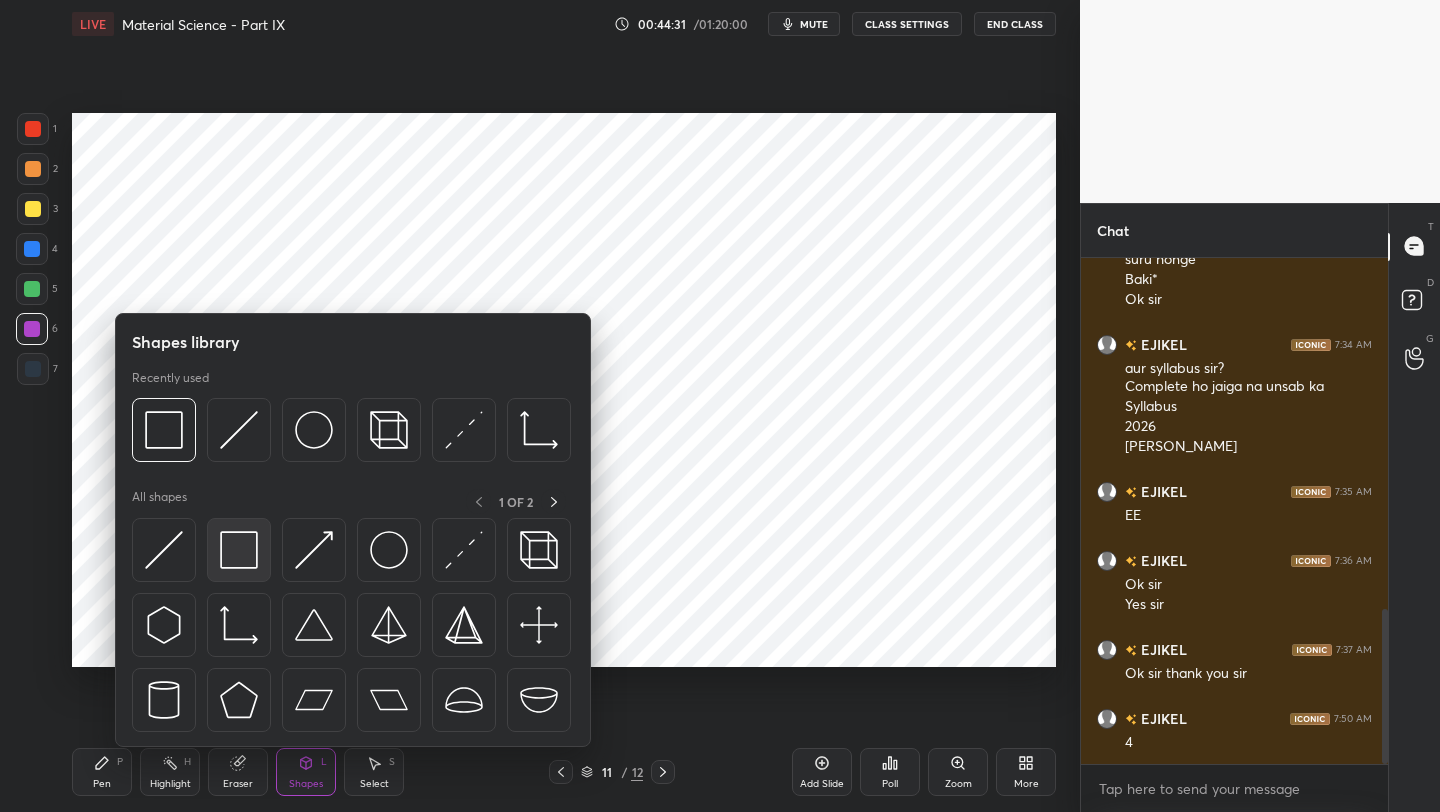 click at bounding box center [239, 550] 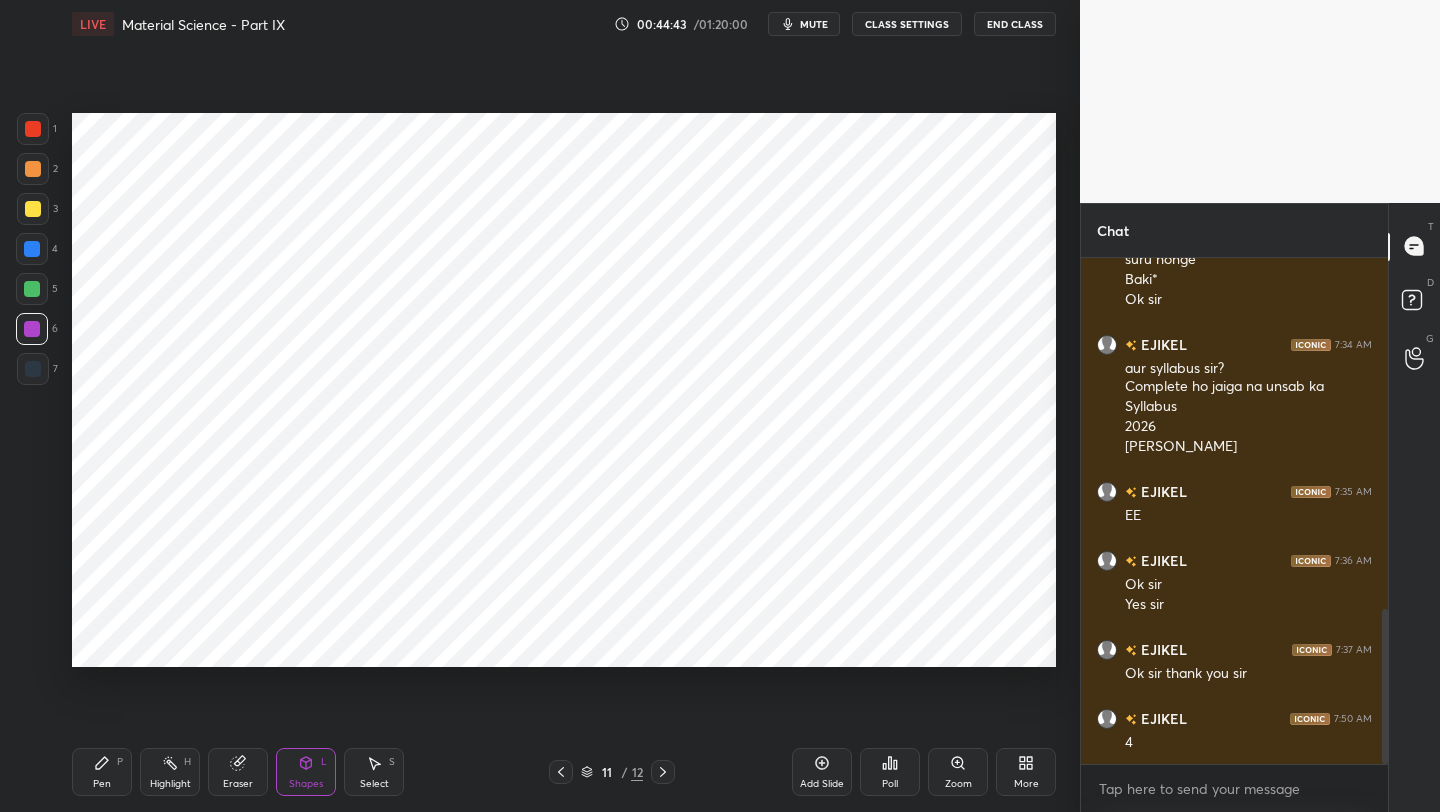 click 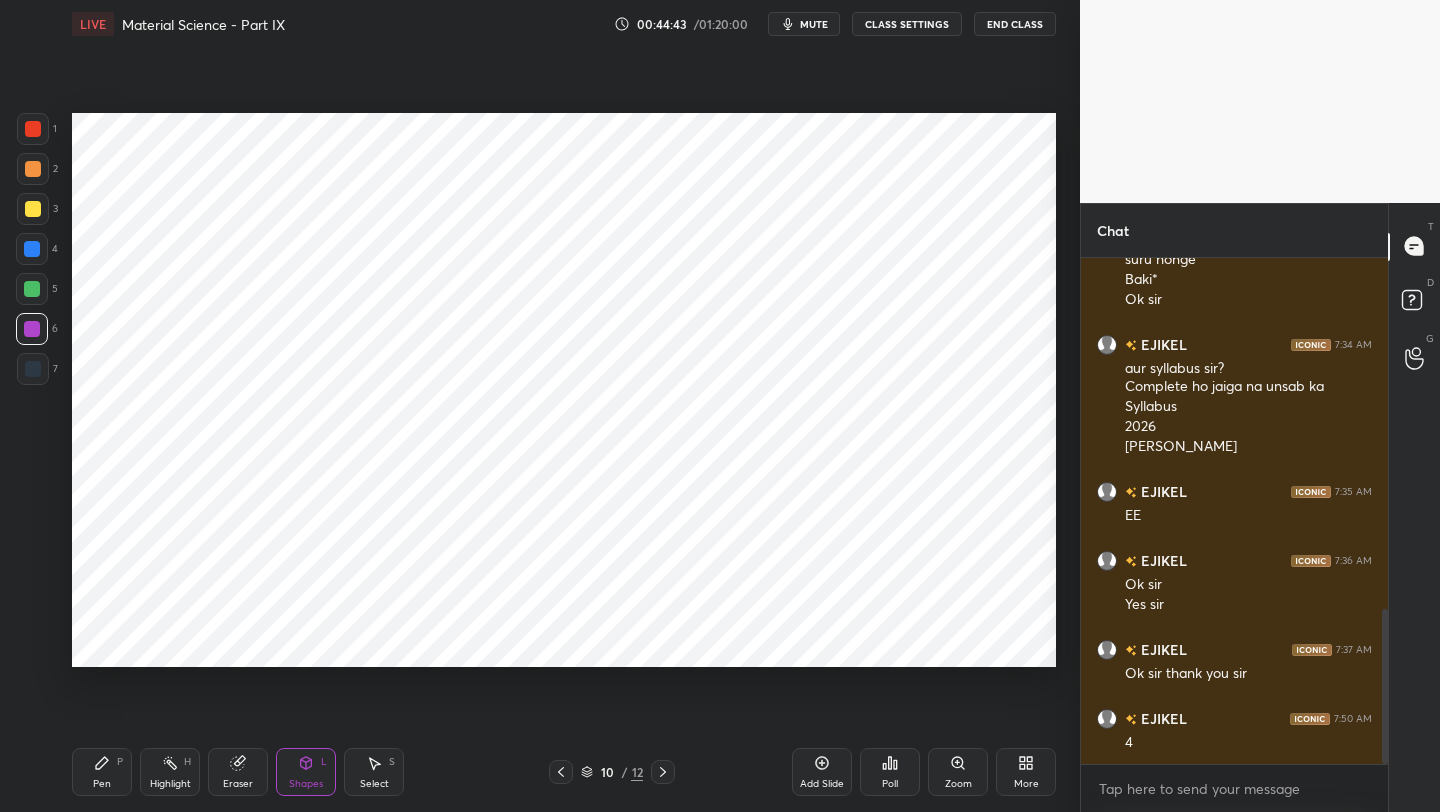 click 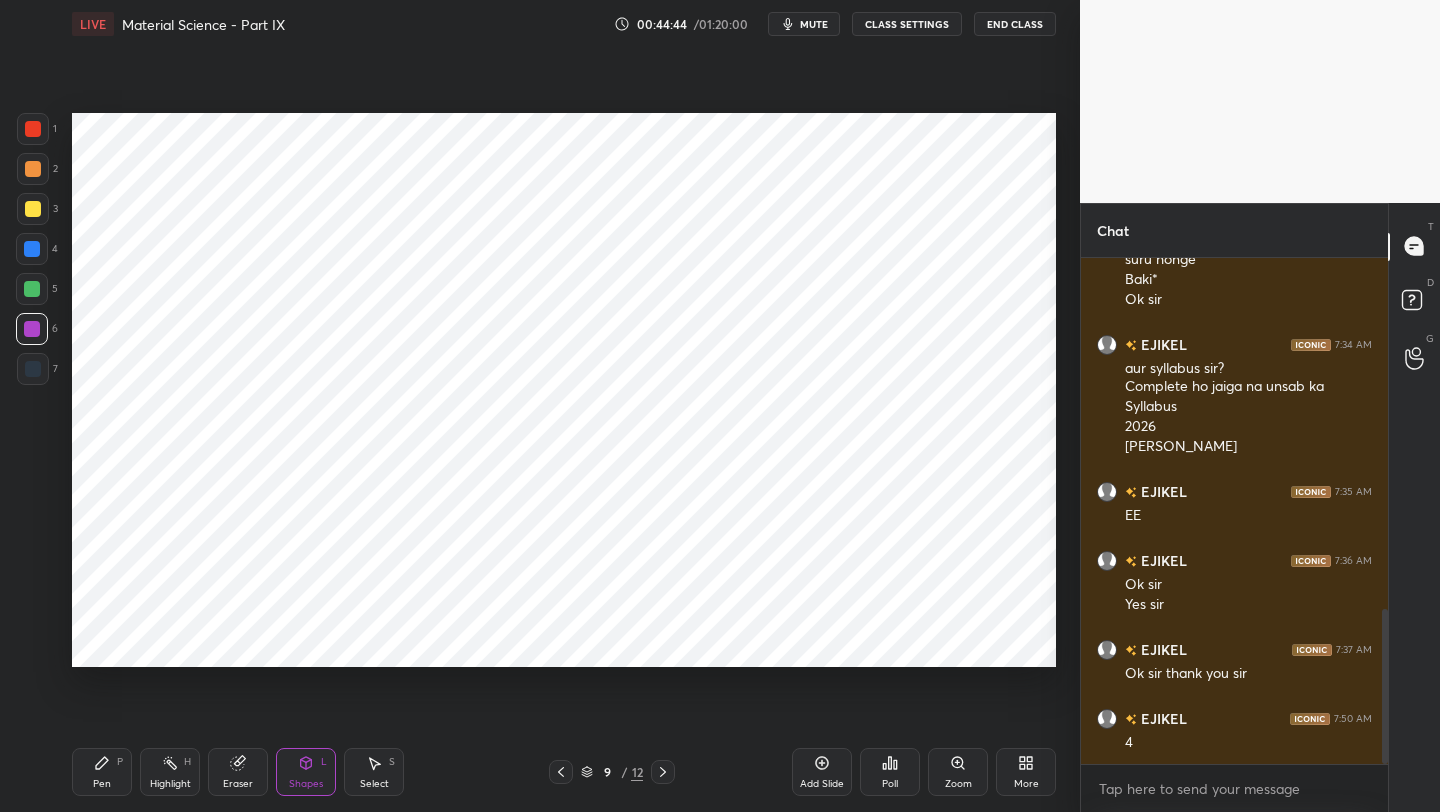 click 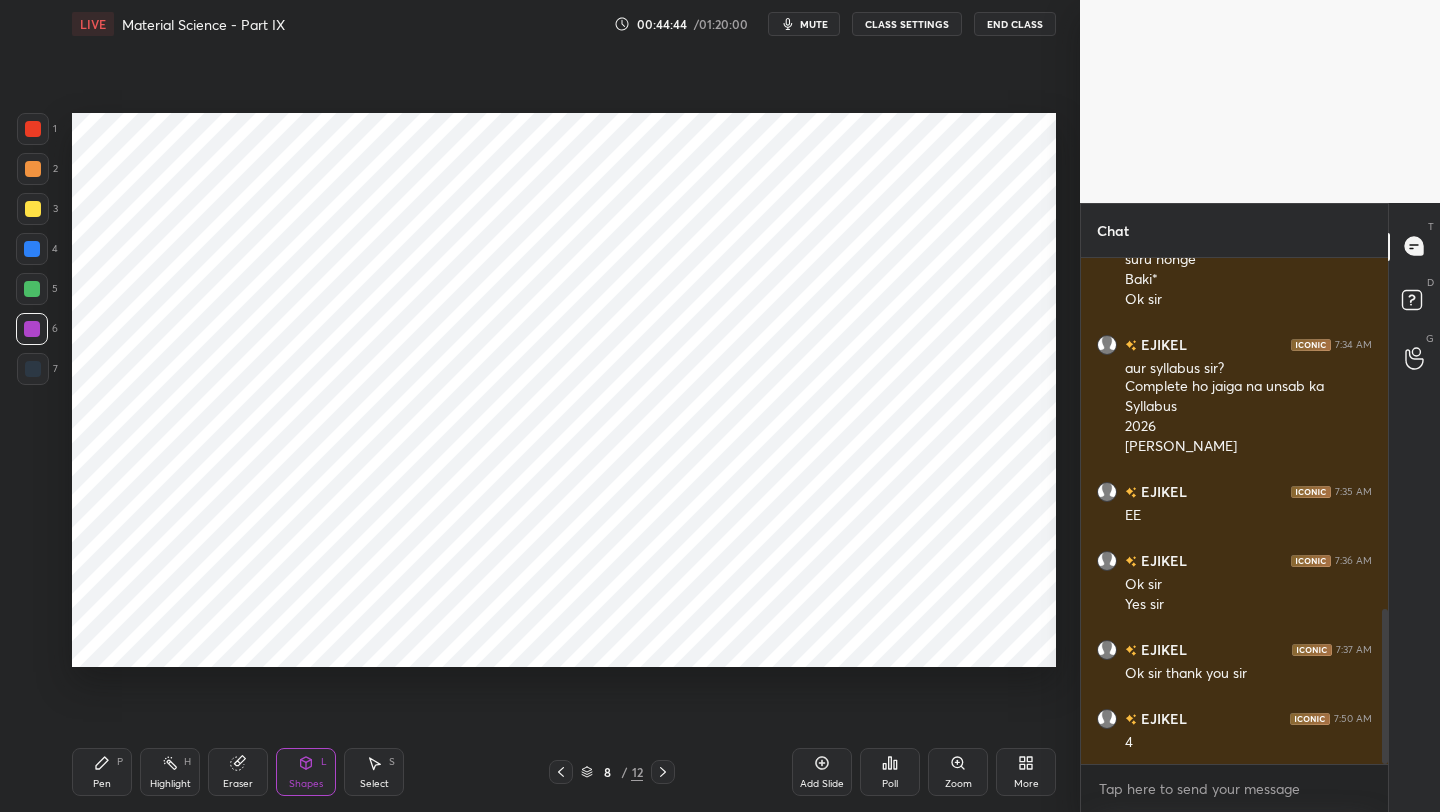 click 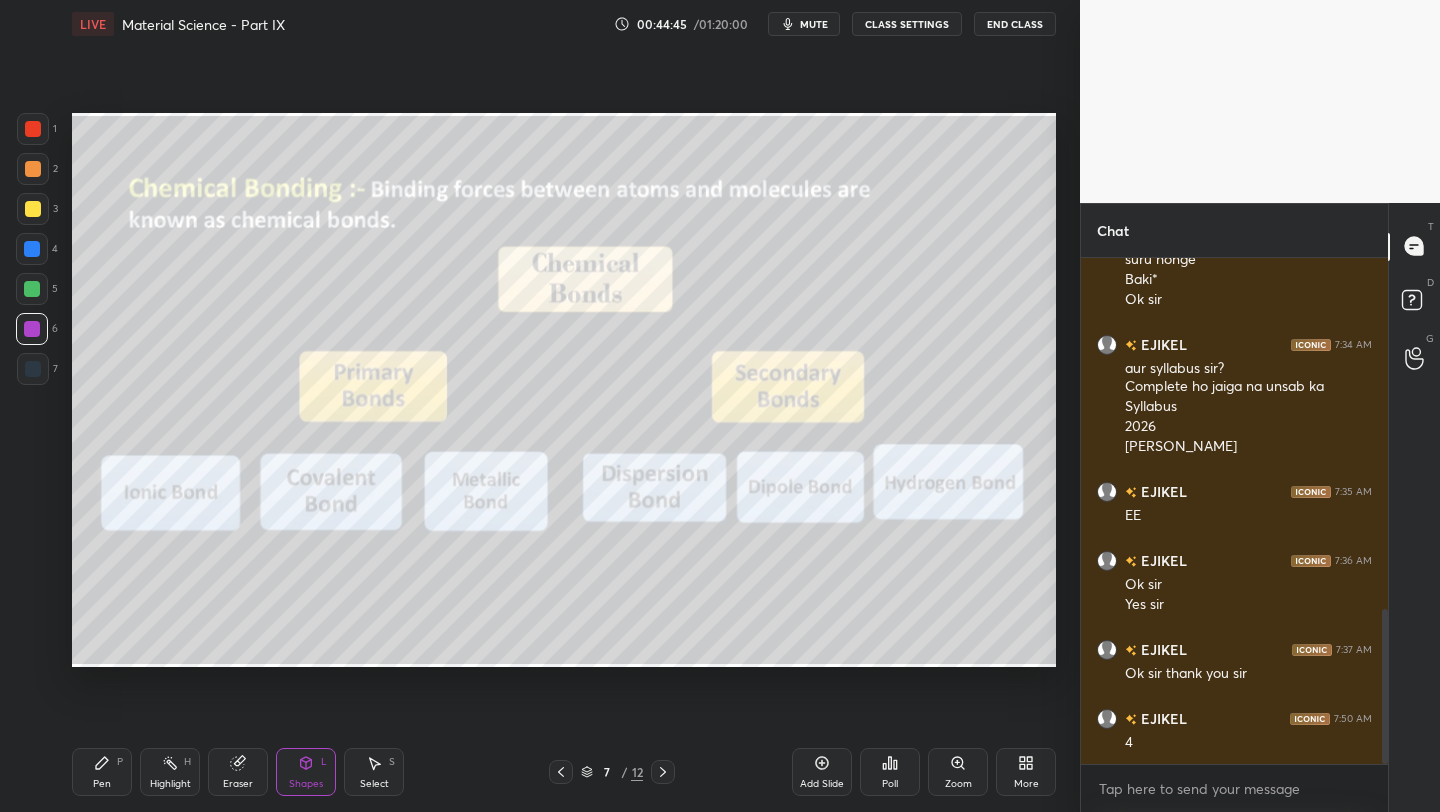 click 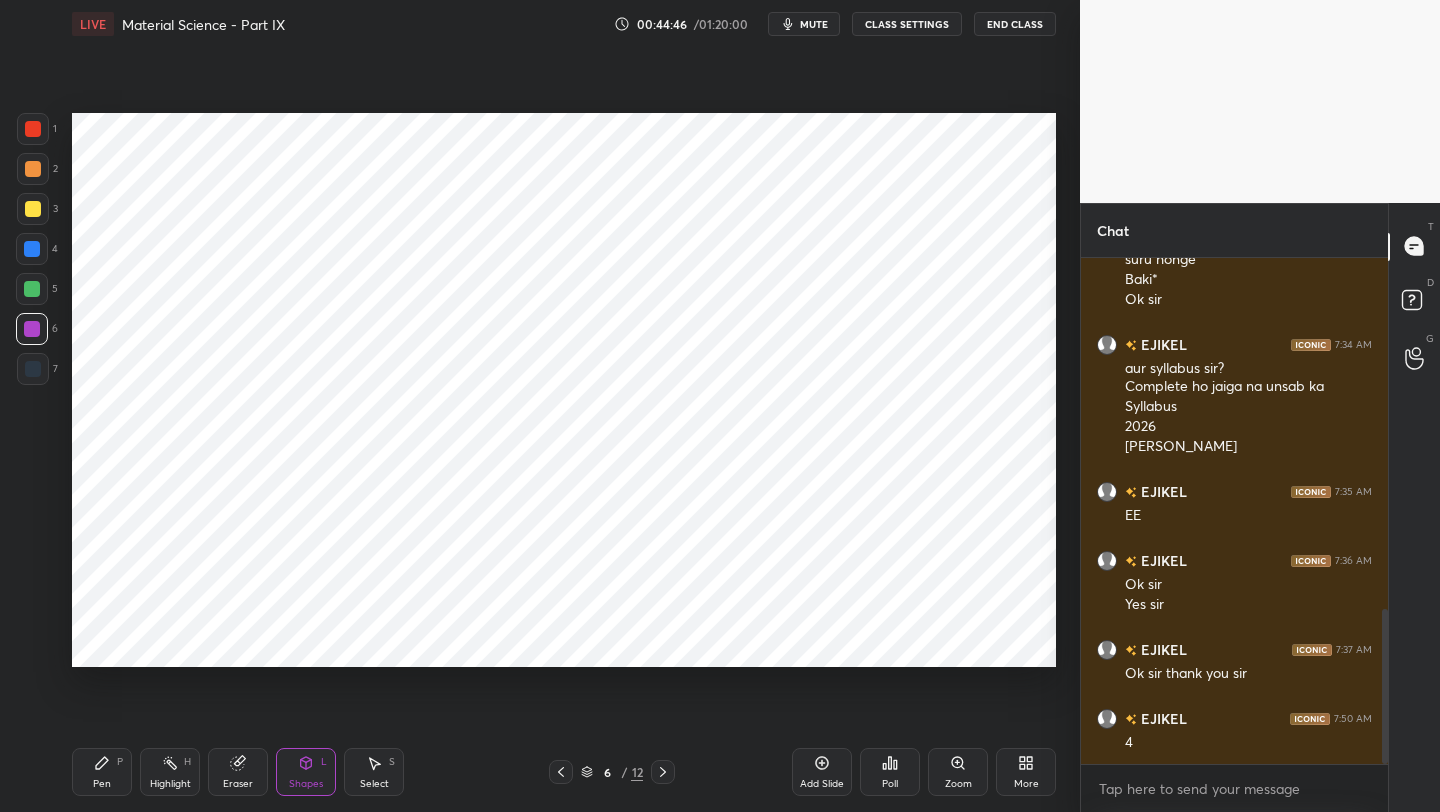 click 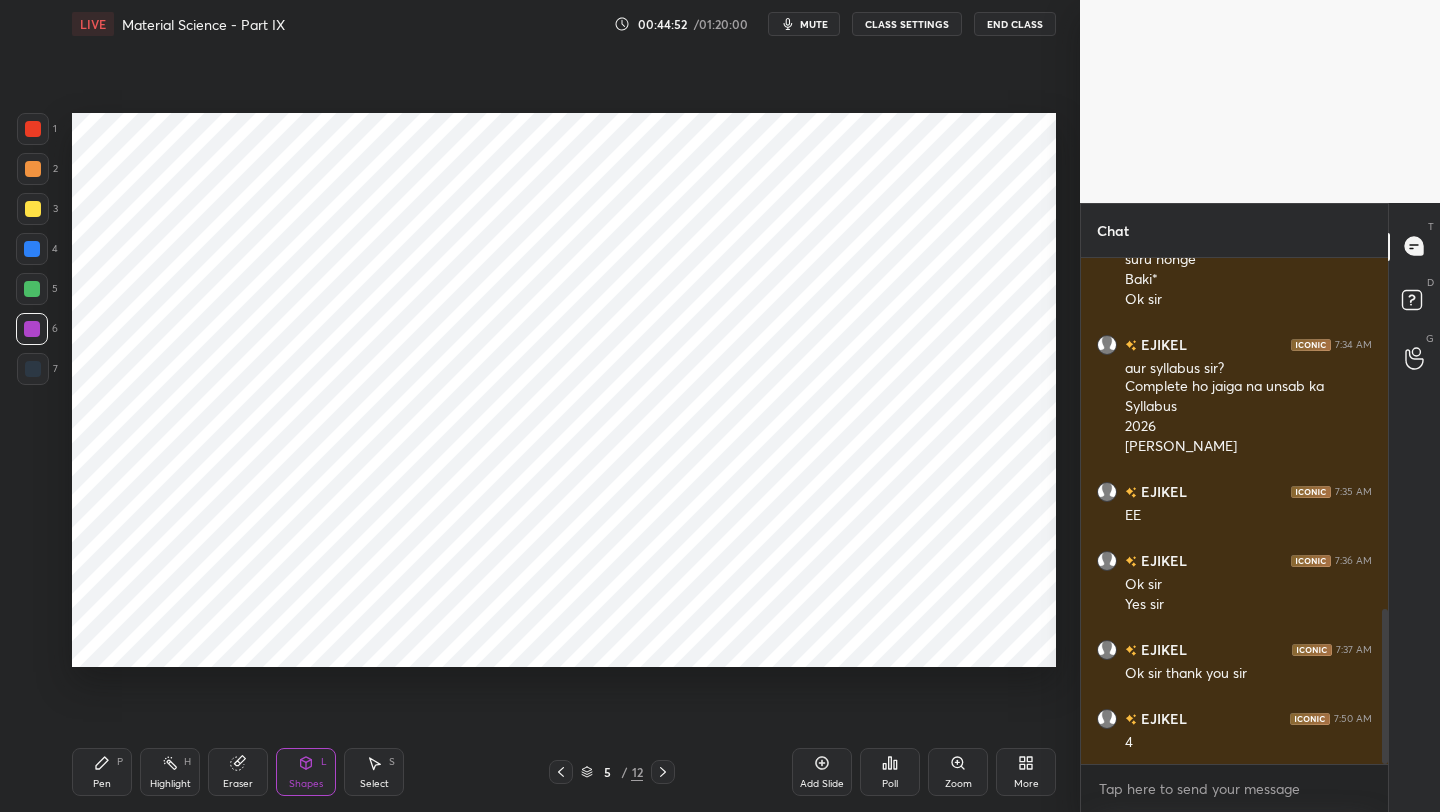 click 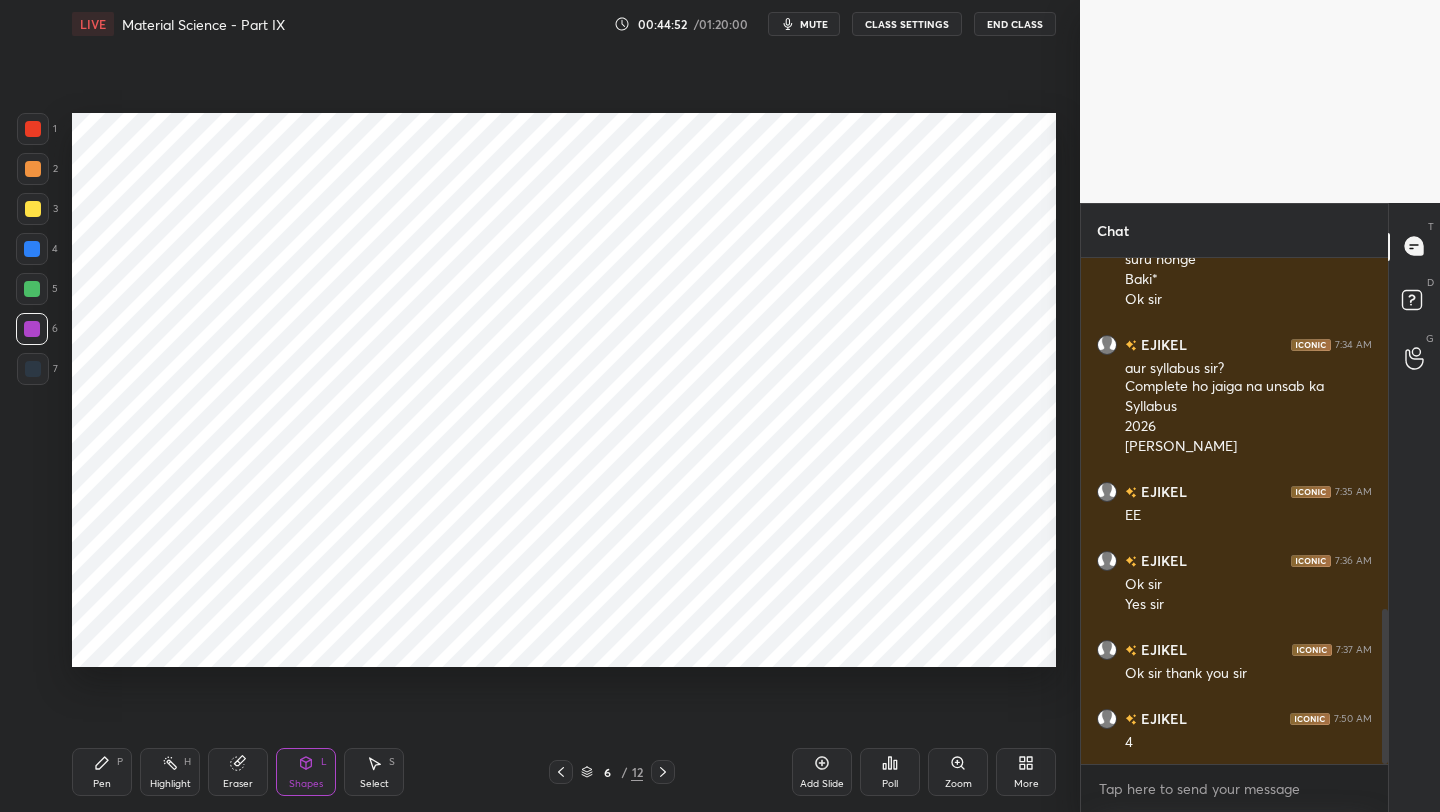 click 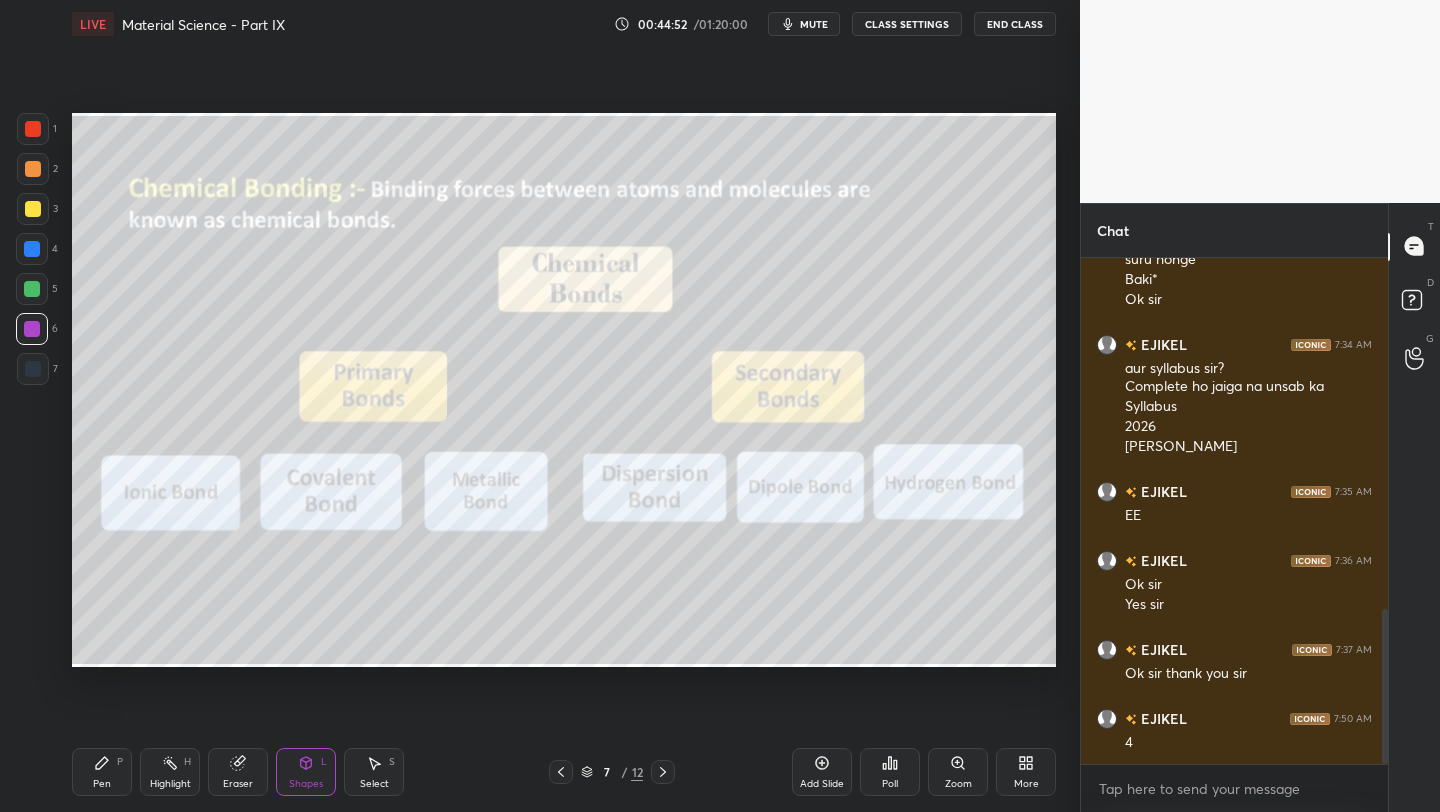 click 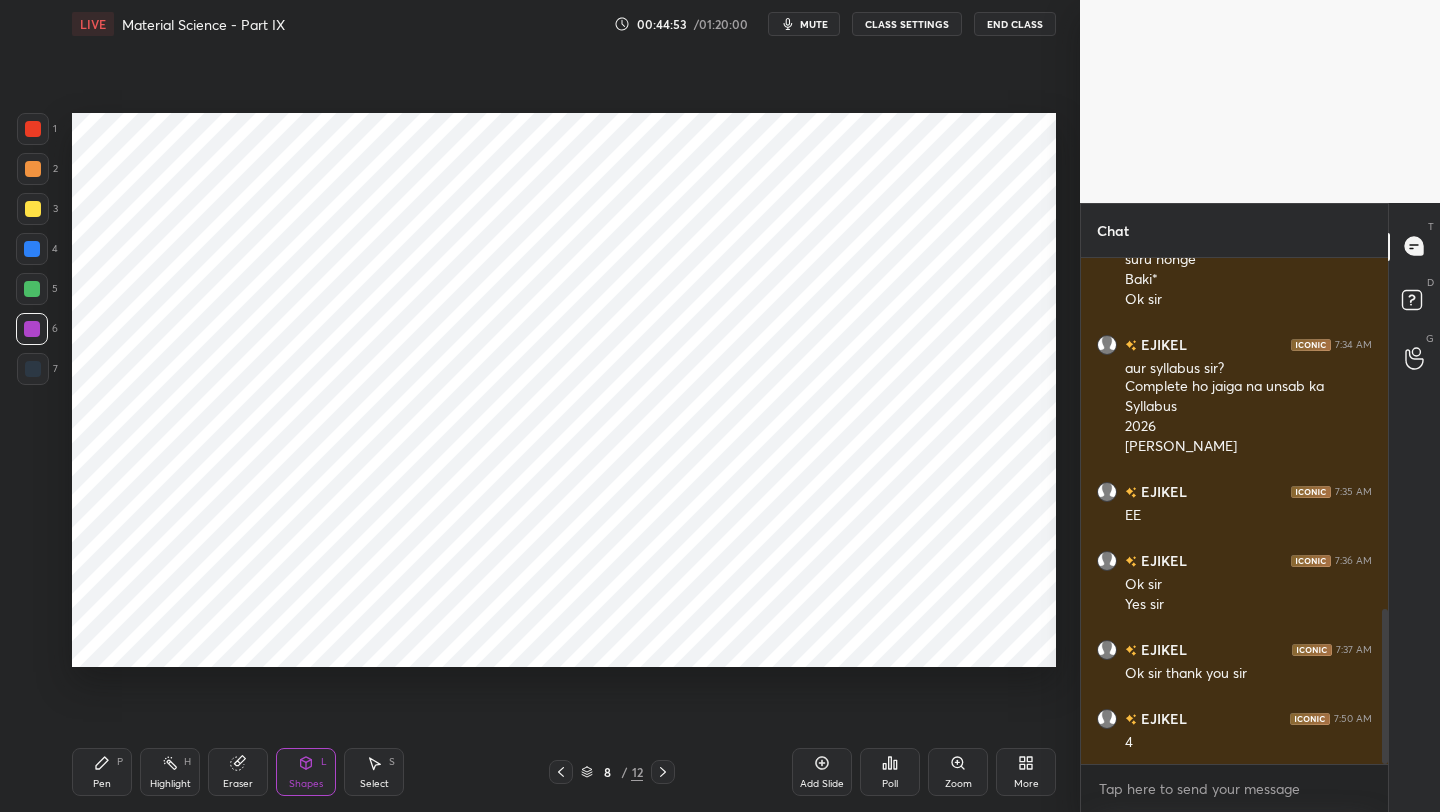 click 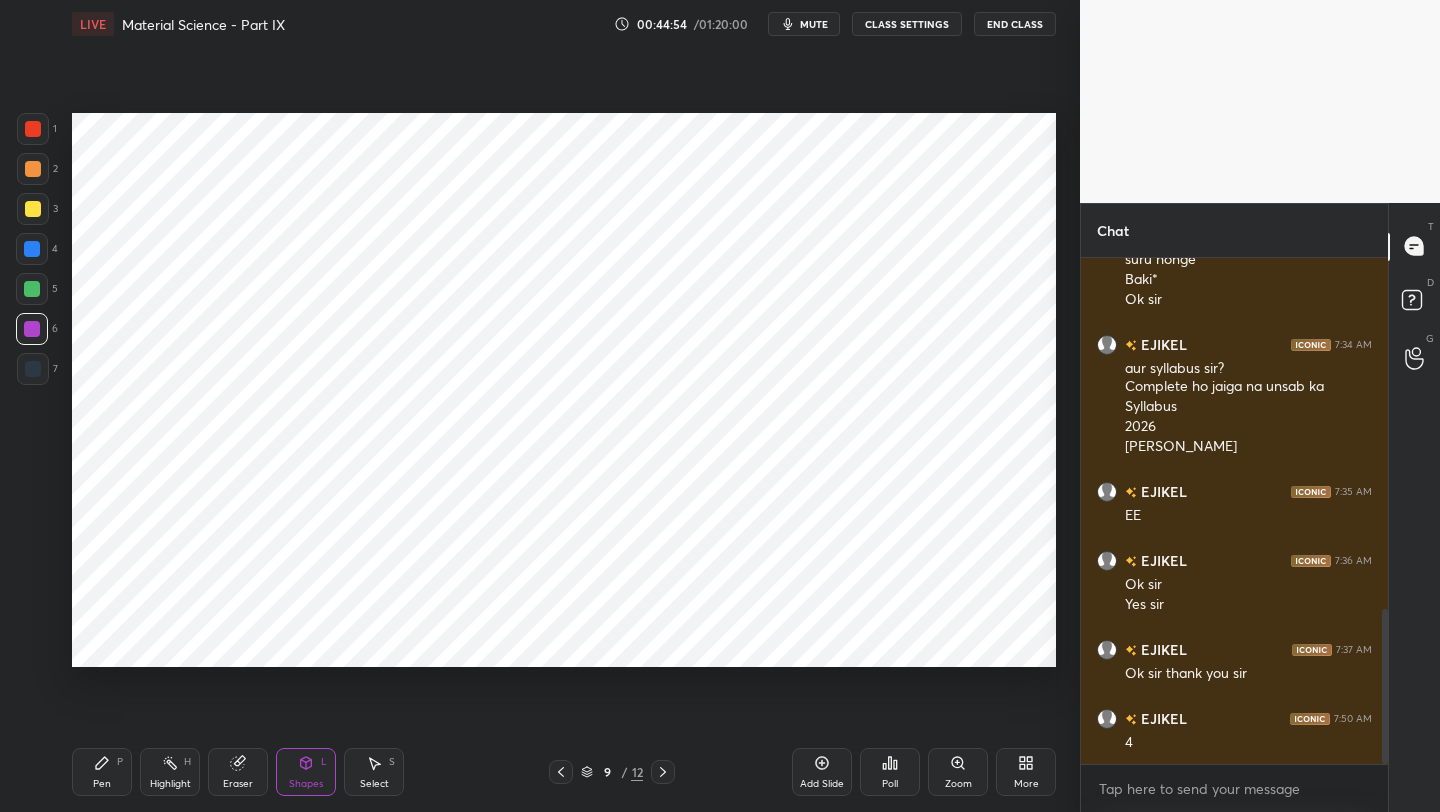 click 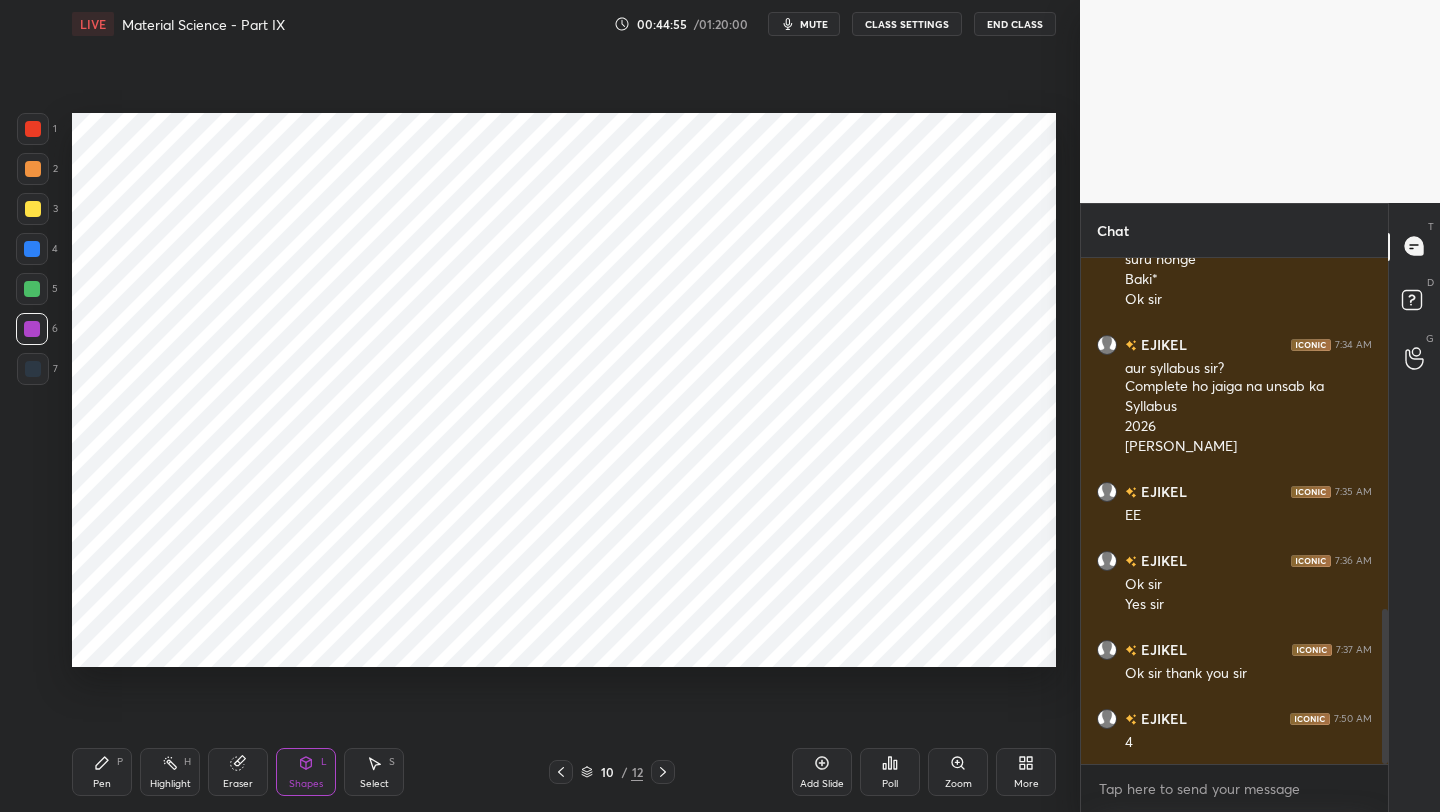click at bounding box center (663, 772) 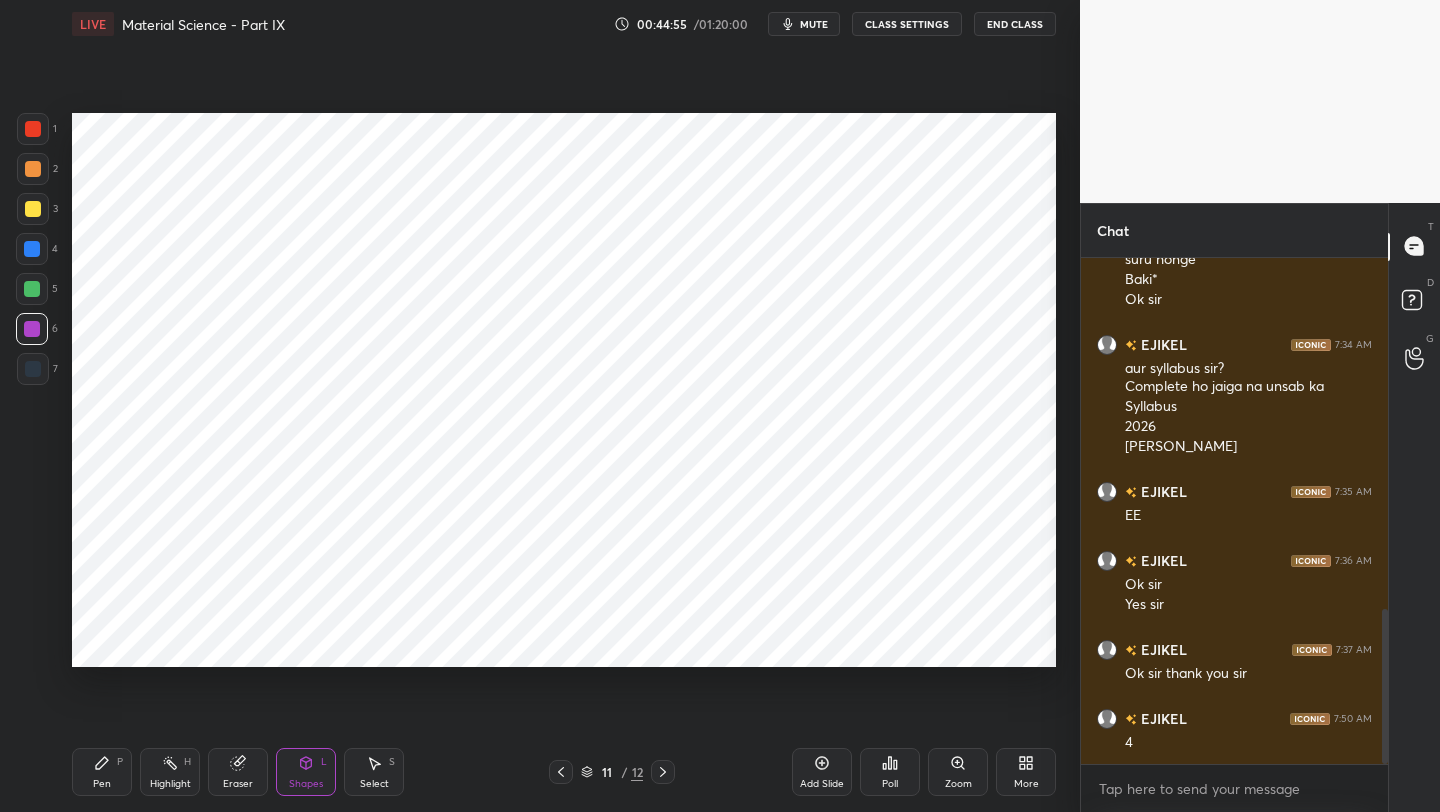 click 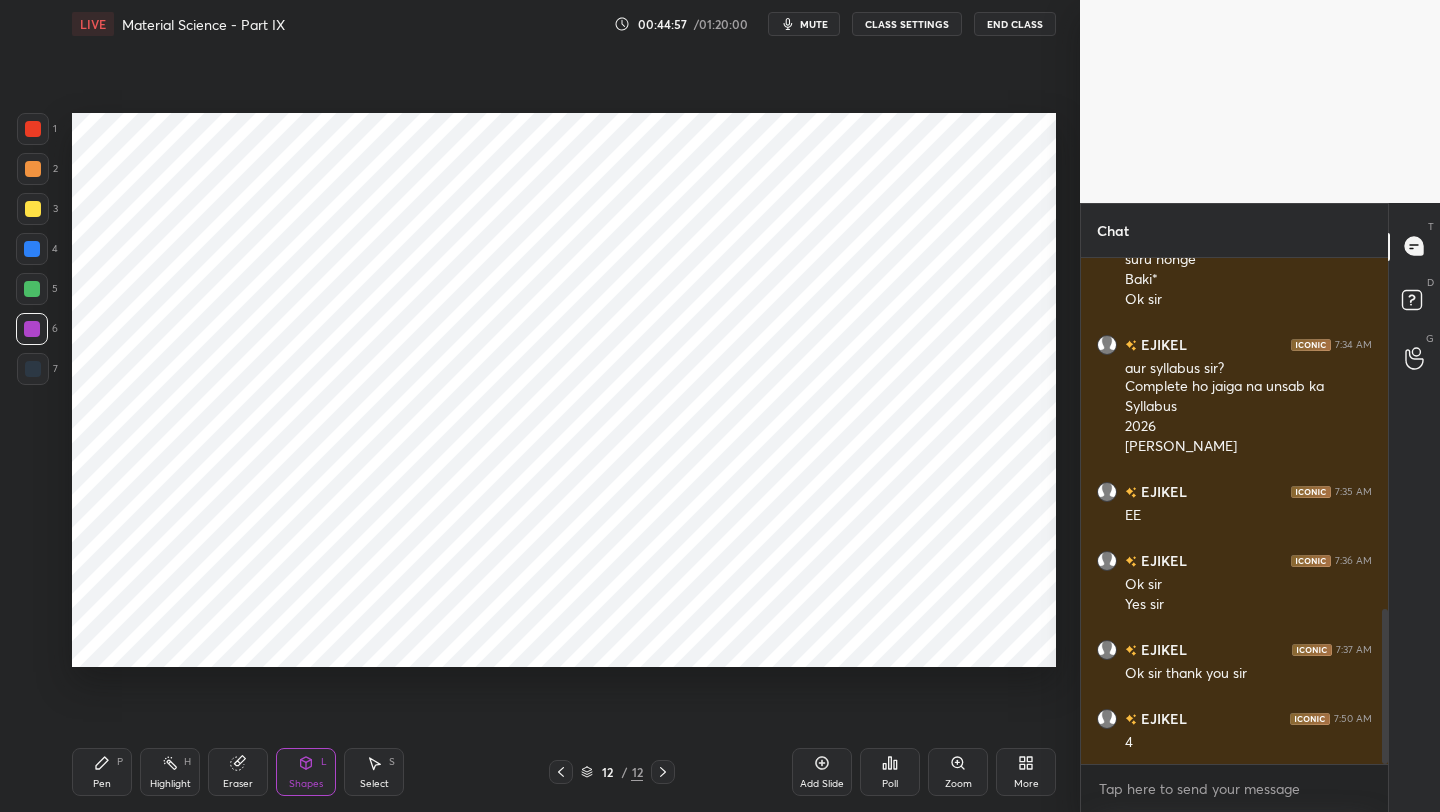 click 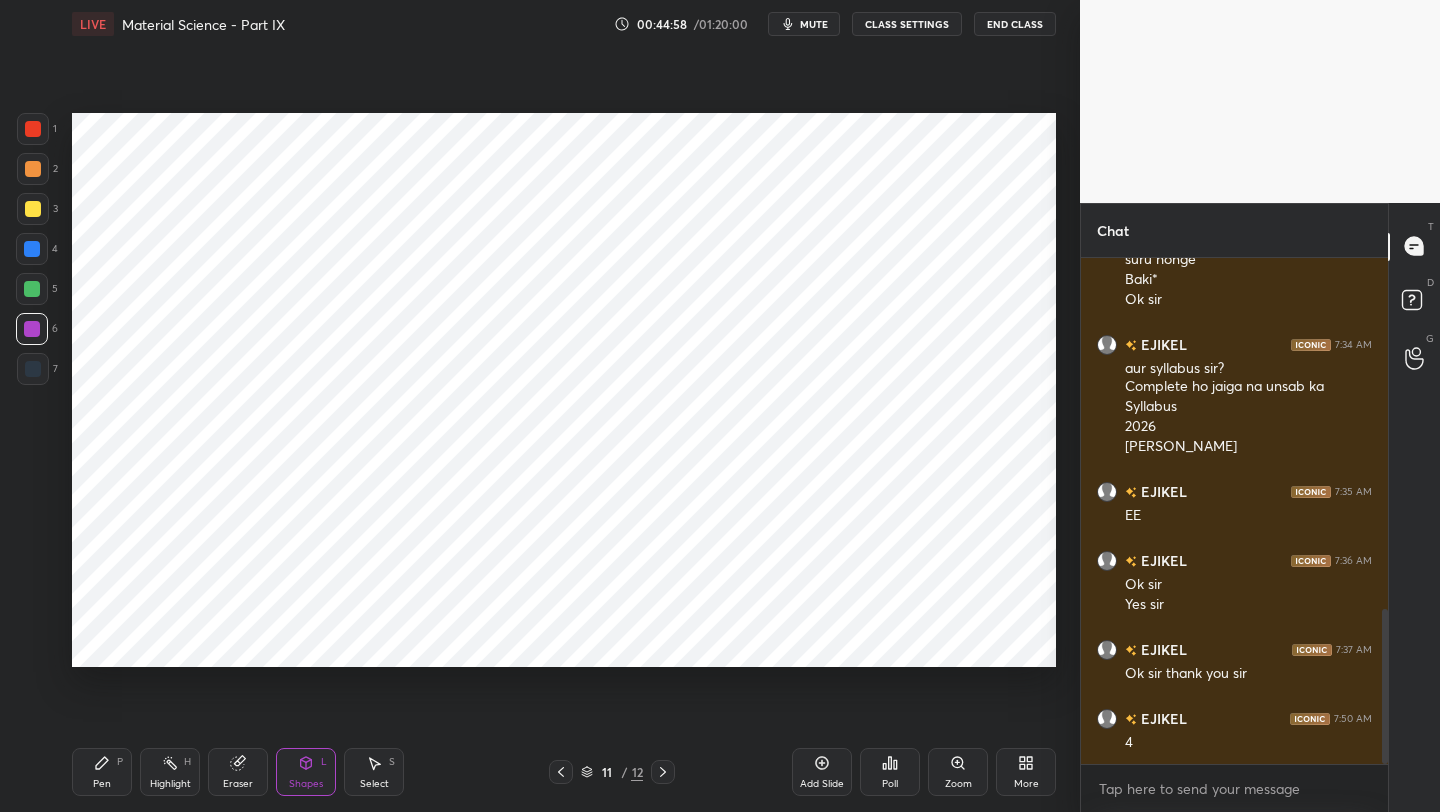 click on "Add Slide" at bounding box center (822, 772) 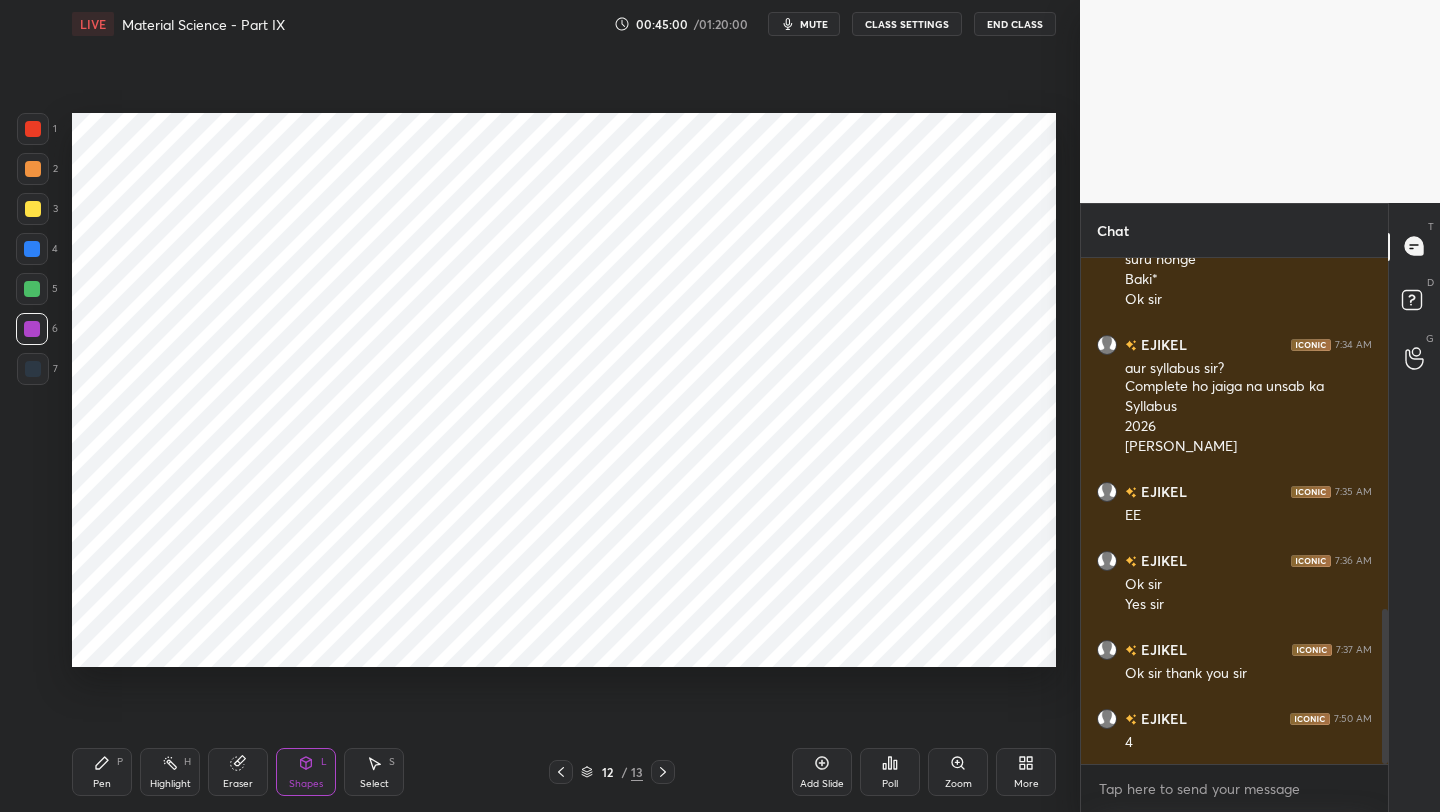 click at bounding box center [33, 129] 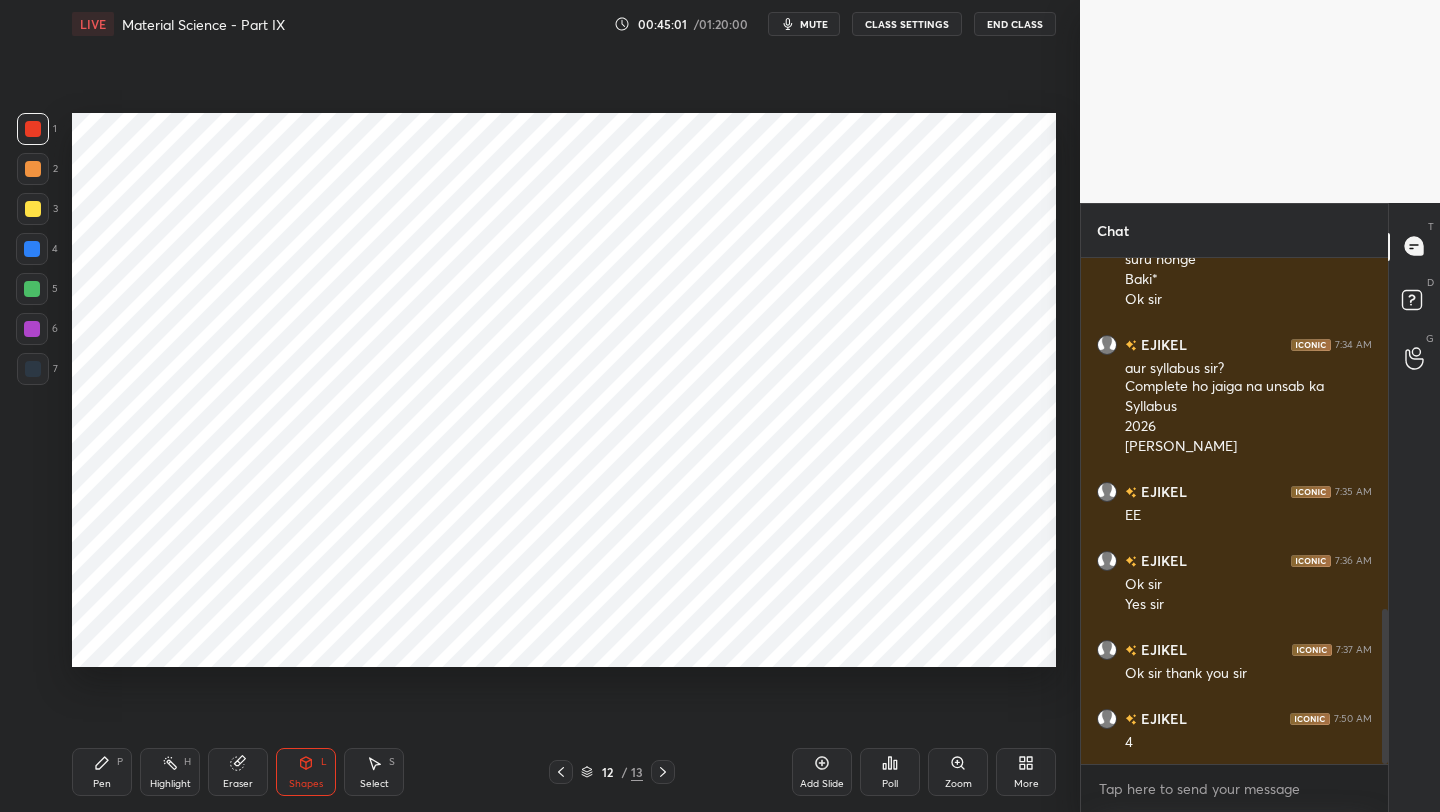drag, startPoint x: 99, startPoint y: 776, endPoint x: 89, endPoint y: 683, distance: 93.53609 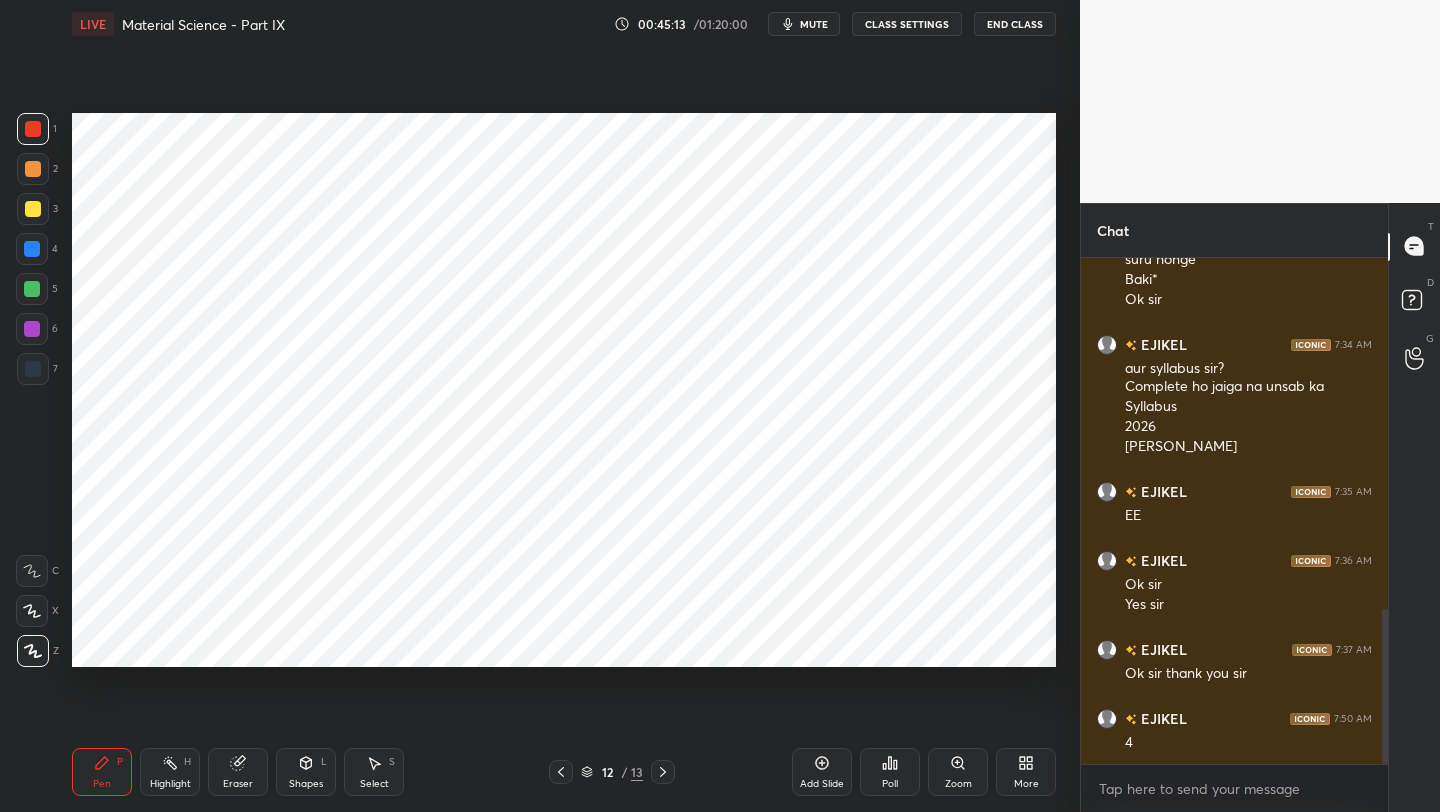drag, startPoint x: 35, startPoint y: 249, endPoint x: 40, endPoint y: 239, distance: 11.18034 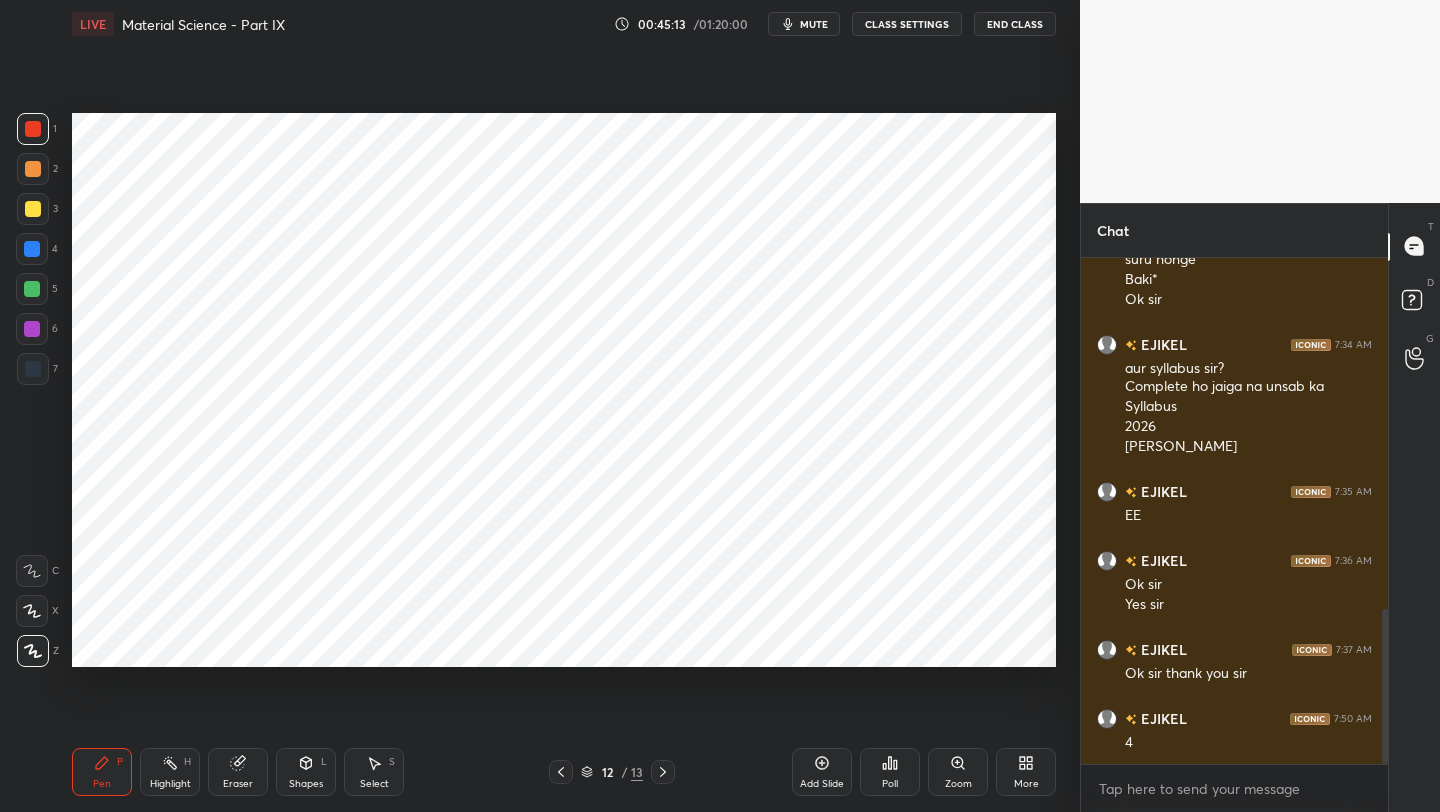 click at bounding box center [32, 249] 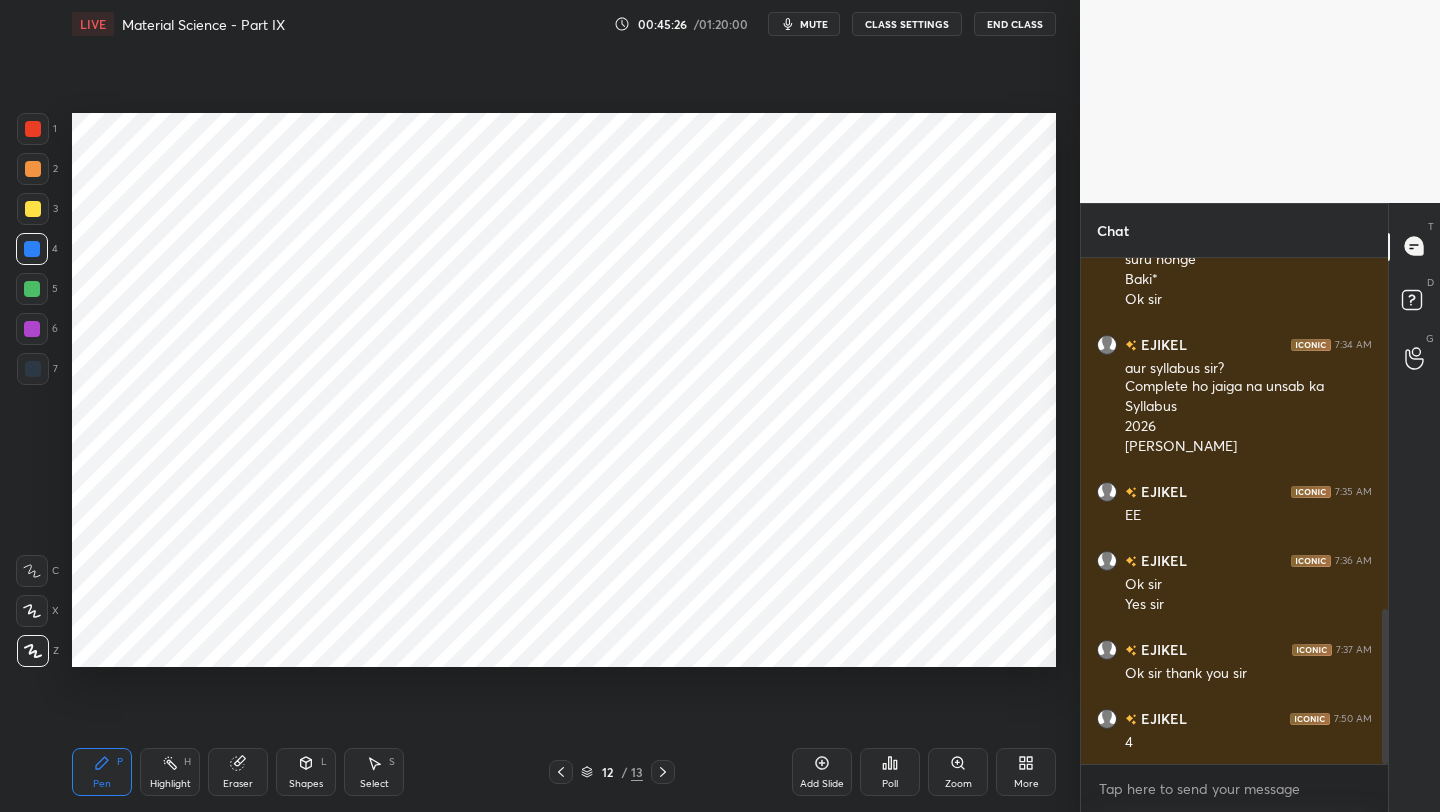 click on "mute" at bounding box center [814, 24] 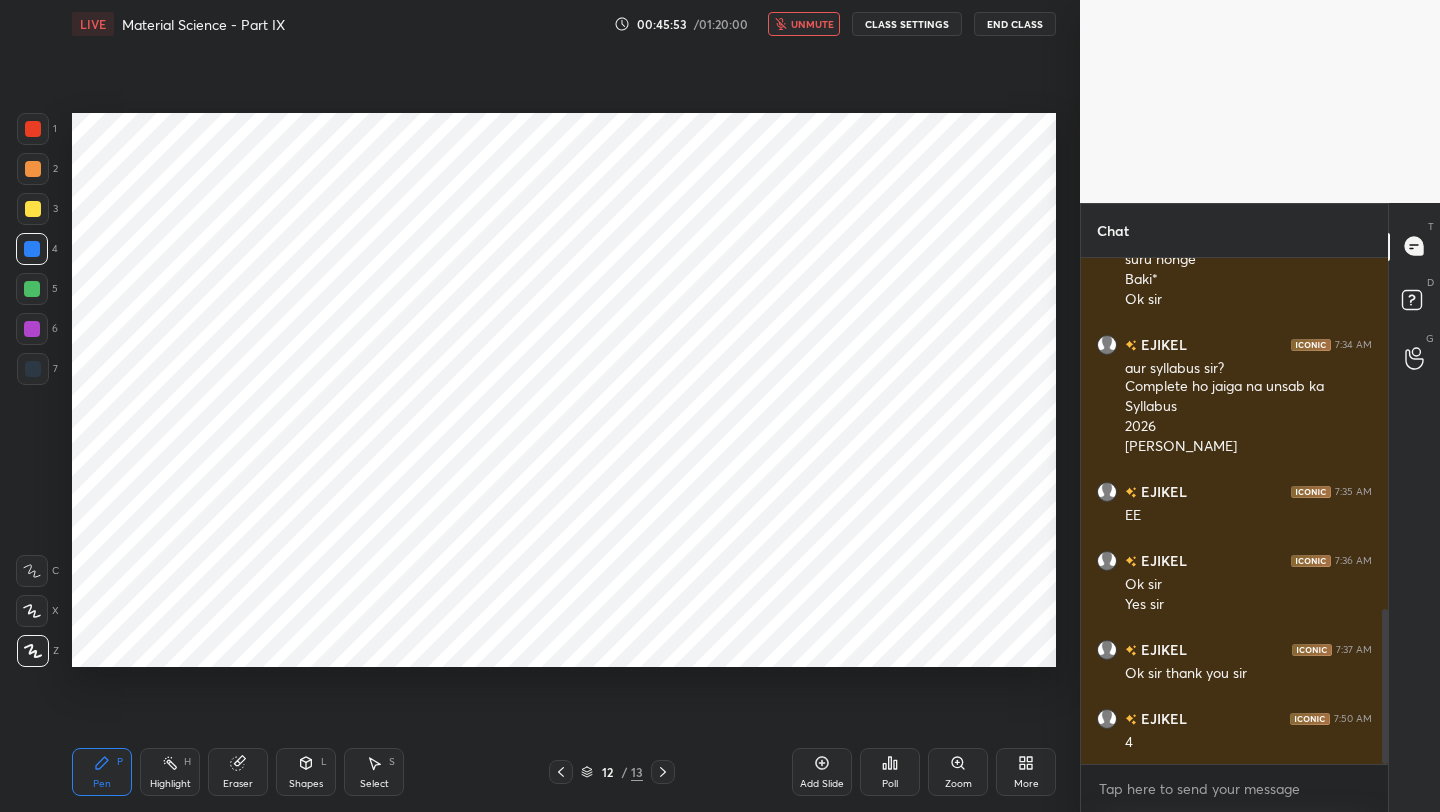 scroll, scrollTop: 1214, scrollLeft: 0, axis: vertical 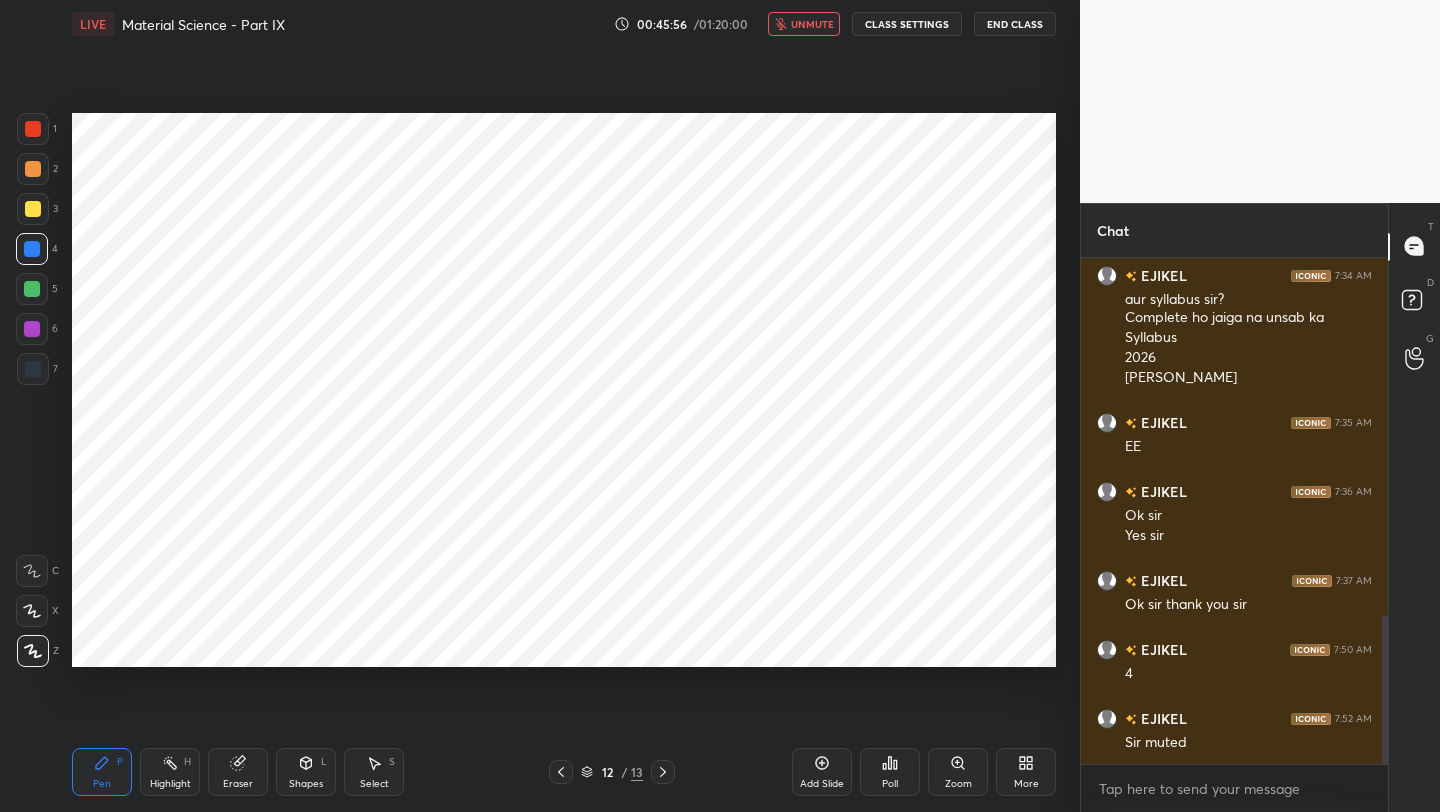 click on "unmute" at bounding box center (812, 24) 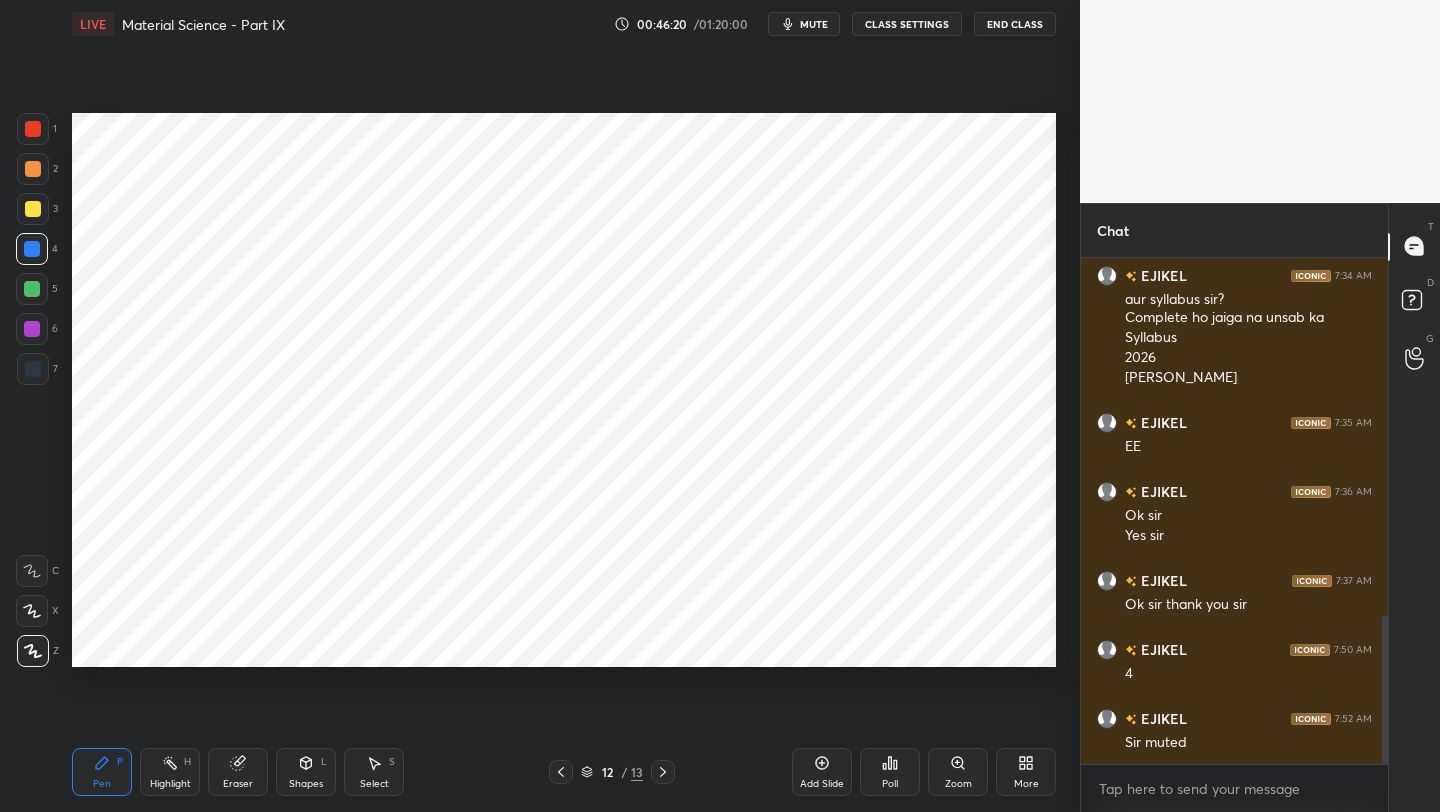 drag, startPoint x: 35, startPoint y: 124, endPoint x: 50, endPoint y: 135, distance: 18.601076 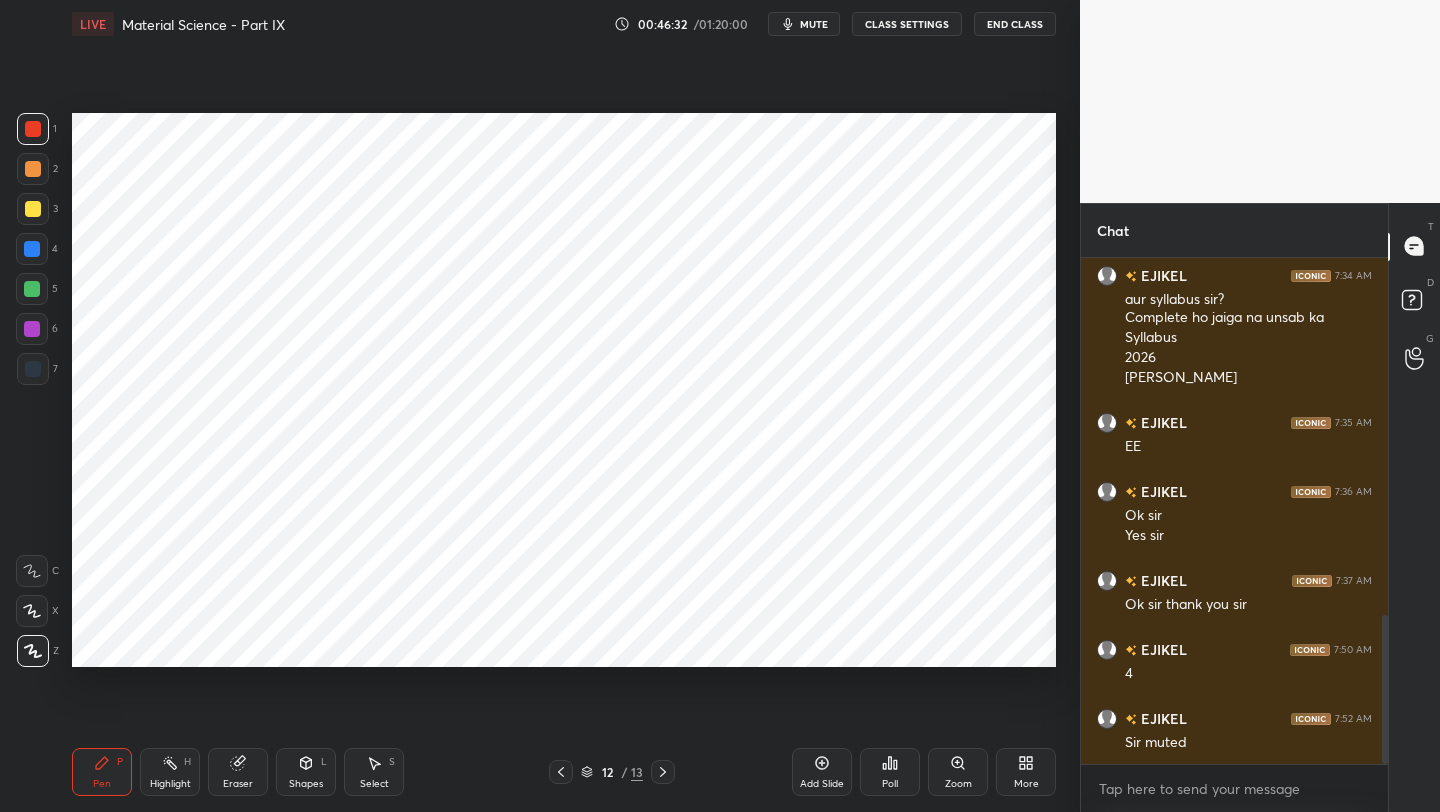 drag, startPoint x: 29, startPoint y: 286, endPoint x: 38, endPoint y: 280, distance: 10.816654 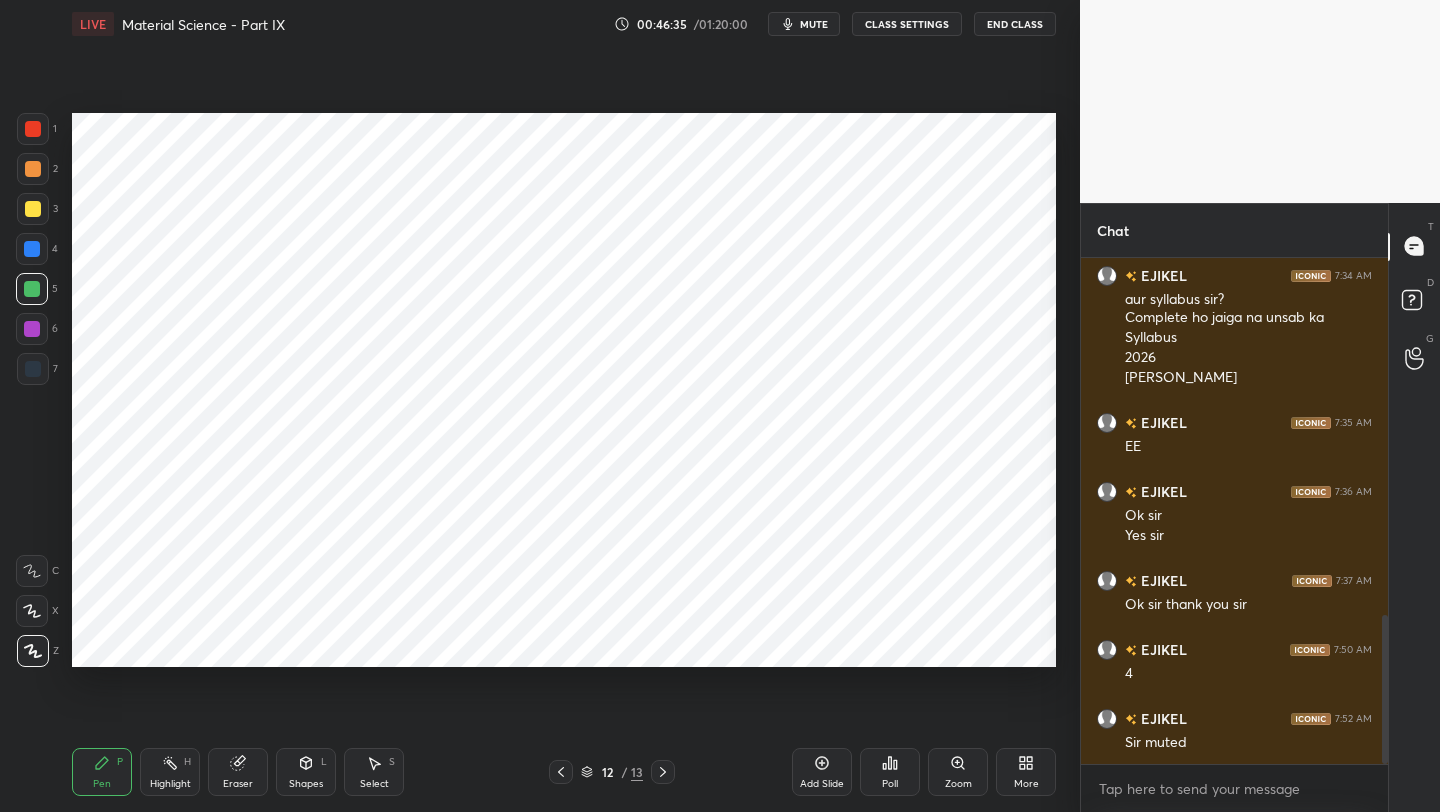 click at bounding box center [32, 249] 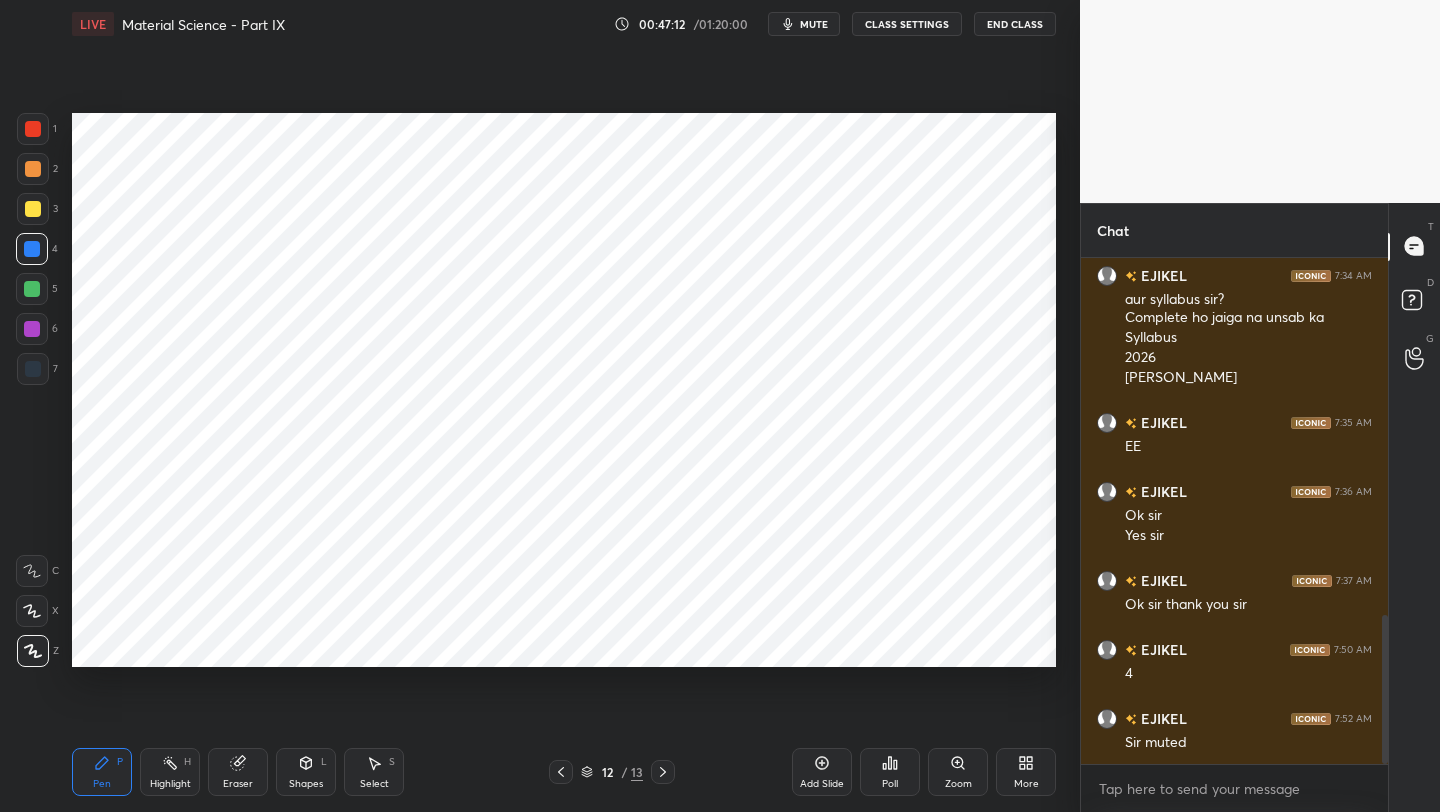 click at bounding box center [33, 129] 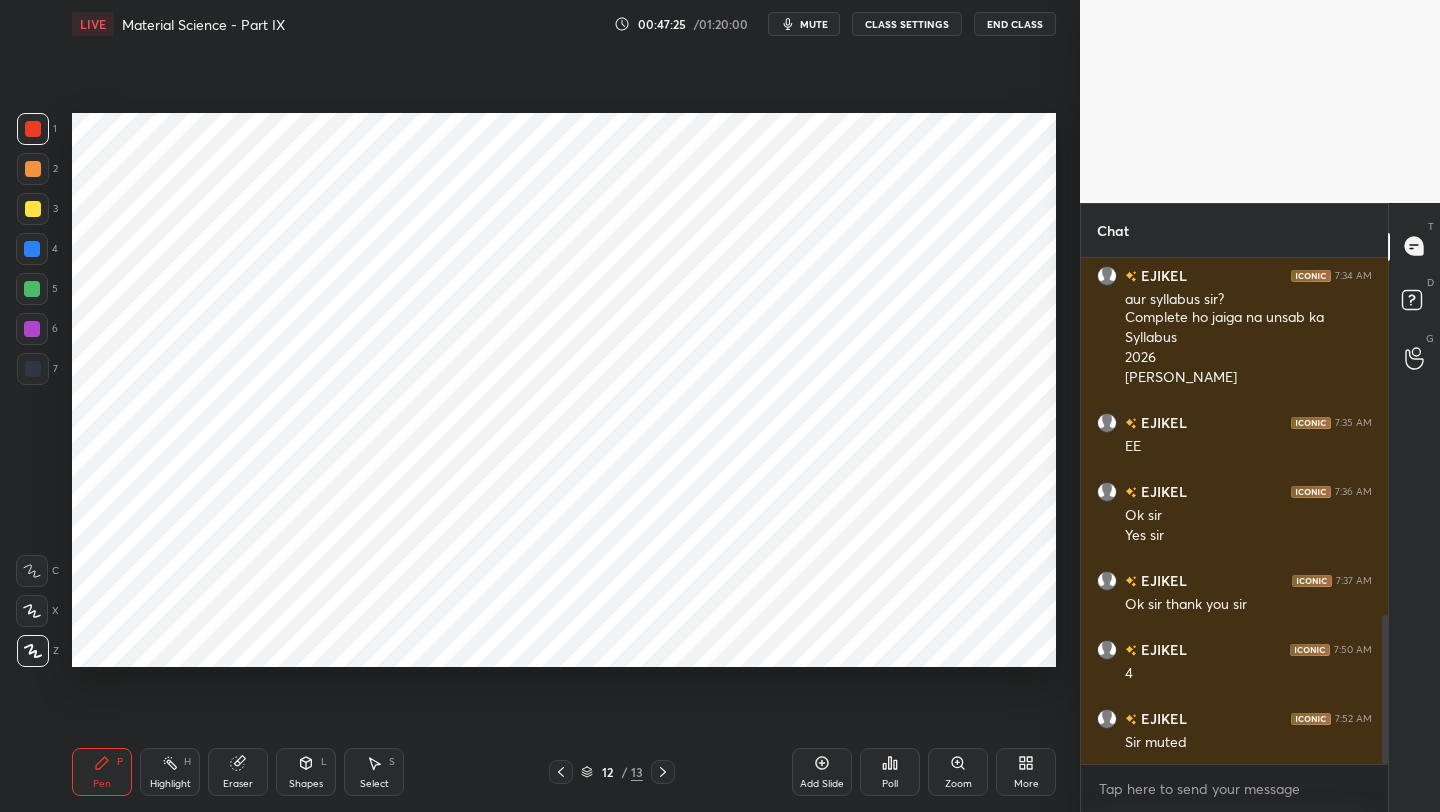 click on "Shapes L" at bounding box center (306, 772) 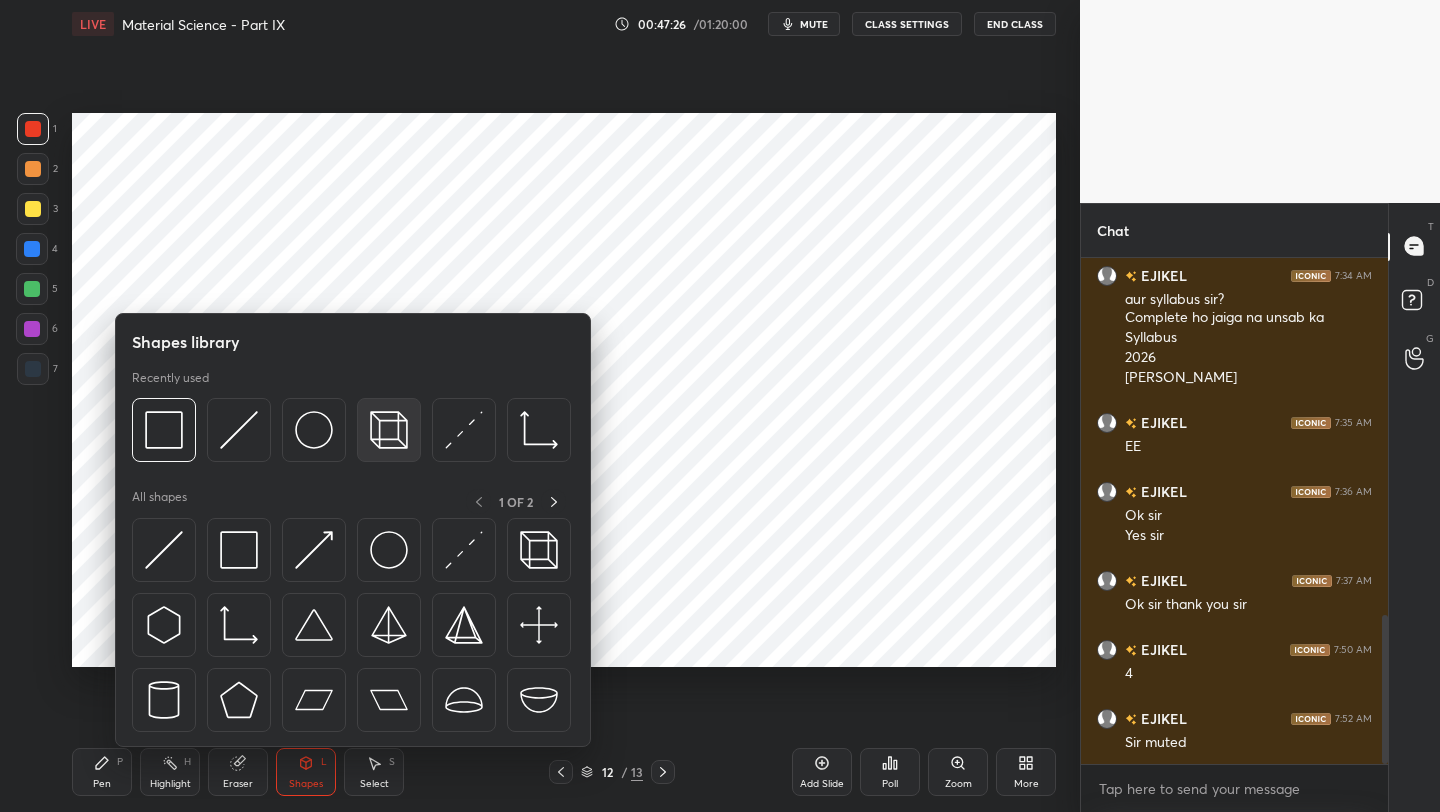 click at bounding box center [389, 430] 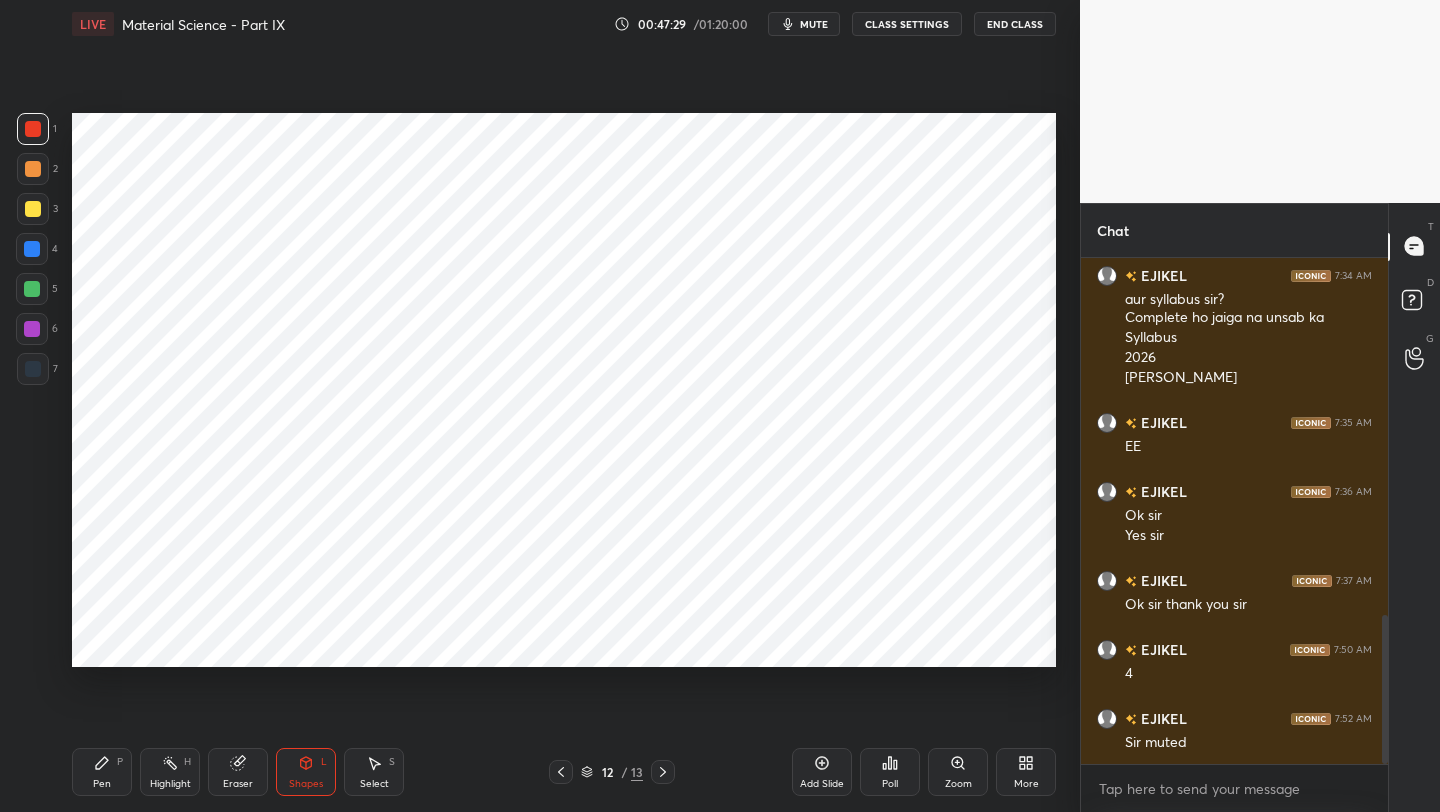 click at bounding box center [33, 369] 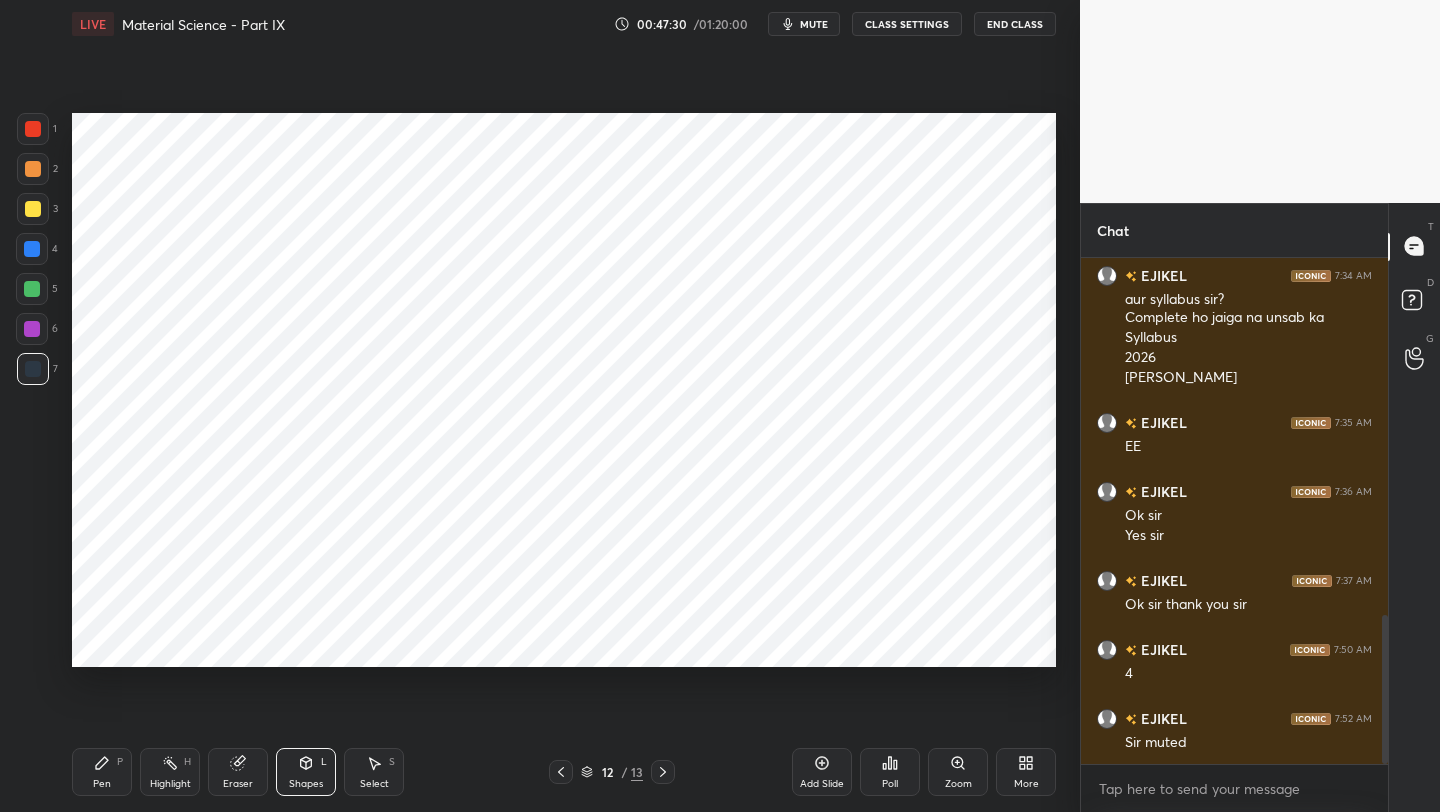 drag, startPoint x: 106, startPoint y: 787, endPoint x: 106, endPoint y: 745, distance: 42 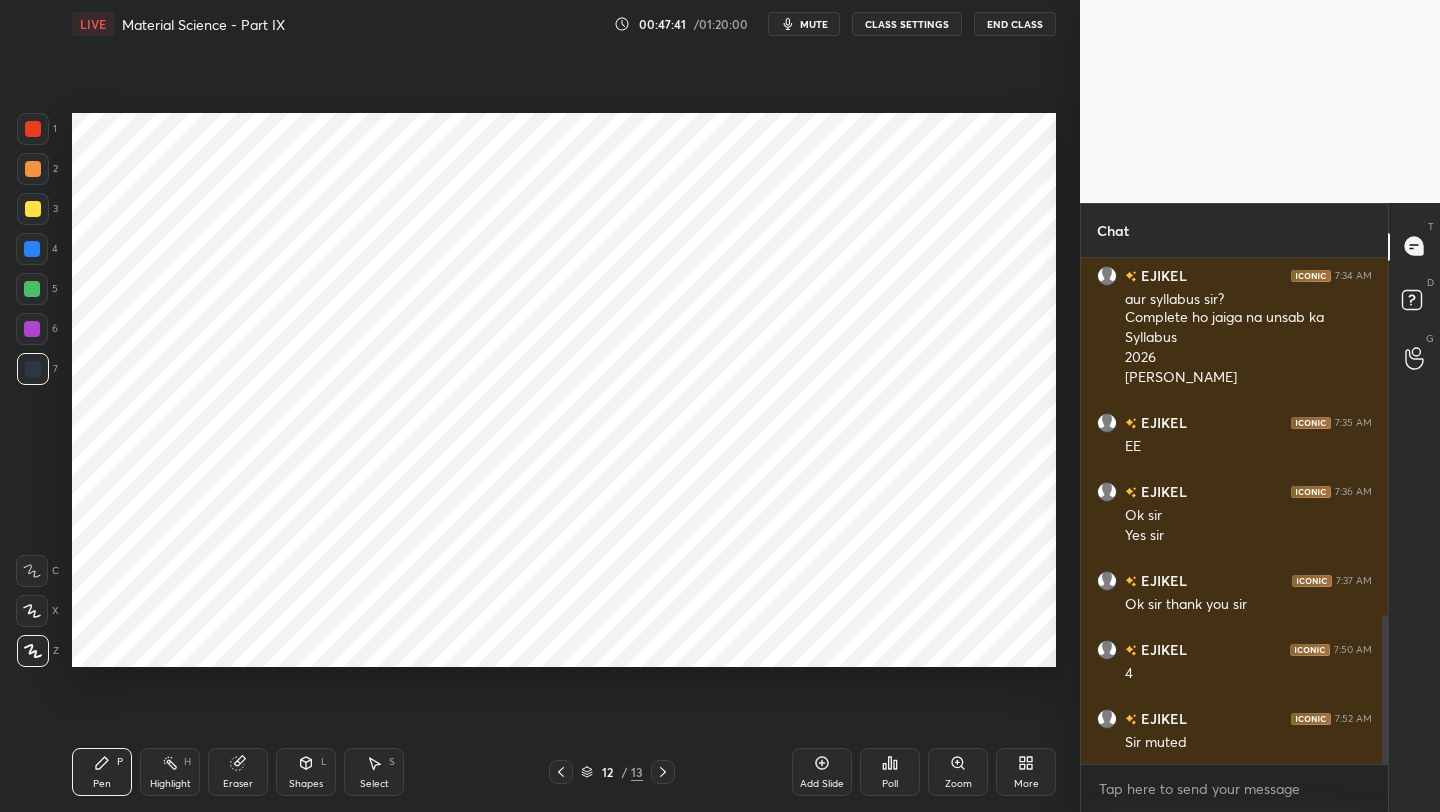click at bounding box center (32, 329) 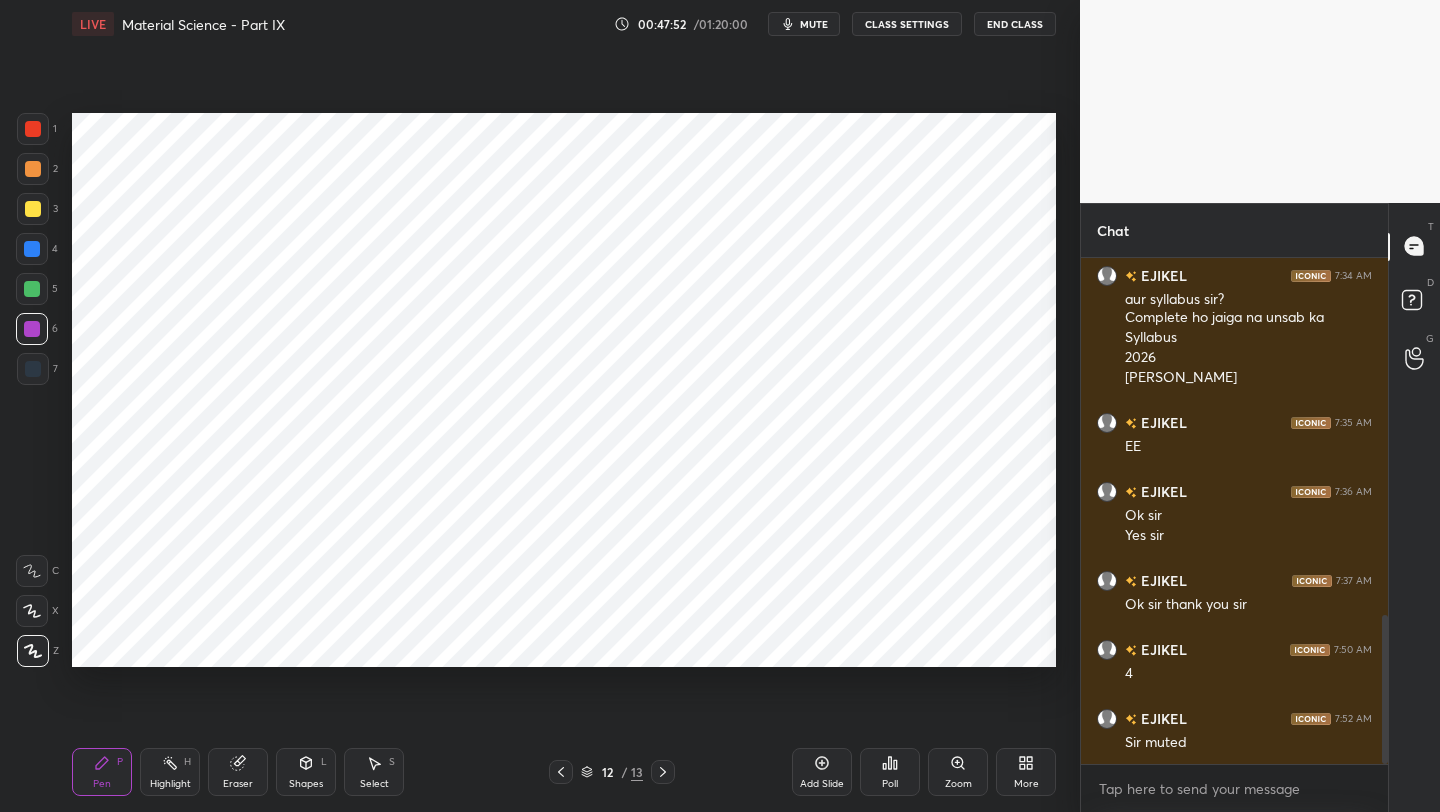 click at bounding box center [33, 369] 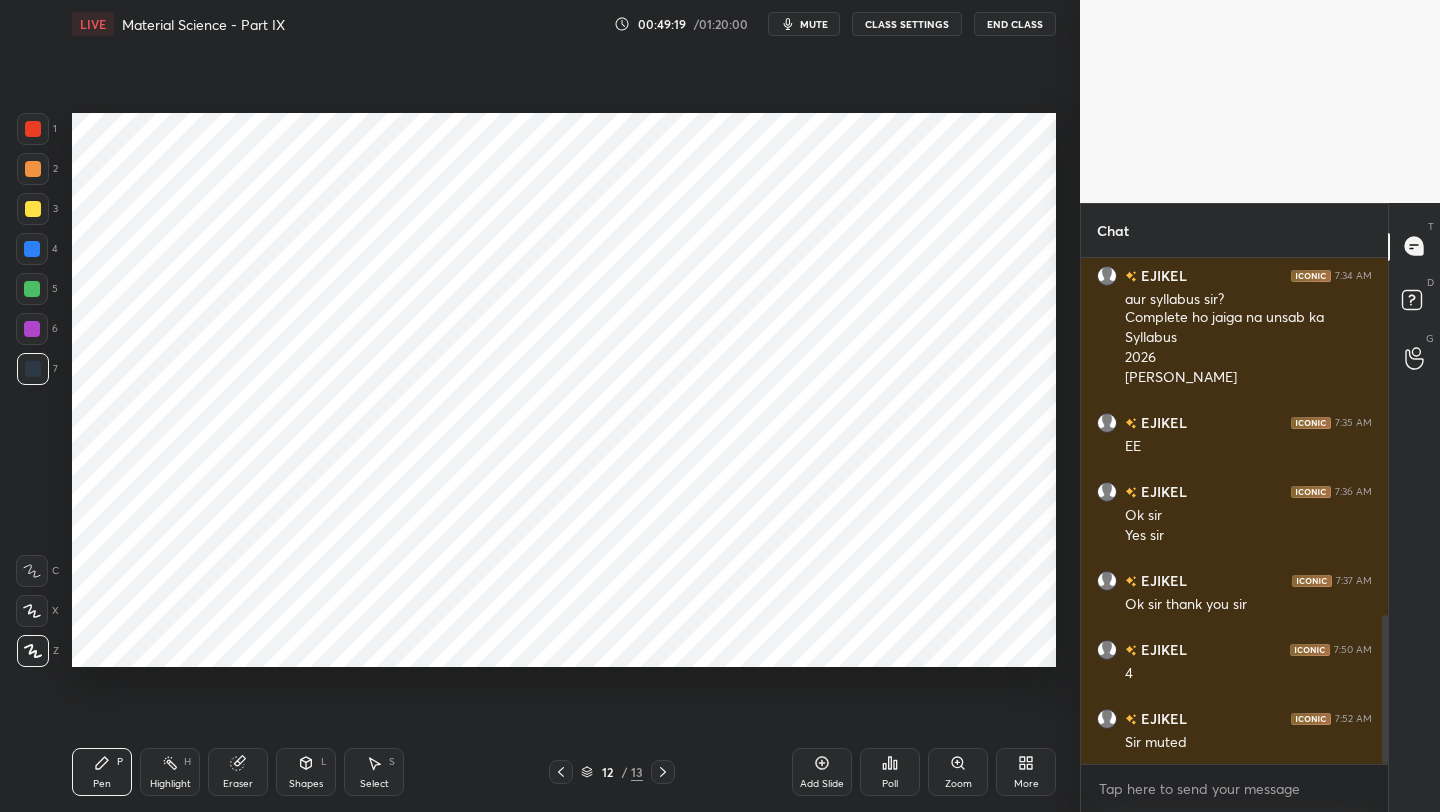 click 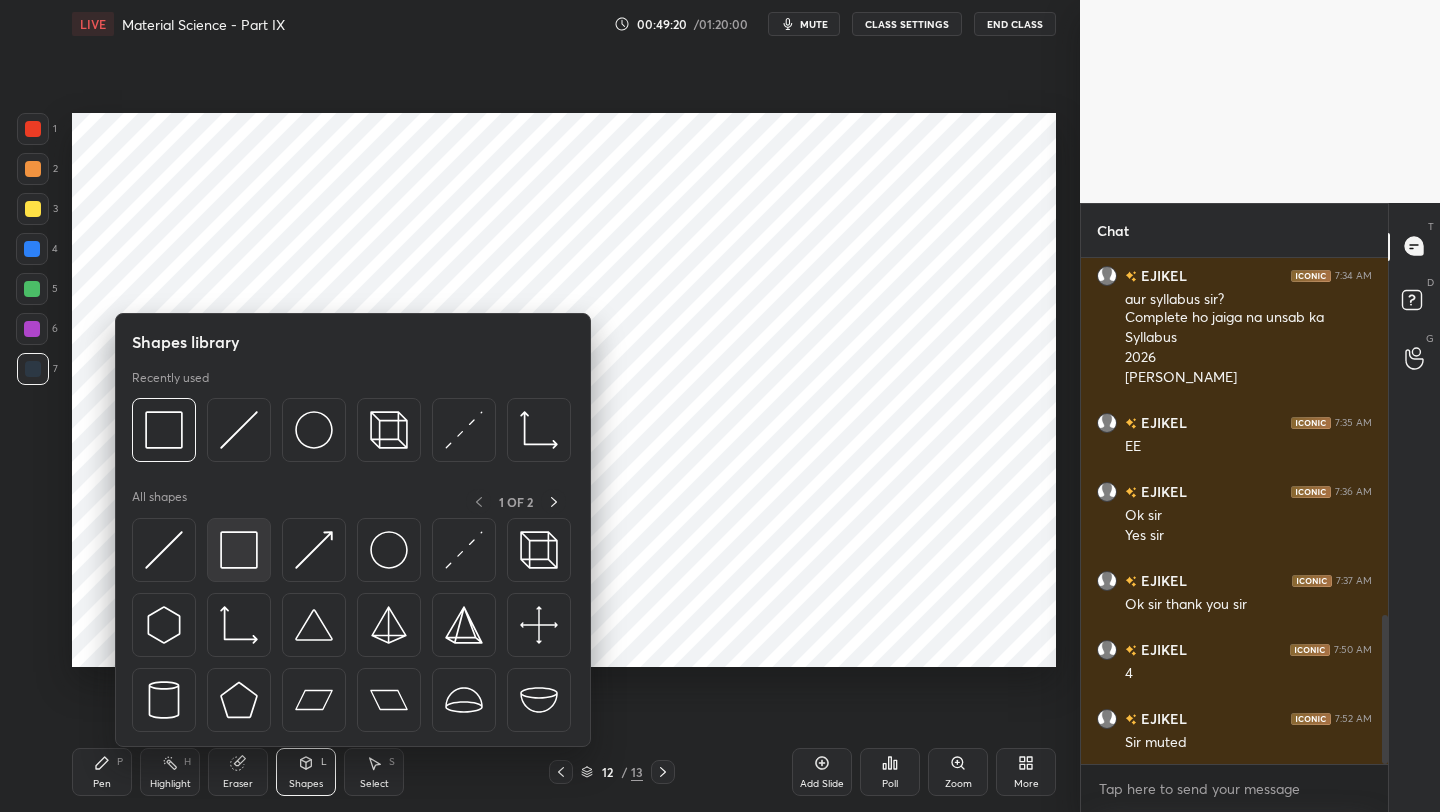 click at bounding box center [239, 550] 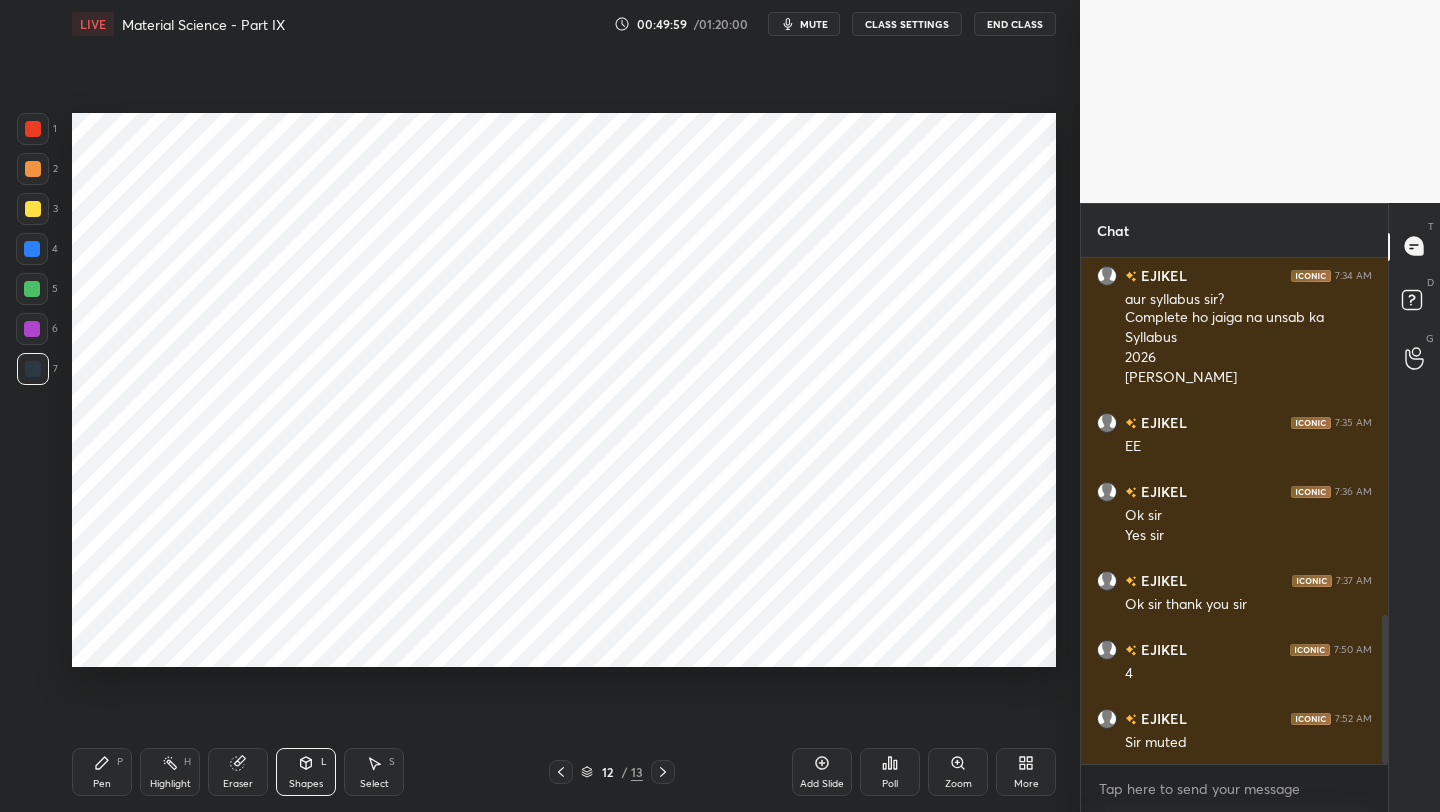 drag, startPoint x: 660, startPoint y: 770, endPoint x: 671, endPoint y: 773, distance: 11.401754 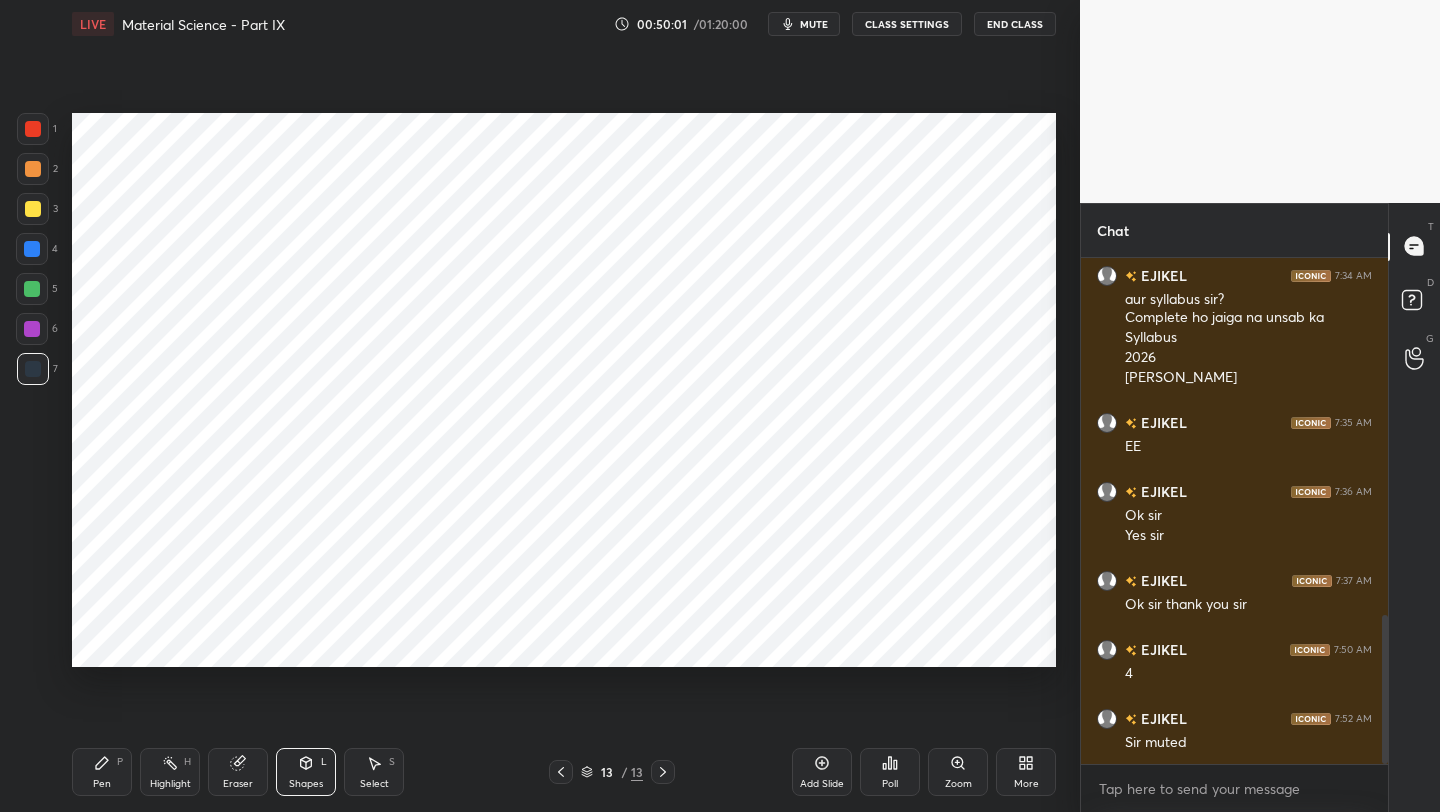 click on "13 / 13" at bounding box center [612, 772] 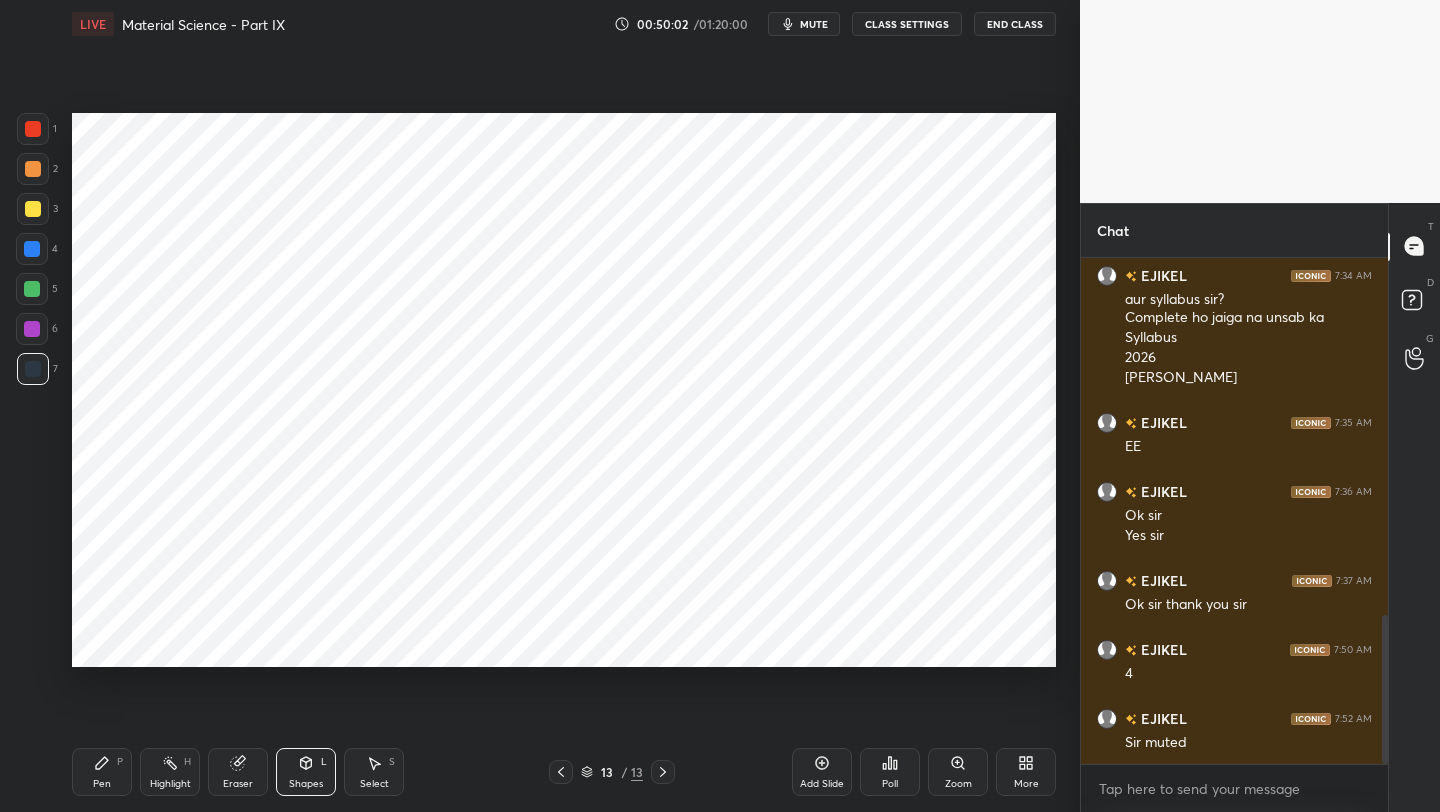 click 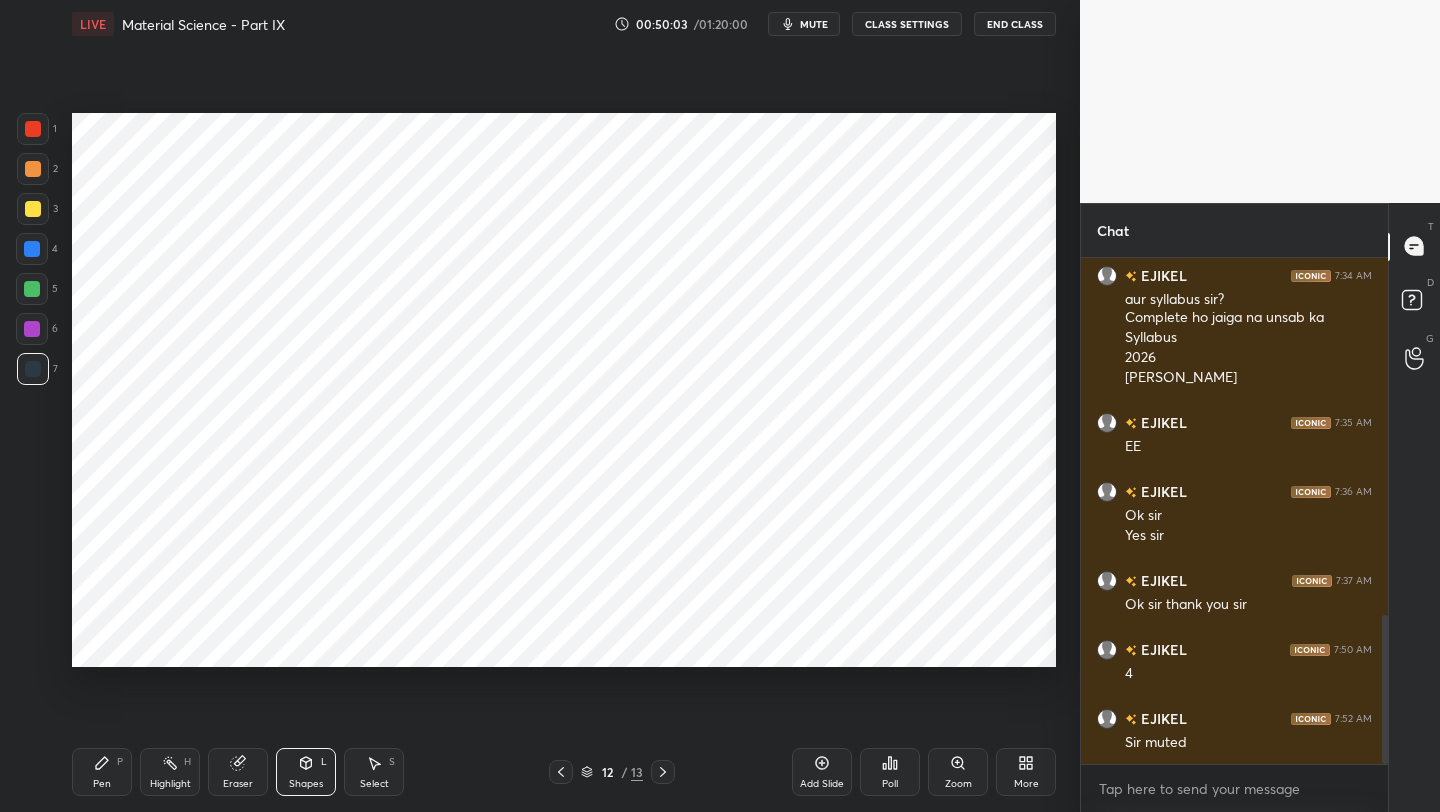 click 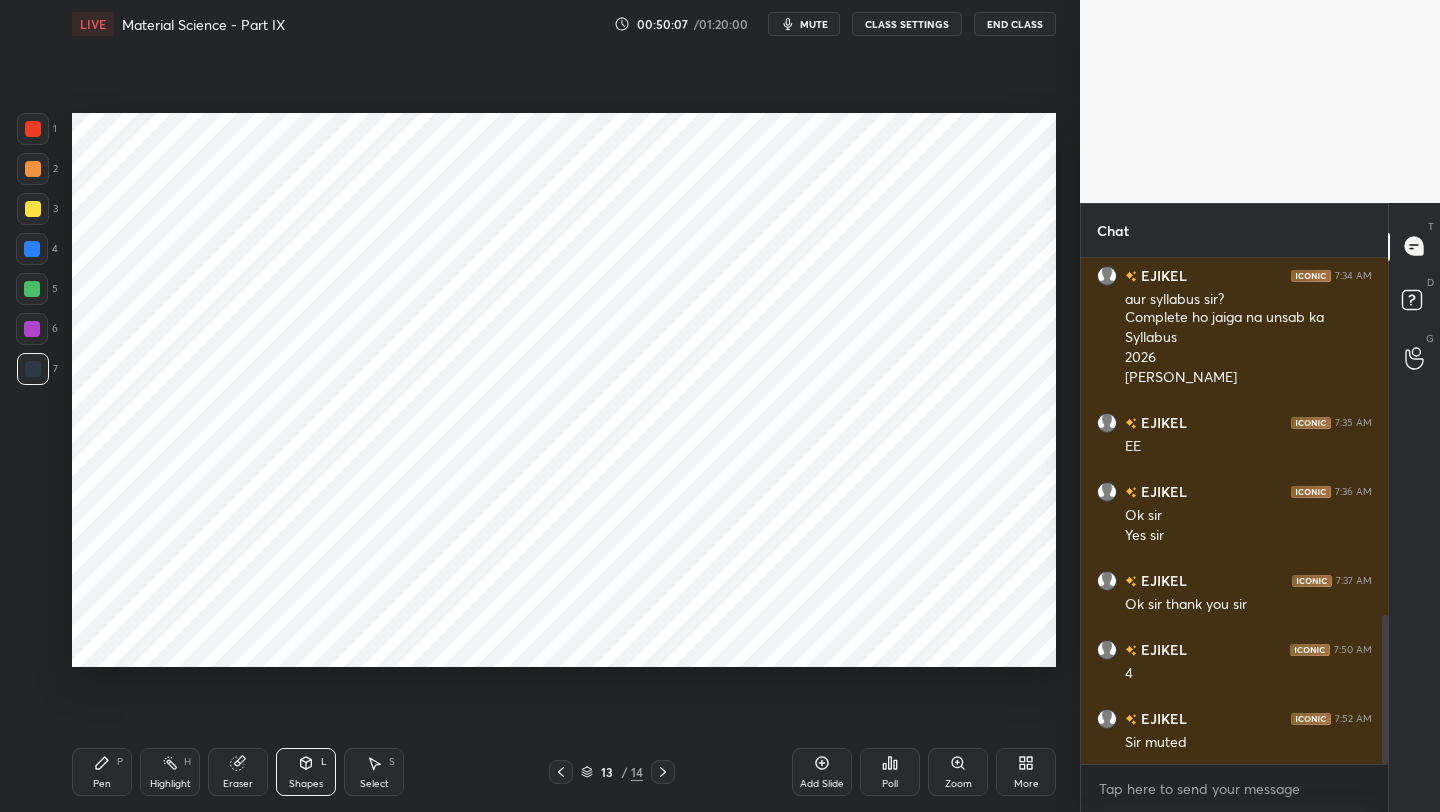drag, startPoint x: 104, startPoint y: 782, endPoint x: 94, endPoint y: 691, distance: 91.5478 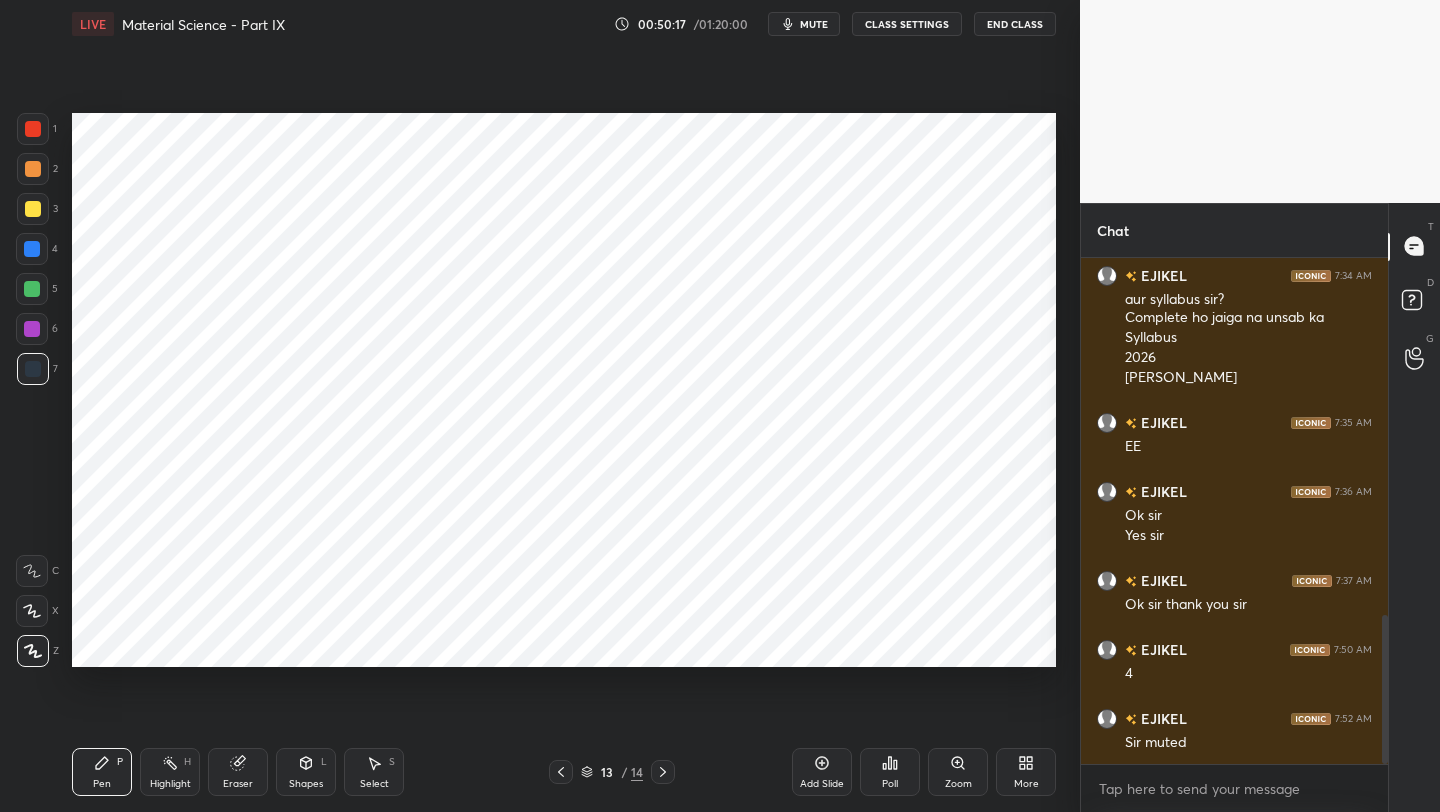 click at bounding box center [33, 169] 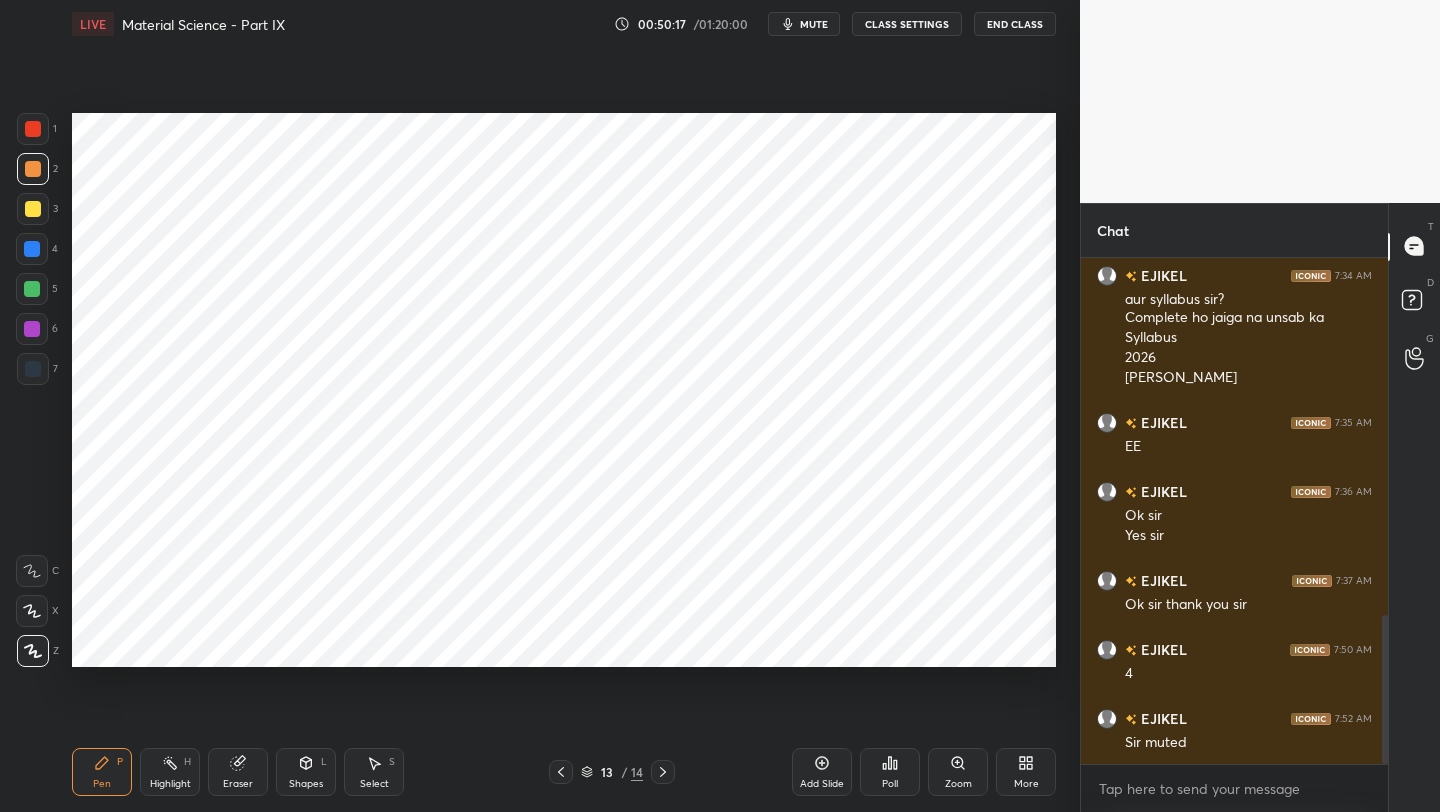 click at bounding box center (33, 129) 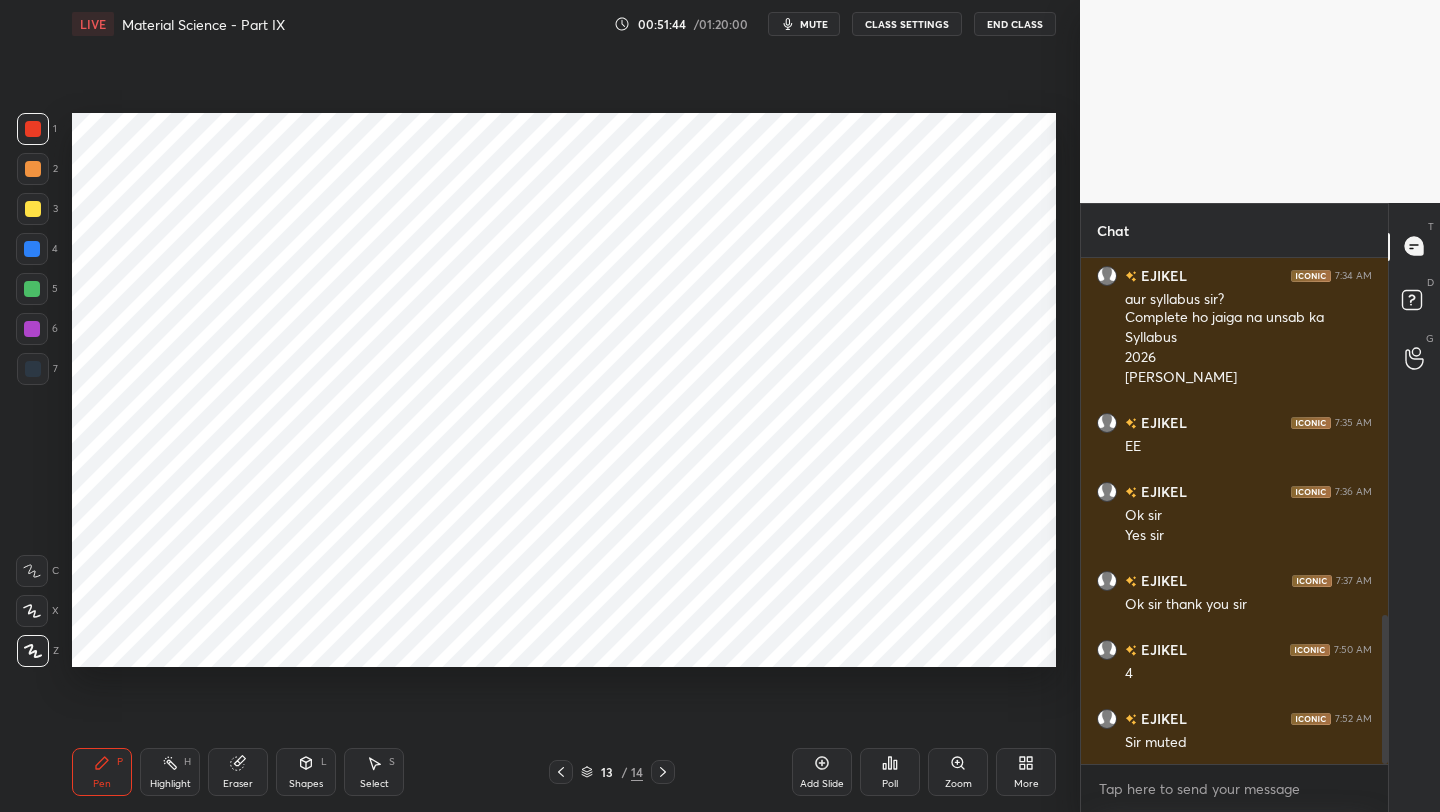 click 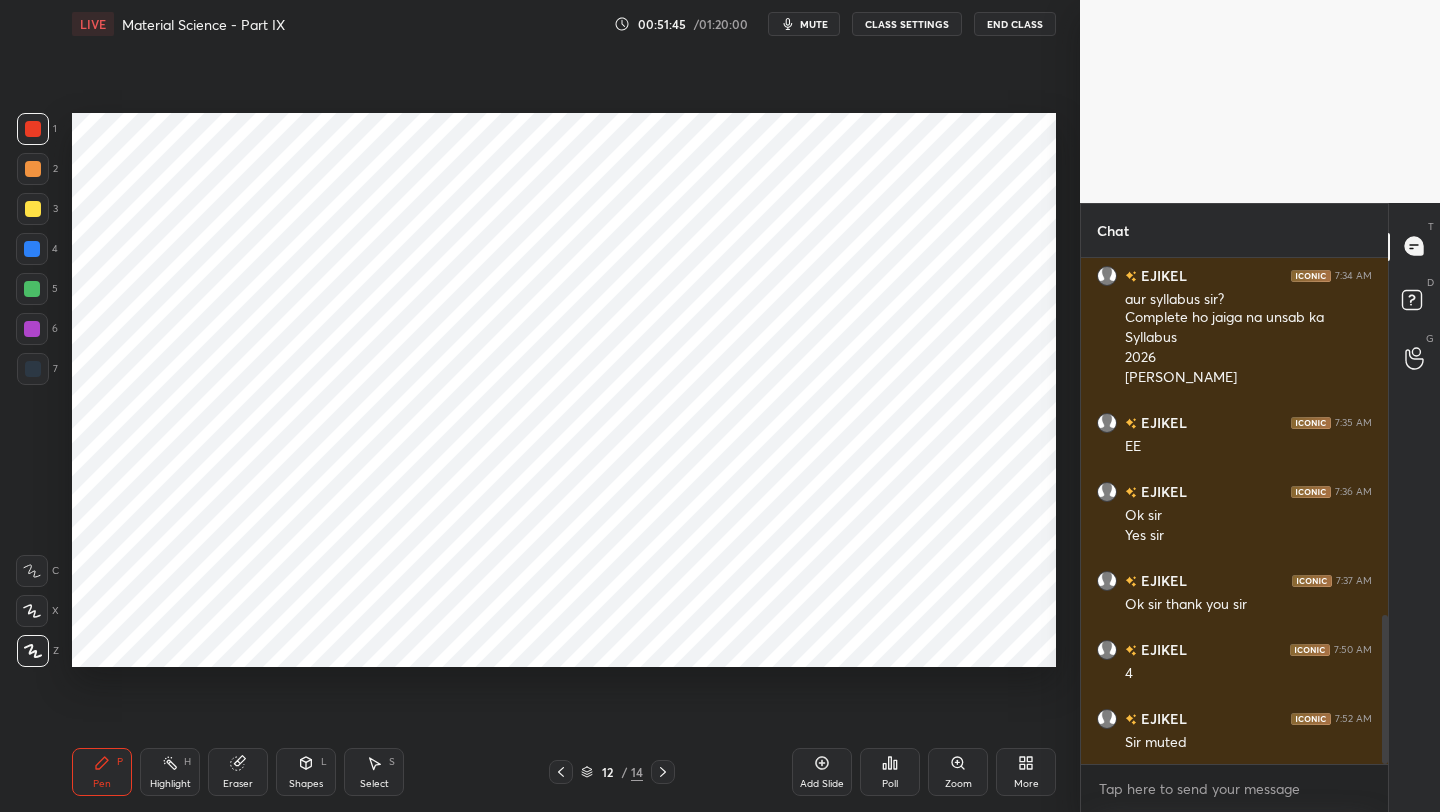 click 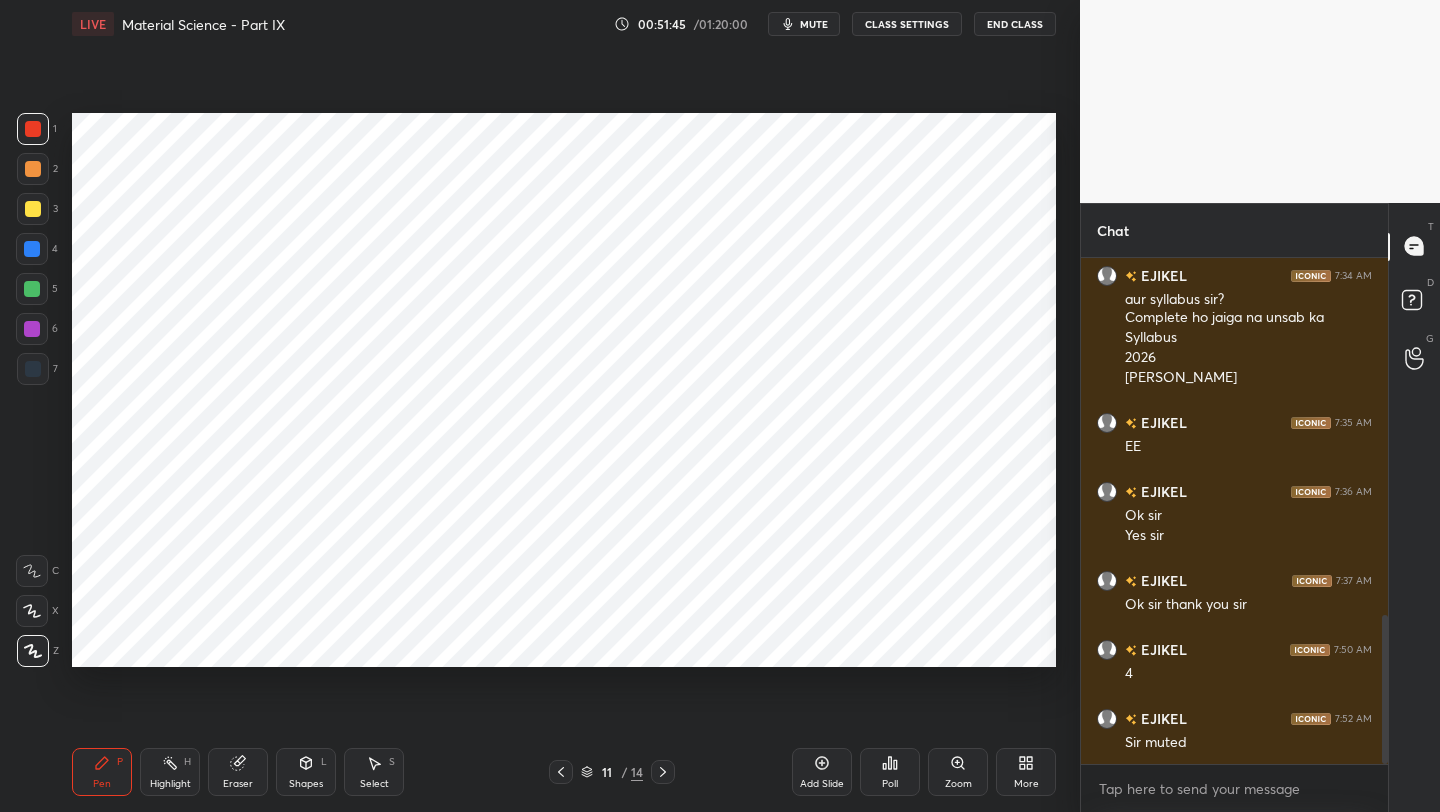 click 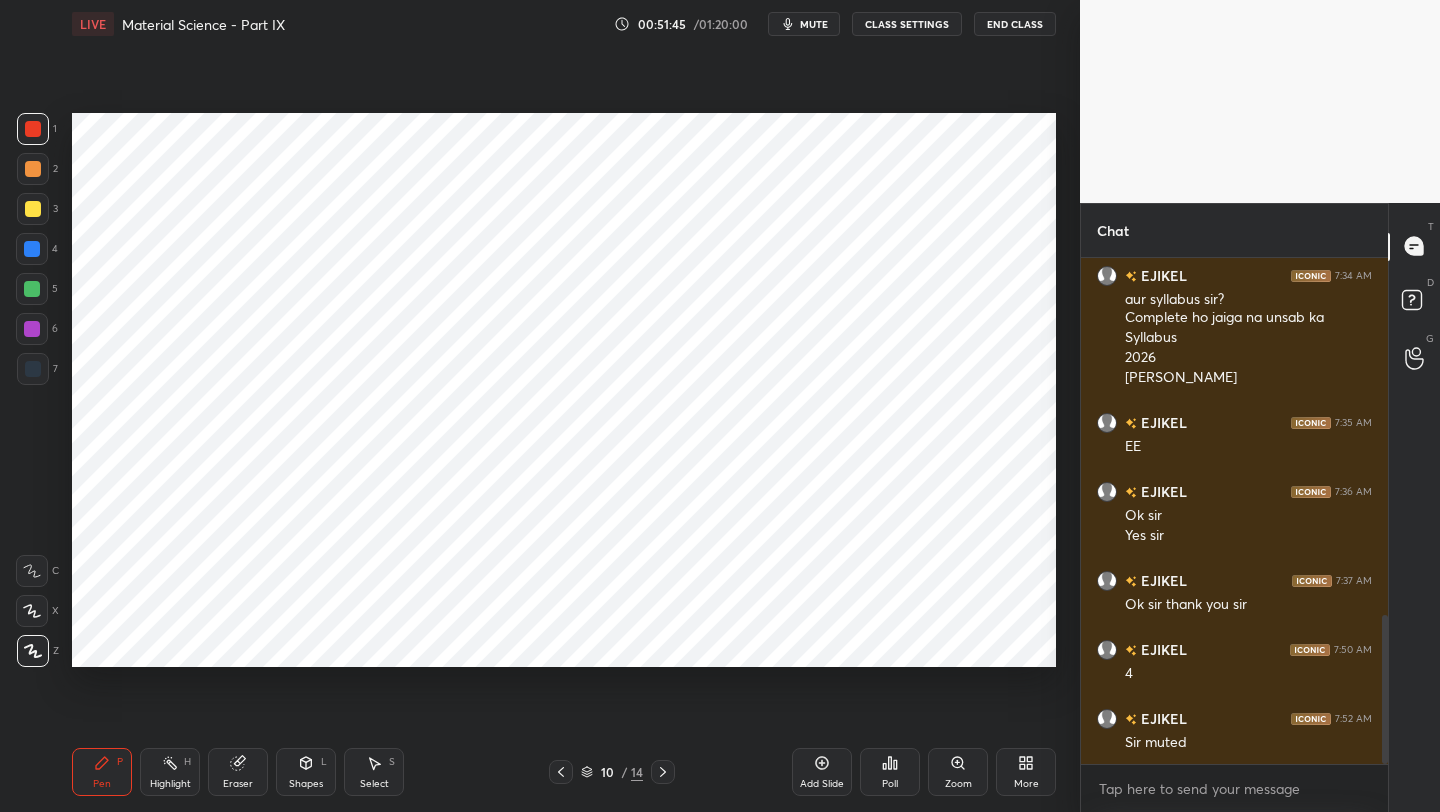 click 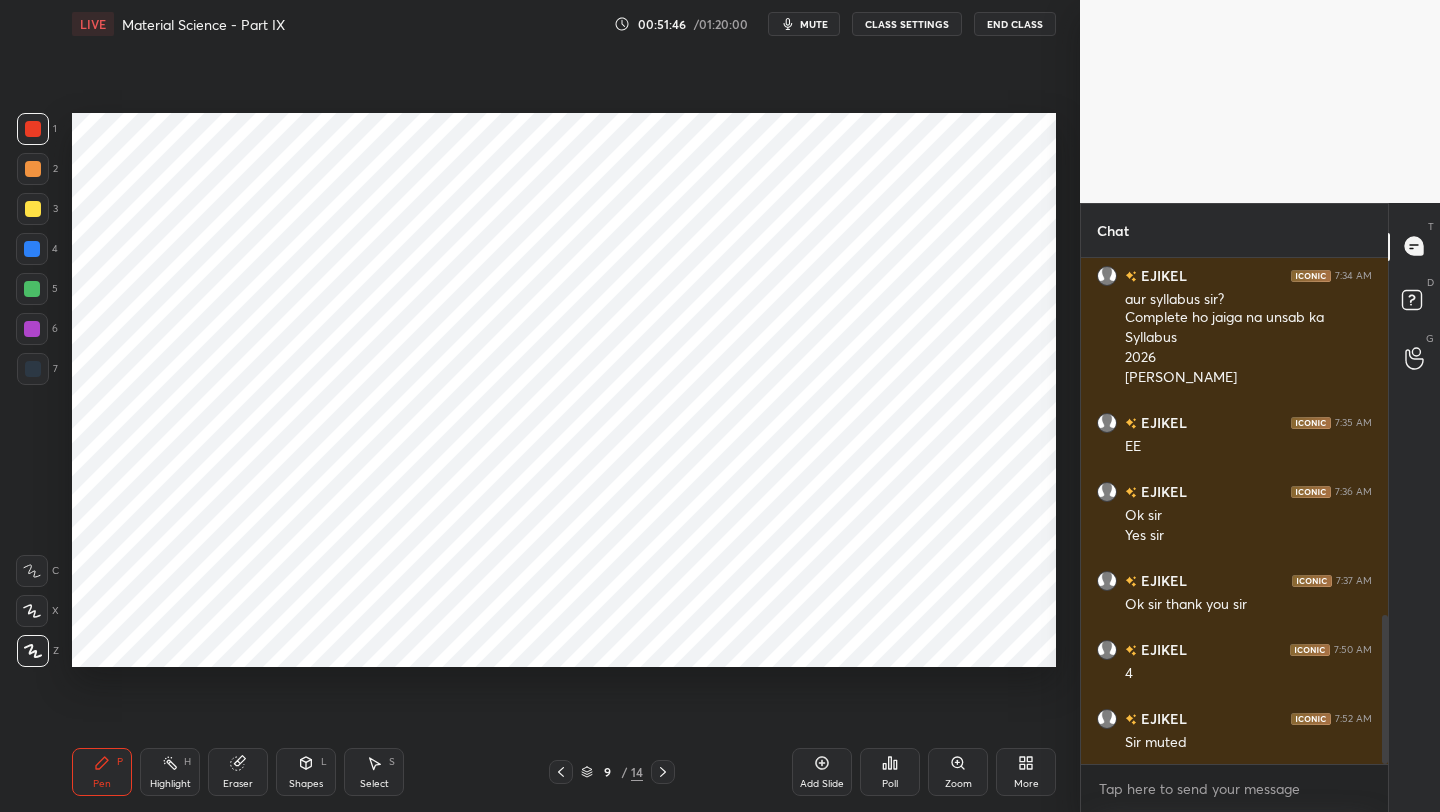 click 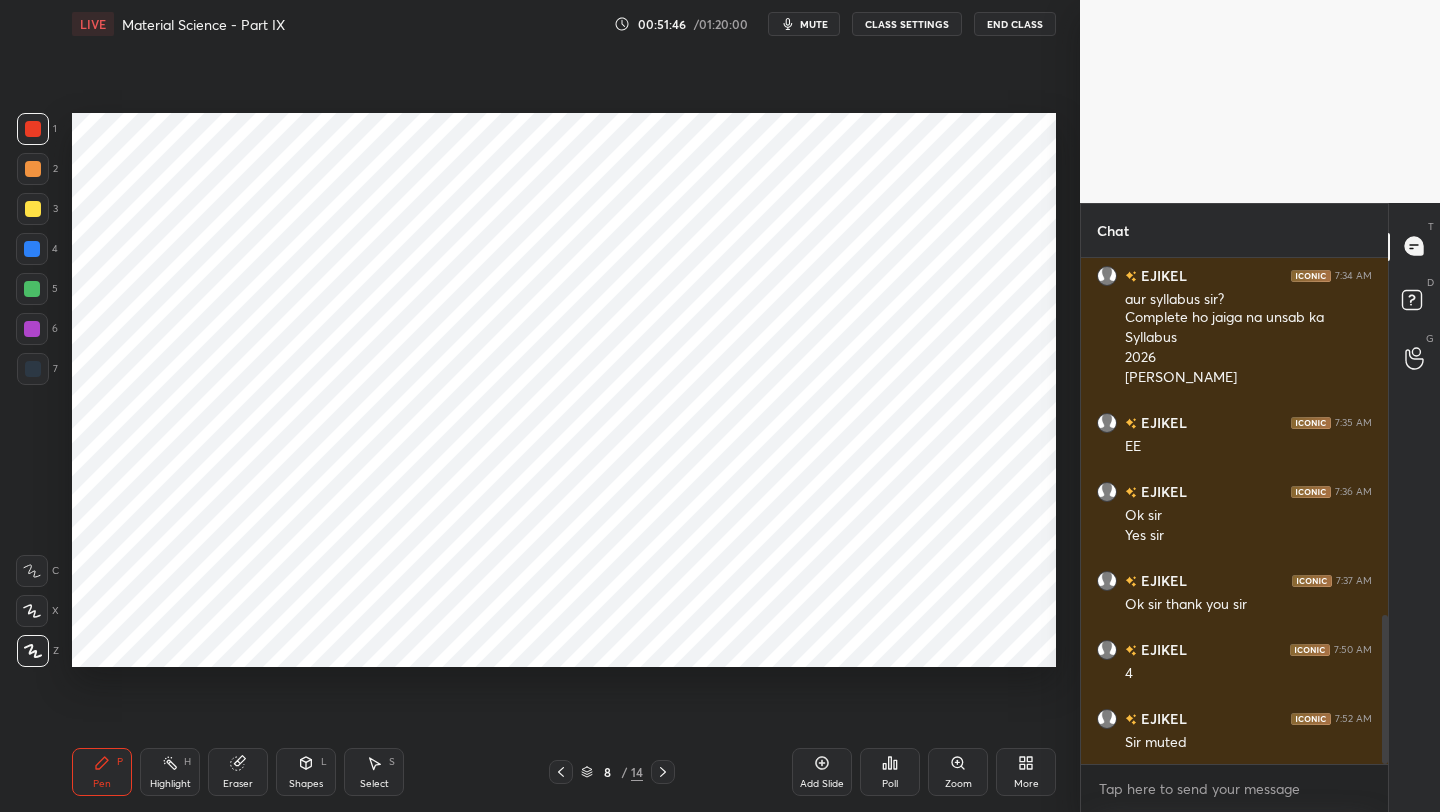 click 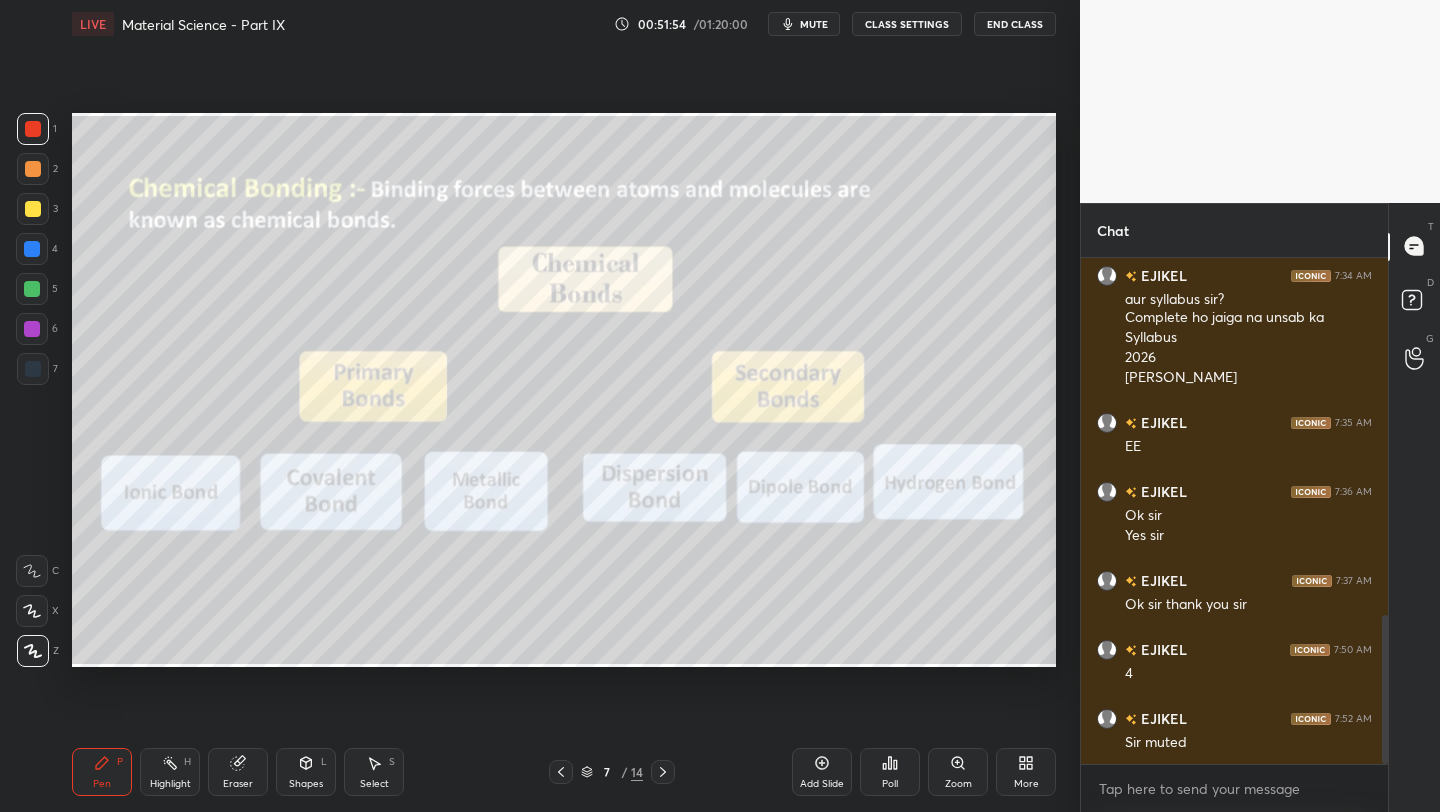 click 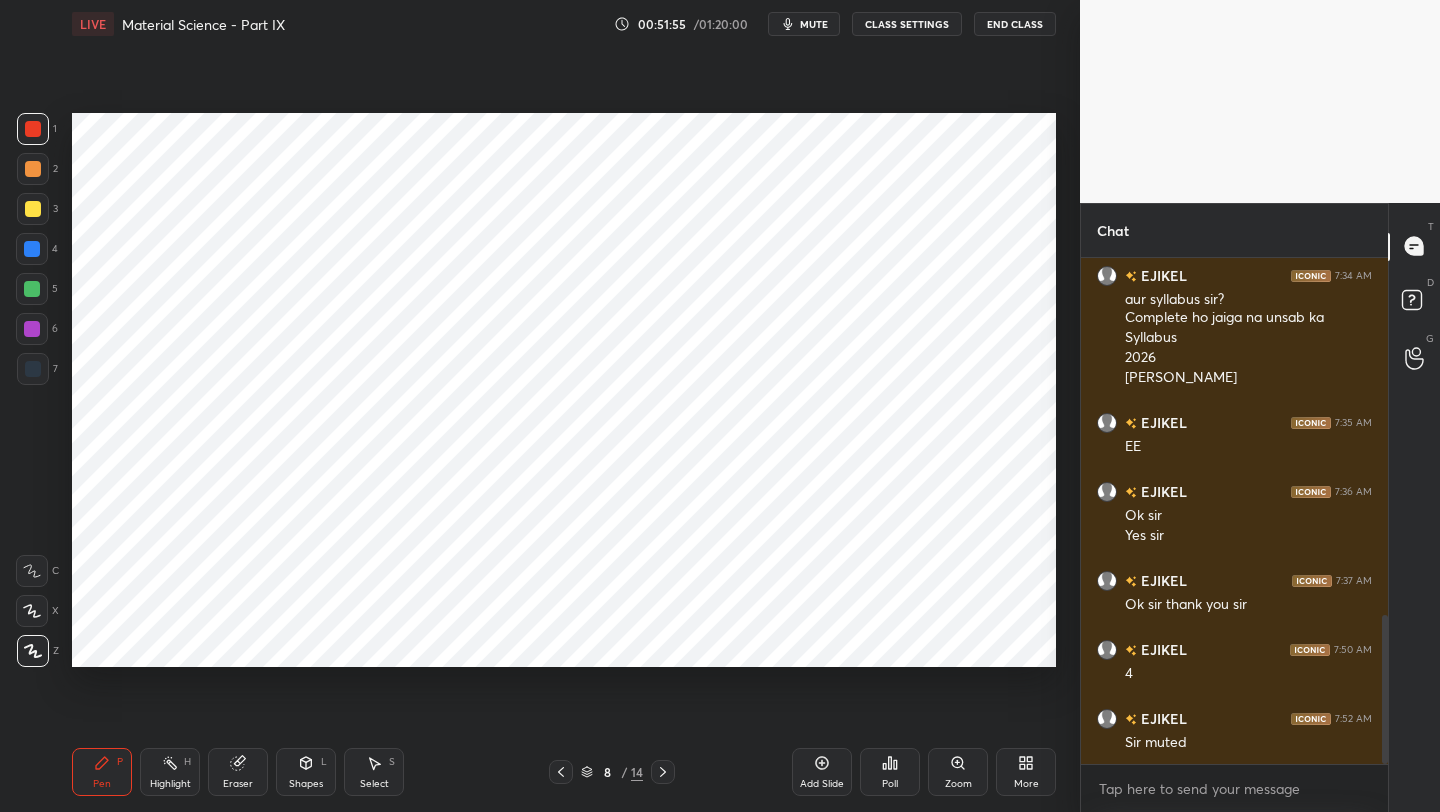 click 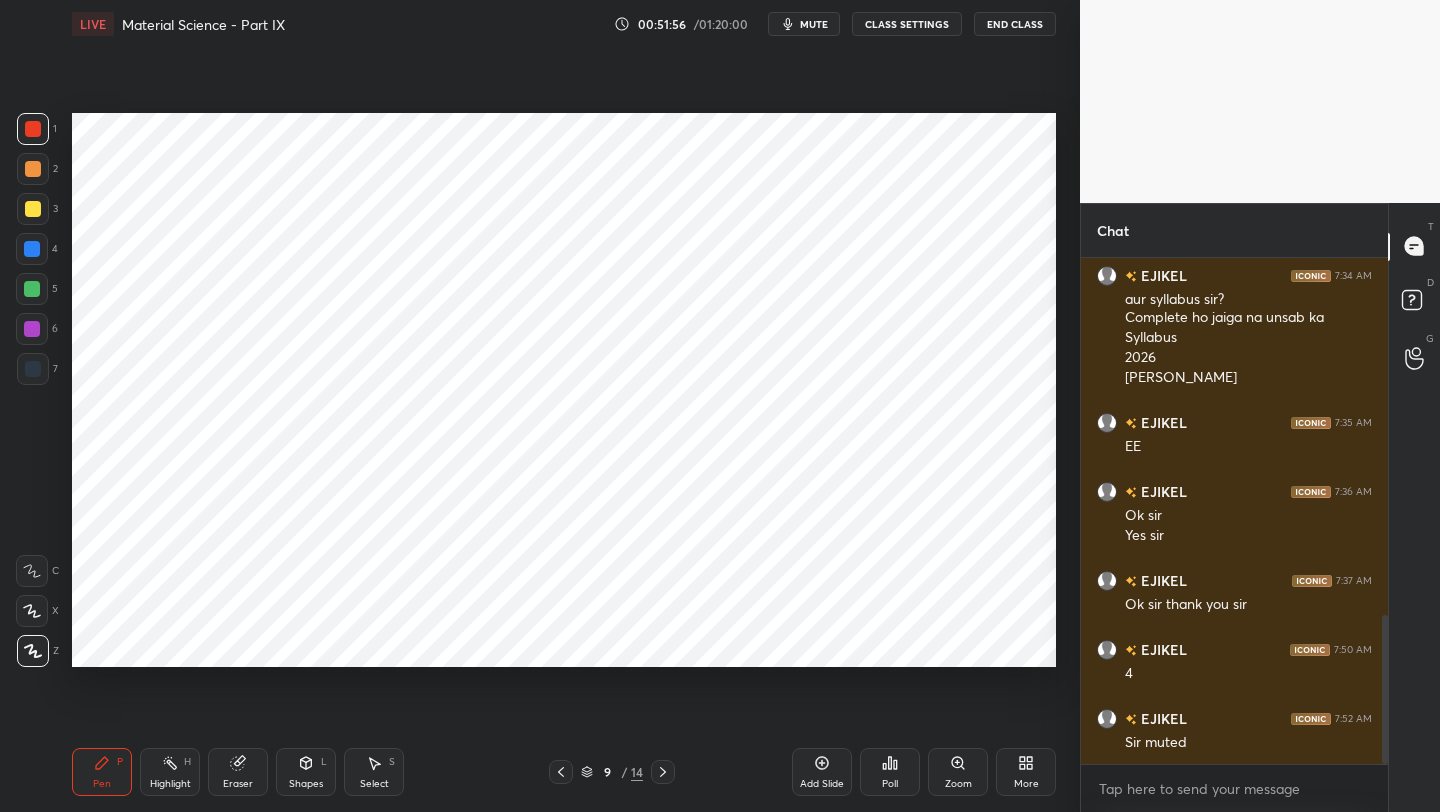 click 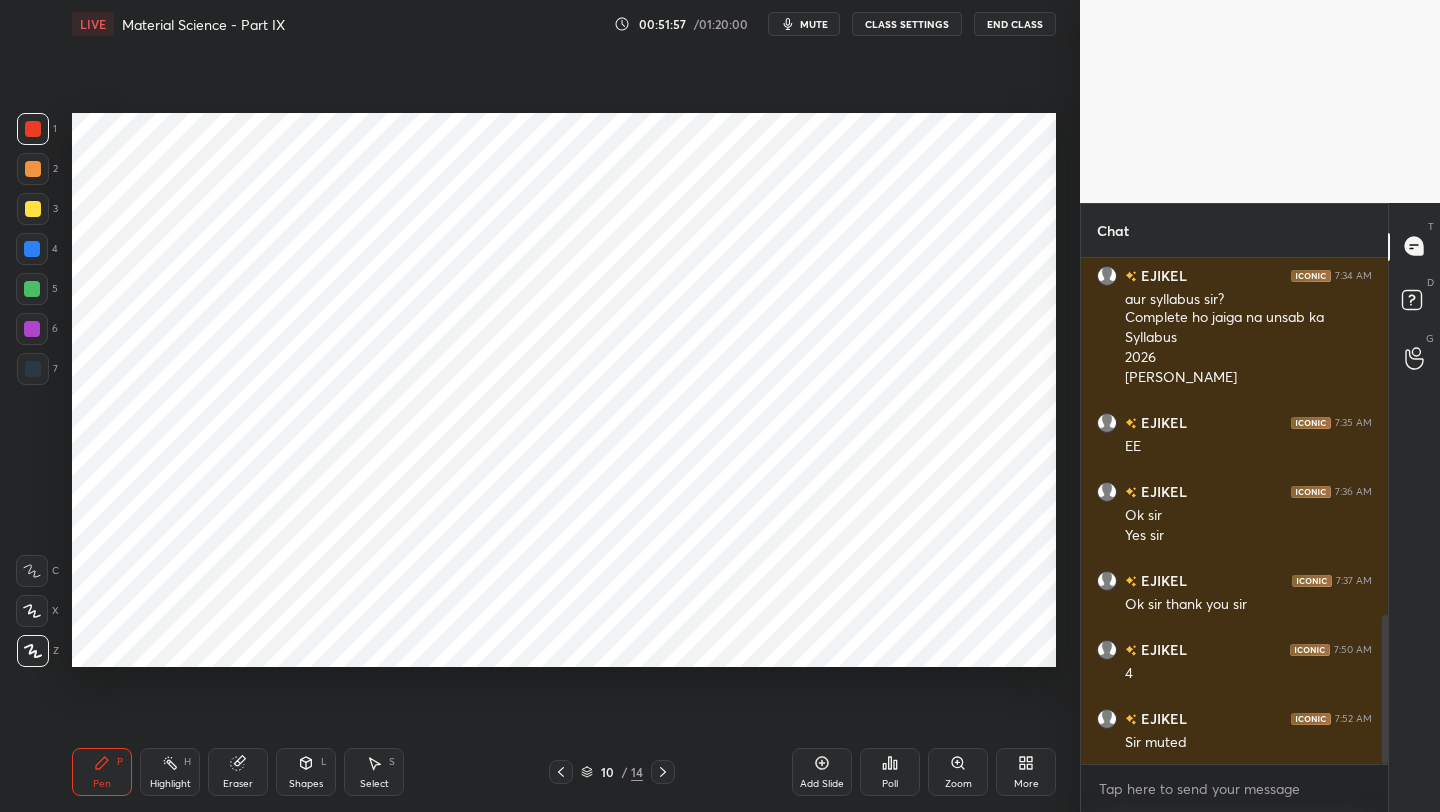 click 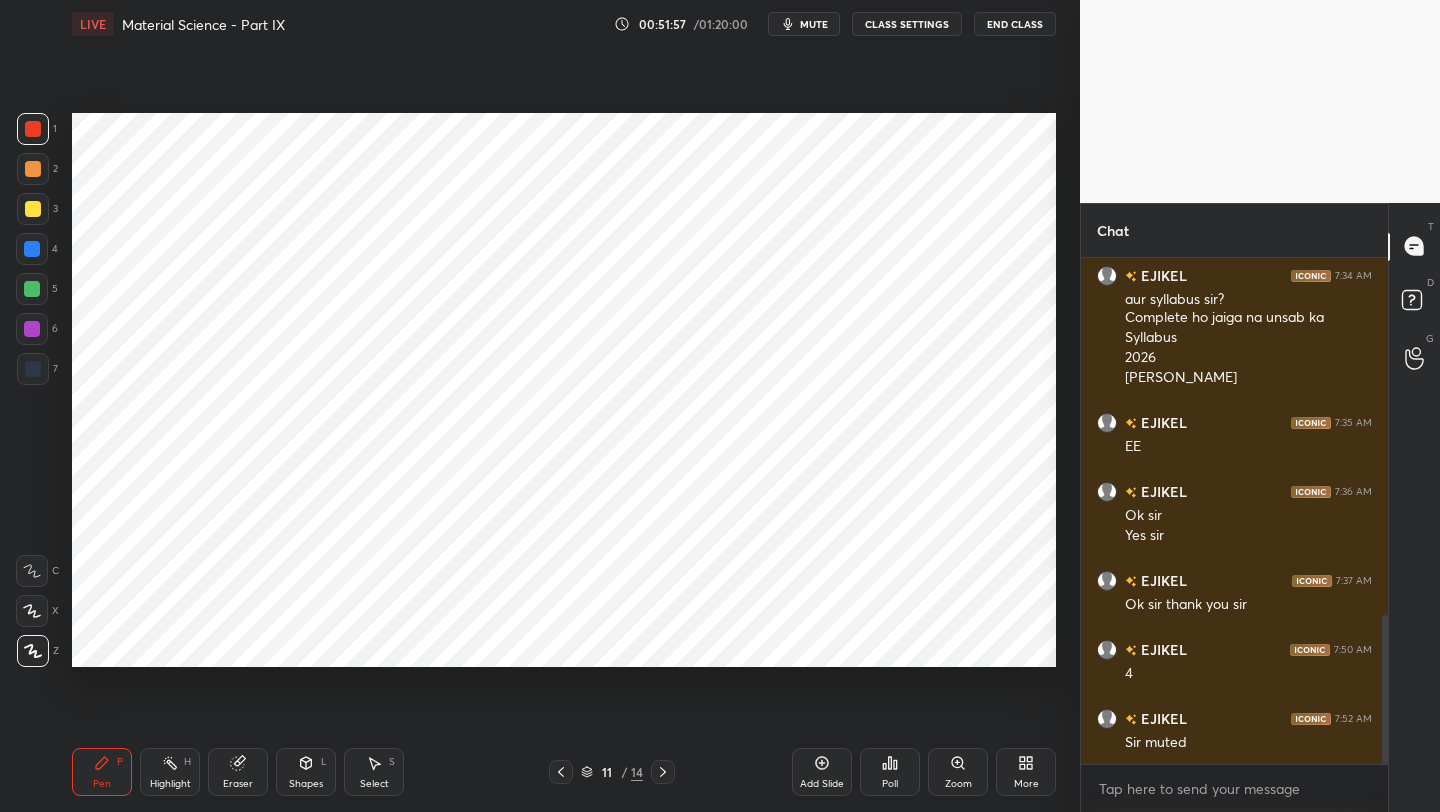 click 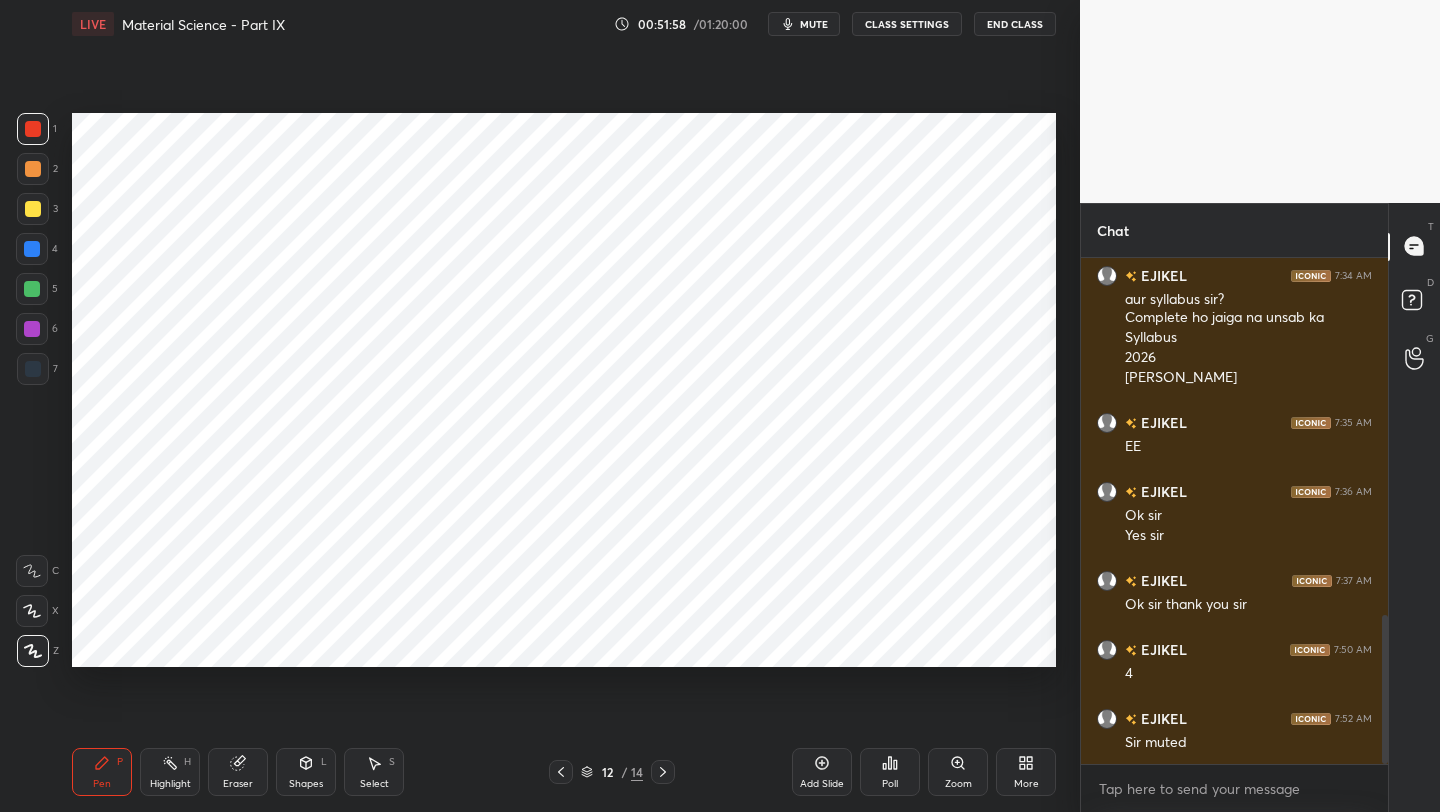click at bounding box center [663, 772] 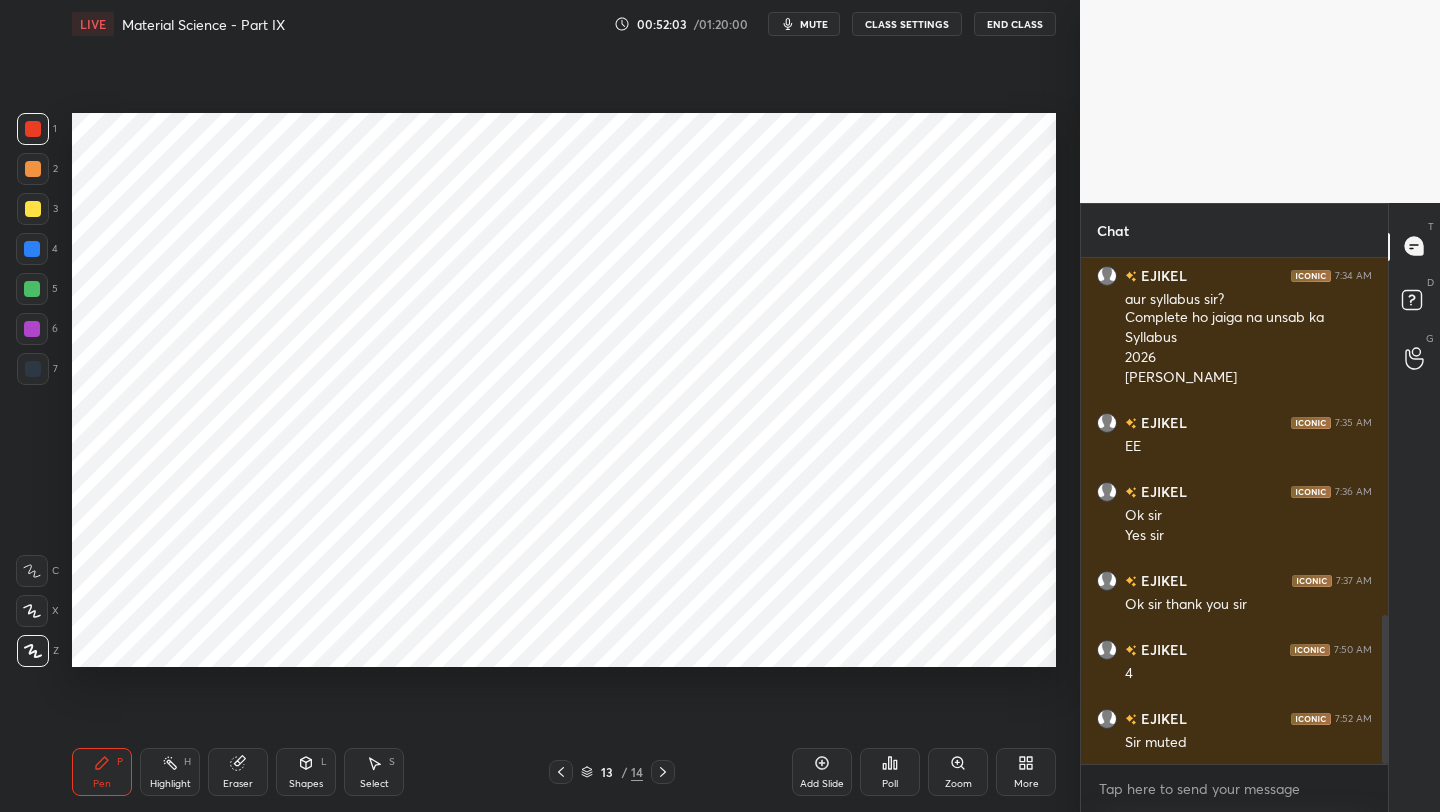 click on "Shapes L" at bounding box center (306, 772) 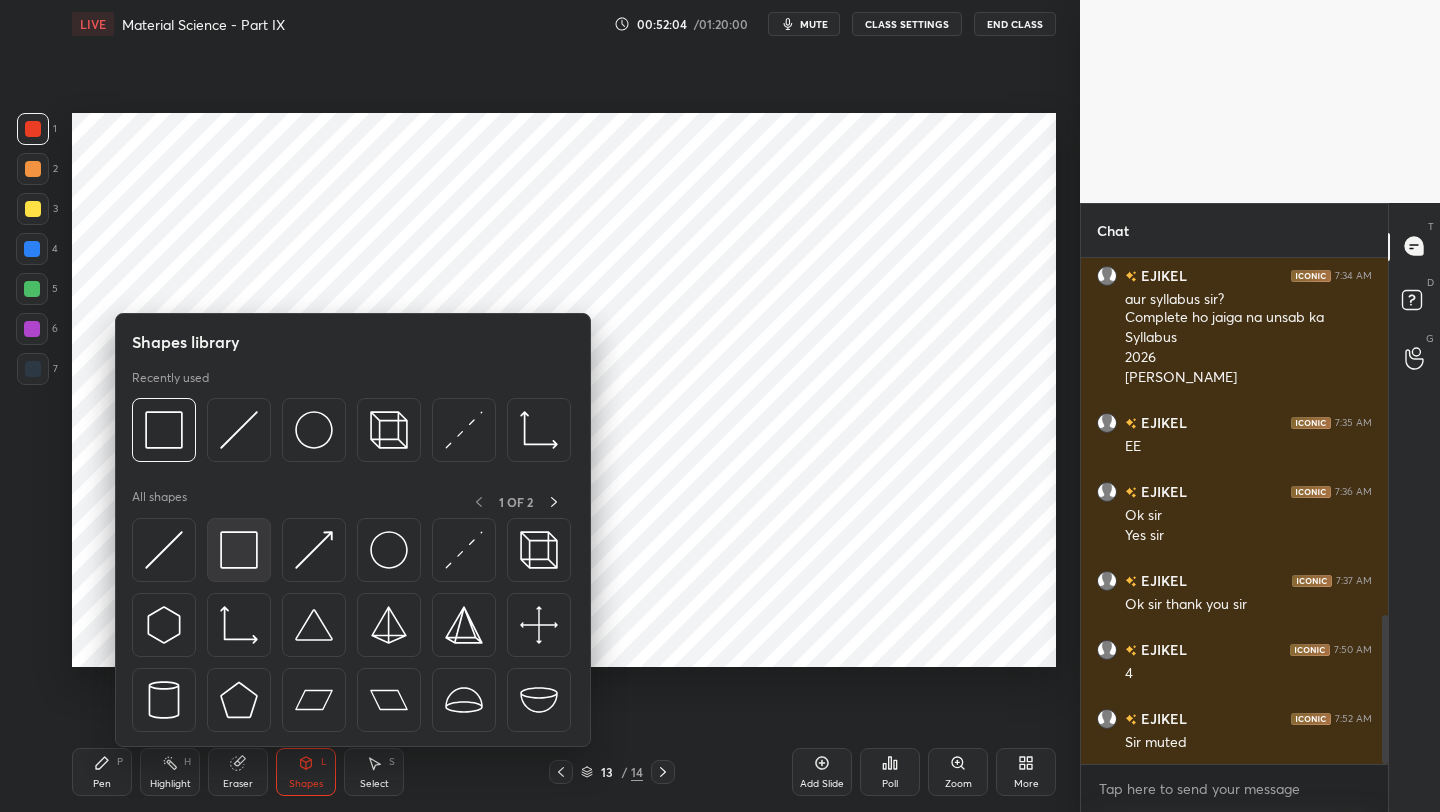 click at bounding box center (239, 550) 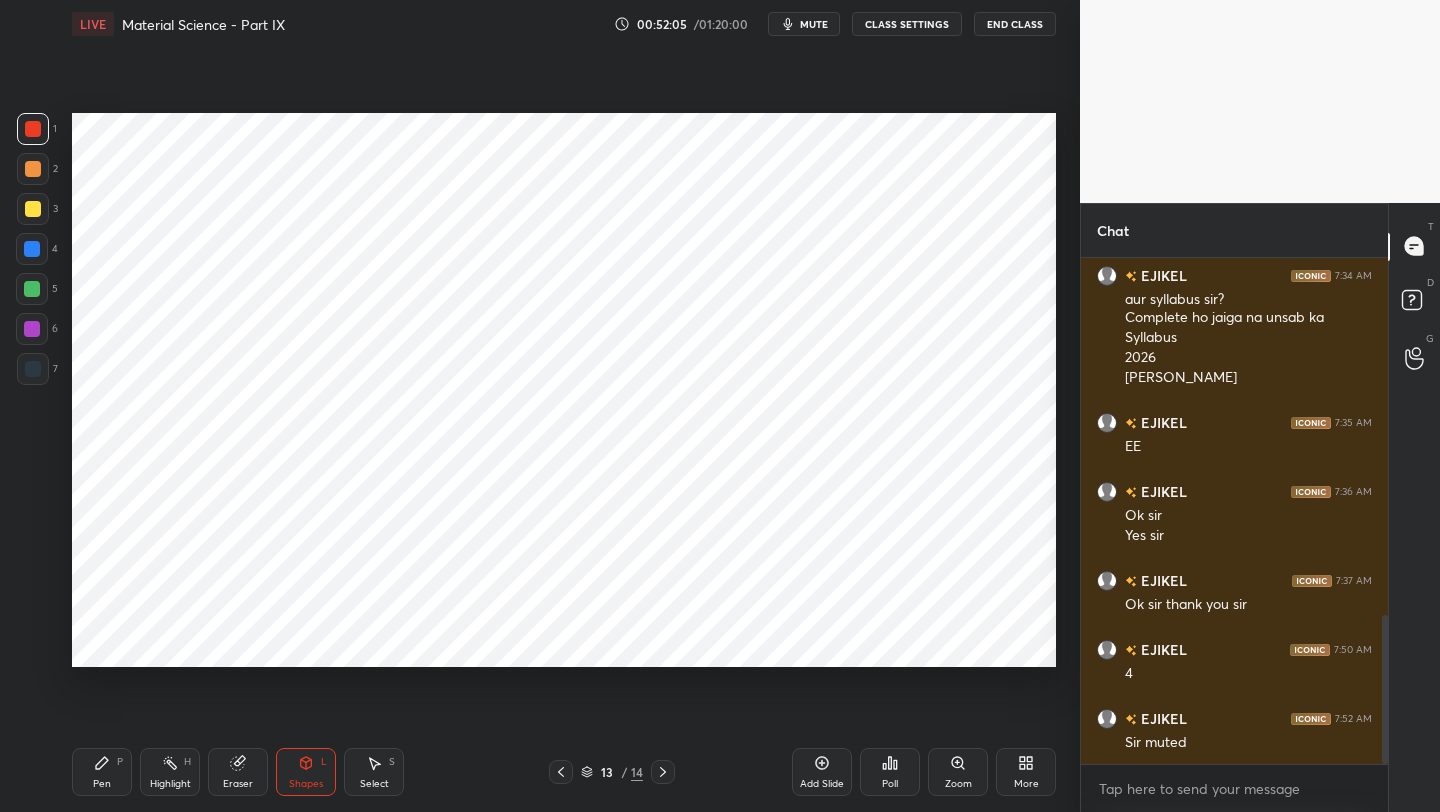 click at bounding box center (33, 369) 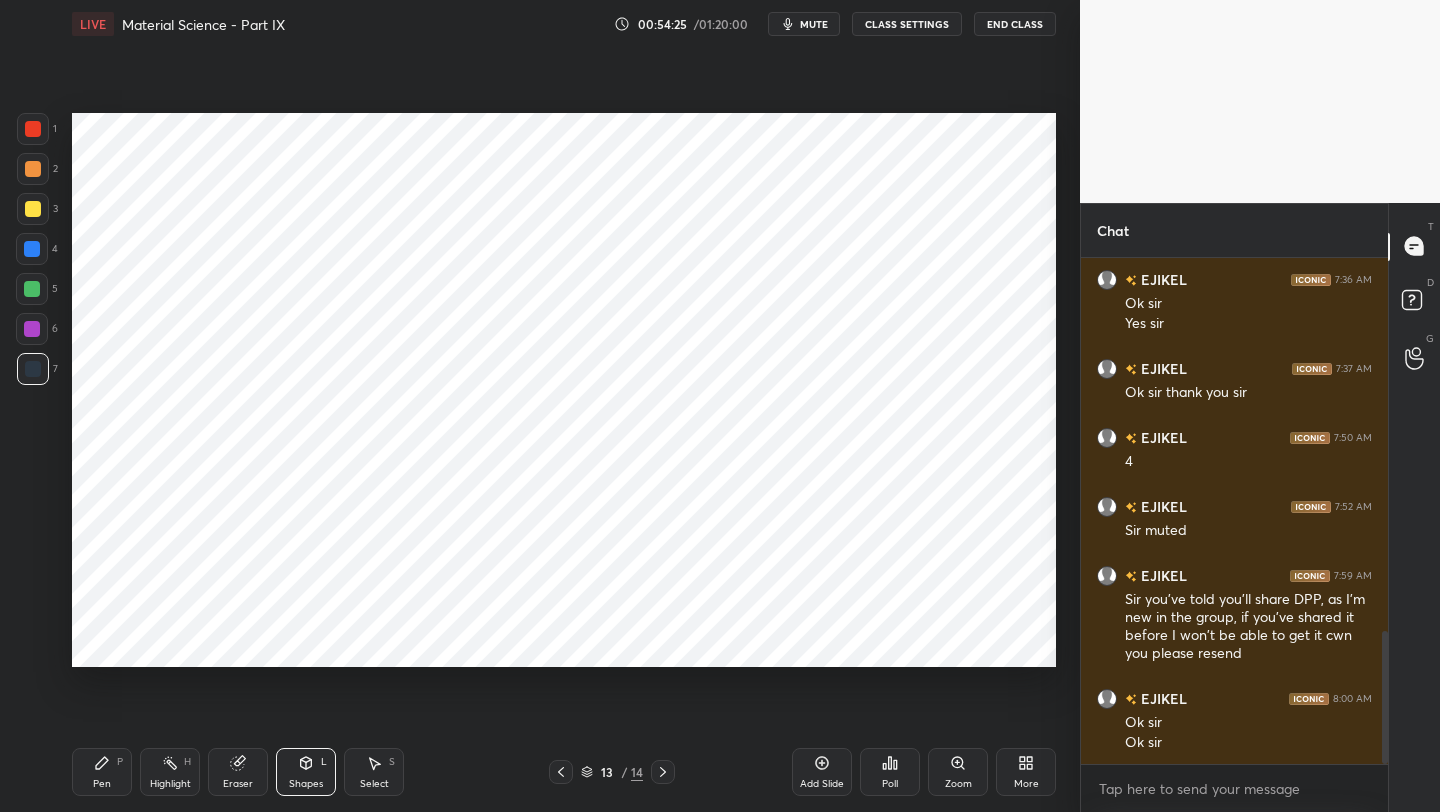 scroll, scrollTop: 1495, scrollLeft: 0, axis: vertical 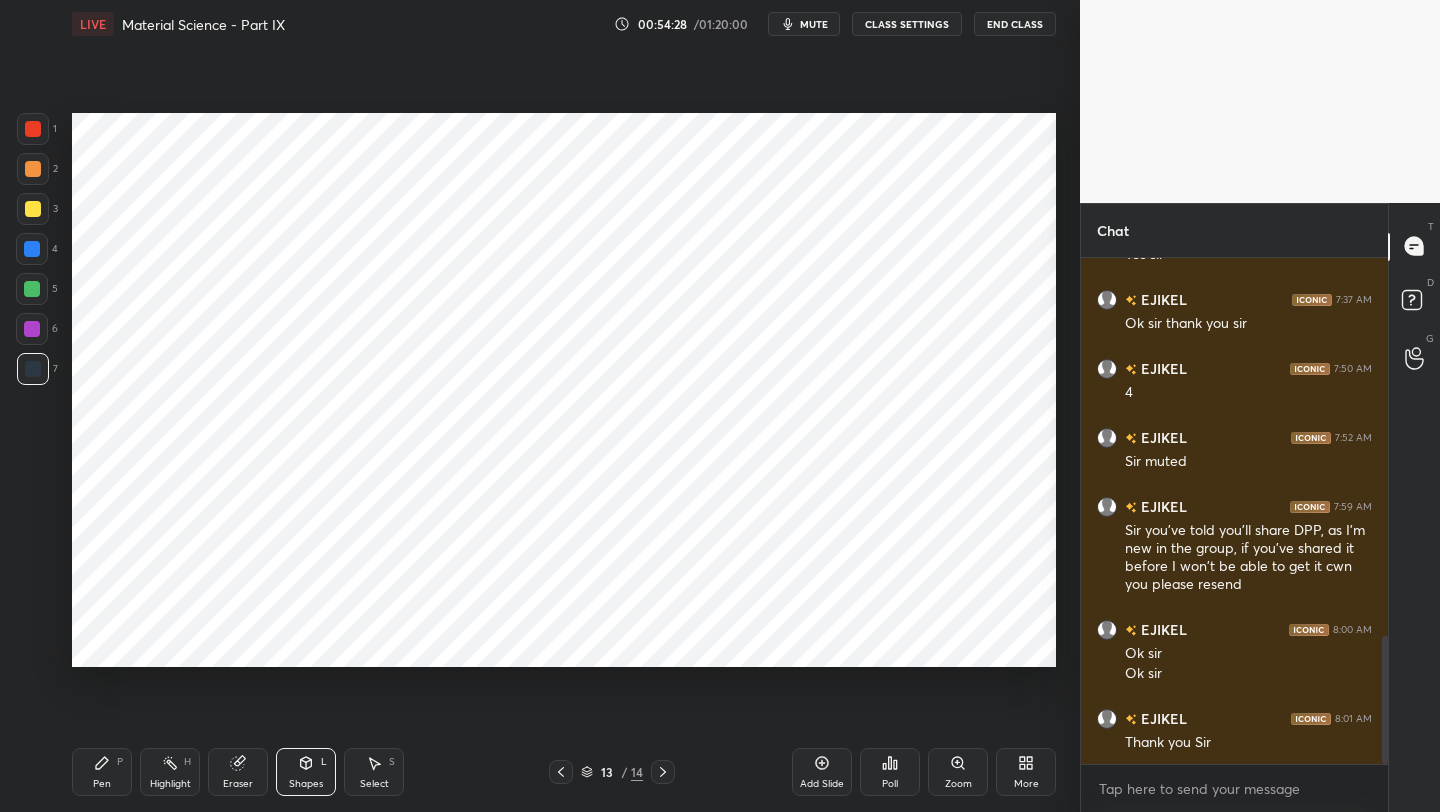click on "End Class" at bounding box center (1015, 24) 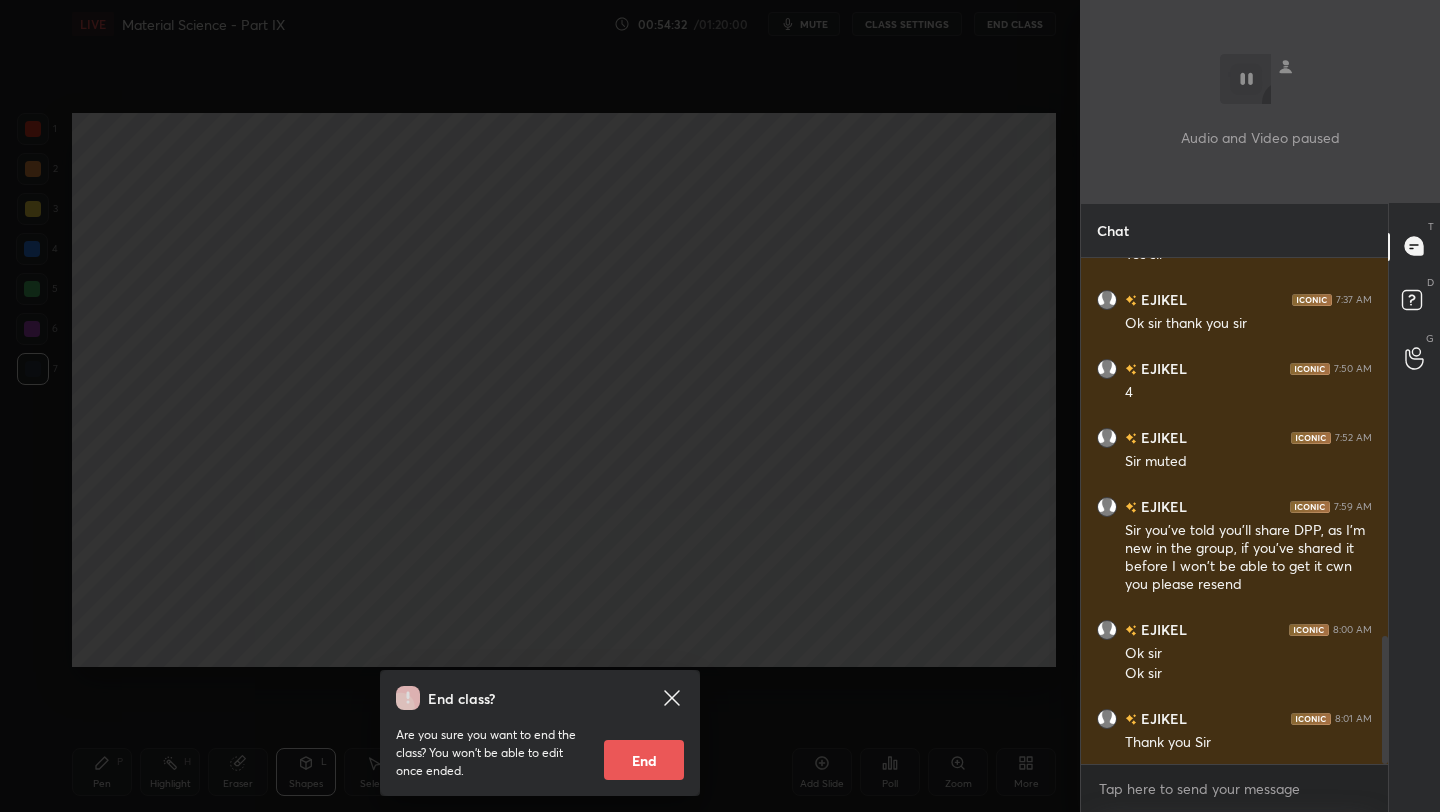 click on "End" at bounding box center [644, 760] 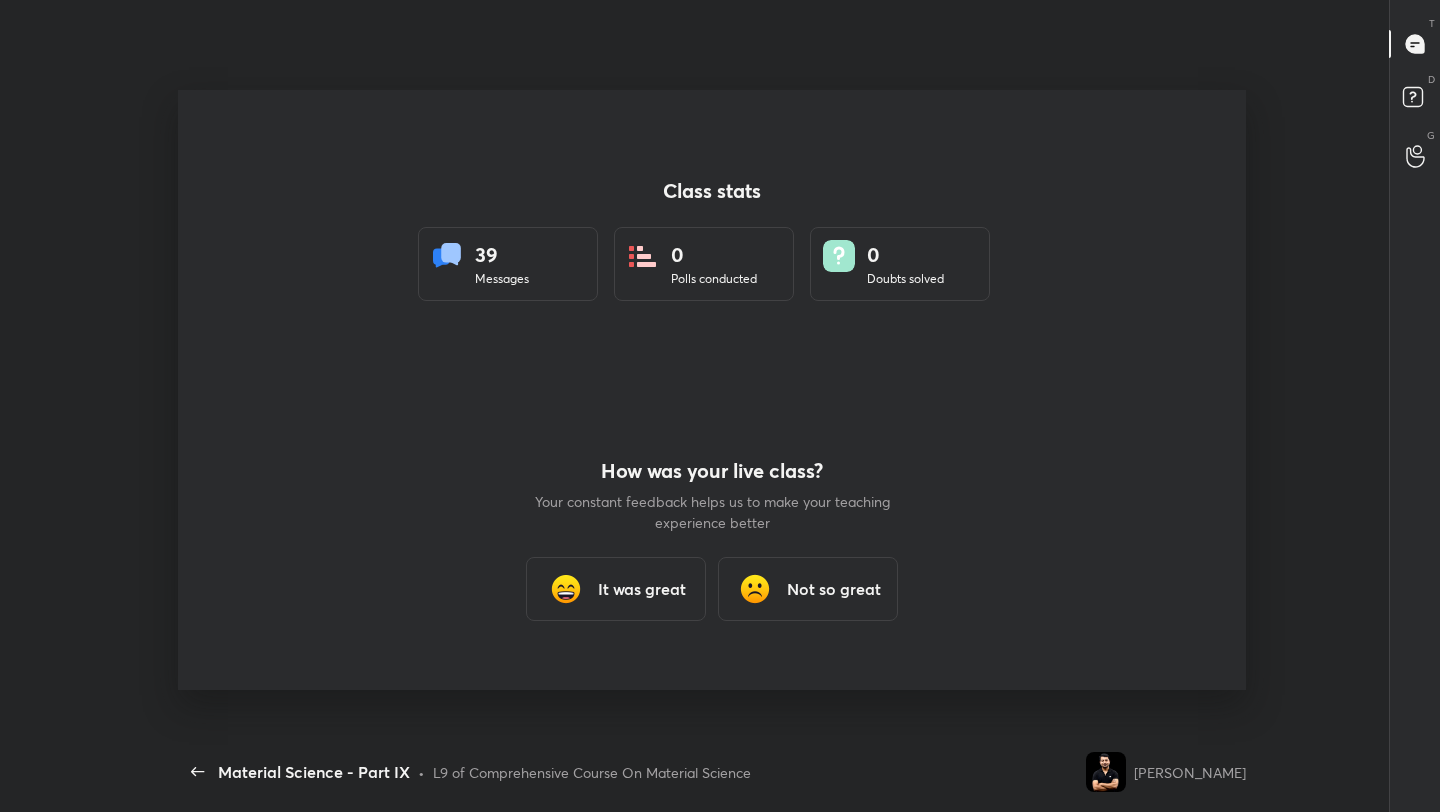 scroll, scrollTop: 0, scrollLeft: 0, axis: both 